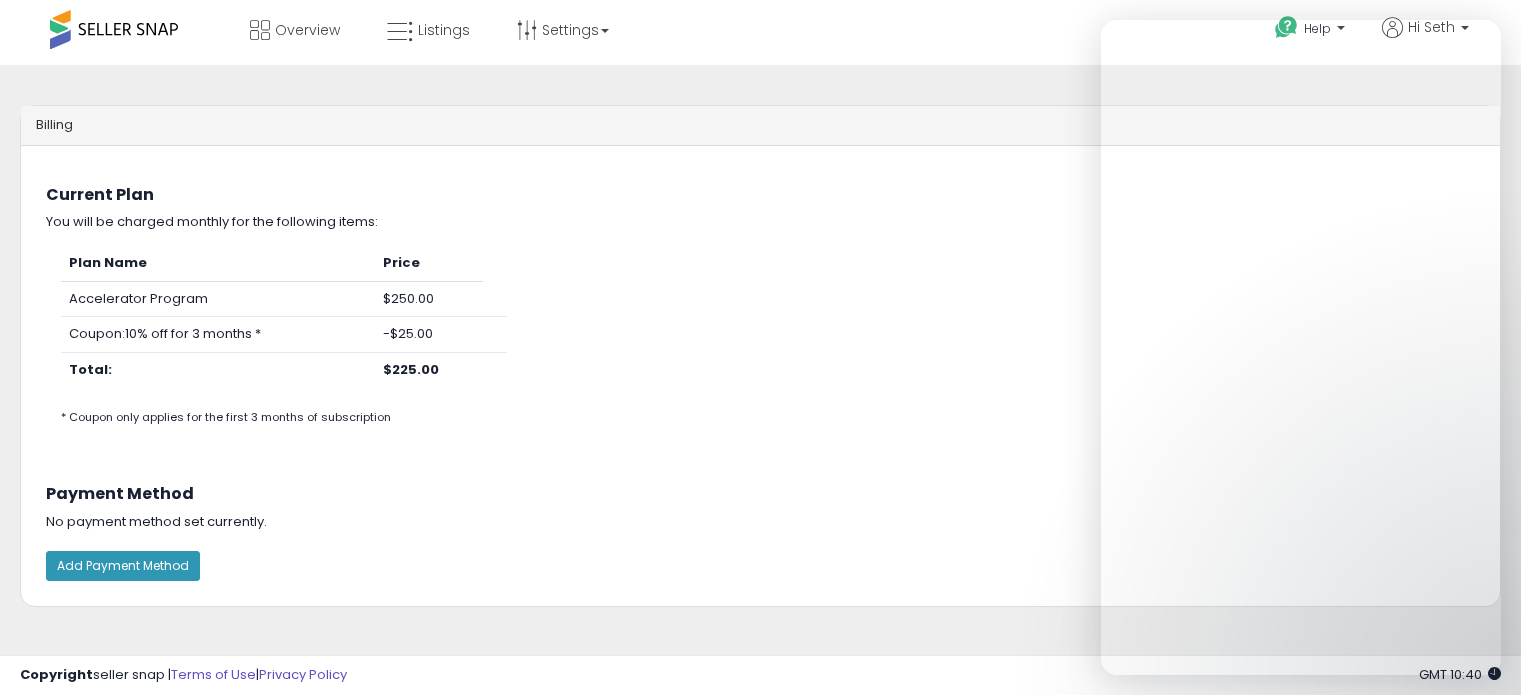scroll, scrollTop: 0, scrollLeft: 0, axis: both 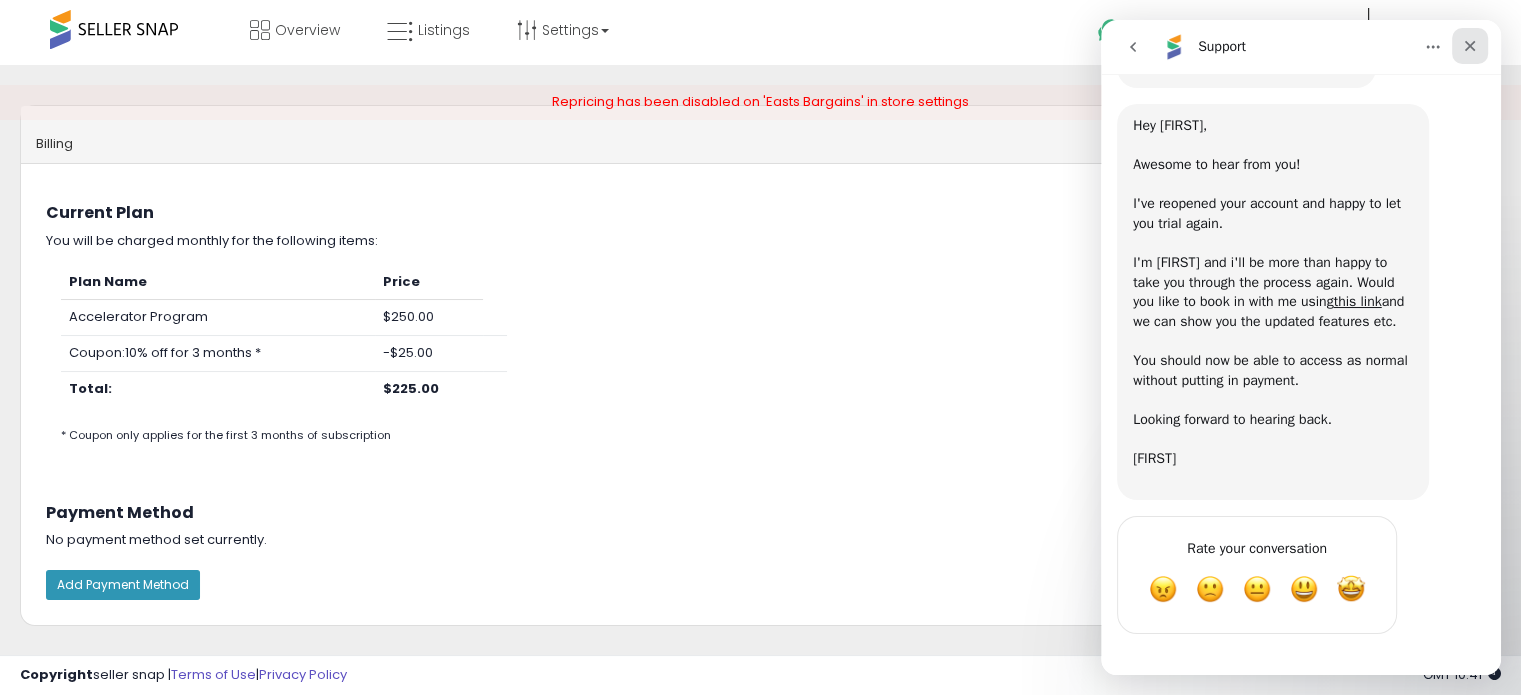 click at bounding box center (1470, 46) 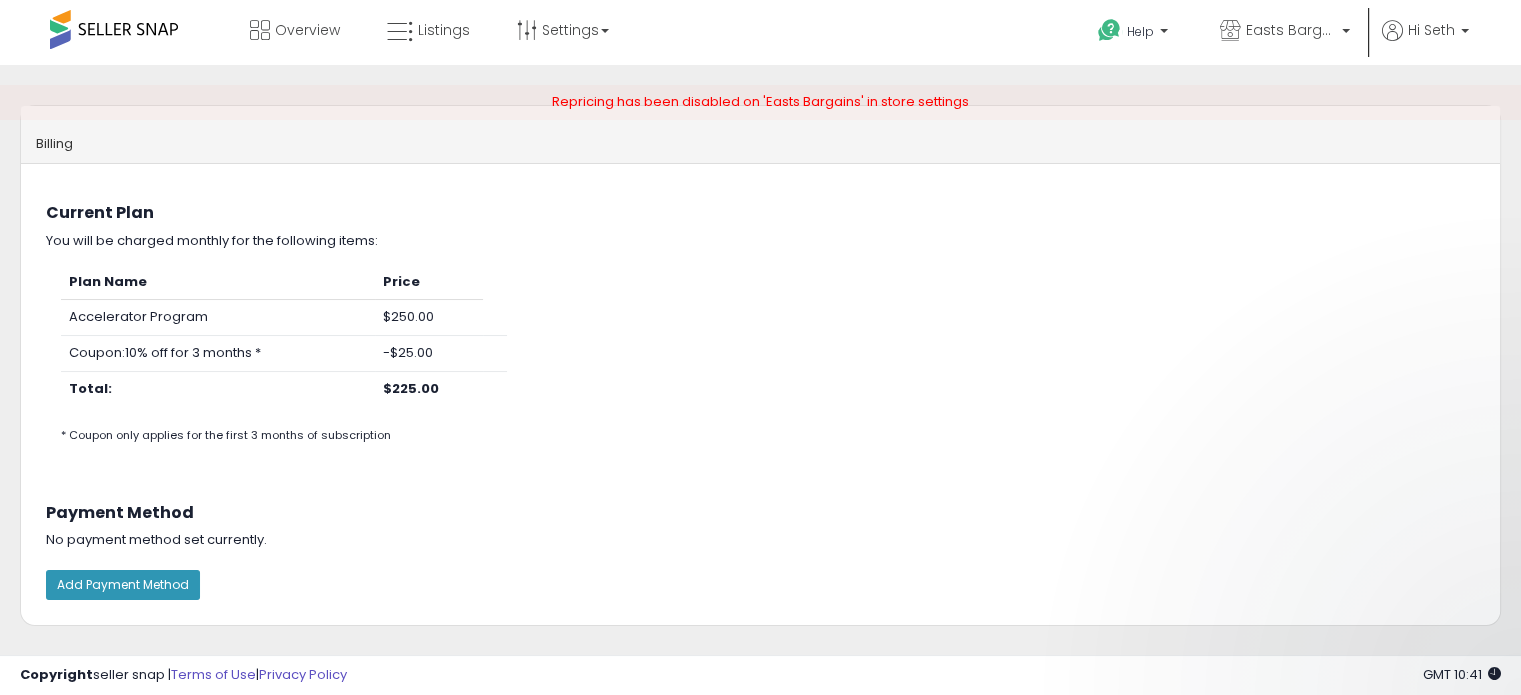 scroll, scrollTop: 0, scrollLeft: 0, axis: both 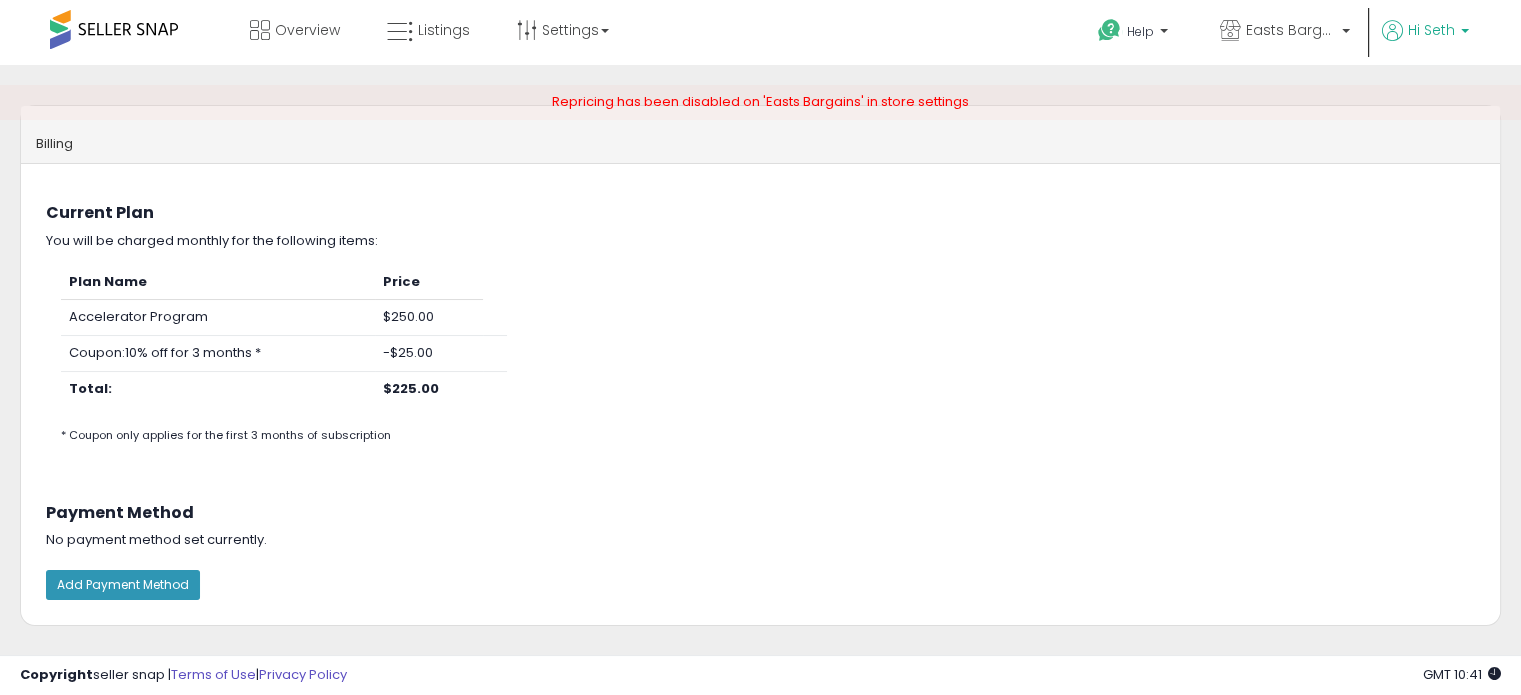 click on "Hi Seth" at bounding box center [1431, 30] 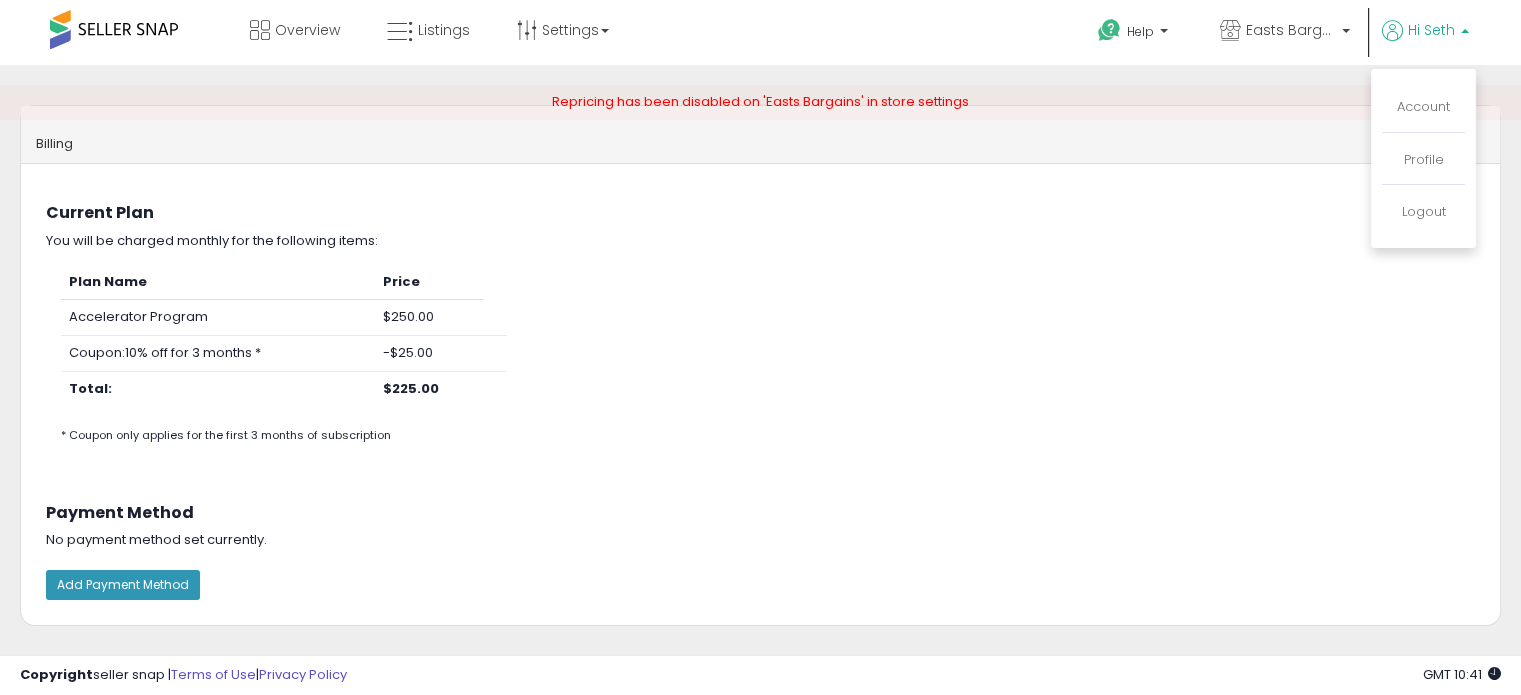 click on "Account" at bounding box center (1423, 108) 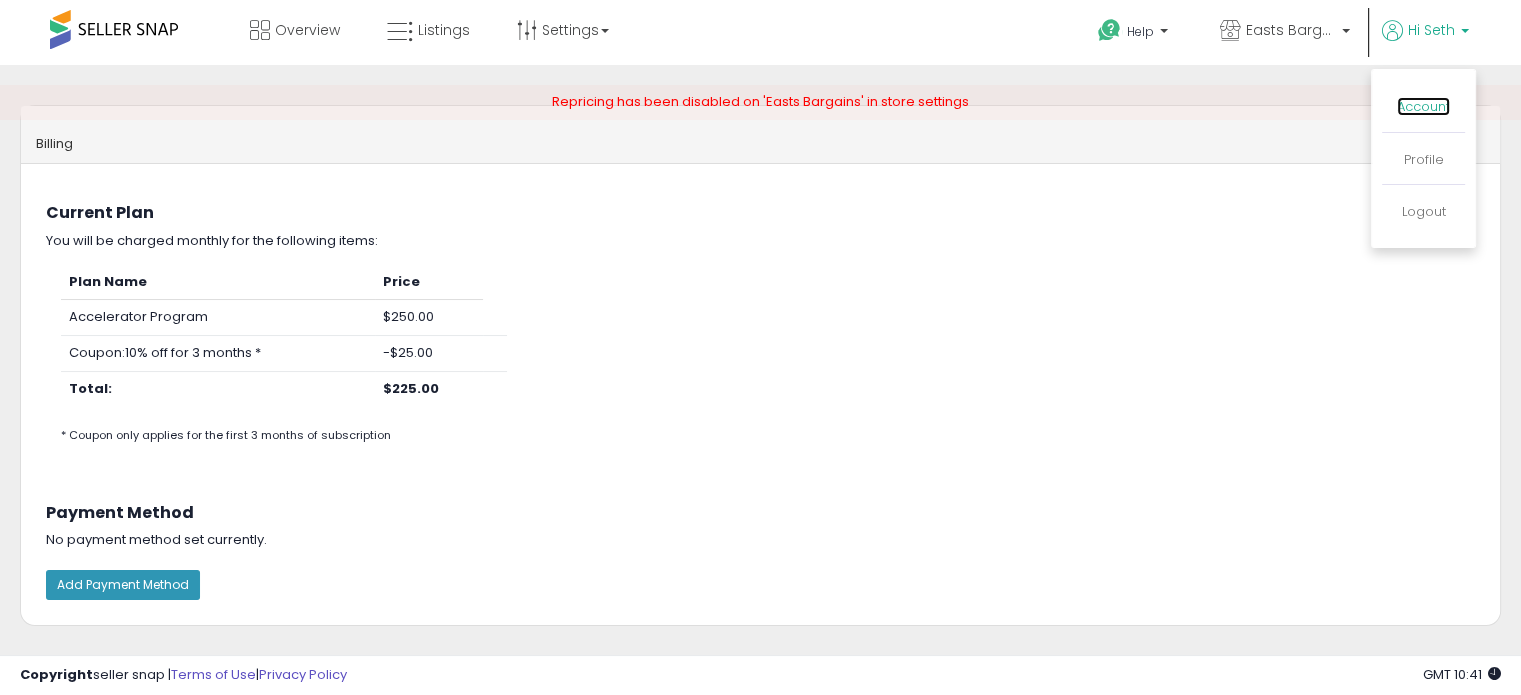 click on "Account" at bounding box center (1423, 106) 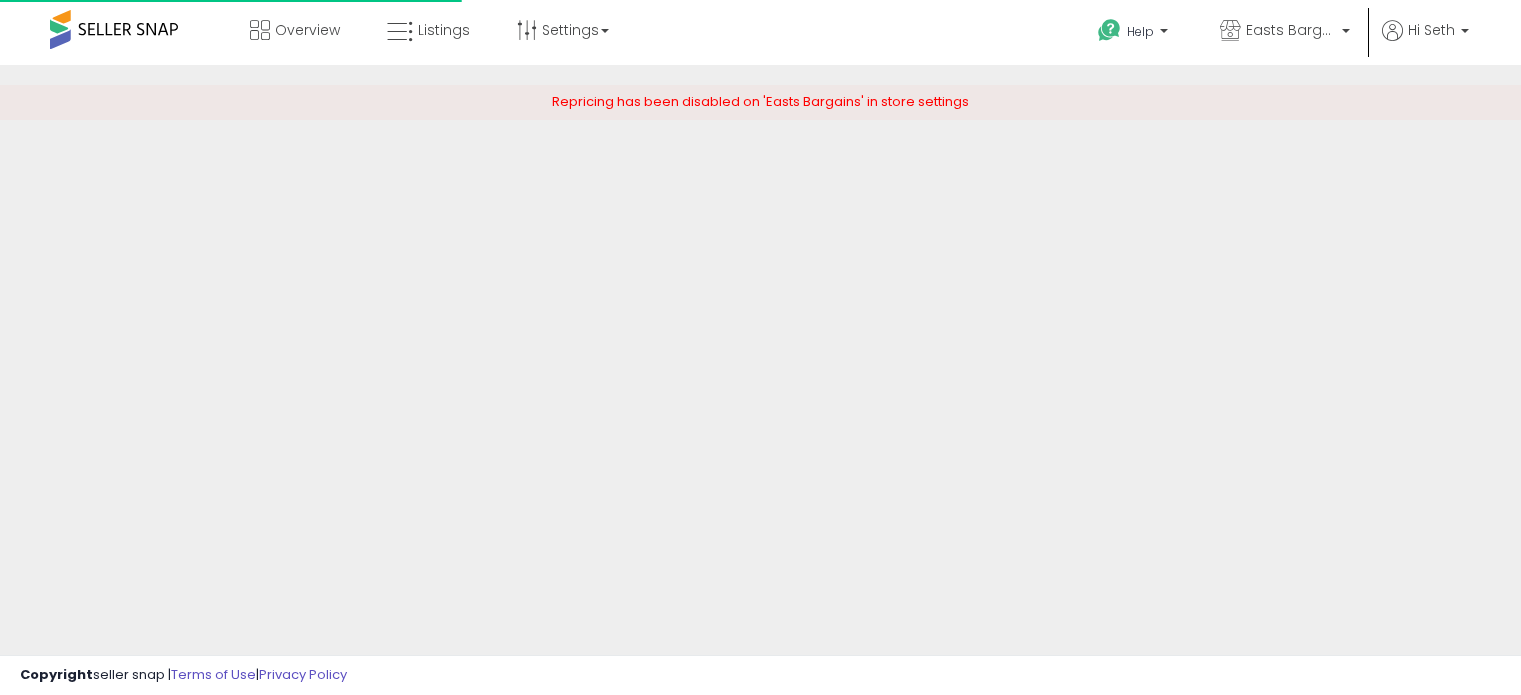 scroll, scrollTop: 0, scrollLeft: 0, axis: both 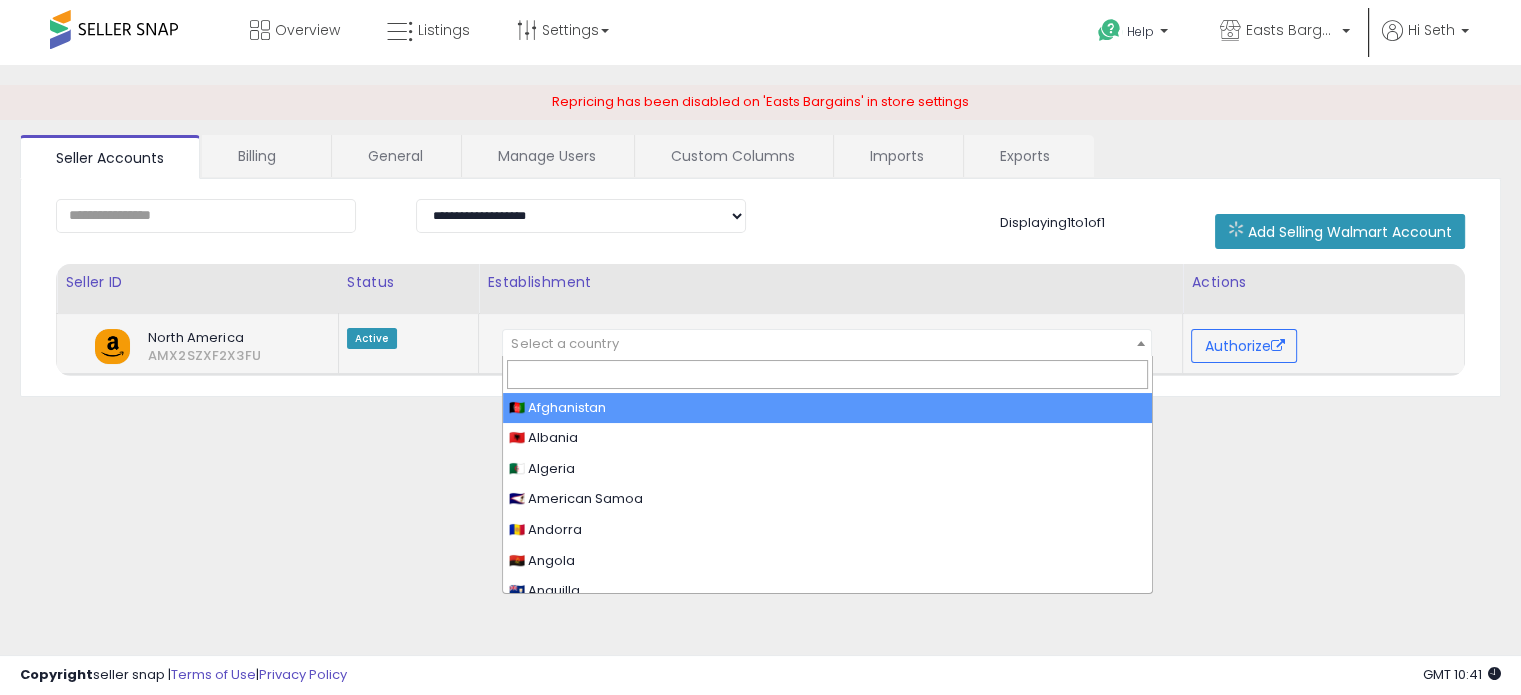 click on "Select a country" at bounding box center (827, 344) 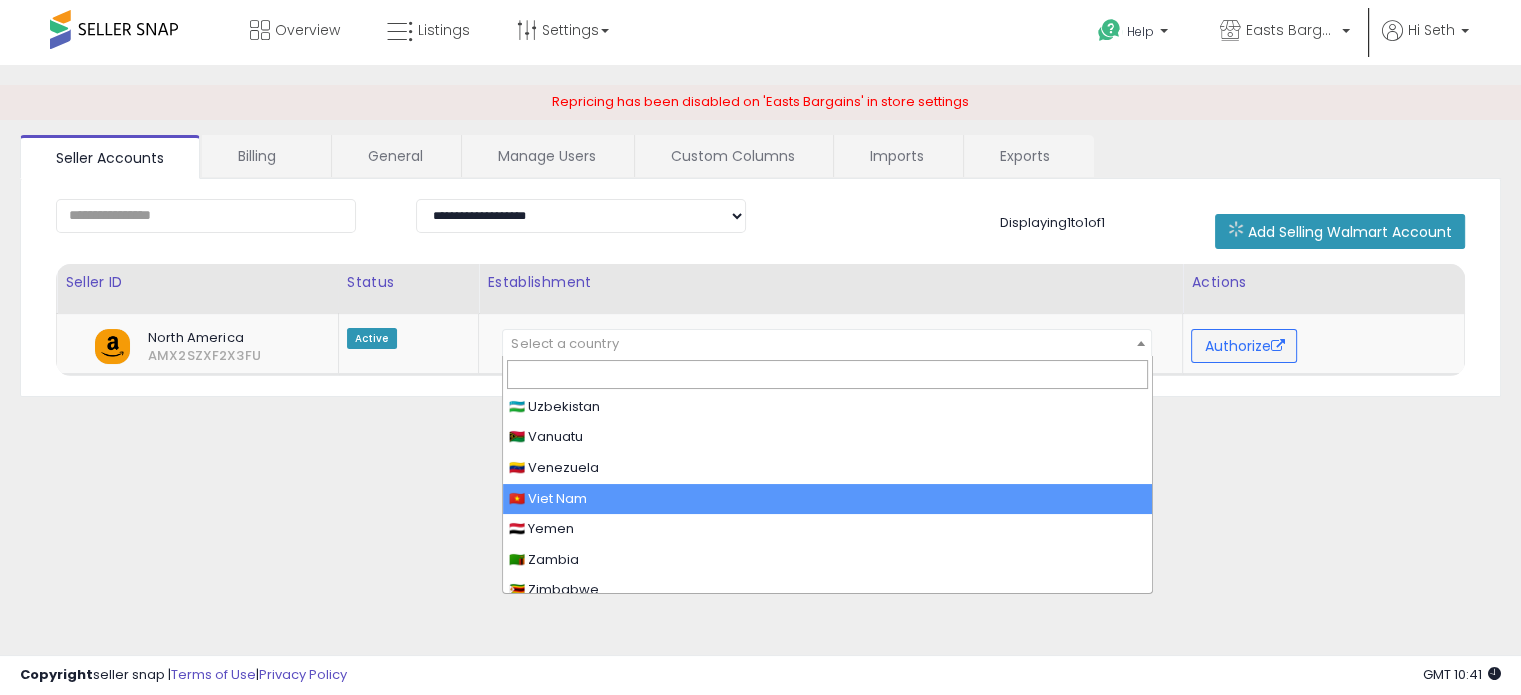 scroll, scrollTop: 6432, scrollLeft: 0, axis: vertical 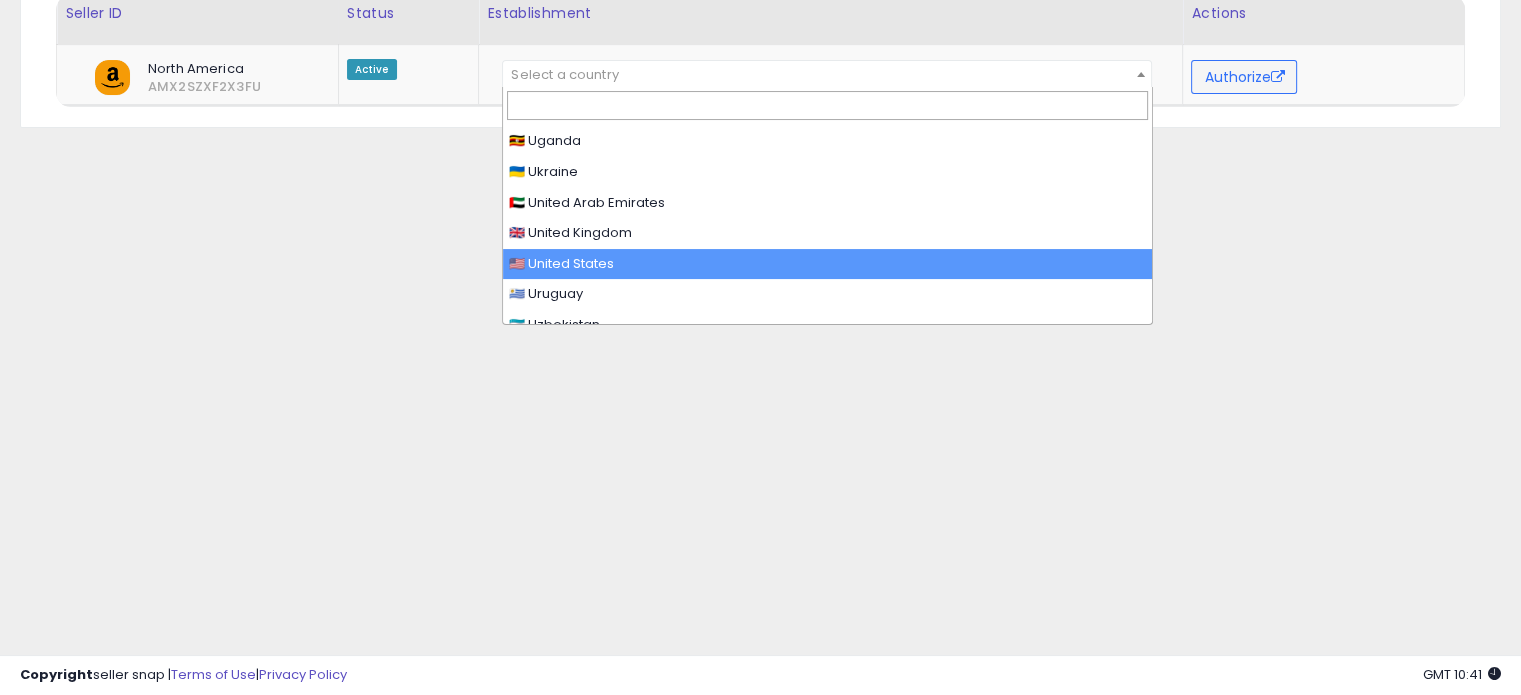 select on "**" 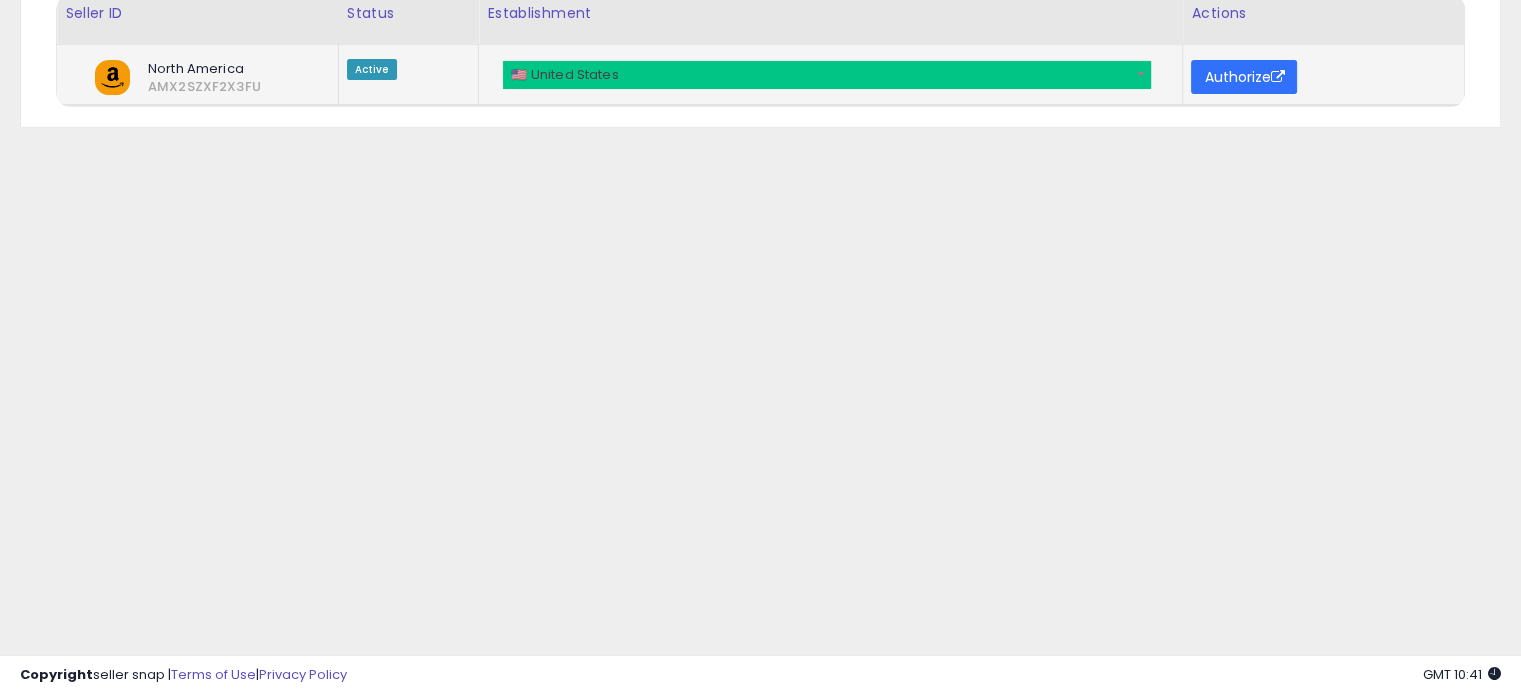 click at bounding box center (1277, 77) 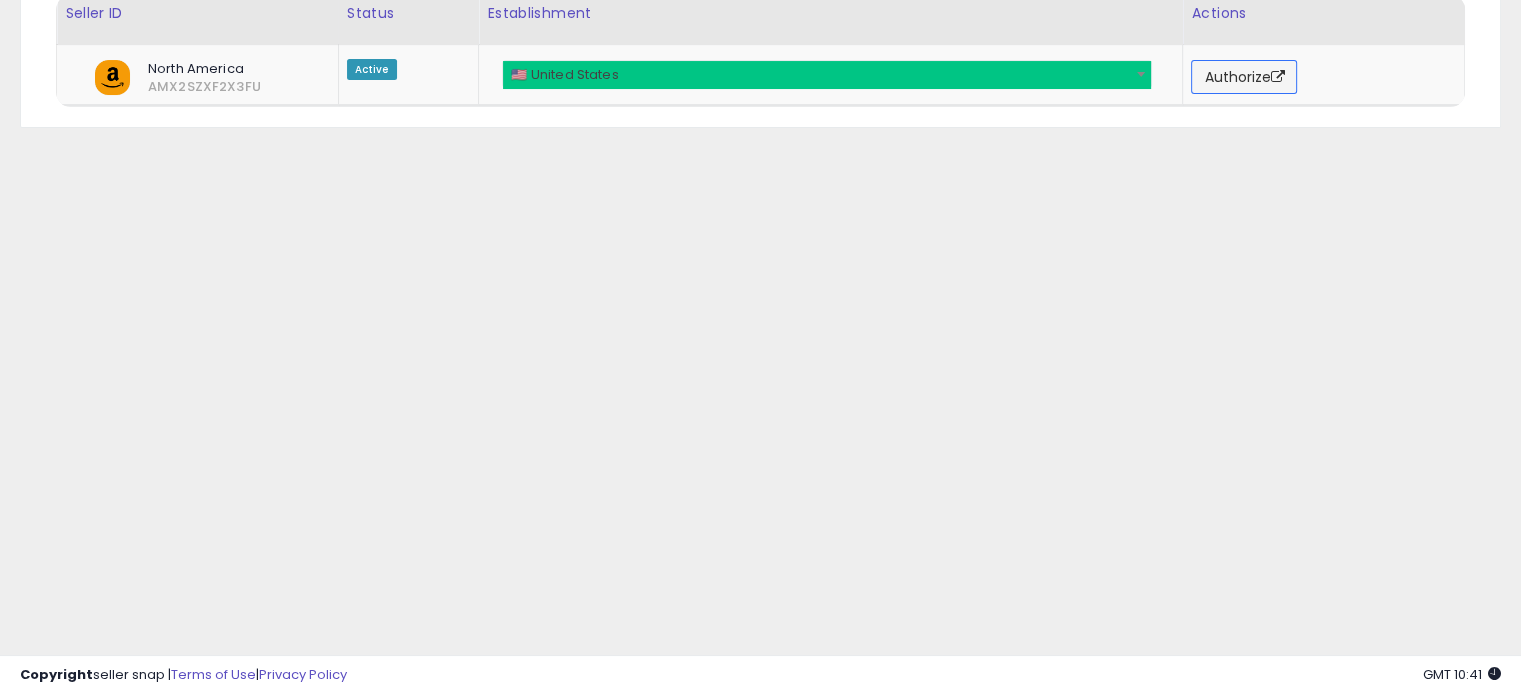 scroll, scrollTop: 0, scrollLeft: 0, axis: both 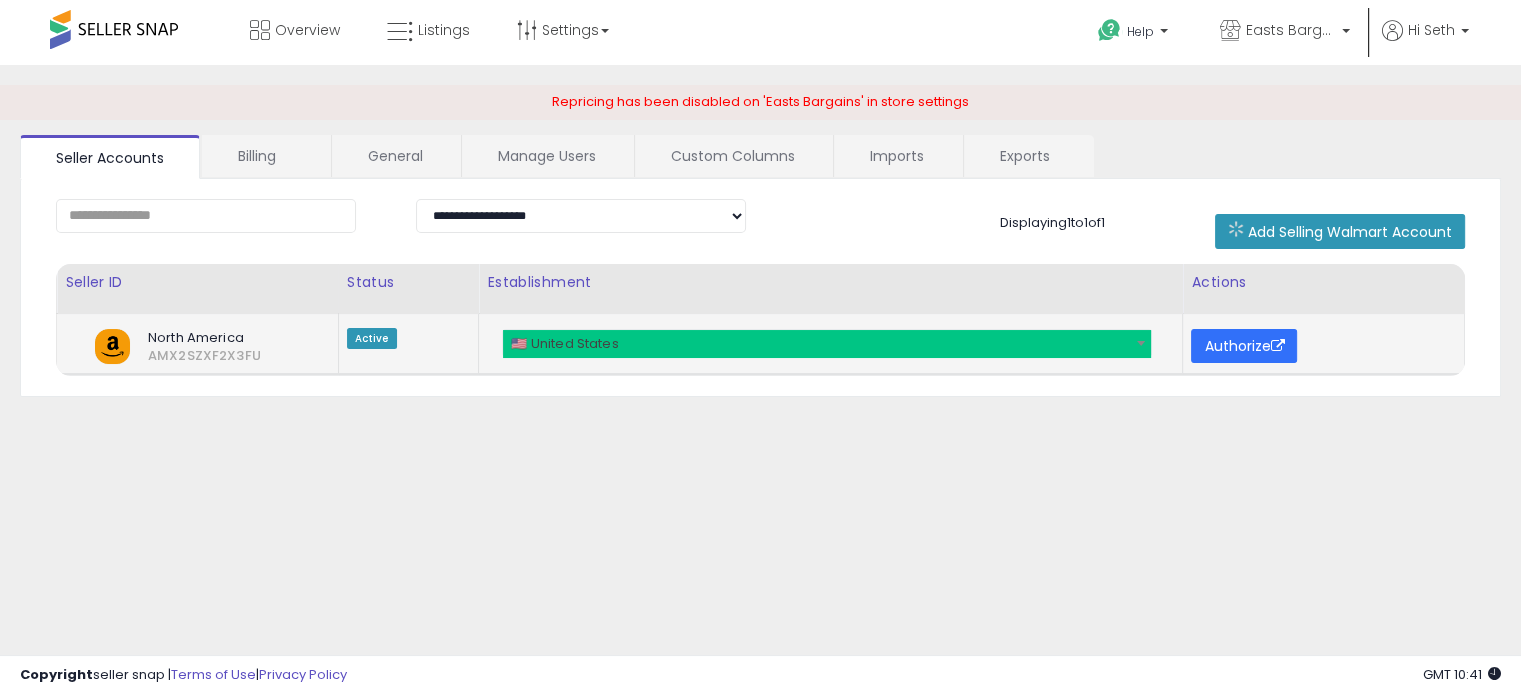 click on "Authorize" at bounding box center [1244, 346] 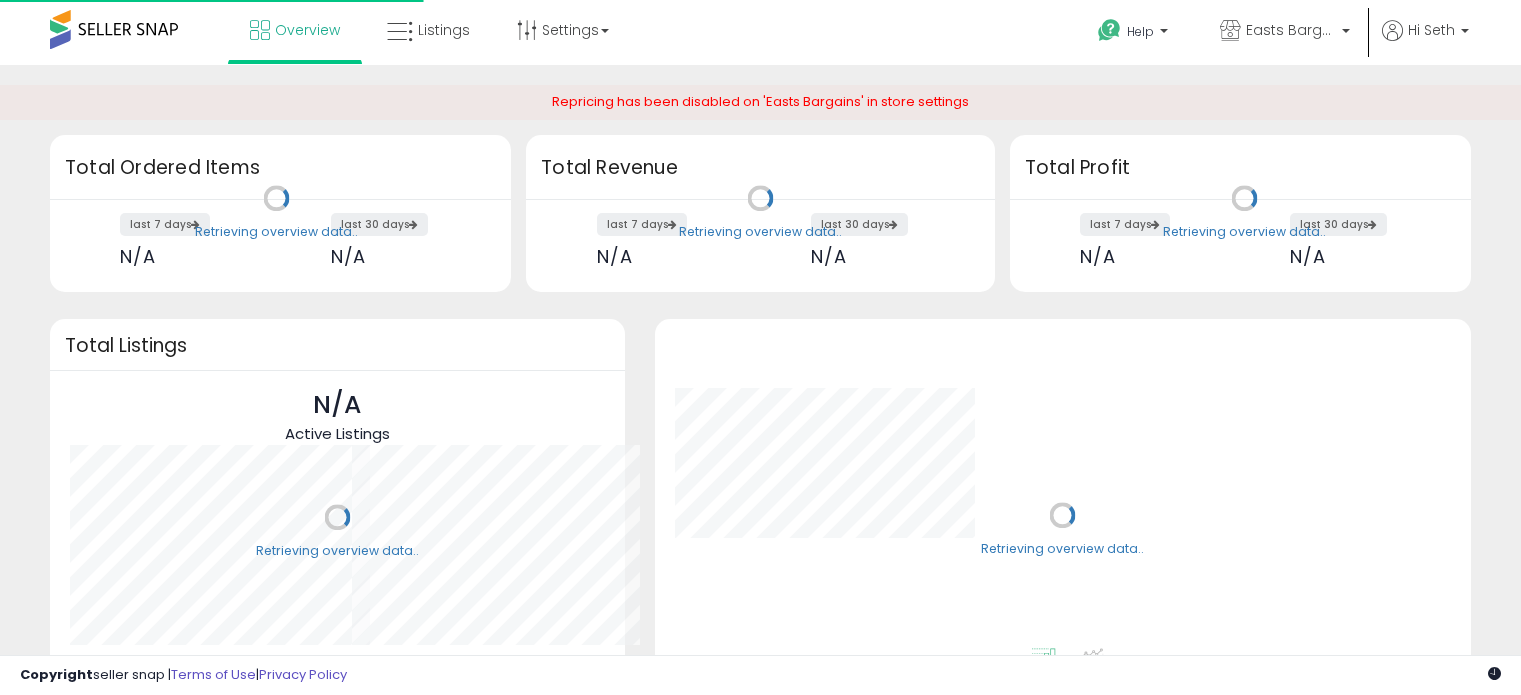 scroll, scrollTop: 0, scrollLeft: 0, axis: both 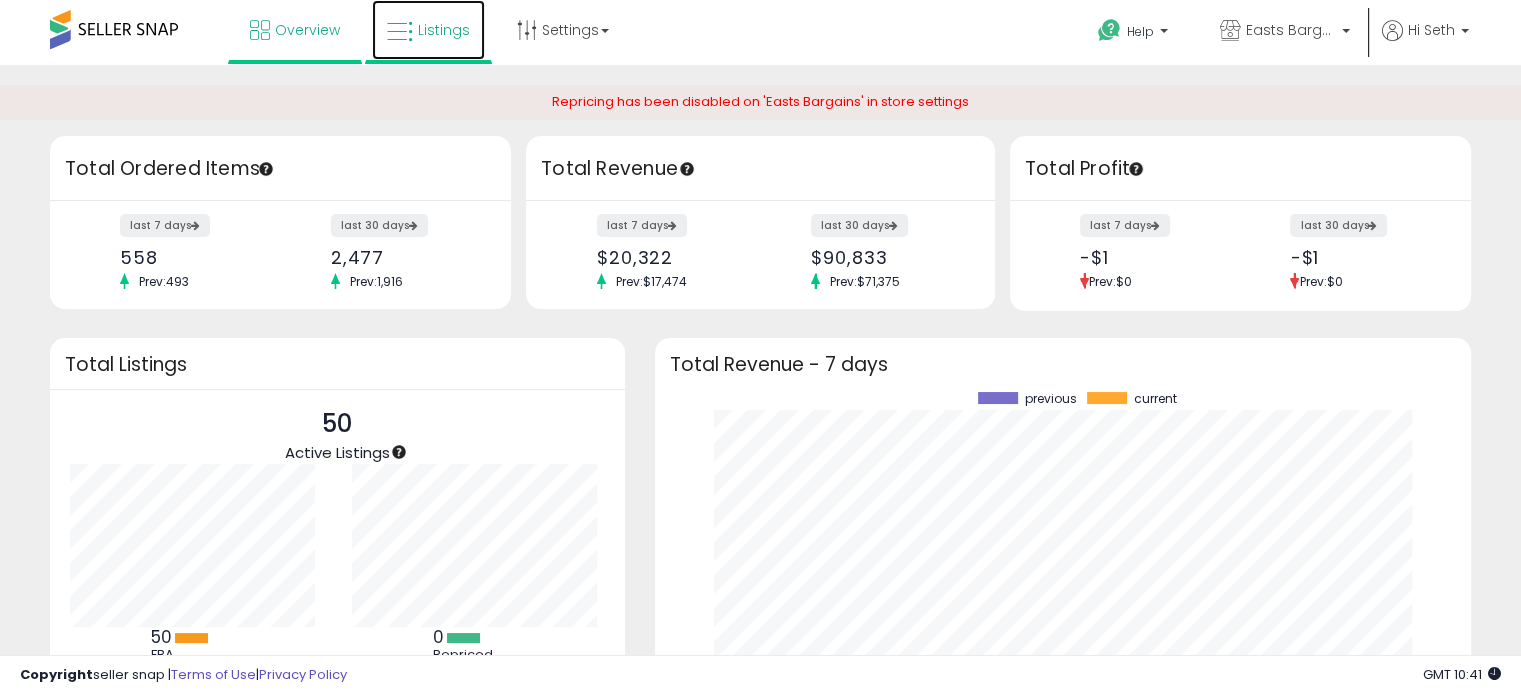 click on "Listings" at bounding box center [444, 30] 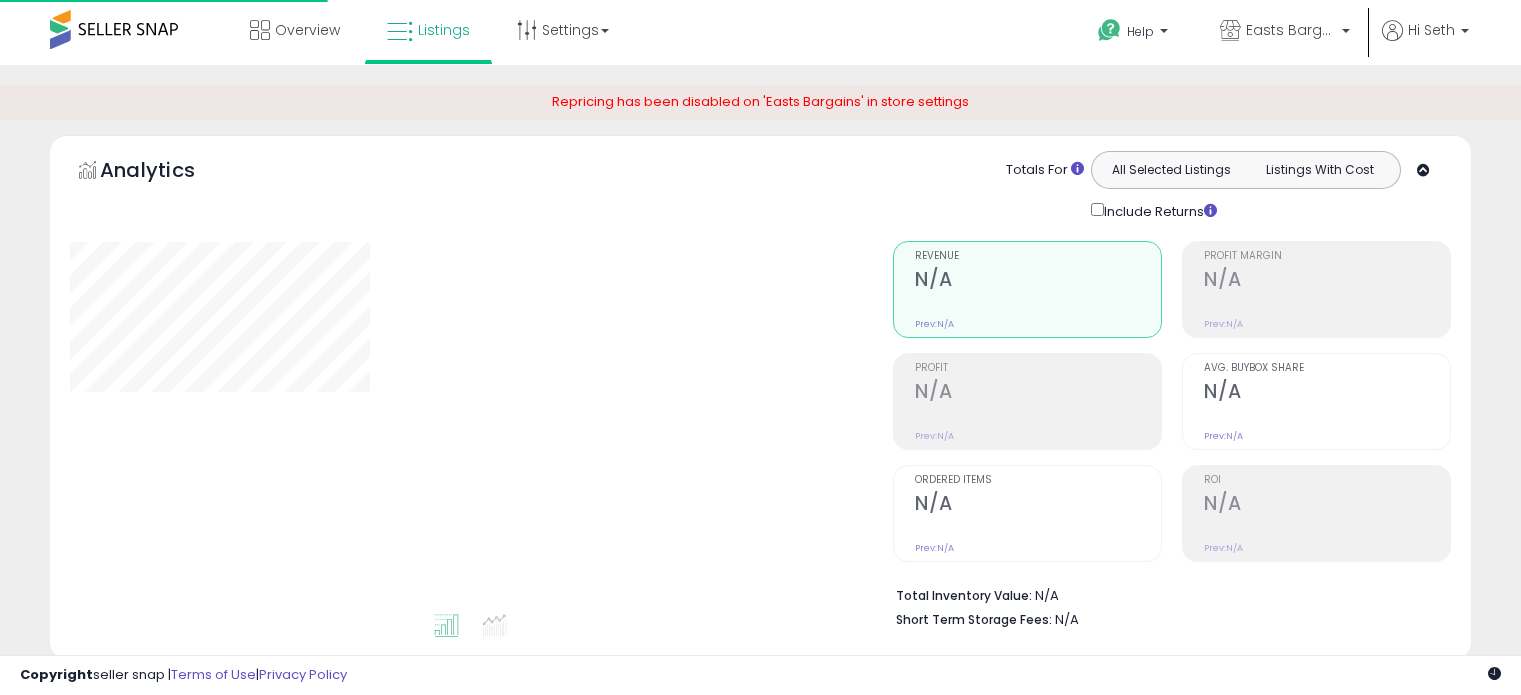 scroll, scrollTop: 0, scrollLeft: 0, axis: both 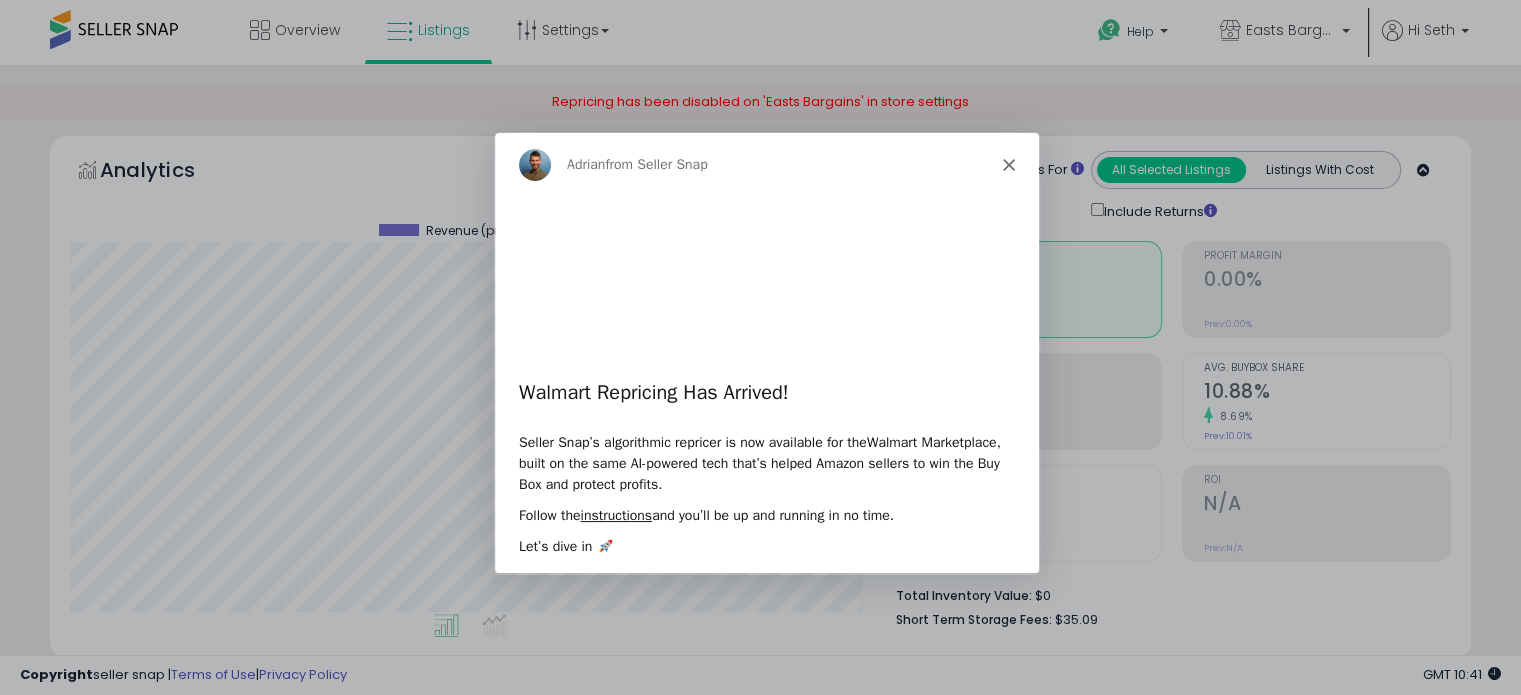 click on "Adrian  from Seller Snap" at bounding box center [765, 164] 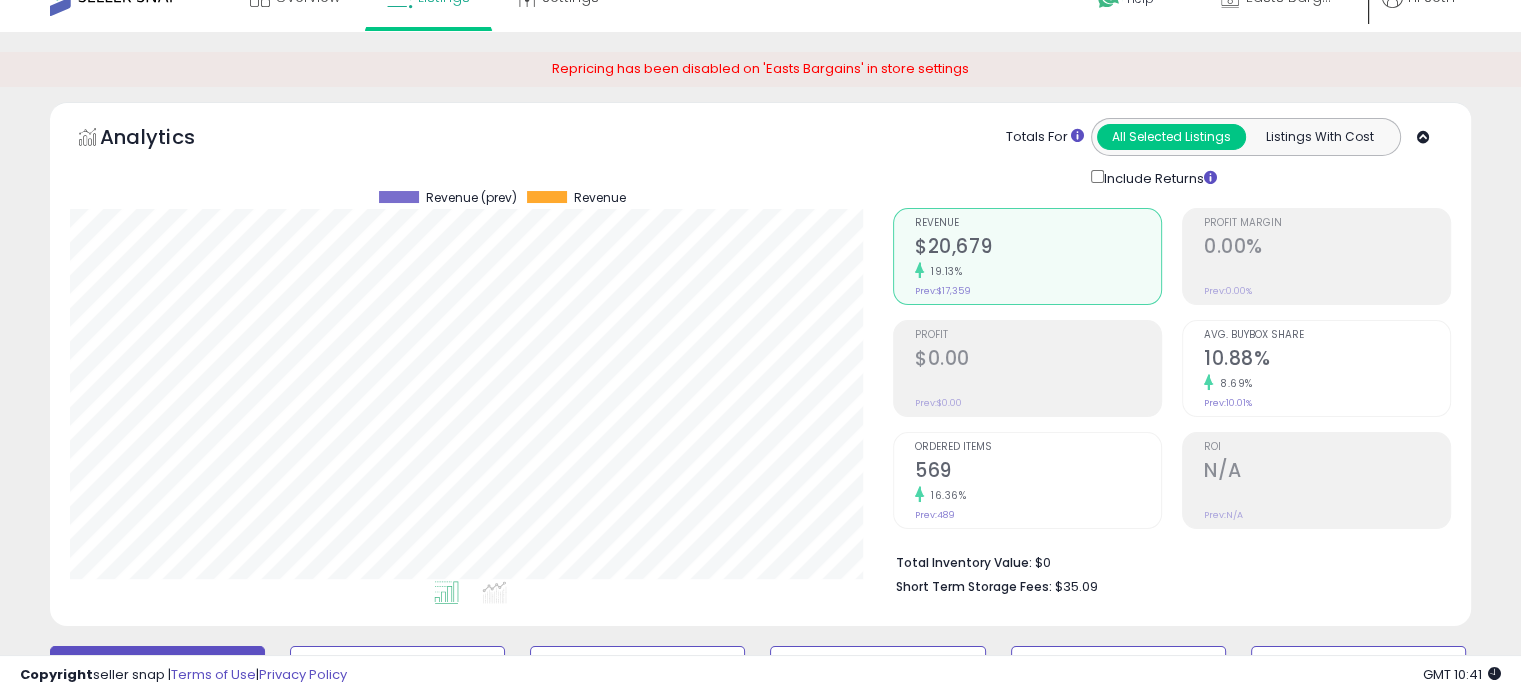 scroll, scrollTop: 0, scrollLeft: 0, axis: both 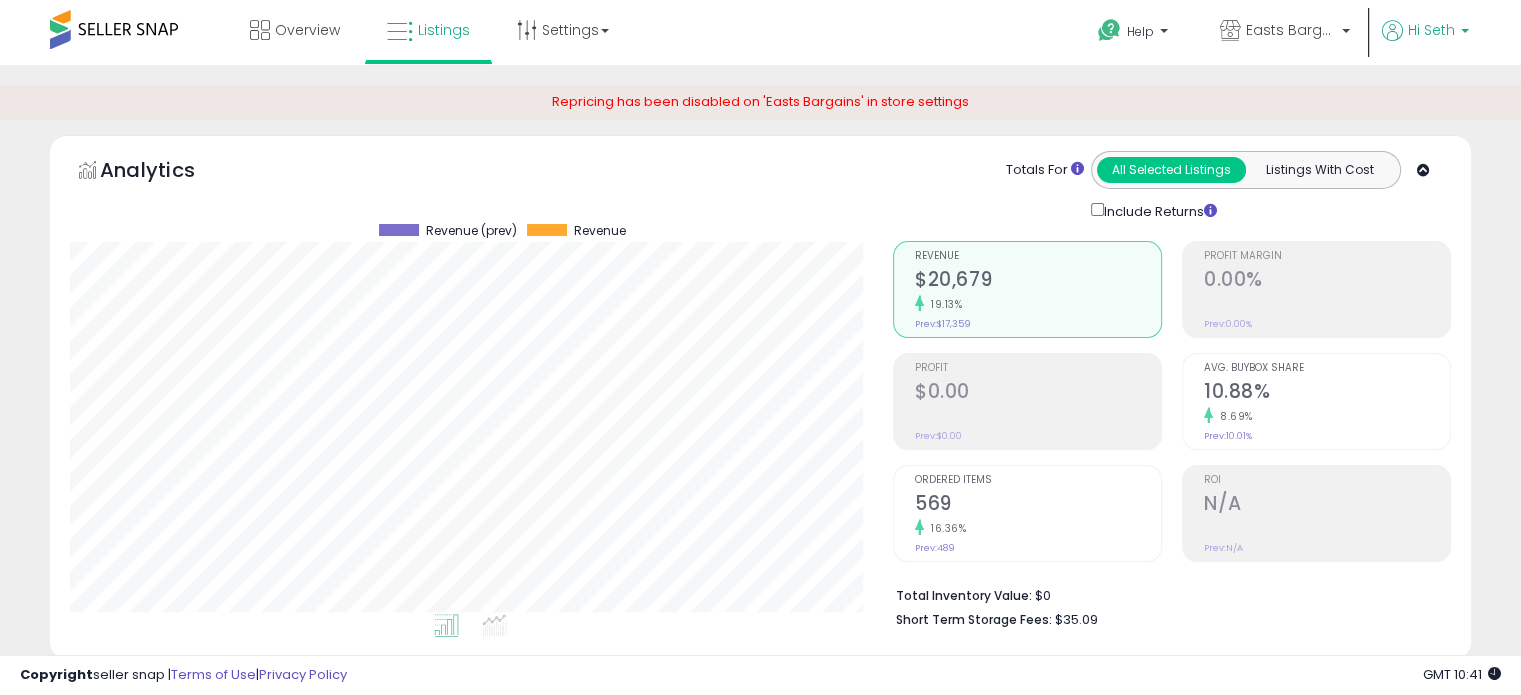click on "Hi Seth" at bounding box center (1425, 32) 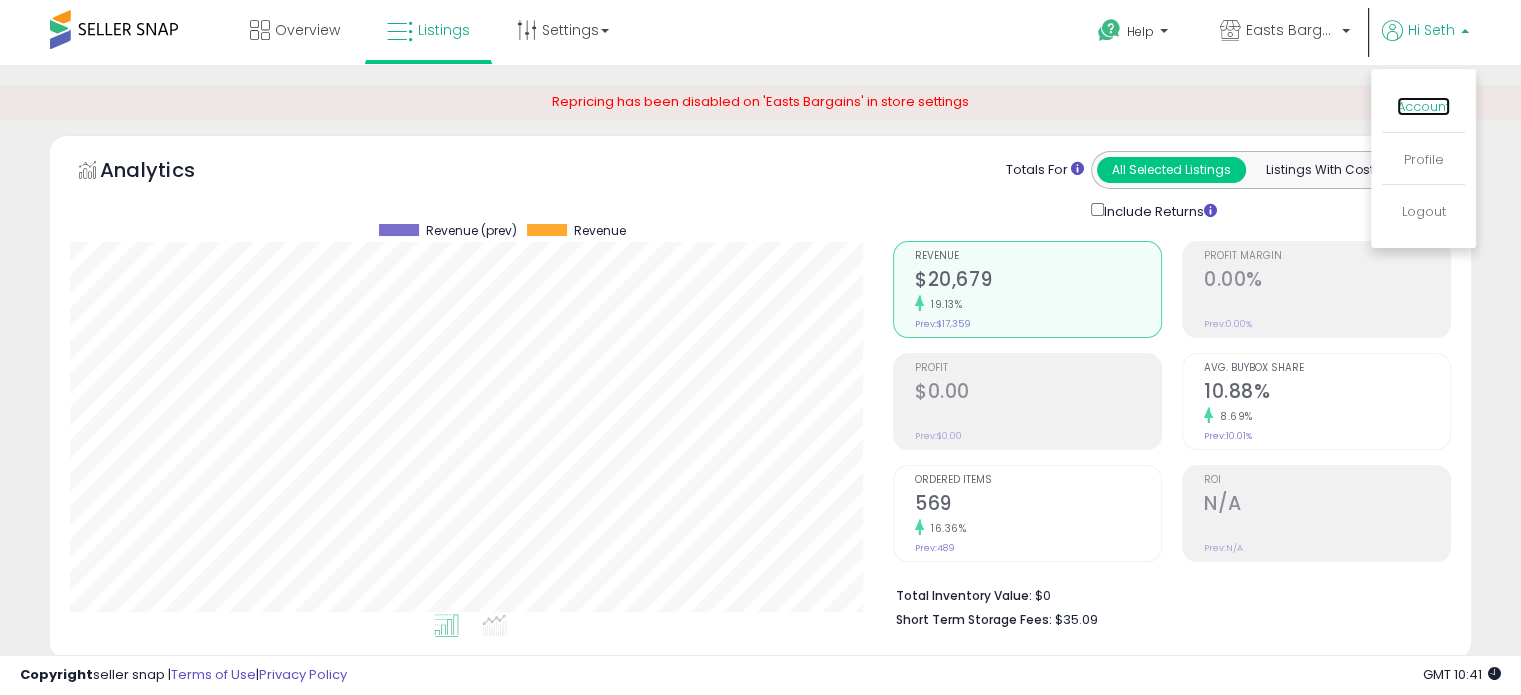 click on "Account" at bounding box center (1423, 106) 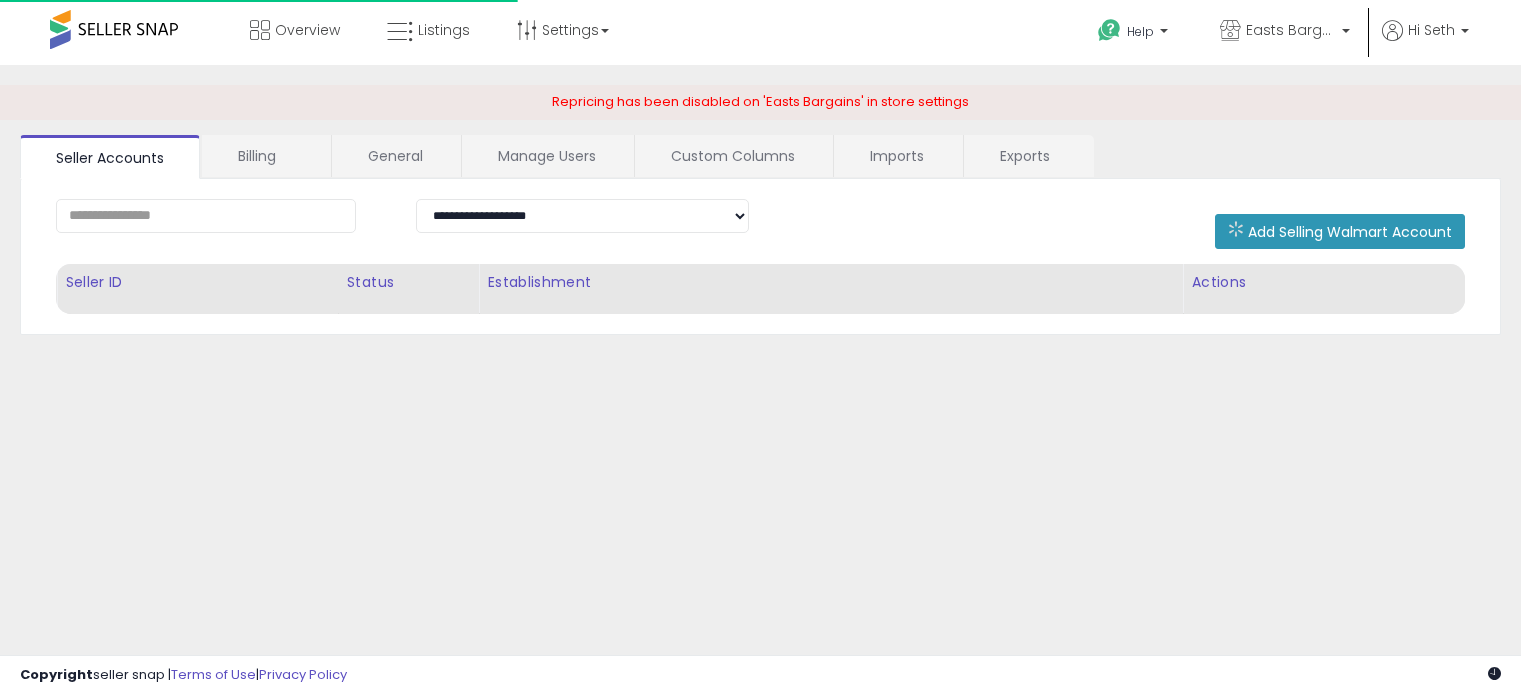 scroll, scrollTop: 0, scrollLeft: 0, axis: both 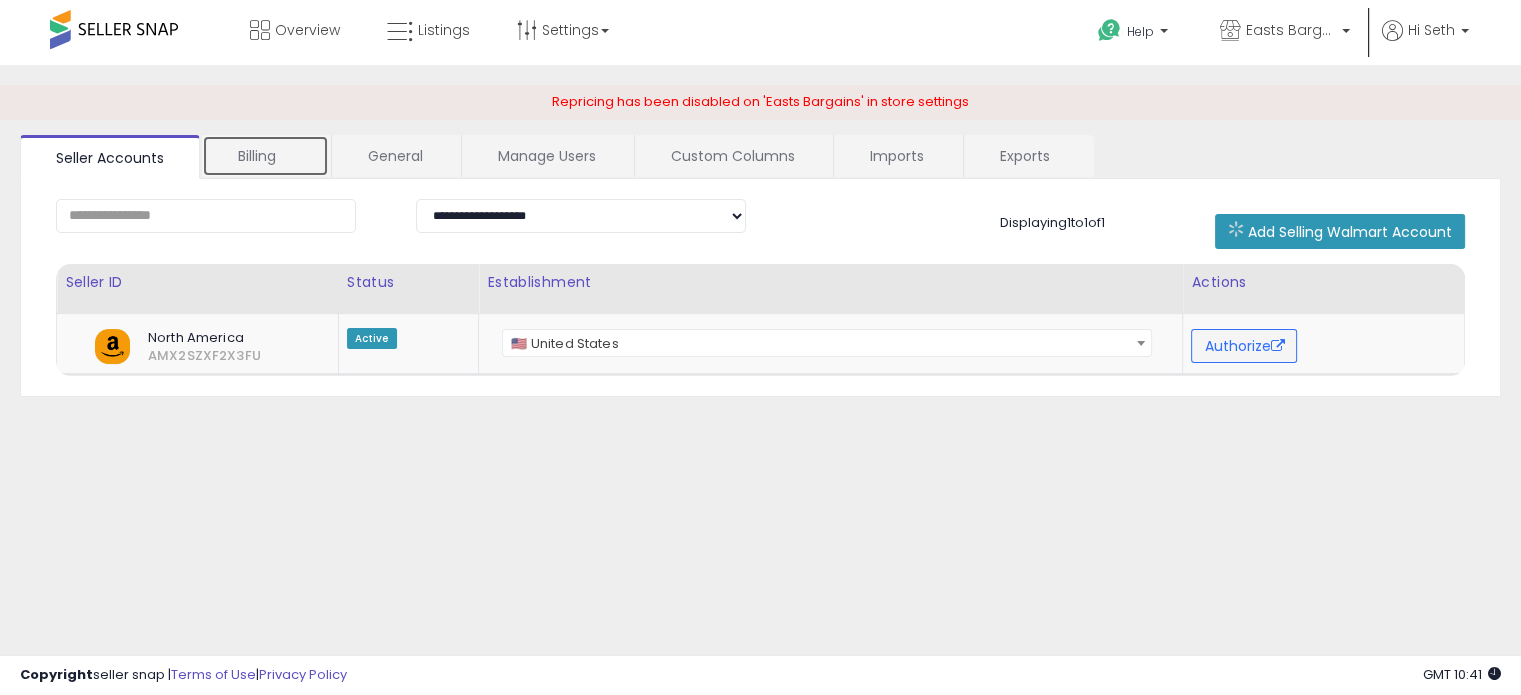 click on "Billing" at bounding box center (265, 156) 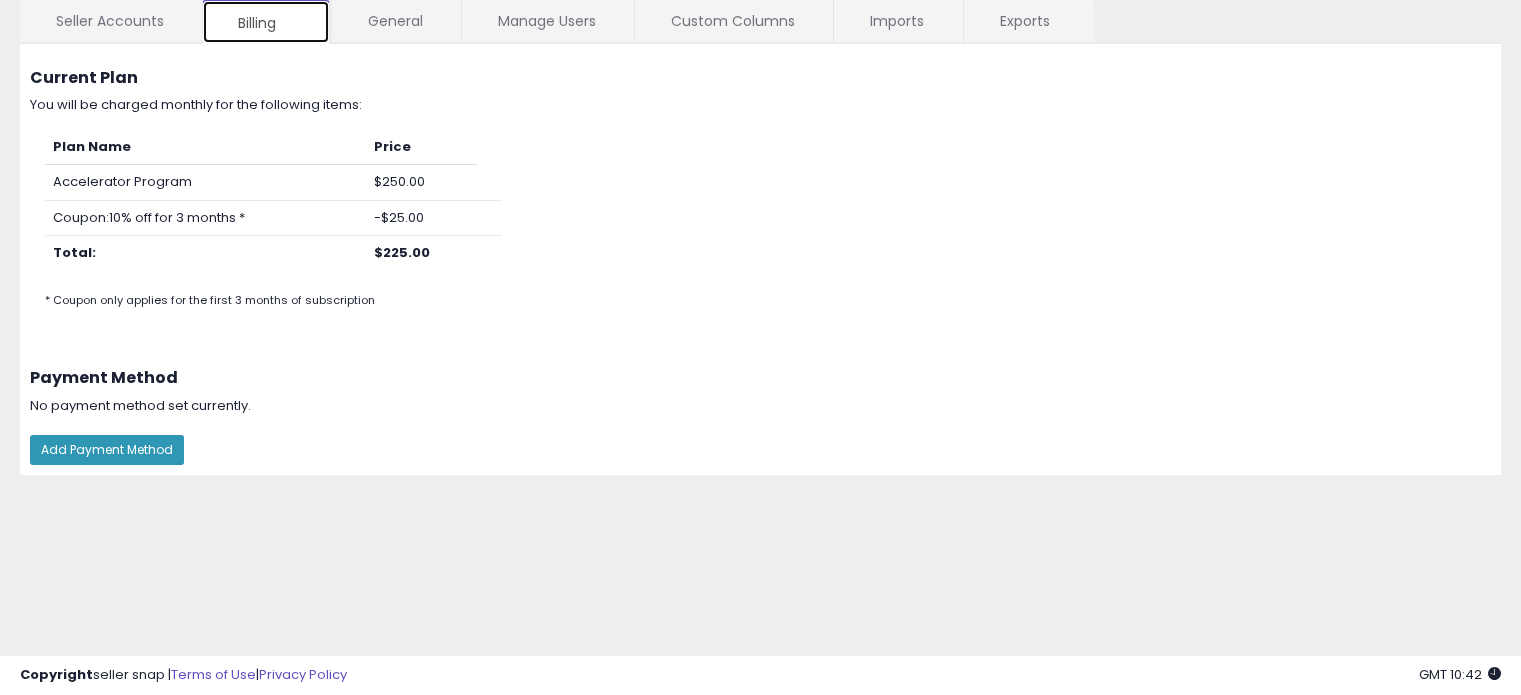 scroll, scrollTop: 0, scrollLeft: 0, axis: both 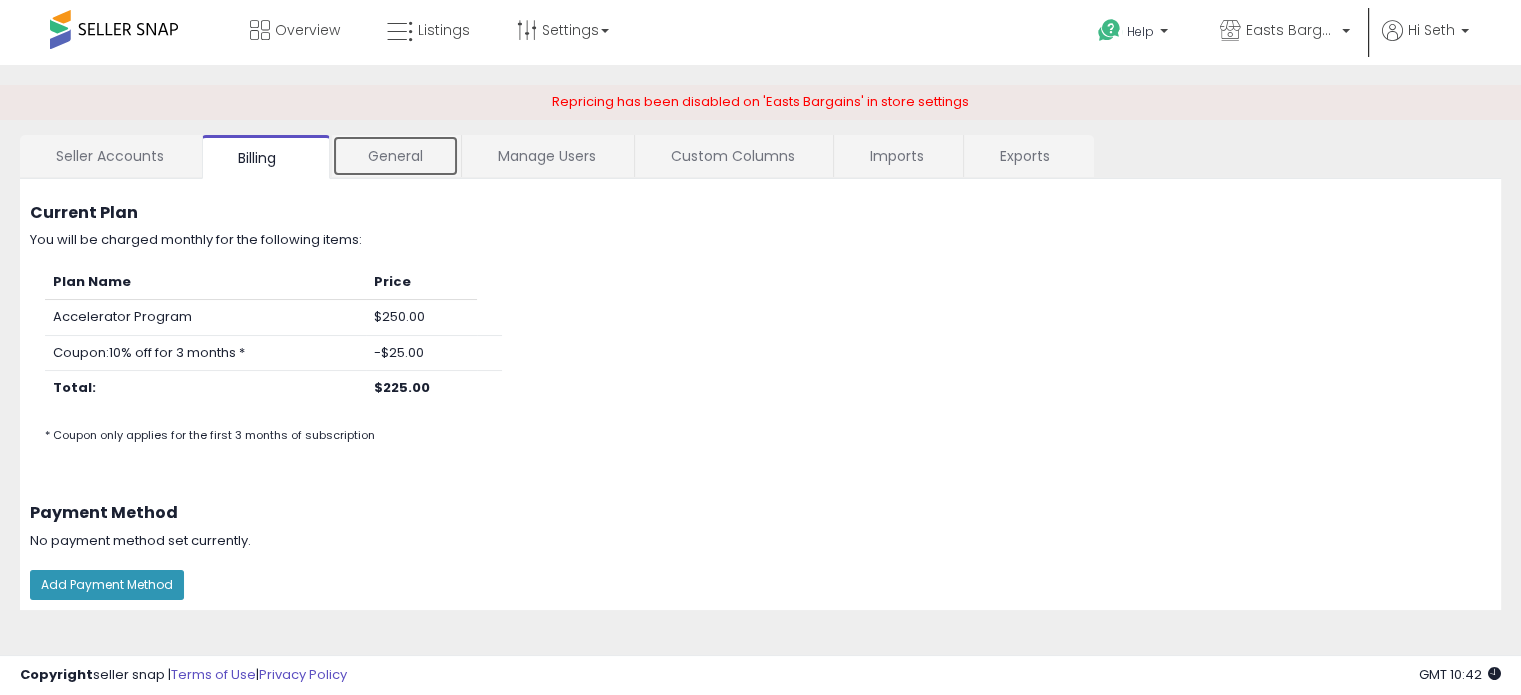 click on "General" at bounding box center (395, 156) 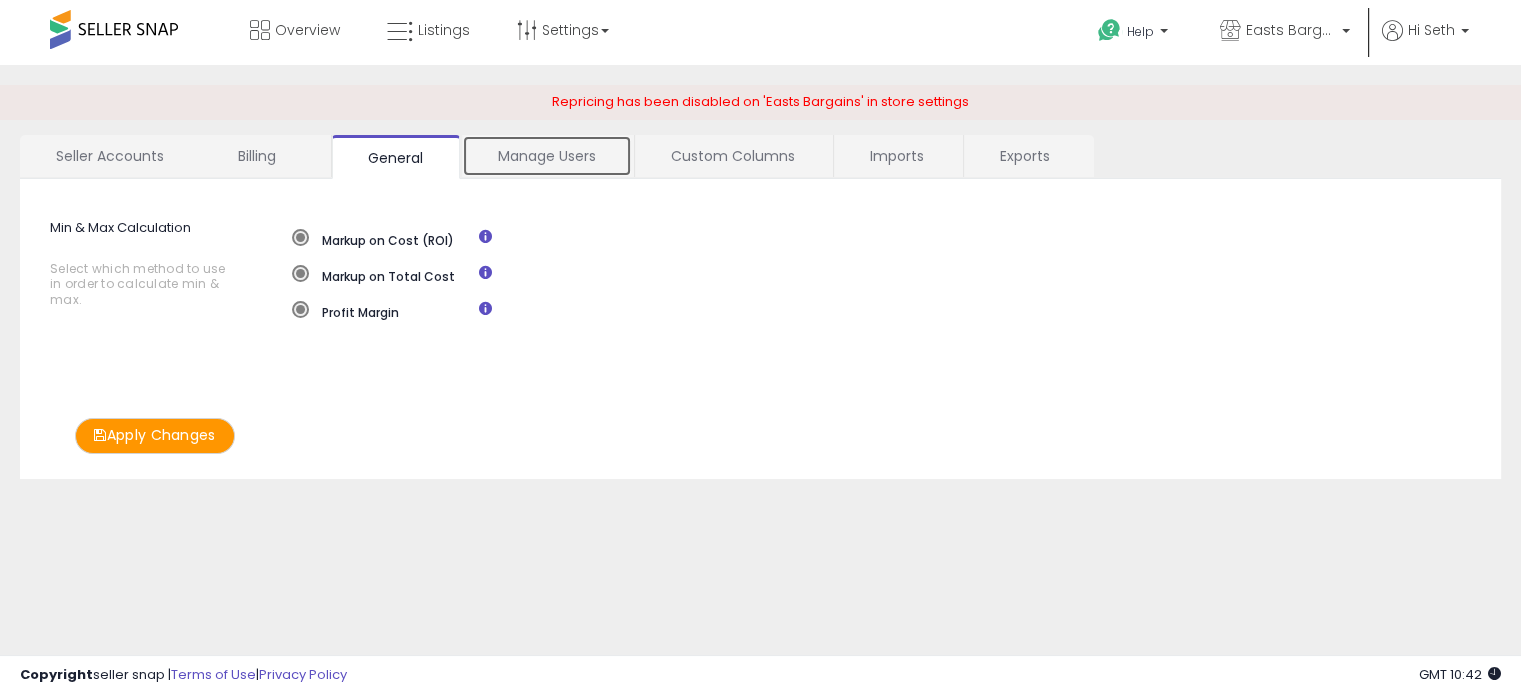 click on "Manage Users" at bounding box center [547, 156] 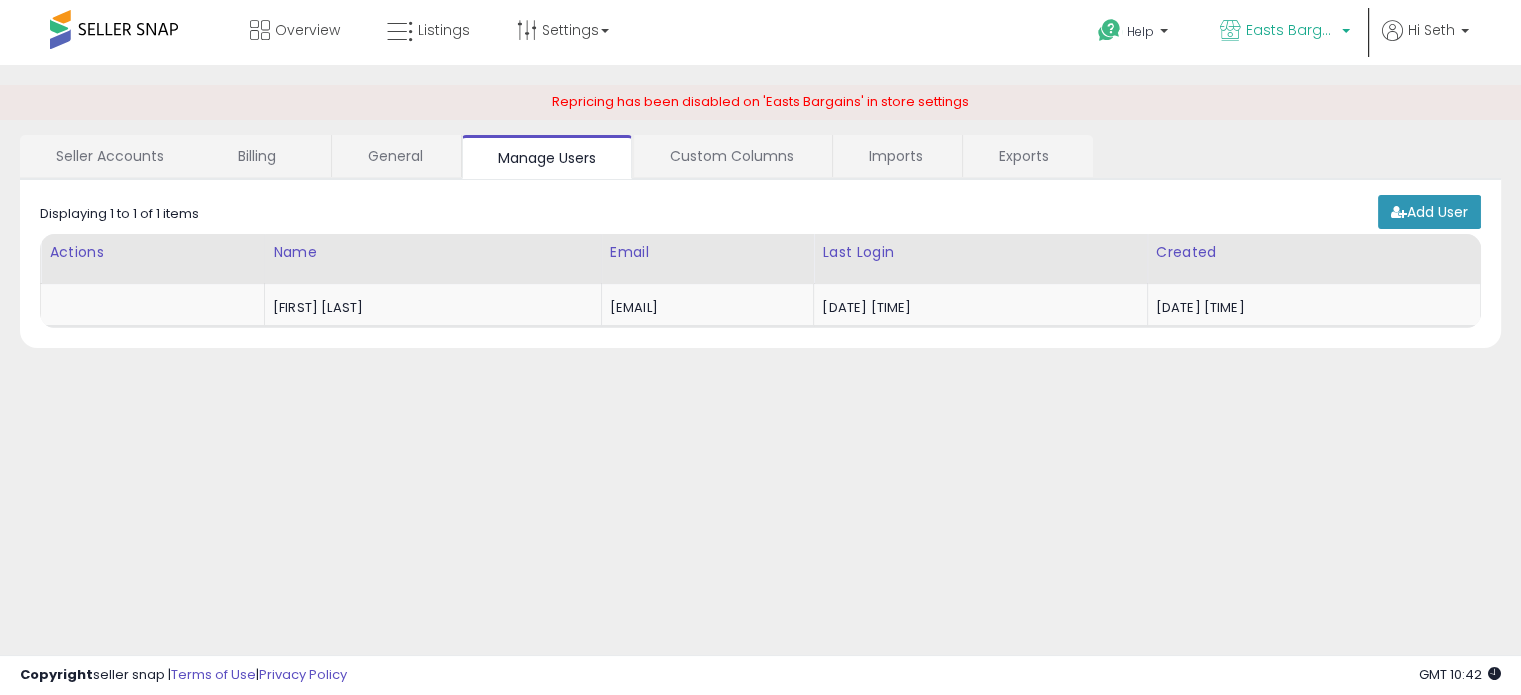 click on "Easts Bargains" at bounding box center [1291, 30] 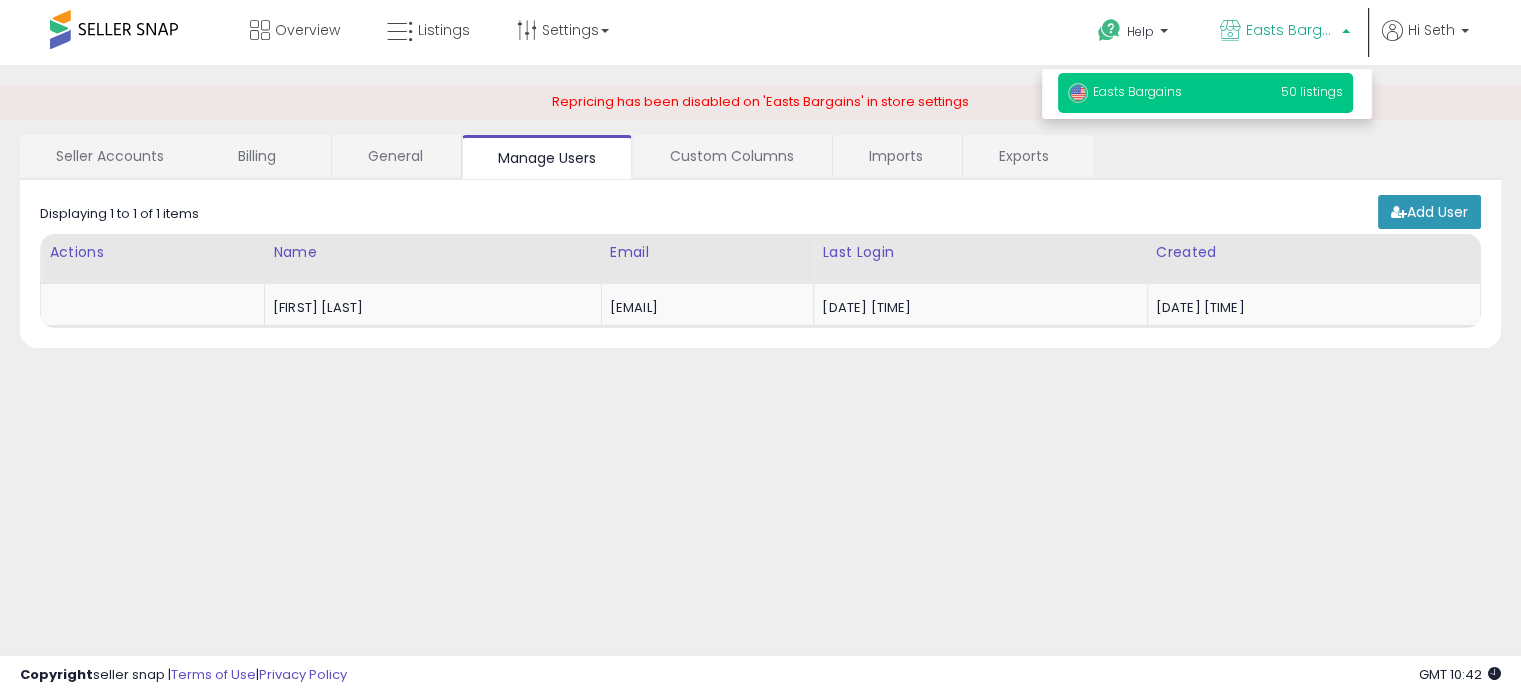 click on "Easts Bargains
50
listings" at bounding box center (1205, 93) 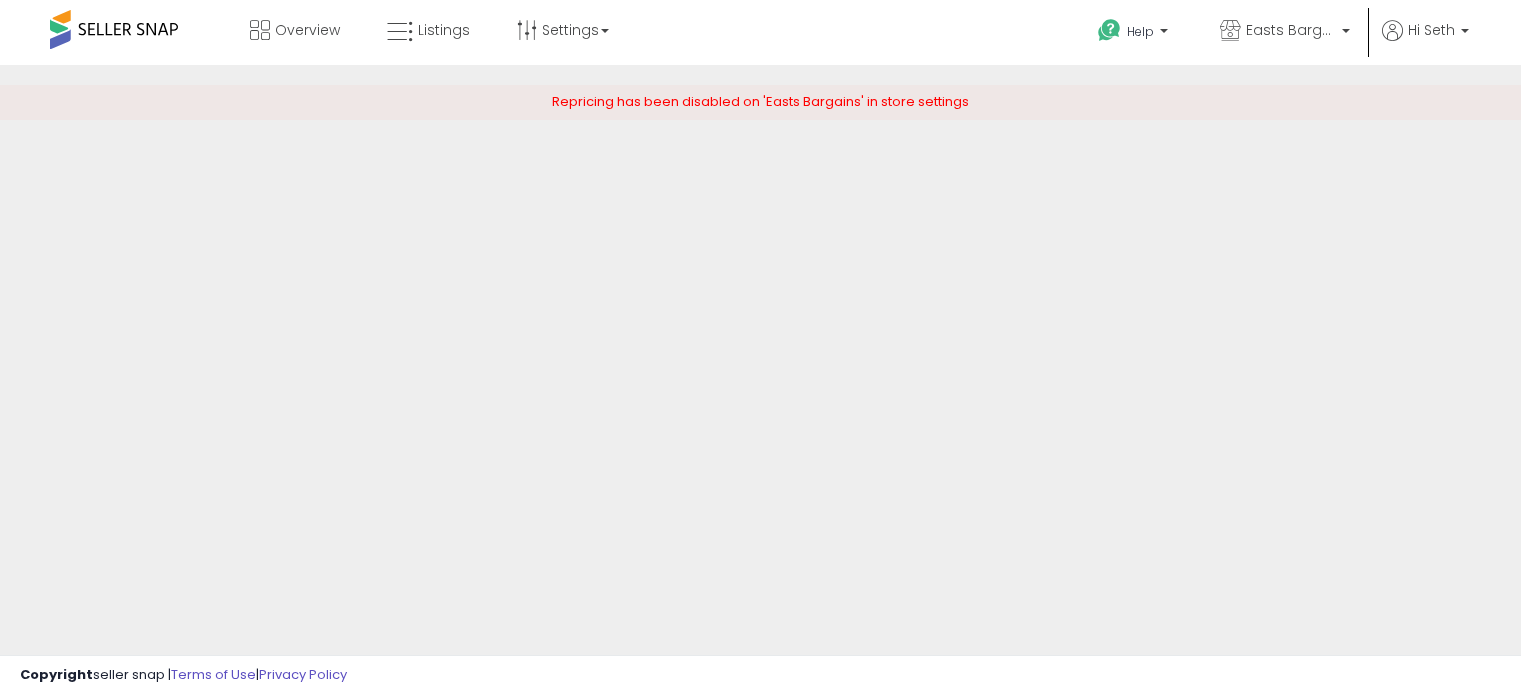 scroll, scrollTop: 0, scrollLeft: 0, axis: both 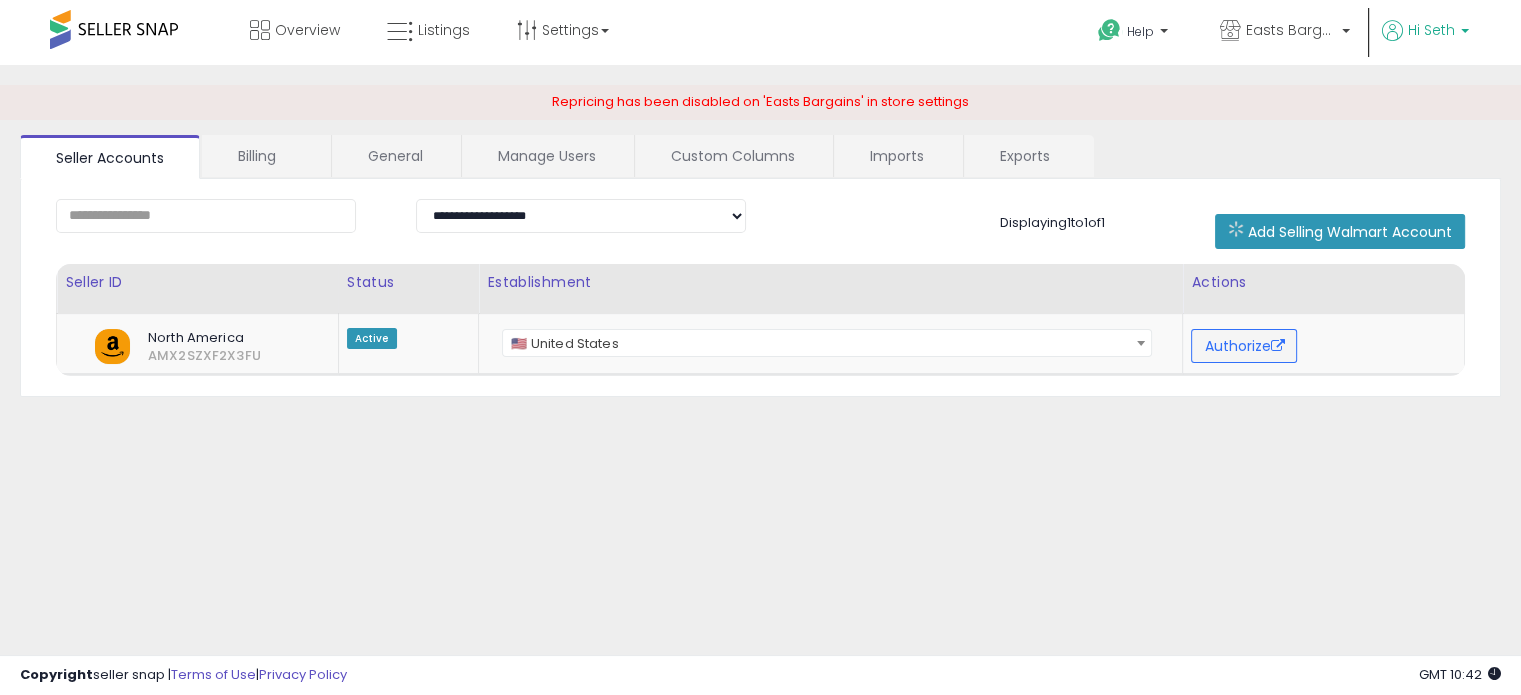 click at bounding box center [1392, 30] 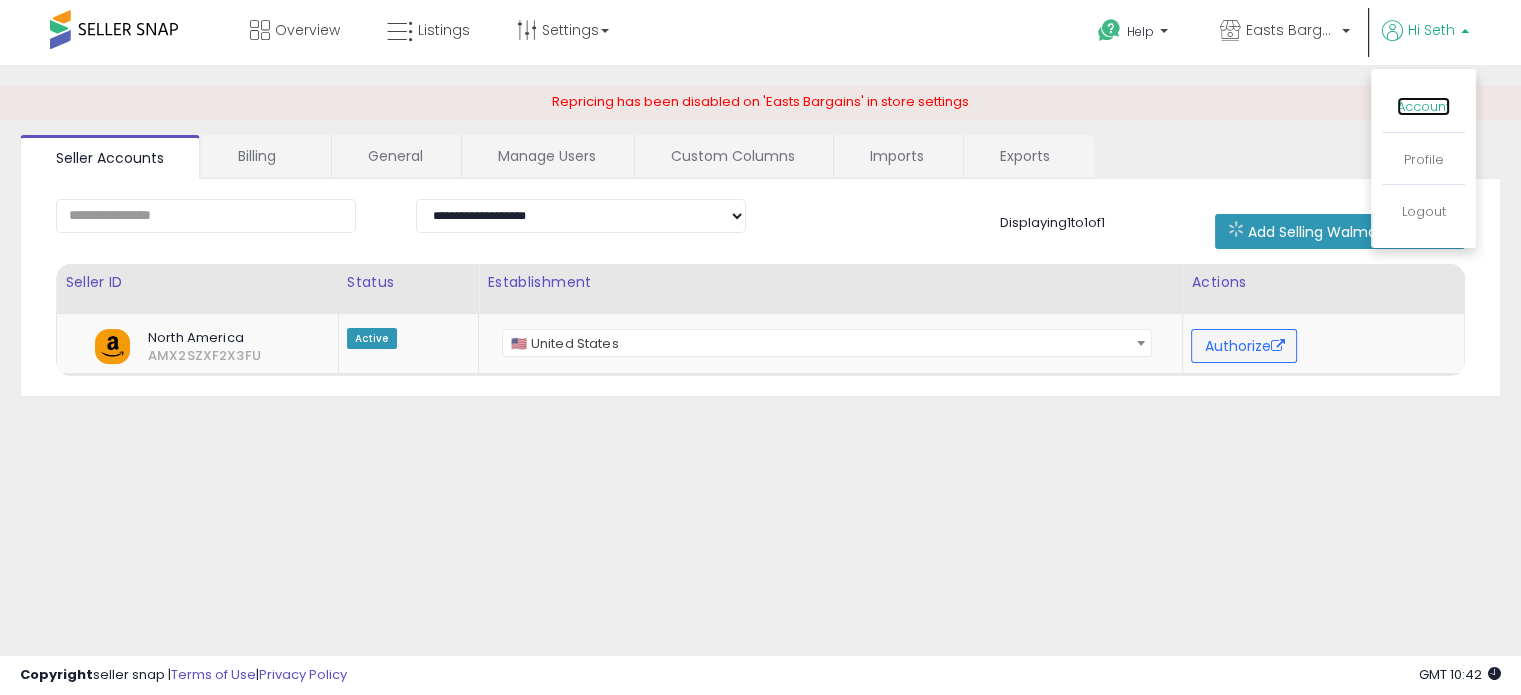 click on "Account" at bounding box center [1423, 106] 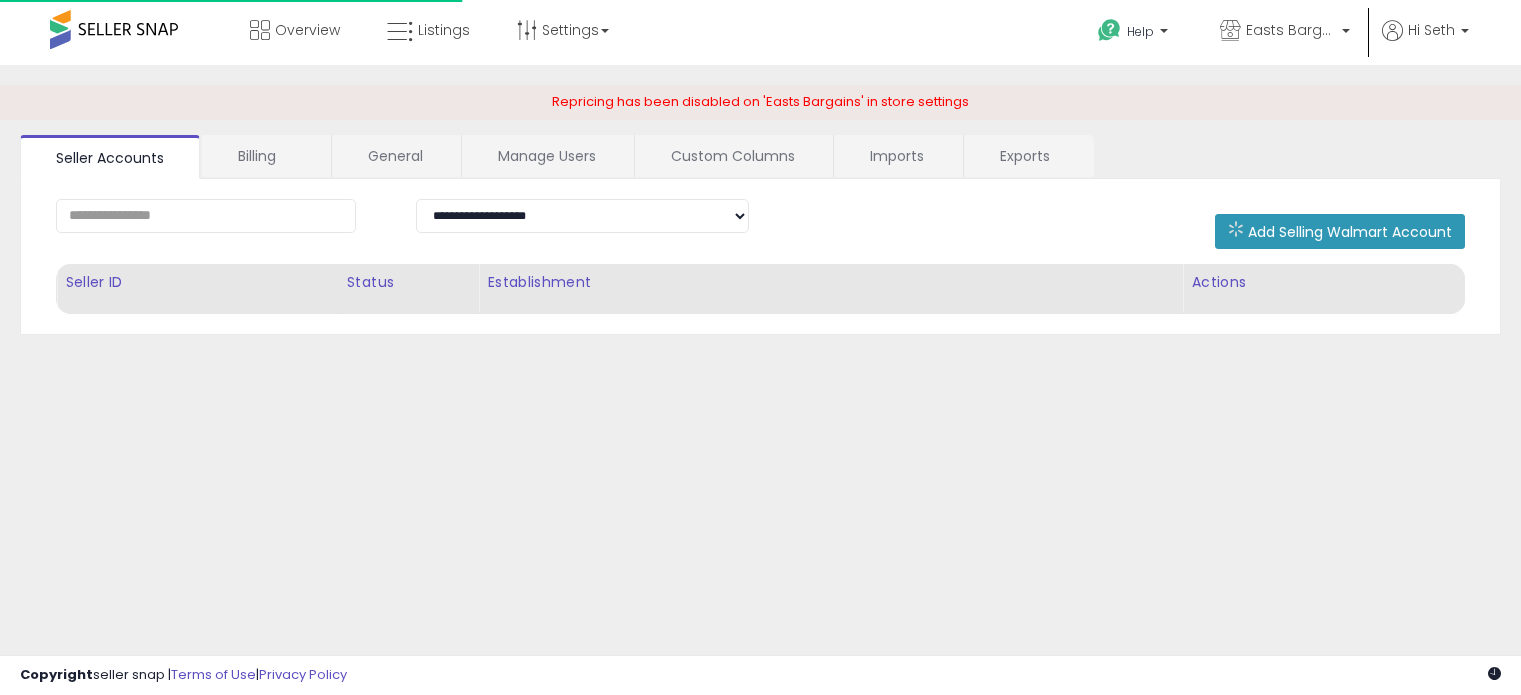 scroll, scrollTop: 0, scrollLeft: 0, axis: both 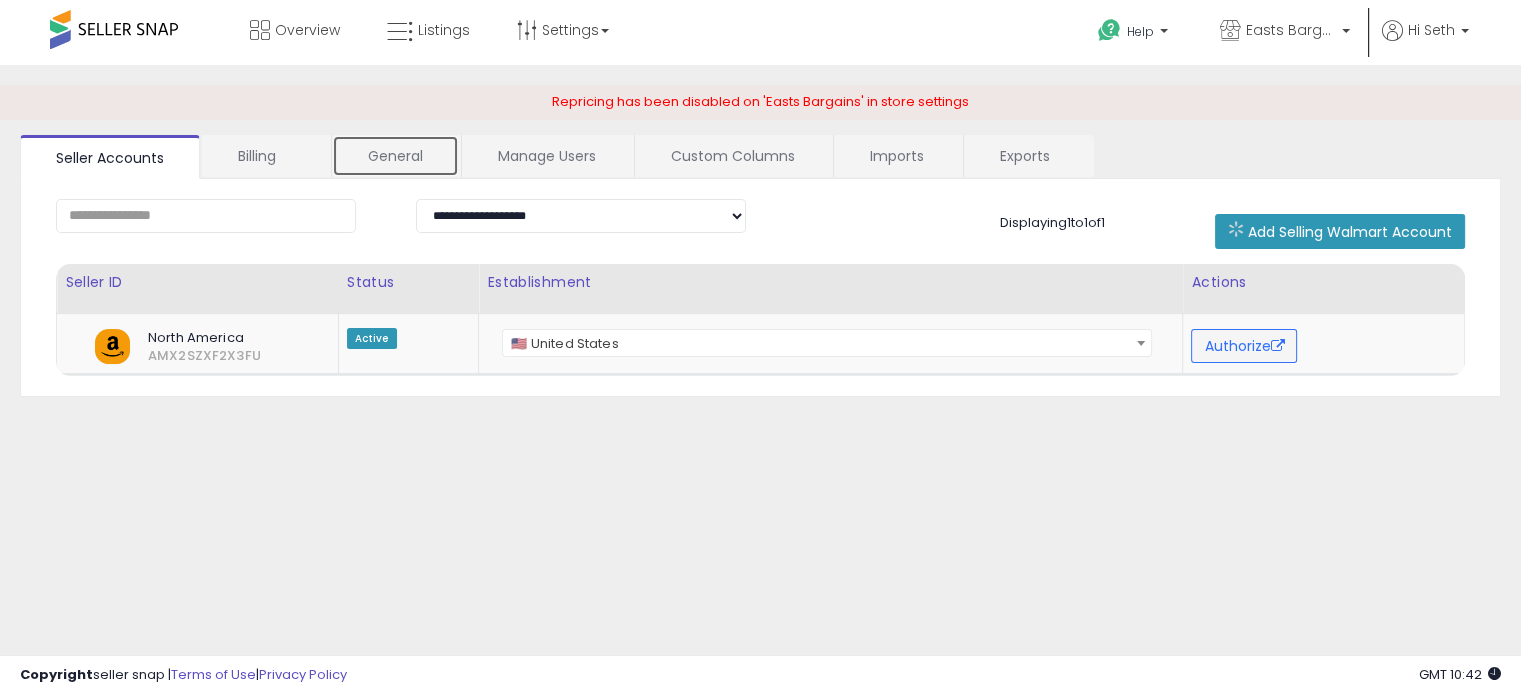 click on "General" at bounding box center [395, 156] 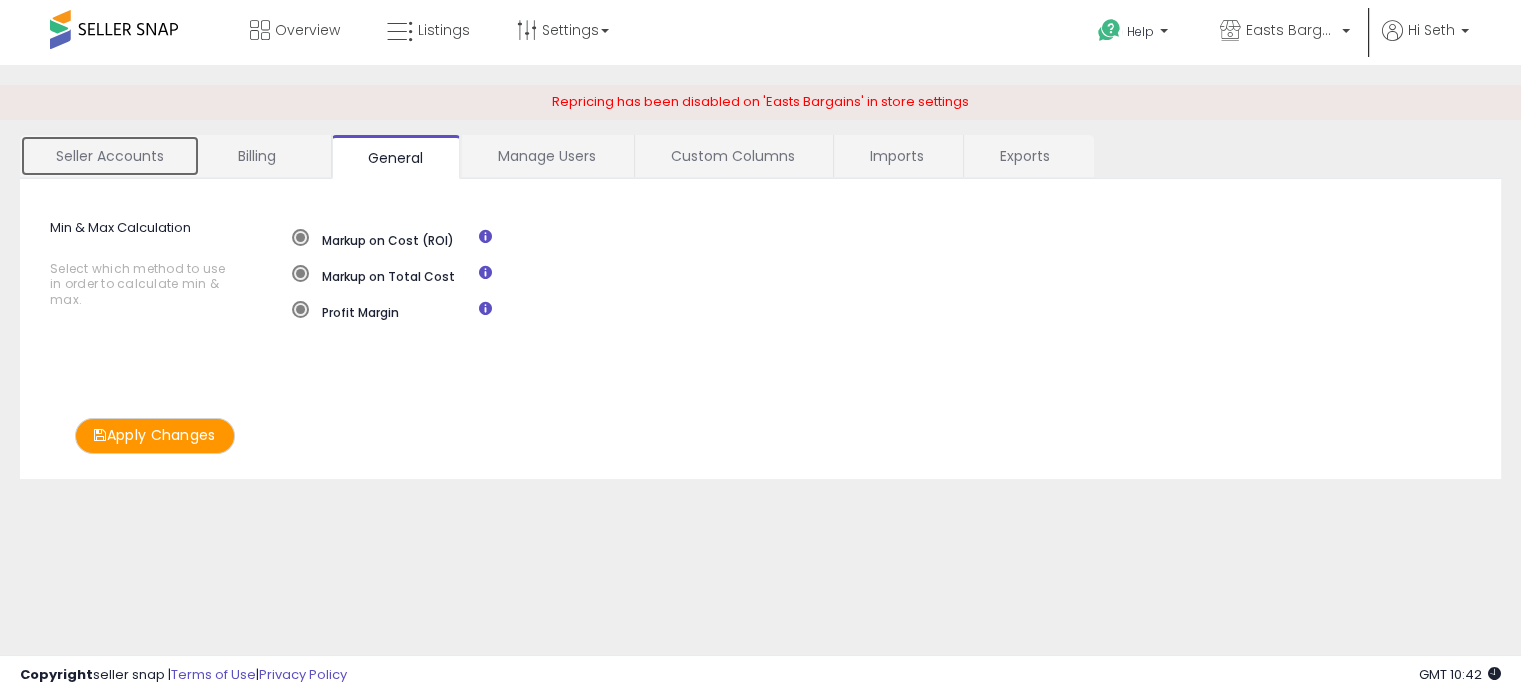 click on "Seller Accounts" at bounding box center (110, 156) 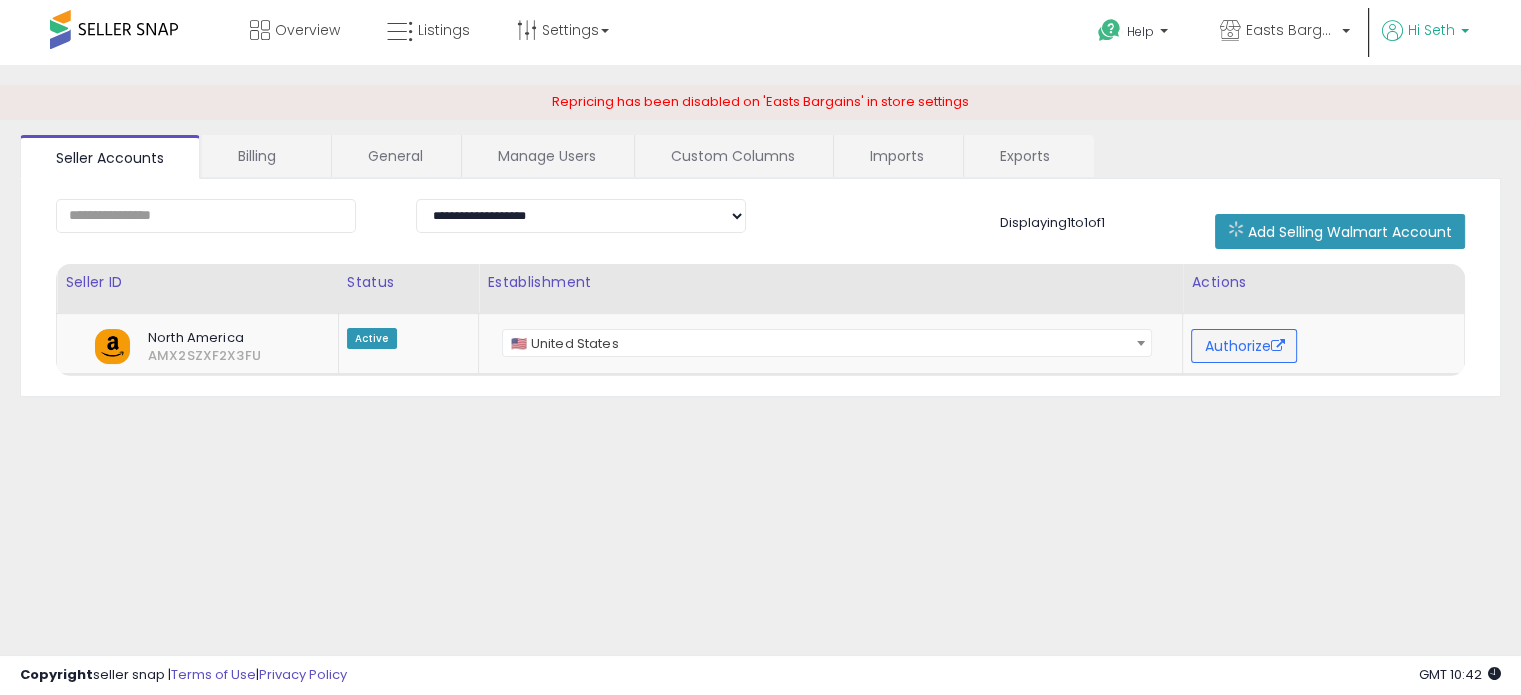 click on "Hi Seth" at bounding box center [1431, 30] 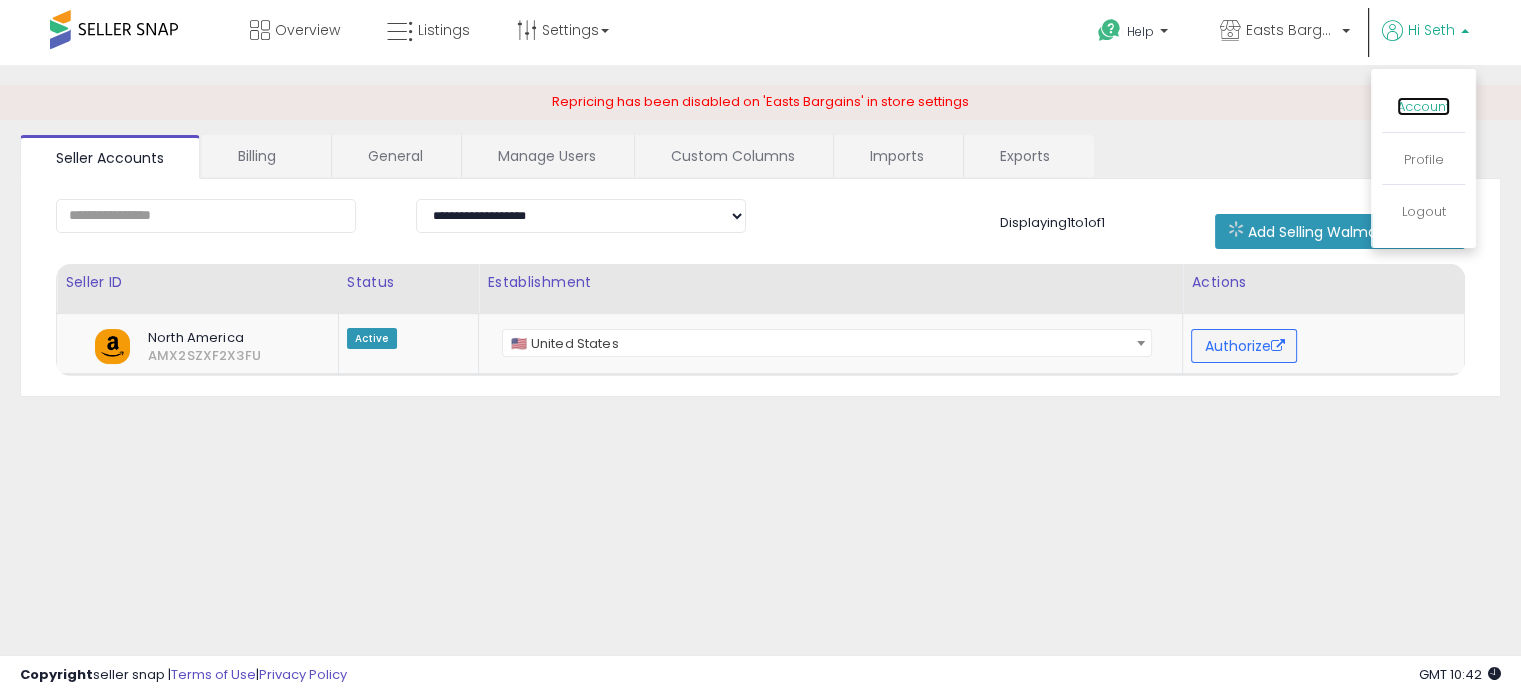 click on "Account" at bounding box center [1423, 106] 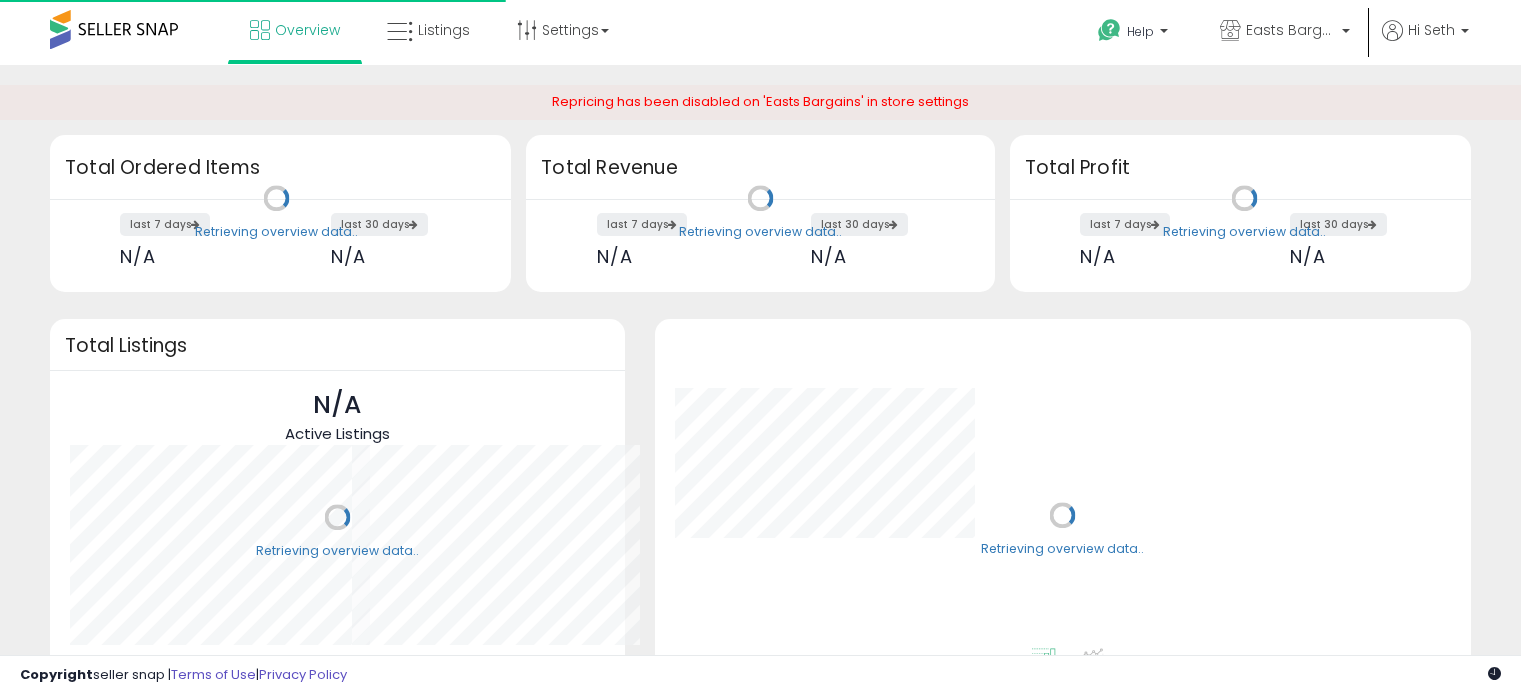 scroll, scrollTop: 0, scrollLeft: 0, axis: both 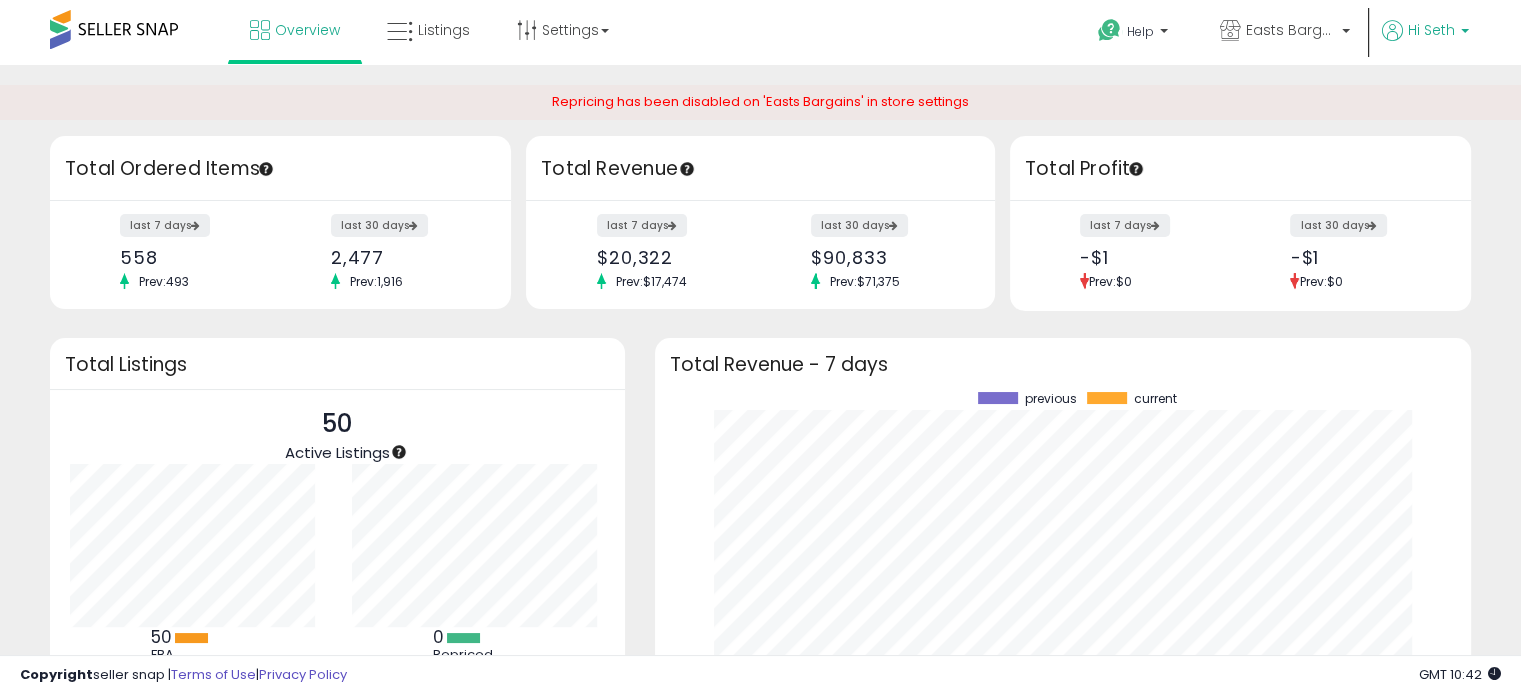 click on "Hi Seth" at bounding box center [1431, 30] 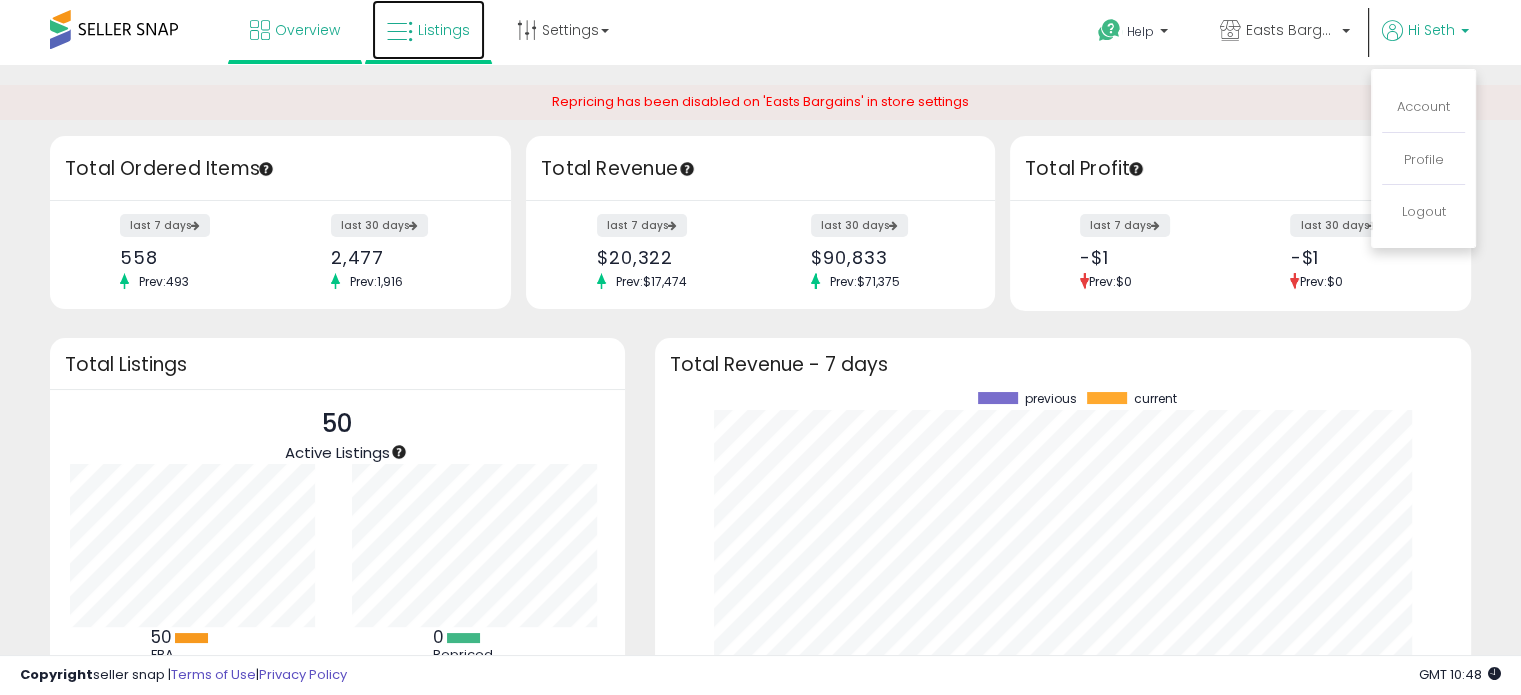 click on "Listings" at bounding box center (444, 30) 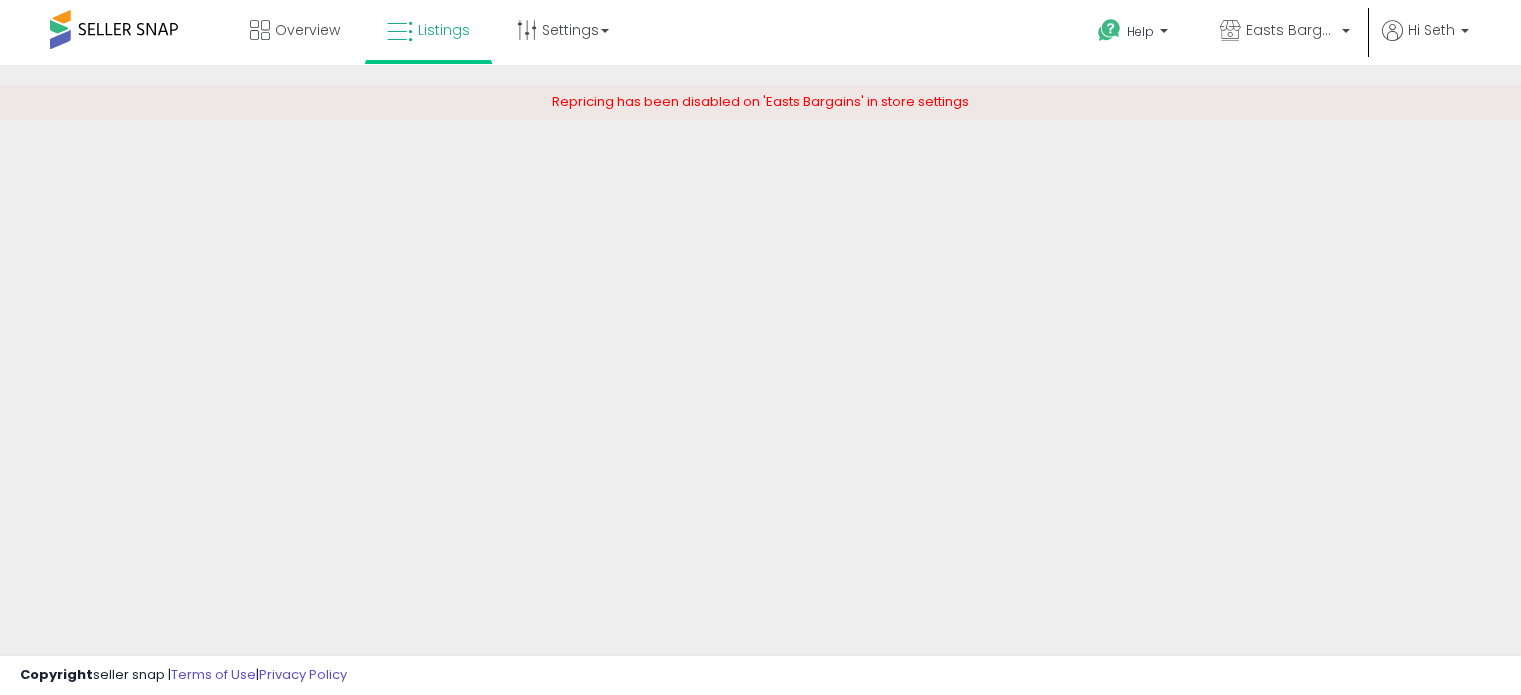 scroll, scrollTop: 0, scrollLeft: 0, axis: both 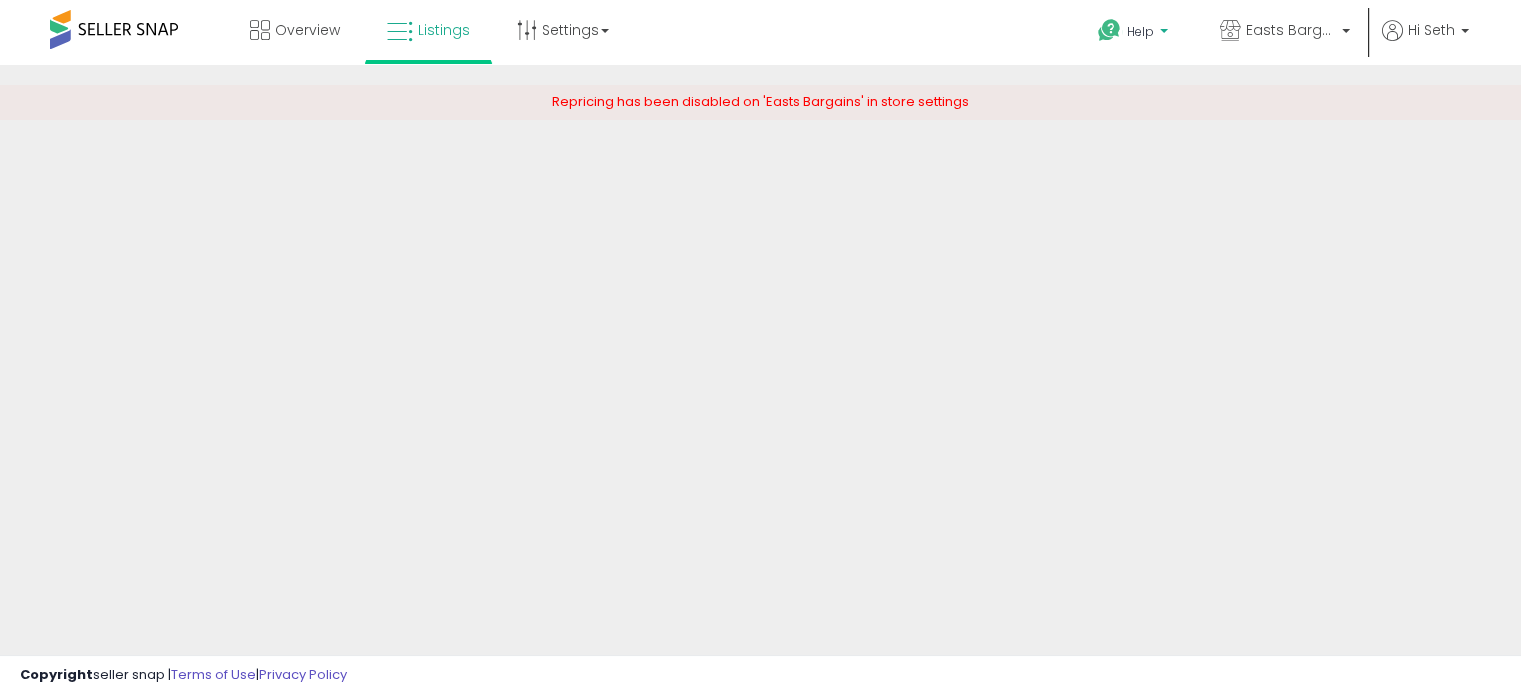 click on "Help" at bounding box center (1135, 34) 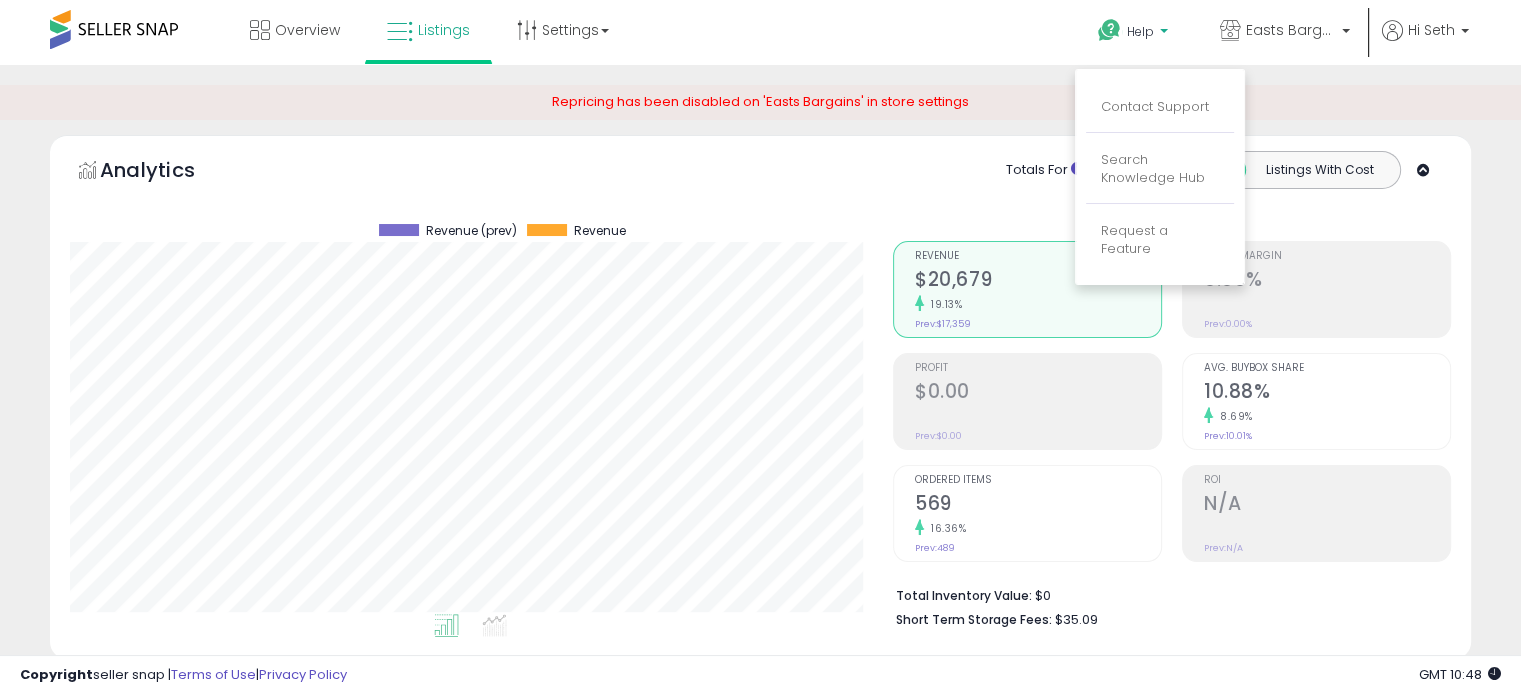 scroll, scrollTop: 999589, scrollLeft: 999176, axis: both 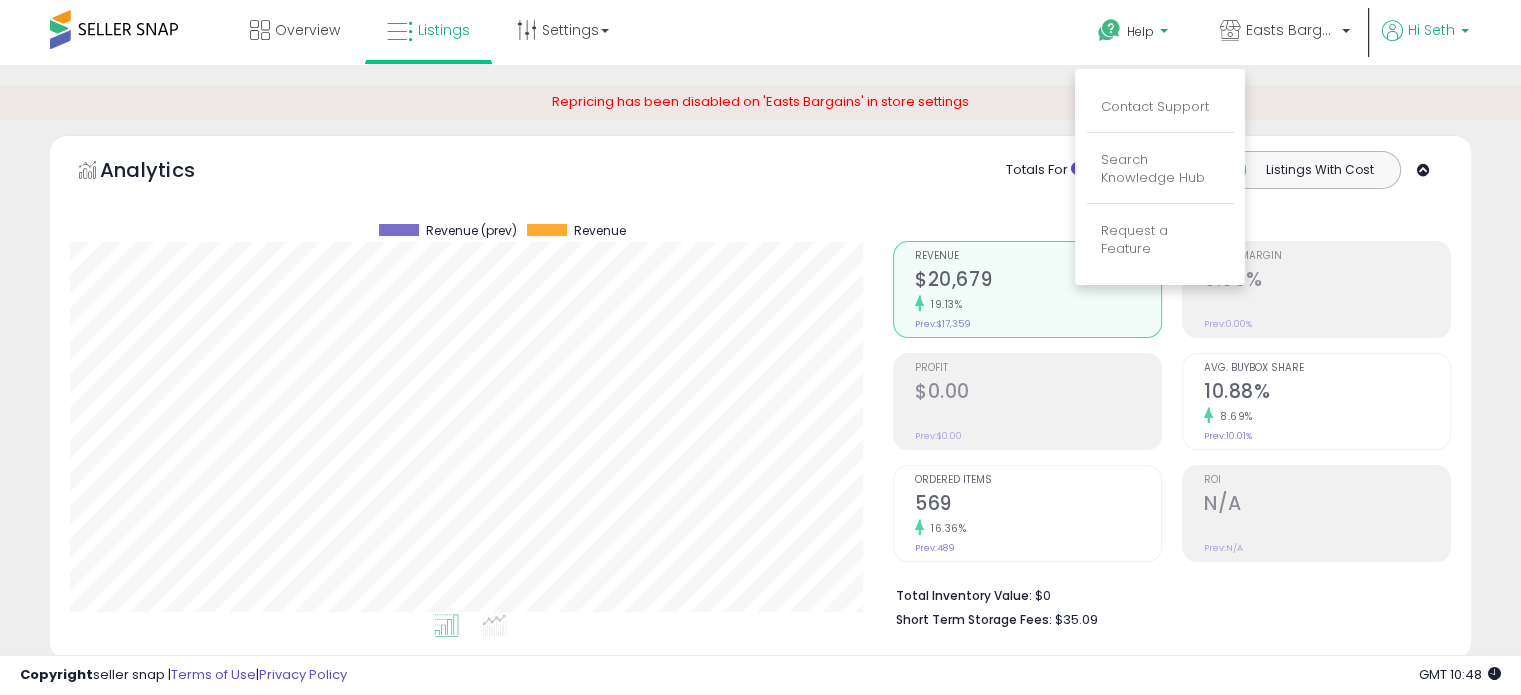 click at bounding box center [1392, 30] 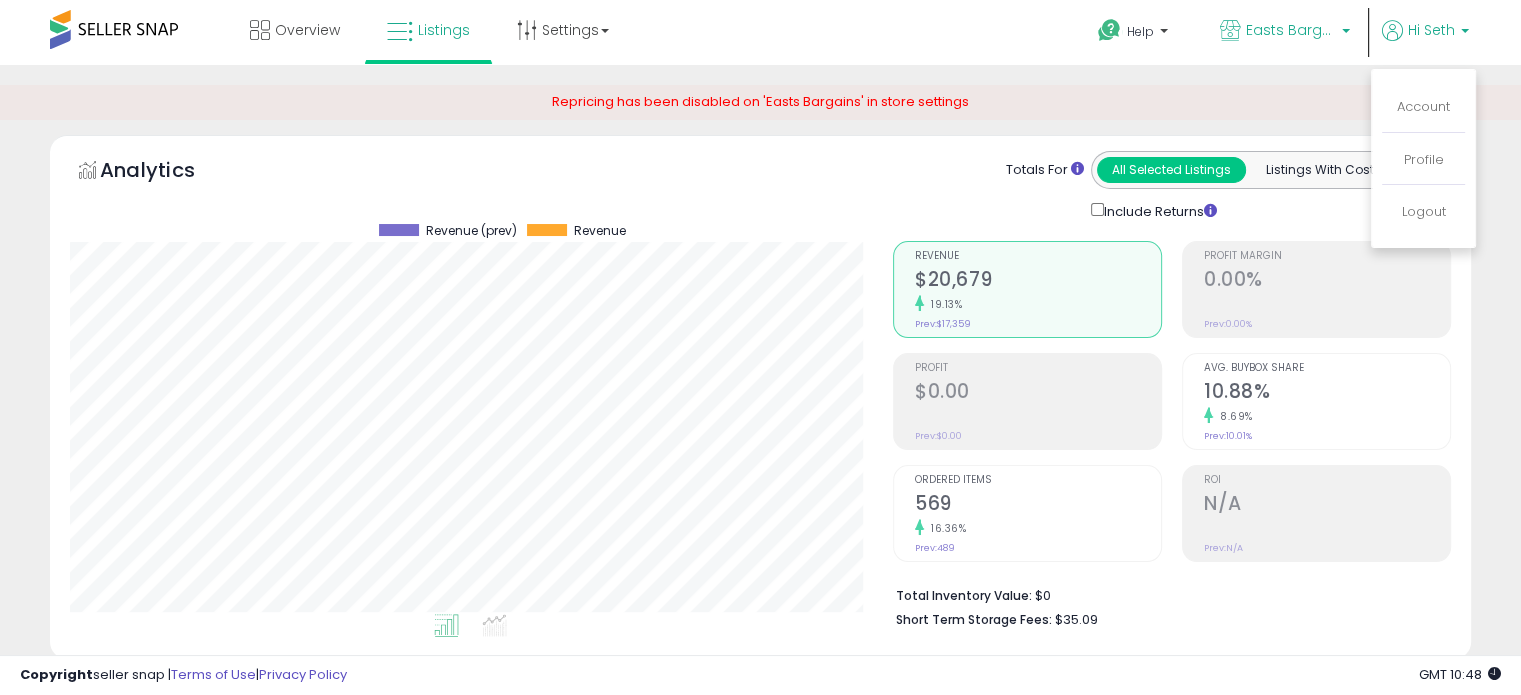 click on "Easts Bargains" at bounding box center [1291, 30] 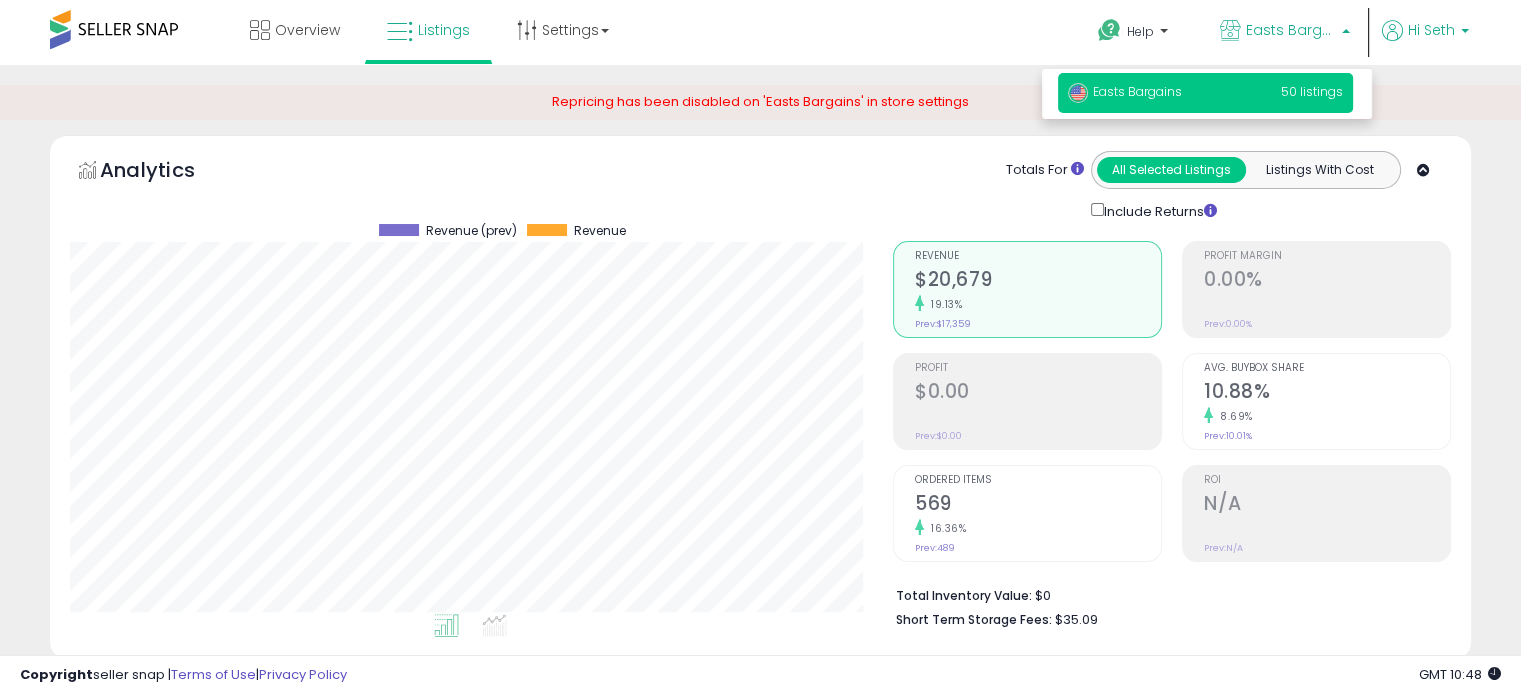 click on "Hi Seth" at bounding box center (1431, 30) 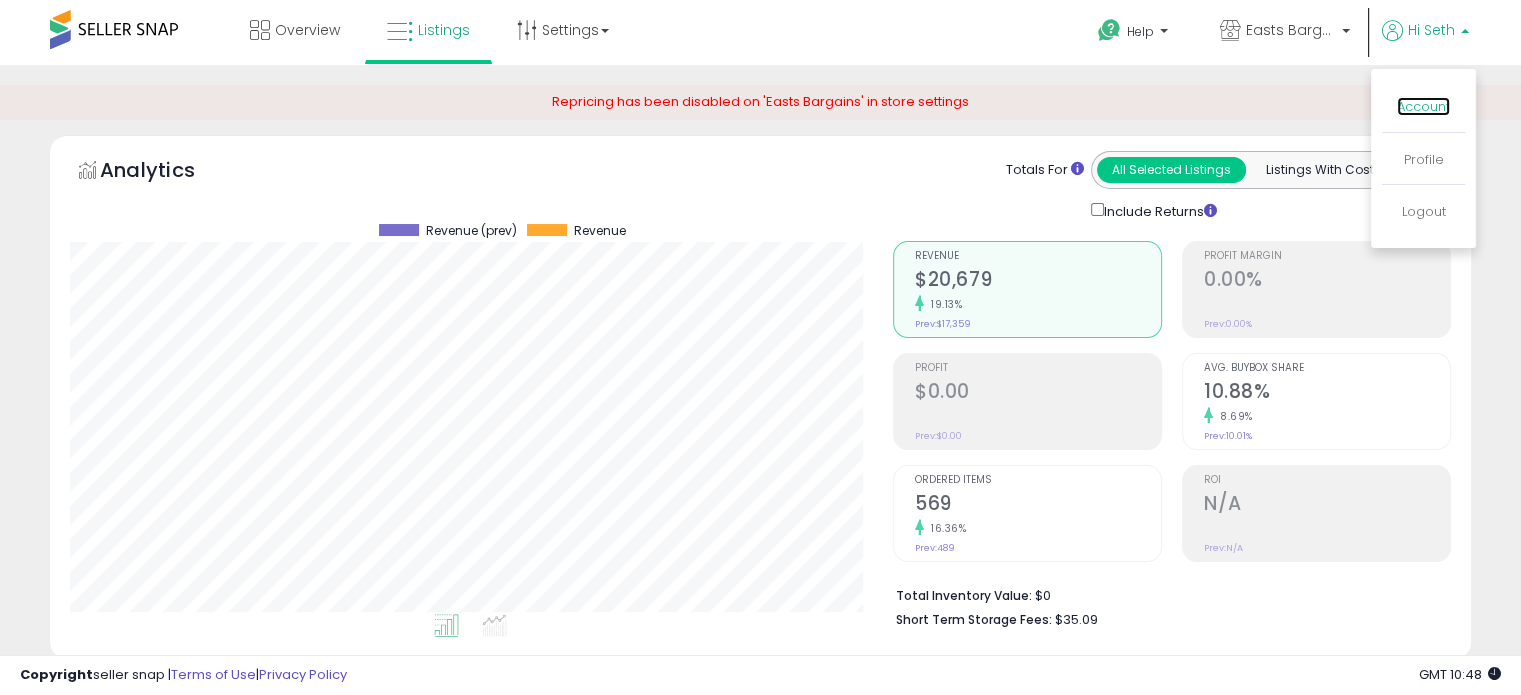 click on "Account" at bounding box center (1423, 106) 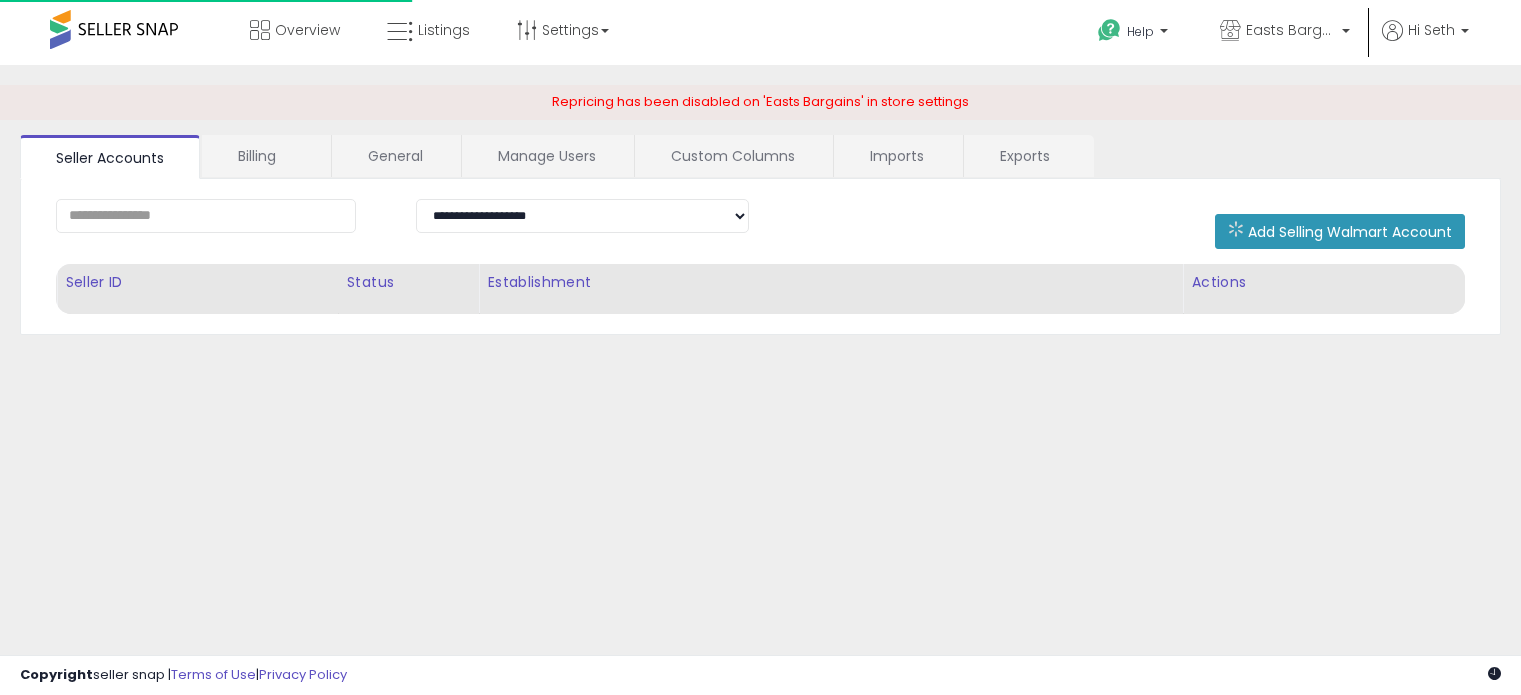 scroll, scrollTop: 0, scrollLeft: 0, axis: both 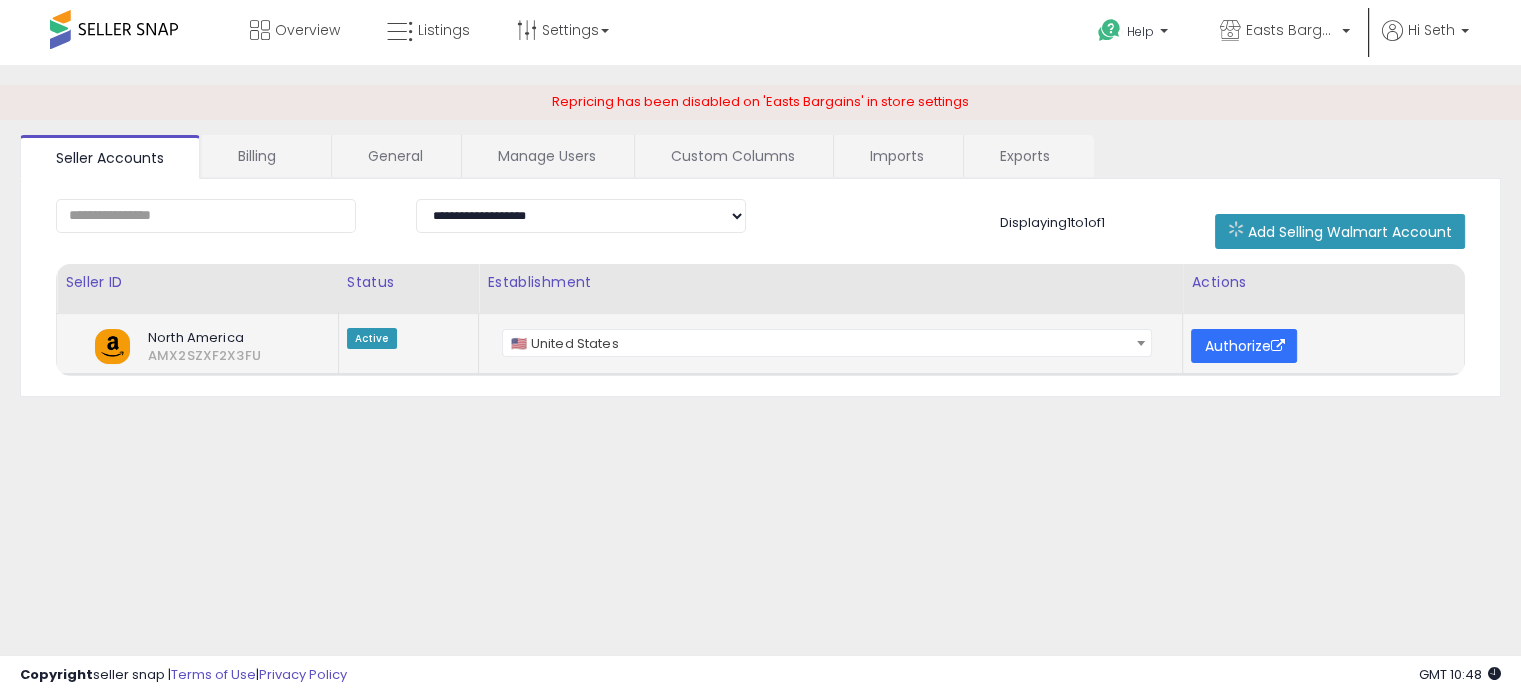 click on "Authorize" at bounding box center (1244, 346) 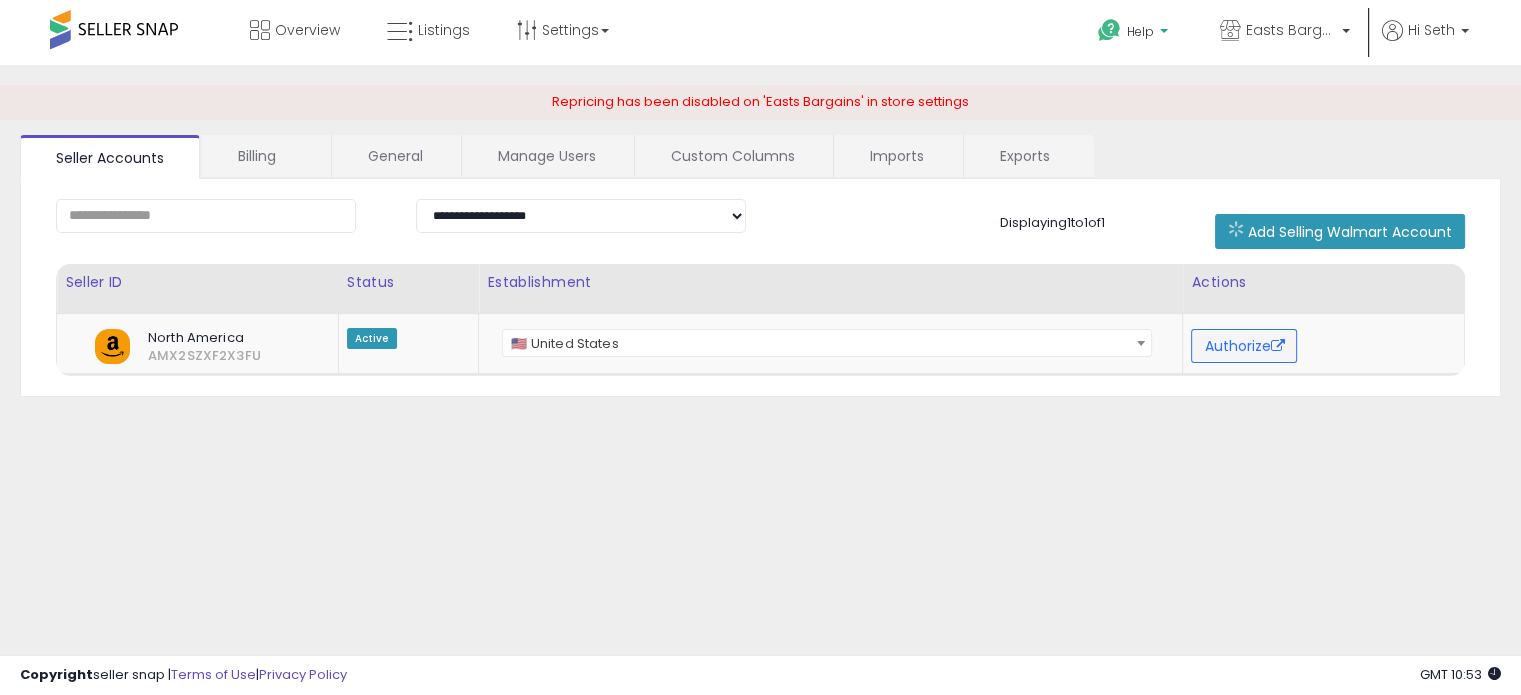 click on "Help" at bounding box center (1135, 34) 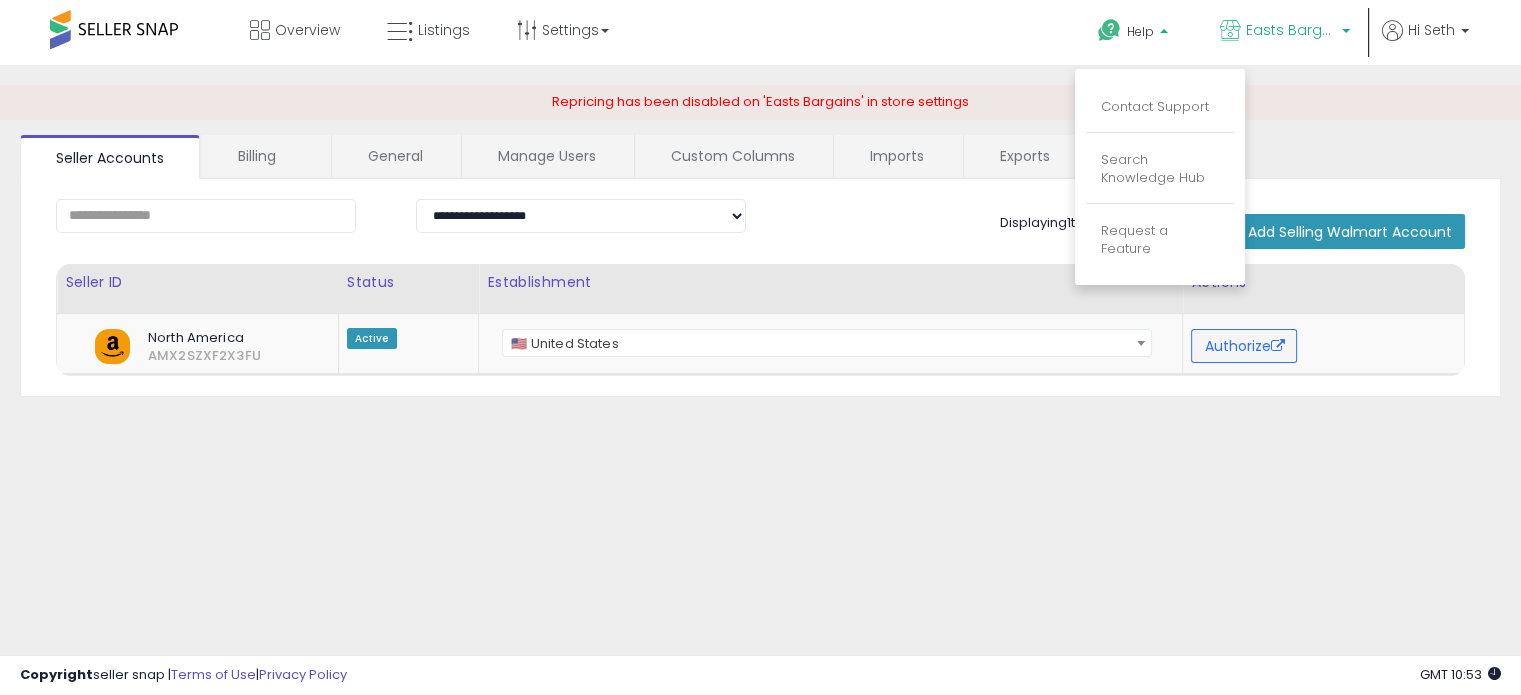 click on "Easts Bargains" at bounding box center (1285, 32) 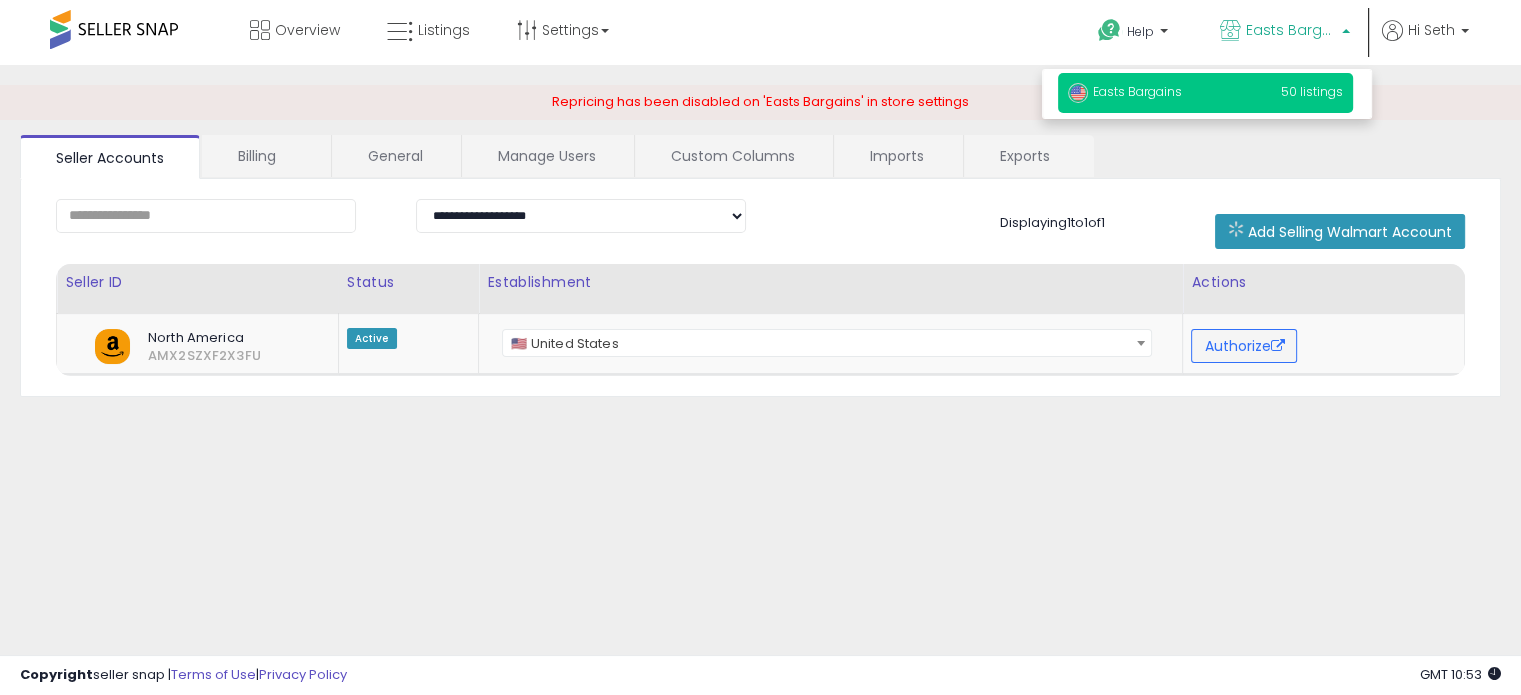 click on "50
listings" at bounding box center (1312, 91) 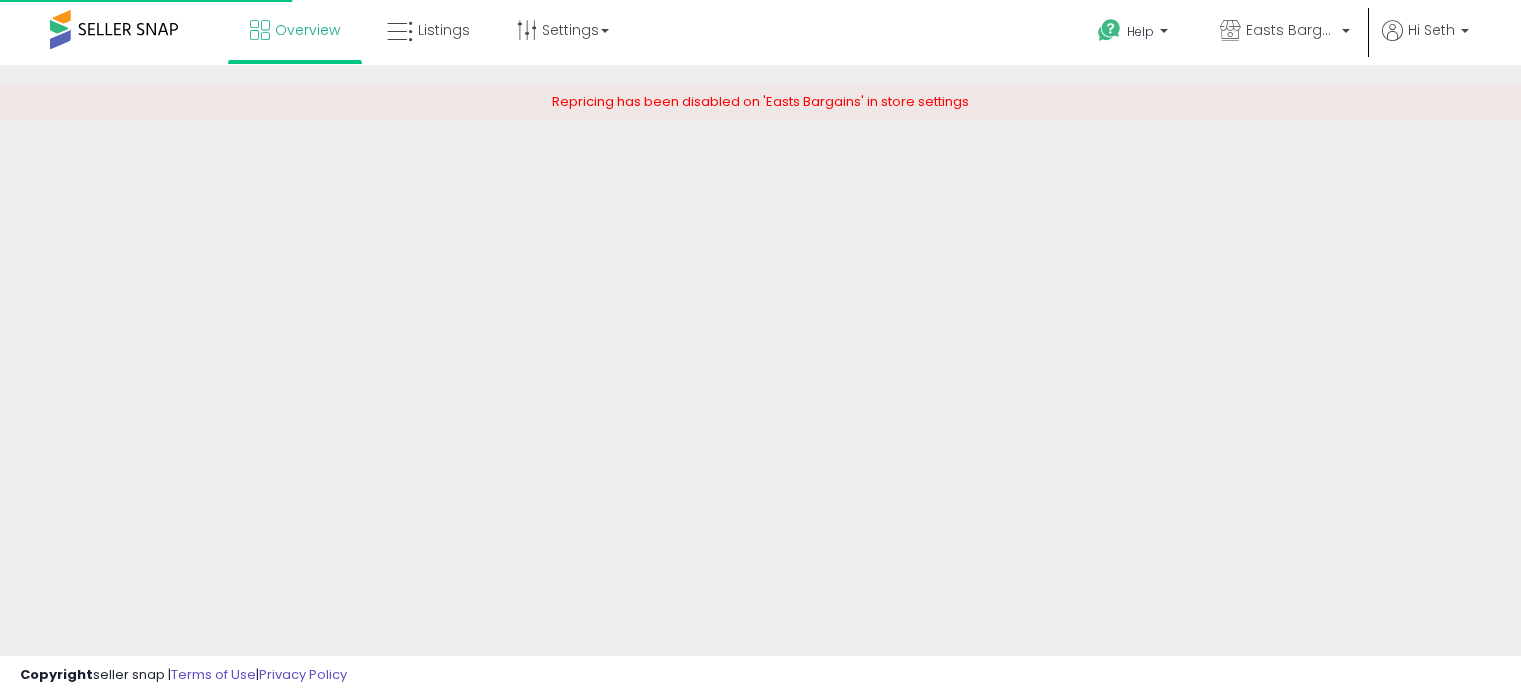 scroll, scrollTop: 0, scrollLeft: 0, axis: both 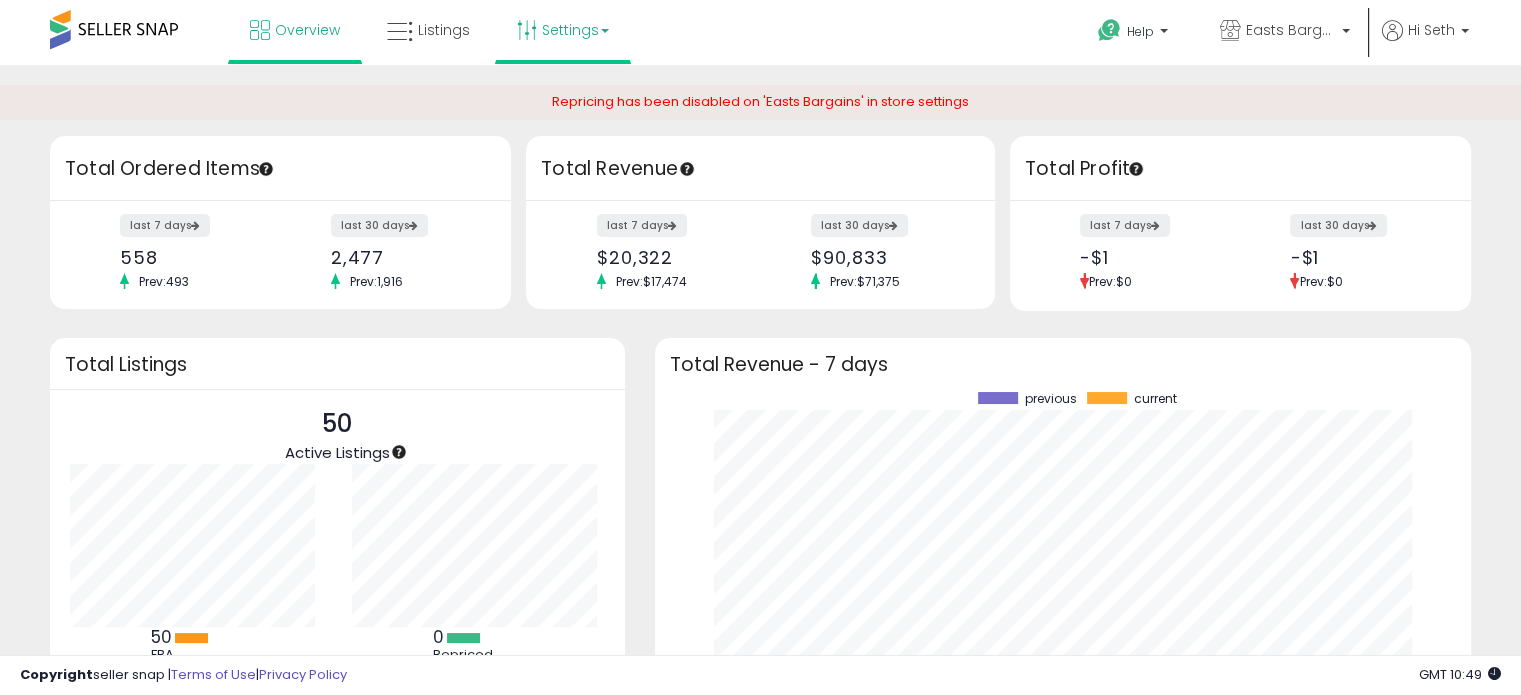 click on "Settings" at bounding box center [563, 30] 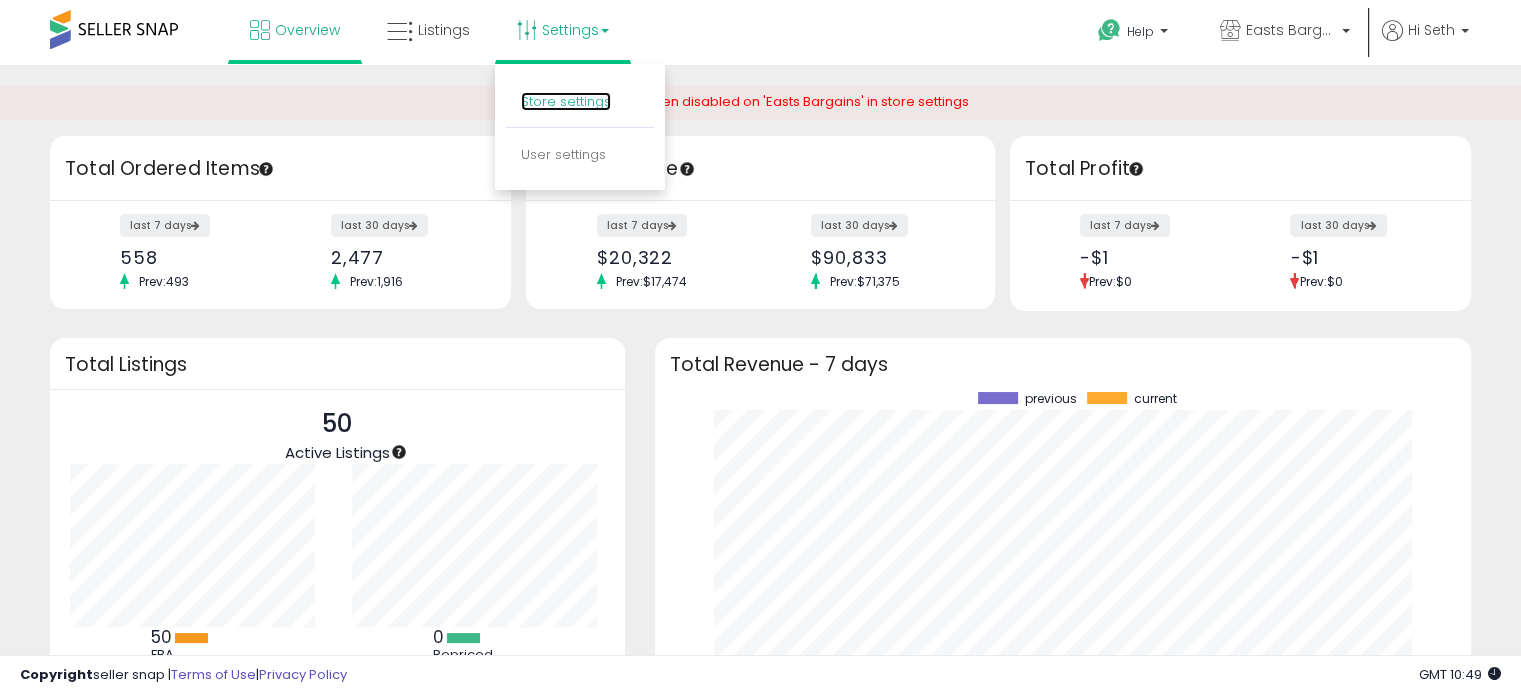 click on "Store
settings" at bounding box center (566, 101) 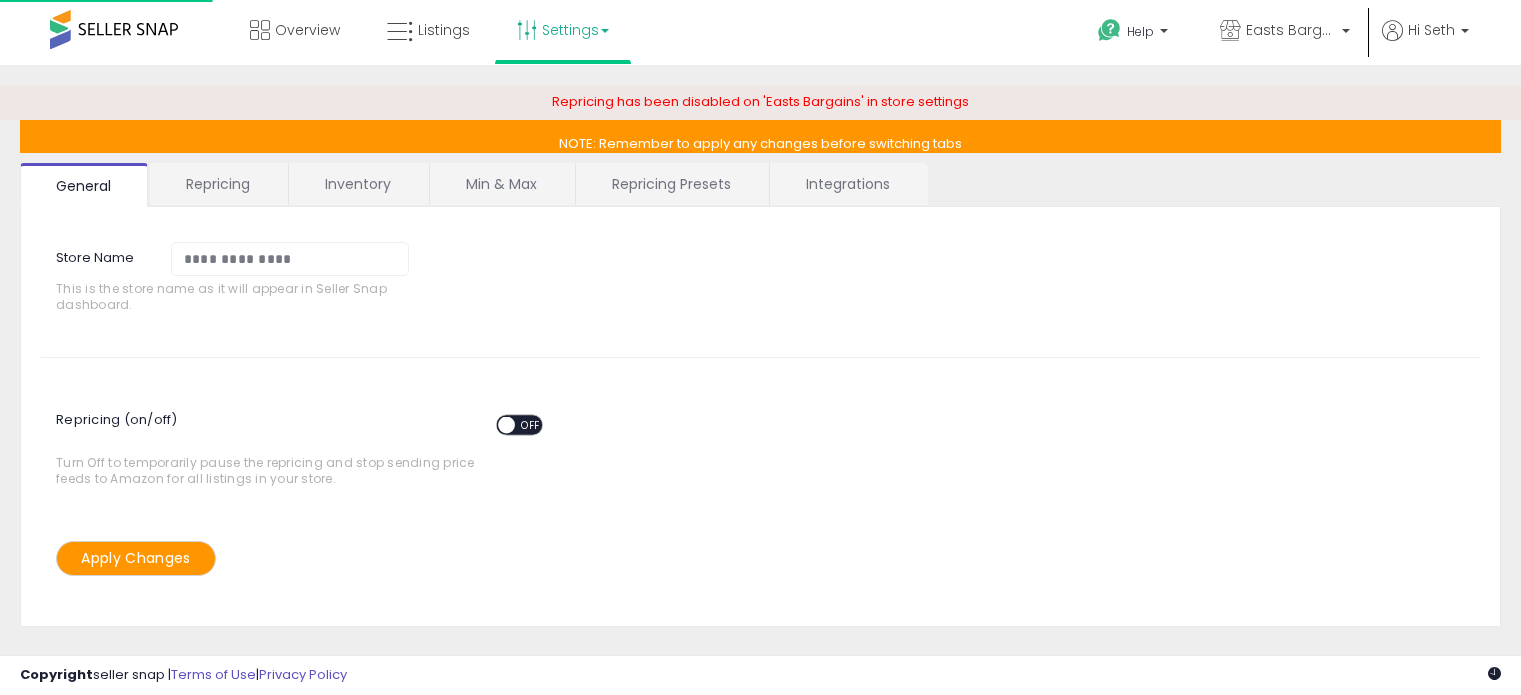 scroll, scrollTop: 0, scrollLeft: 0, axis: both 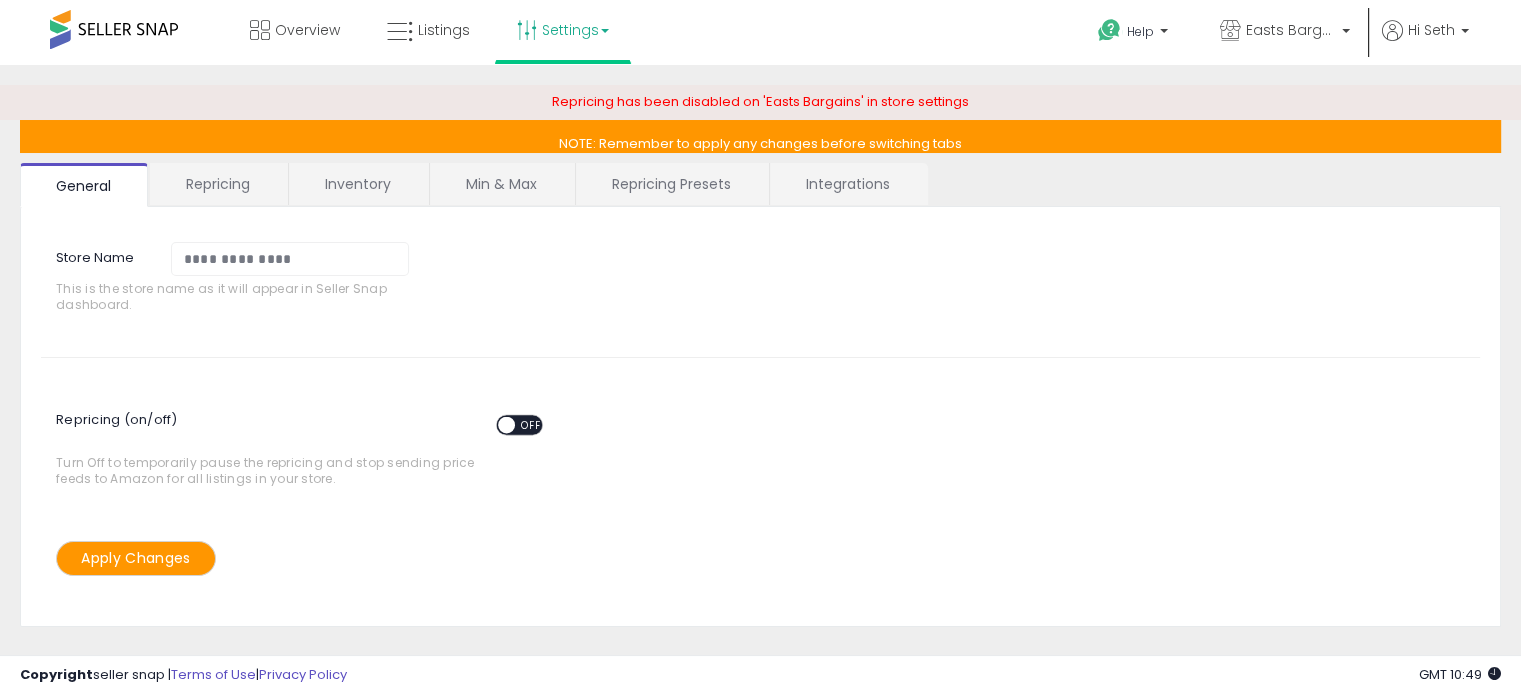 click on "Repricing" at bounding box center (218, 184) 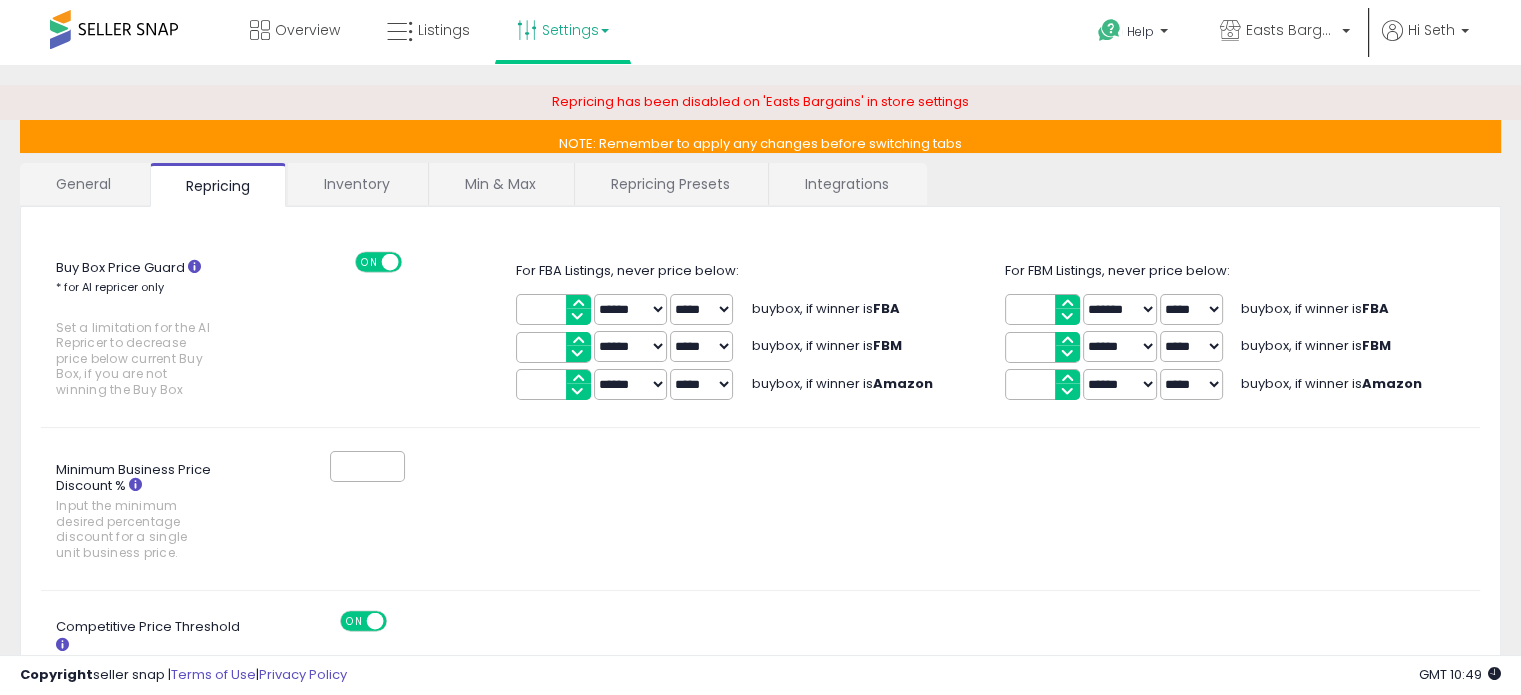click on "Inventory" at bounding box center (357, 184) 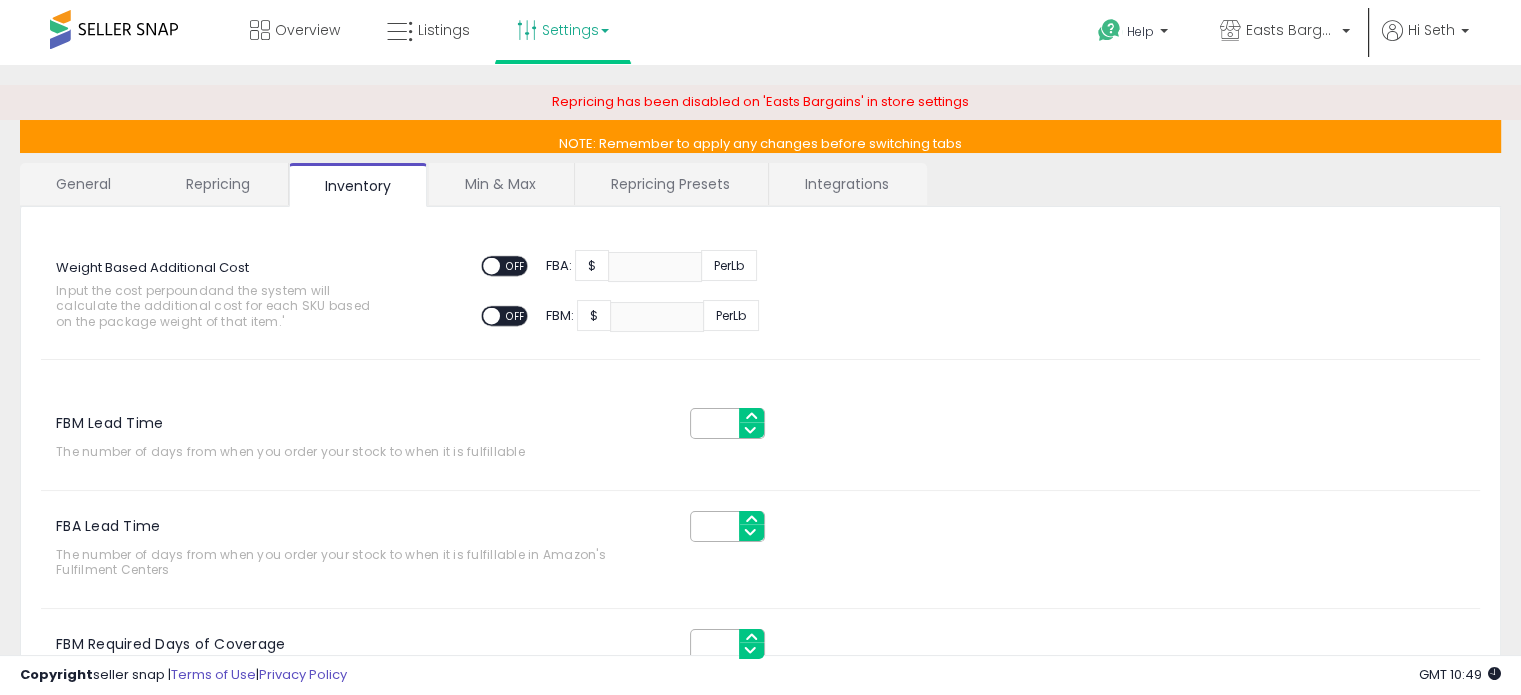 click on "Integrations" at bounding box center (847, 184) 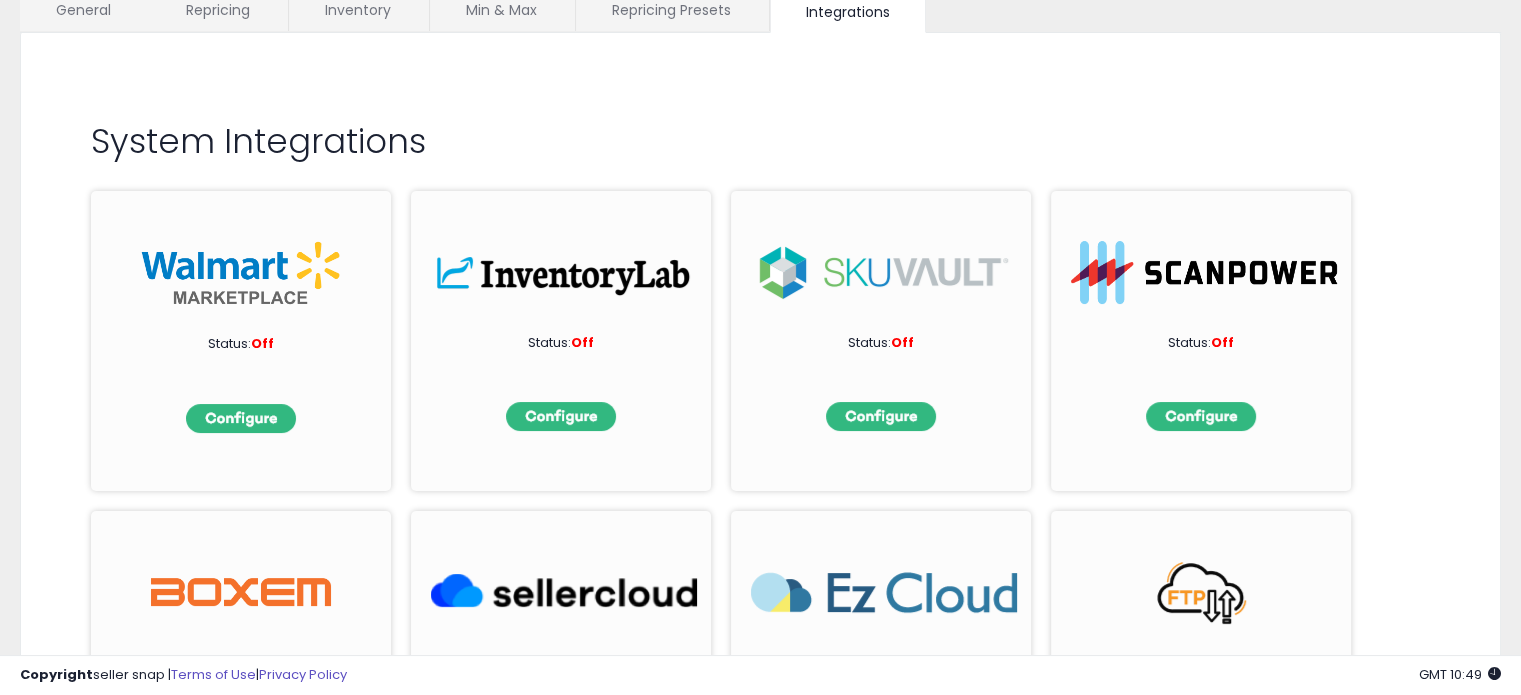 scroll, scrollTop: 200, scrollLeft: 0, axis: vertical 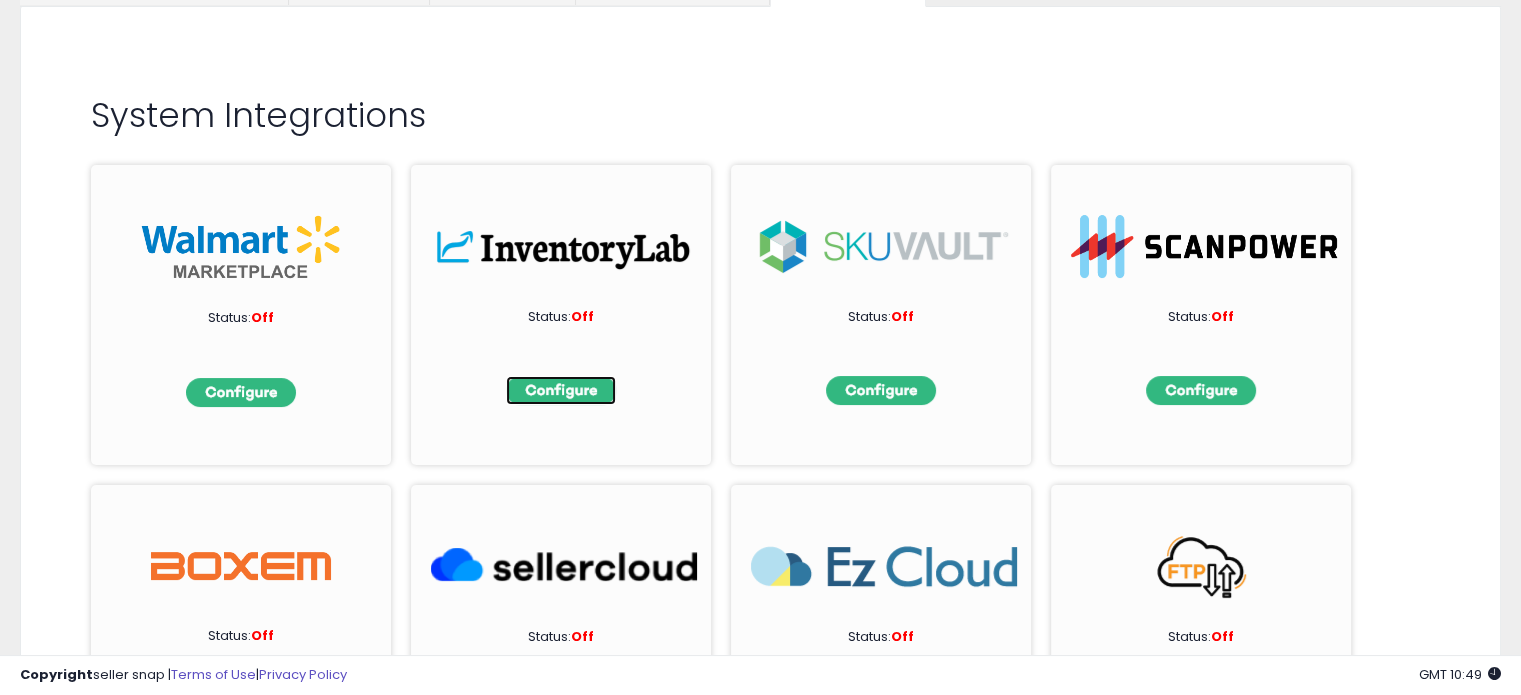 click at bounding box center [561, 390] 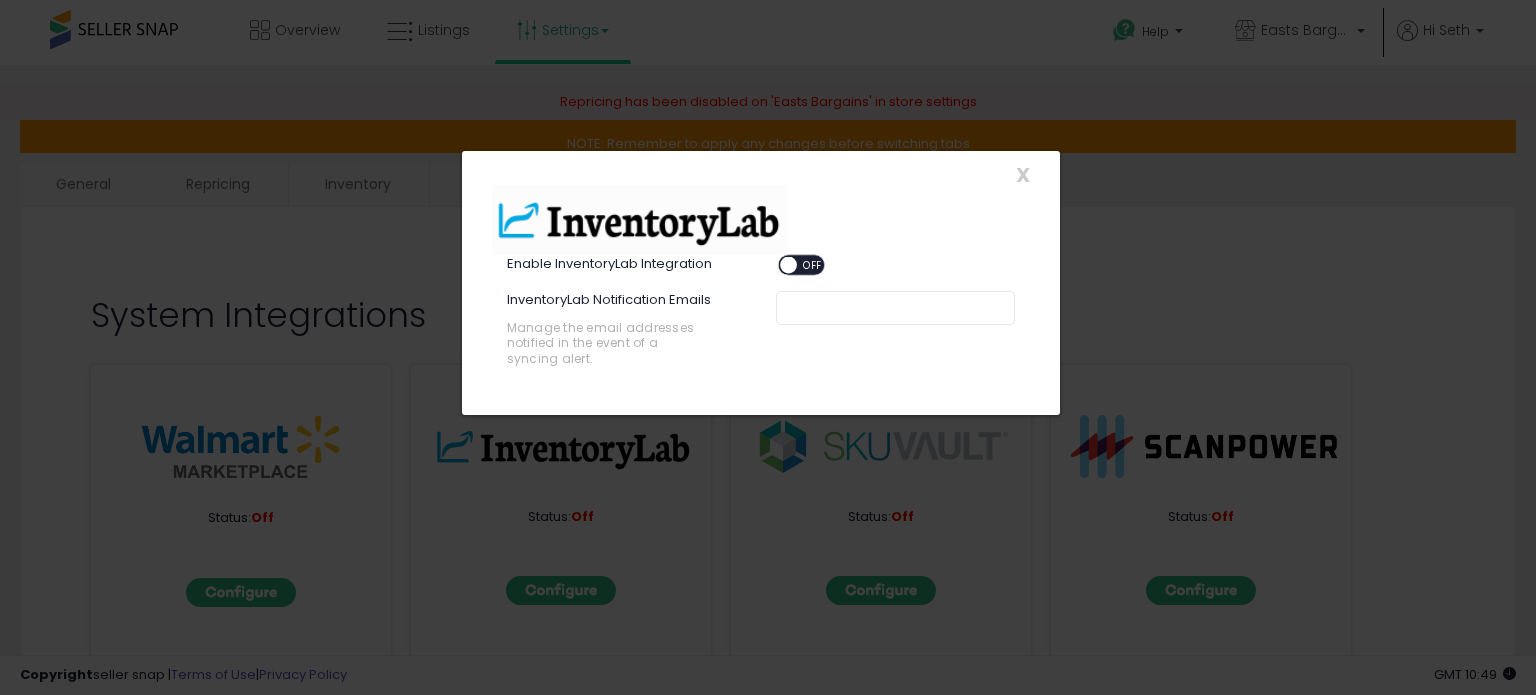 click on "OFF" at bounding box center [813, 265] 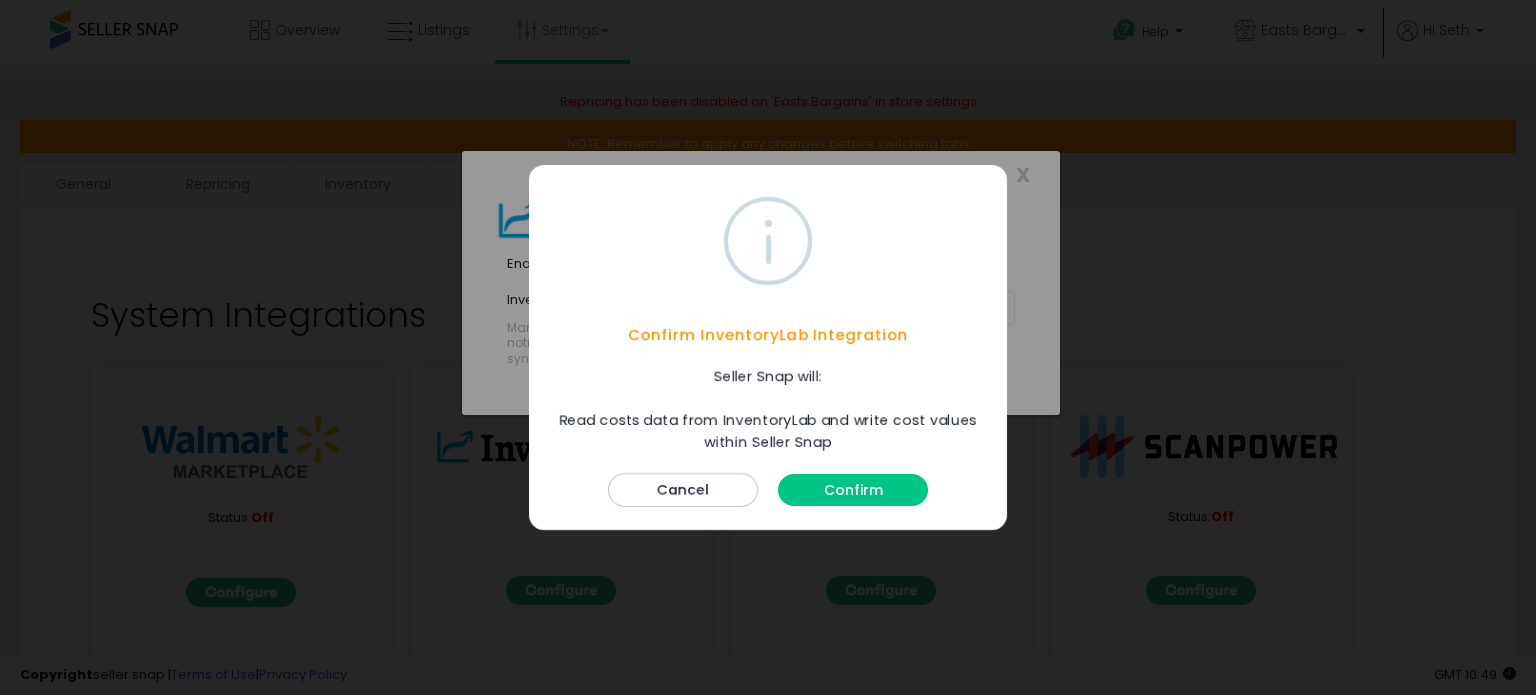 click on "Confirm" at bounding box center (853, 490) 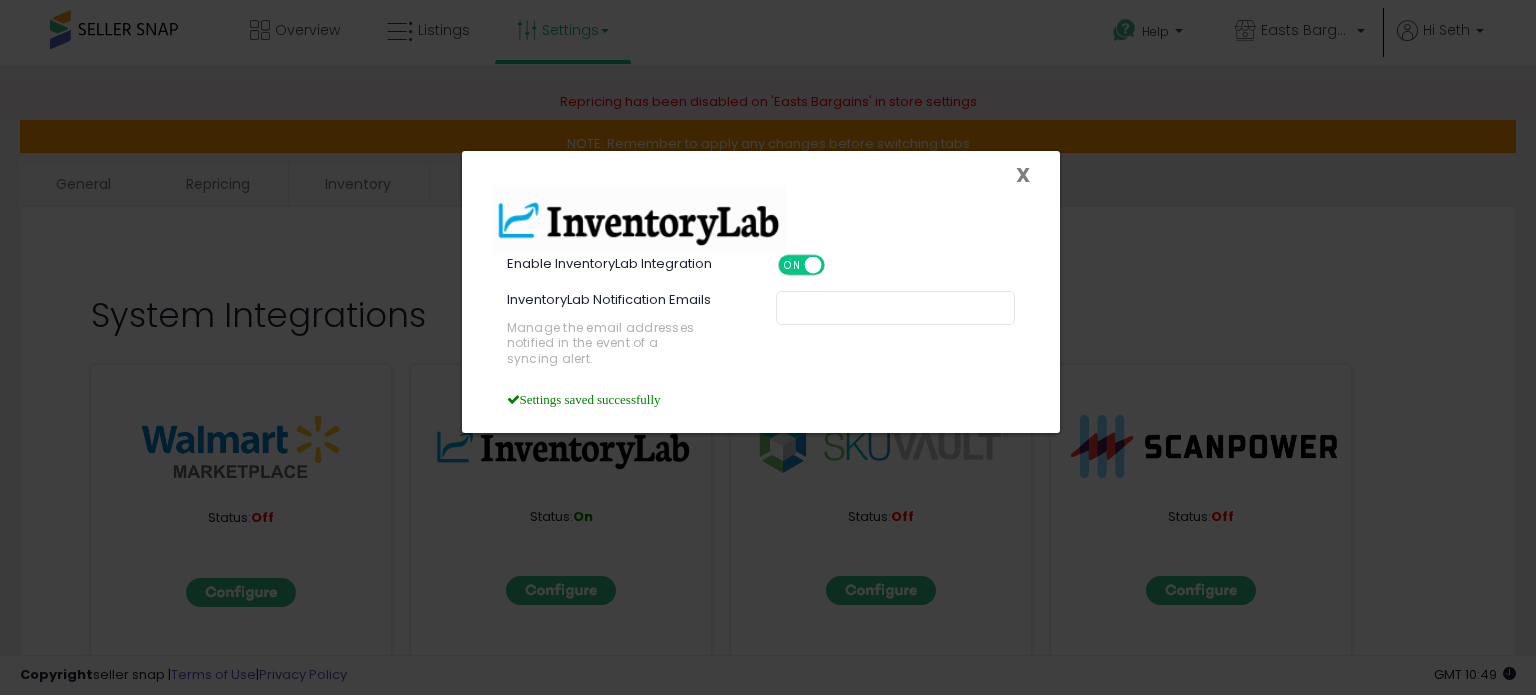 click on "X" at bounding box center (1023, 175) 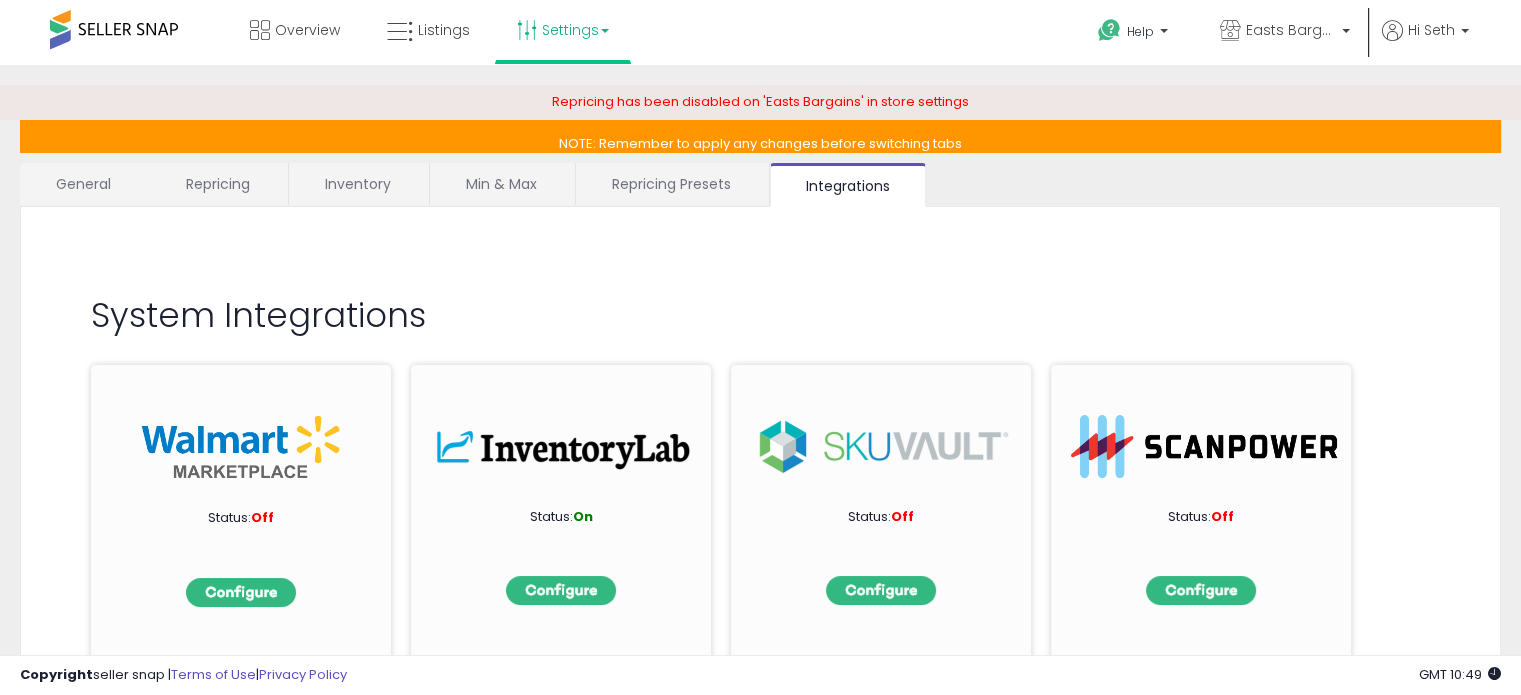 click at bounding box center [564, 446] 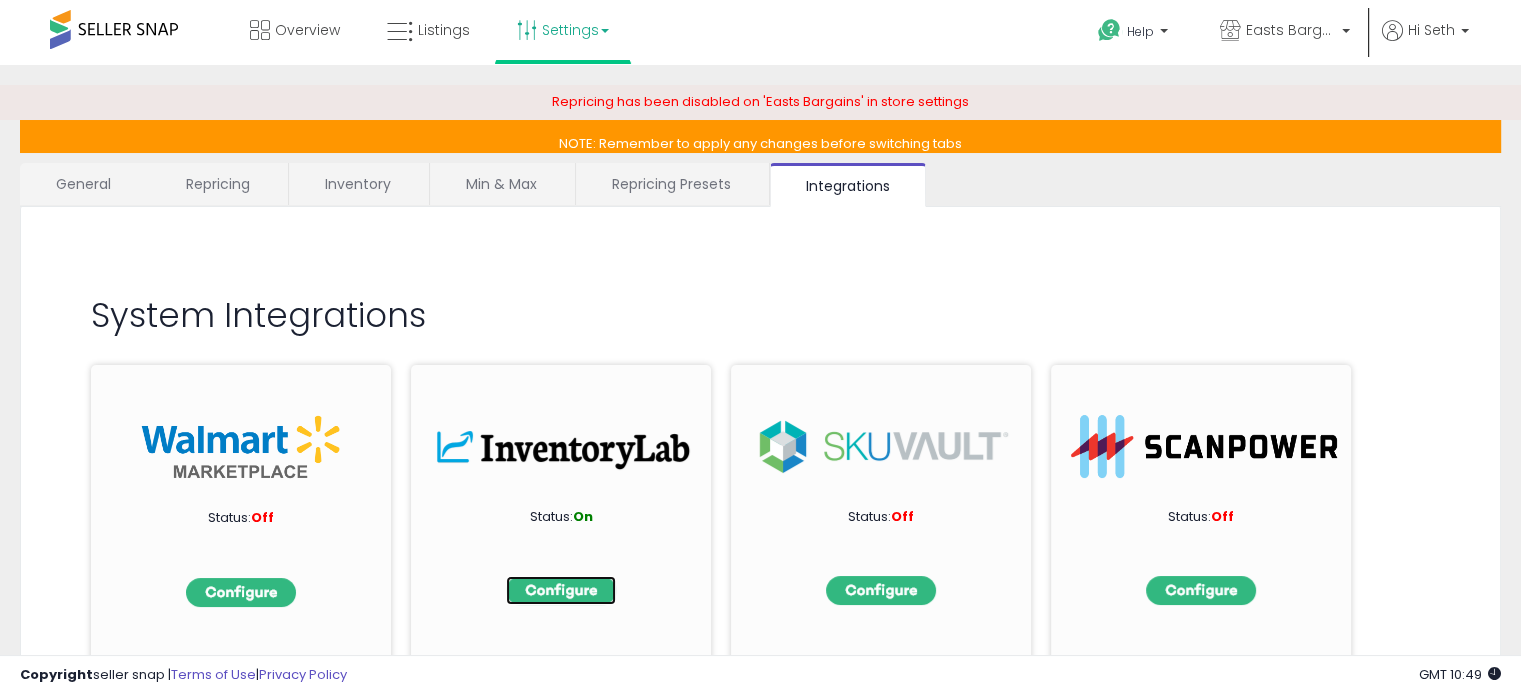 click at bounding box center (561, 590) 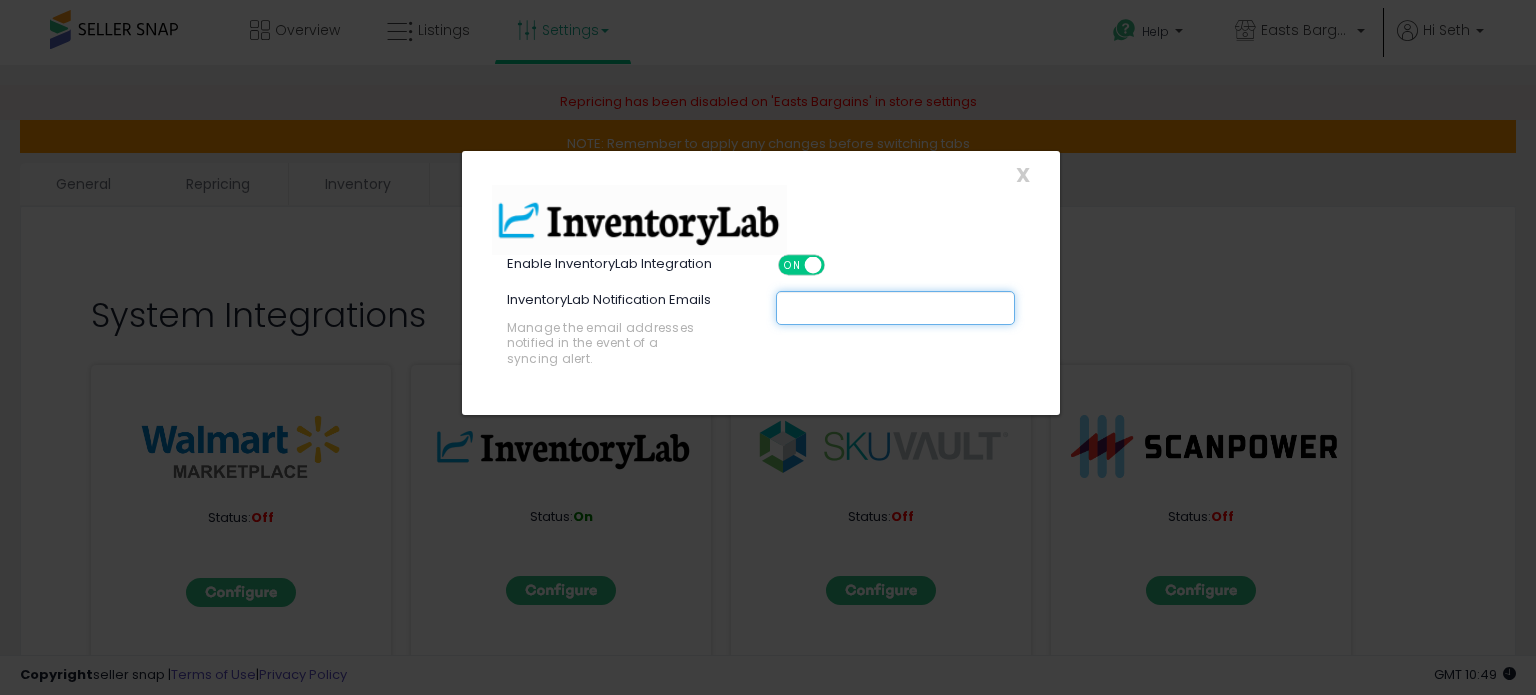 click at bounding box center [939, 308] 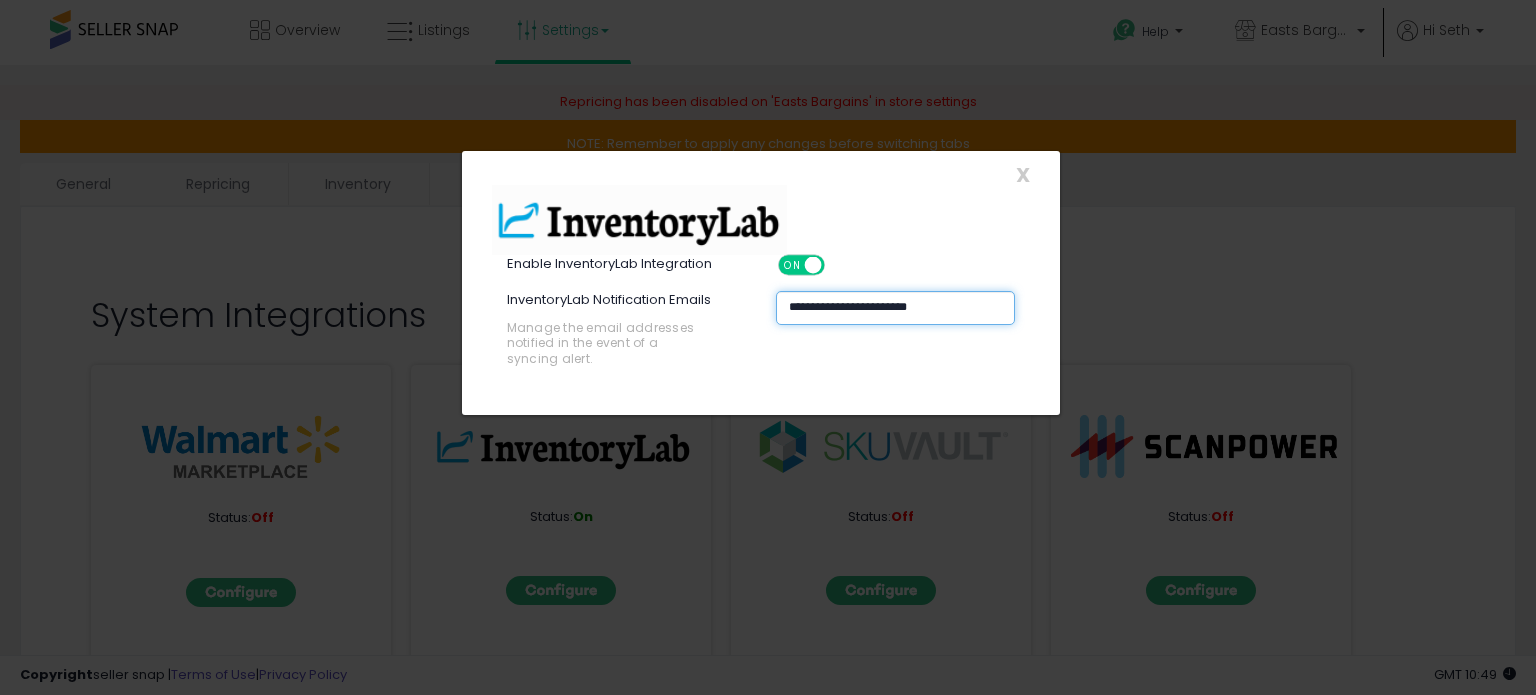 type on "**********" 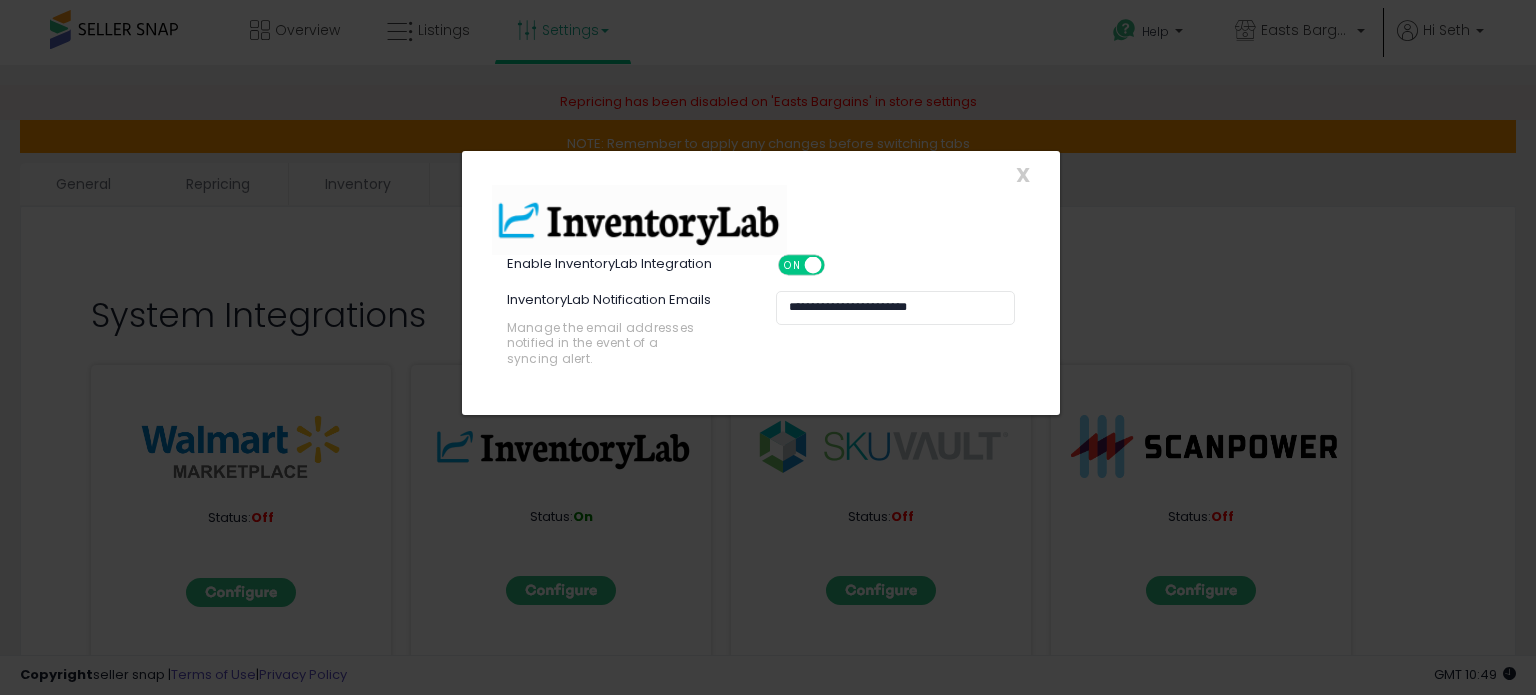 click on "**********" 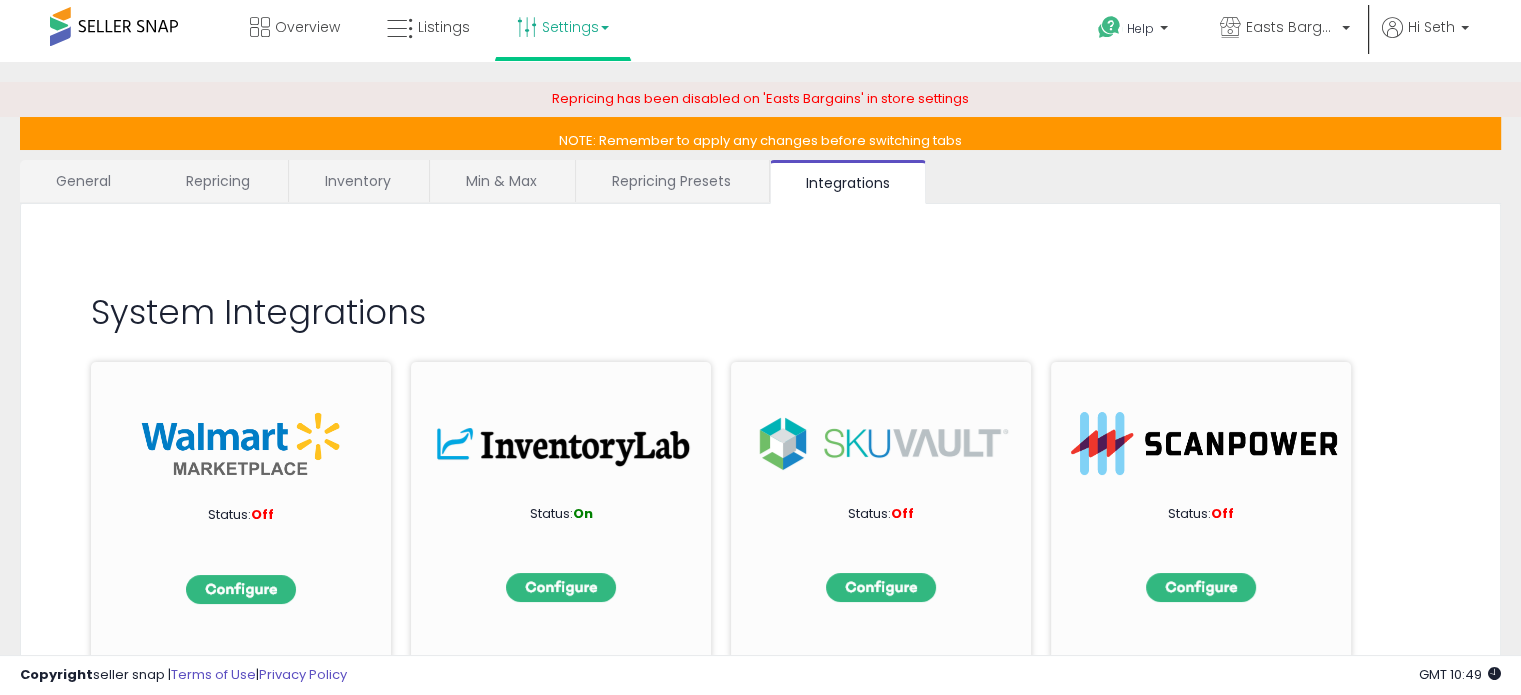 scroll, scrollTop: 0, scrollLeft: 0, axis: both 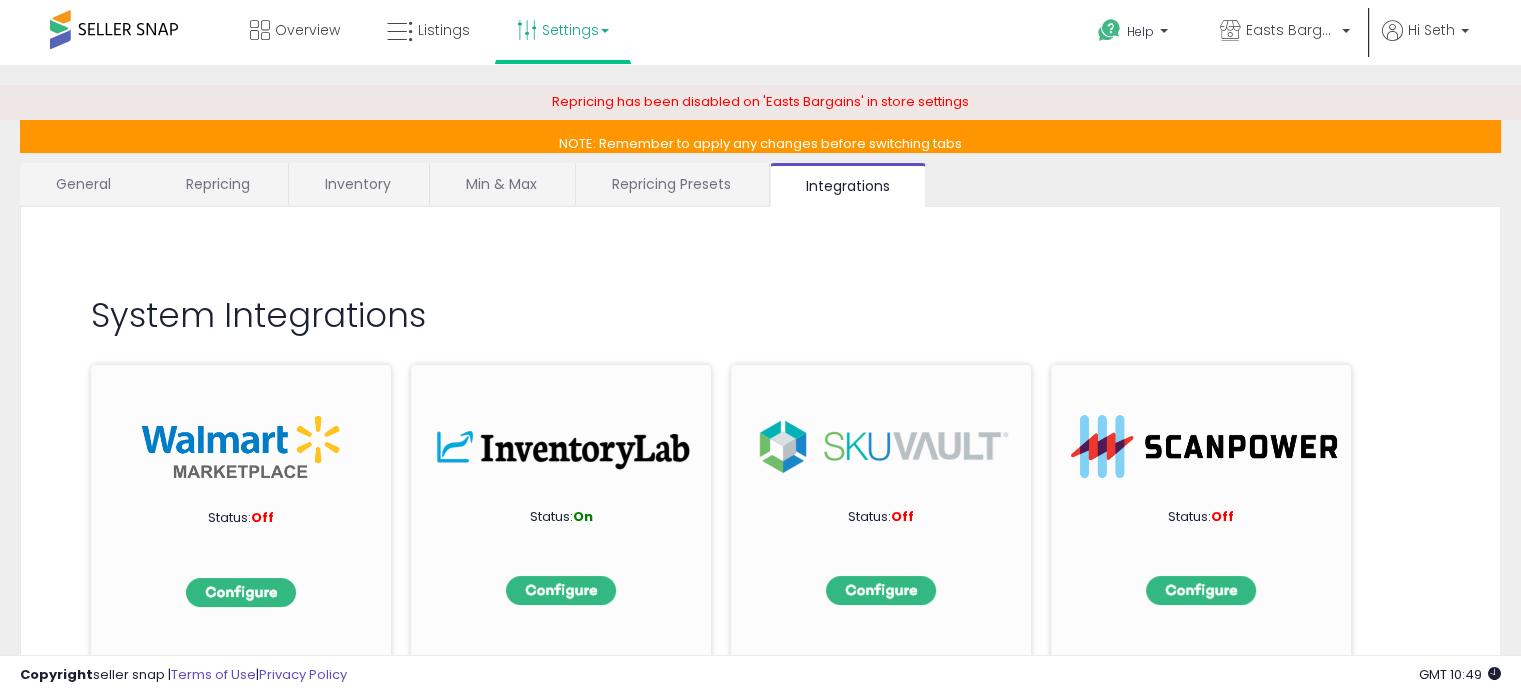 click on "Settings" at bounding box center [563, 30] 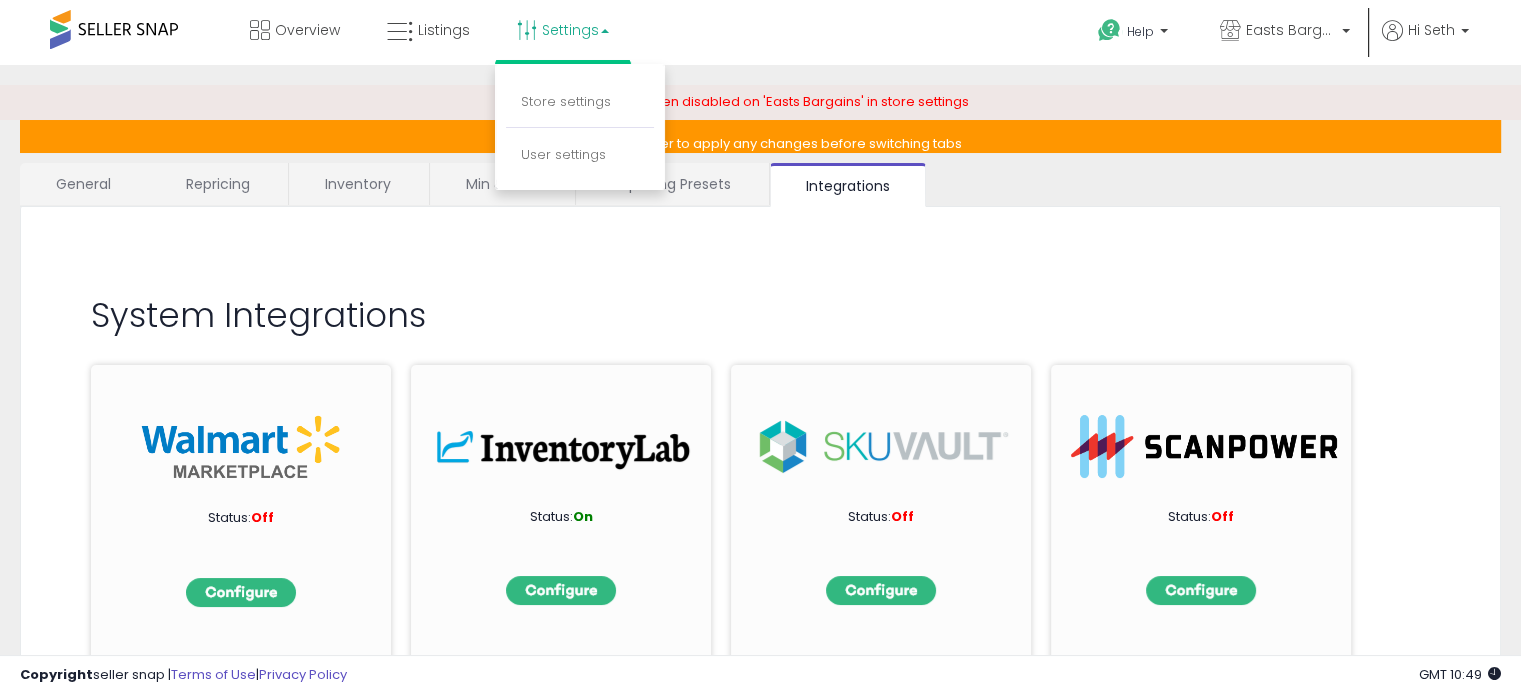 click on "Repricing" at bounding box center (218, 184) 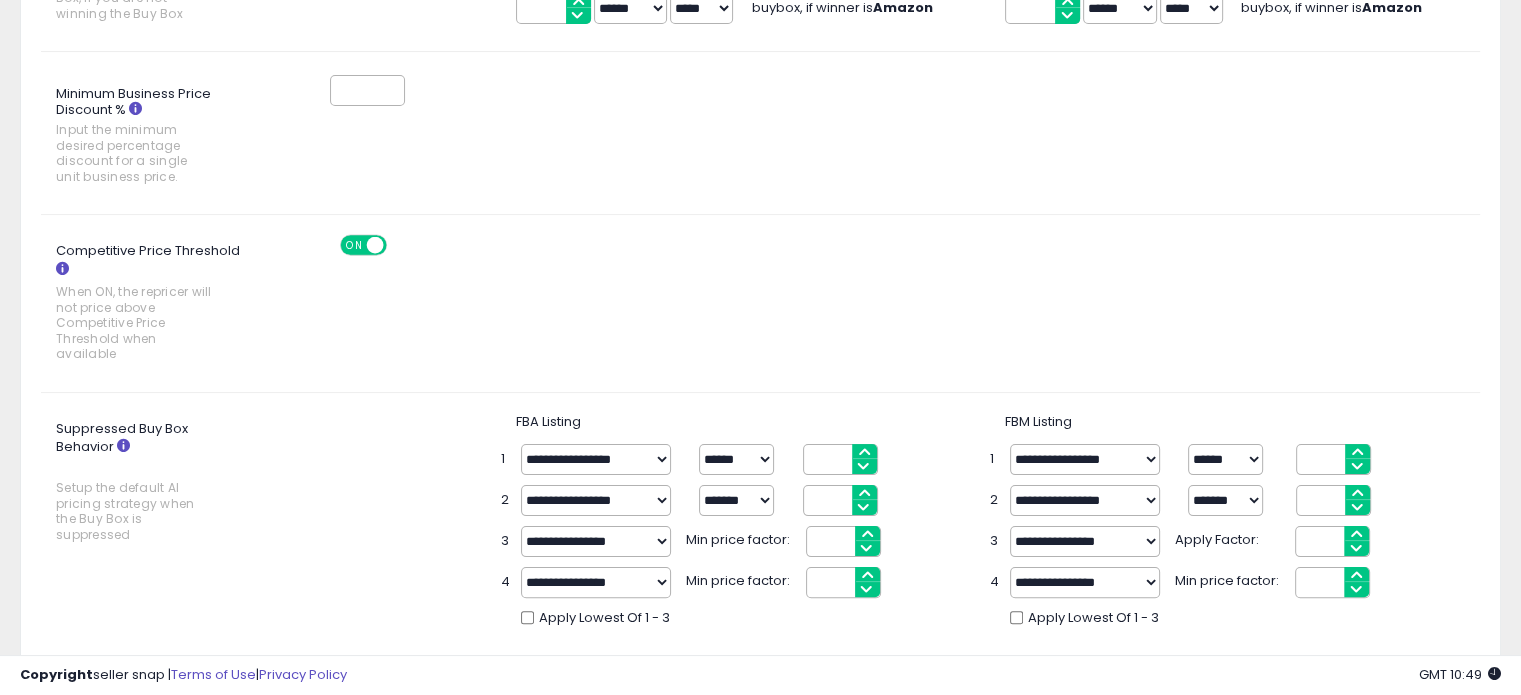 scroll, scrollTop: 0, scrollLeft: 0, axis: both 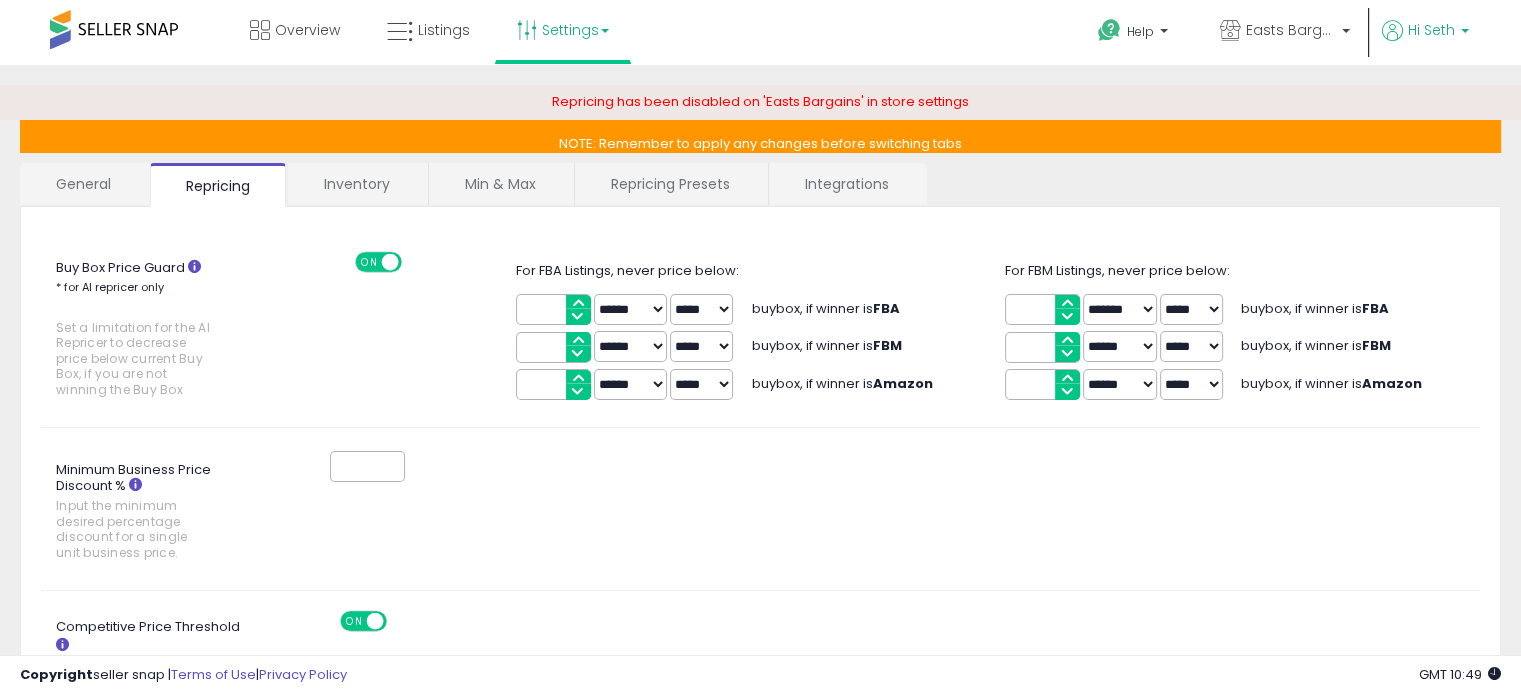 click on "Hi Seth" at bounding box center [1431, 30] 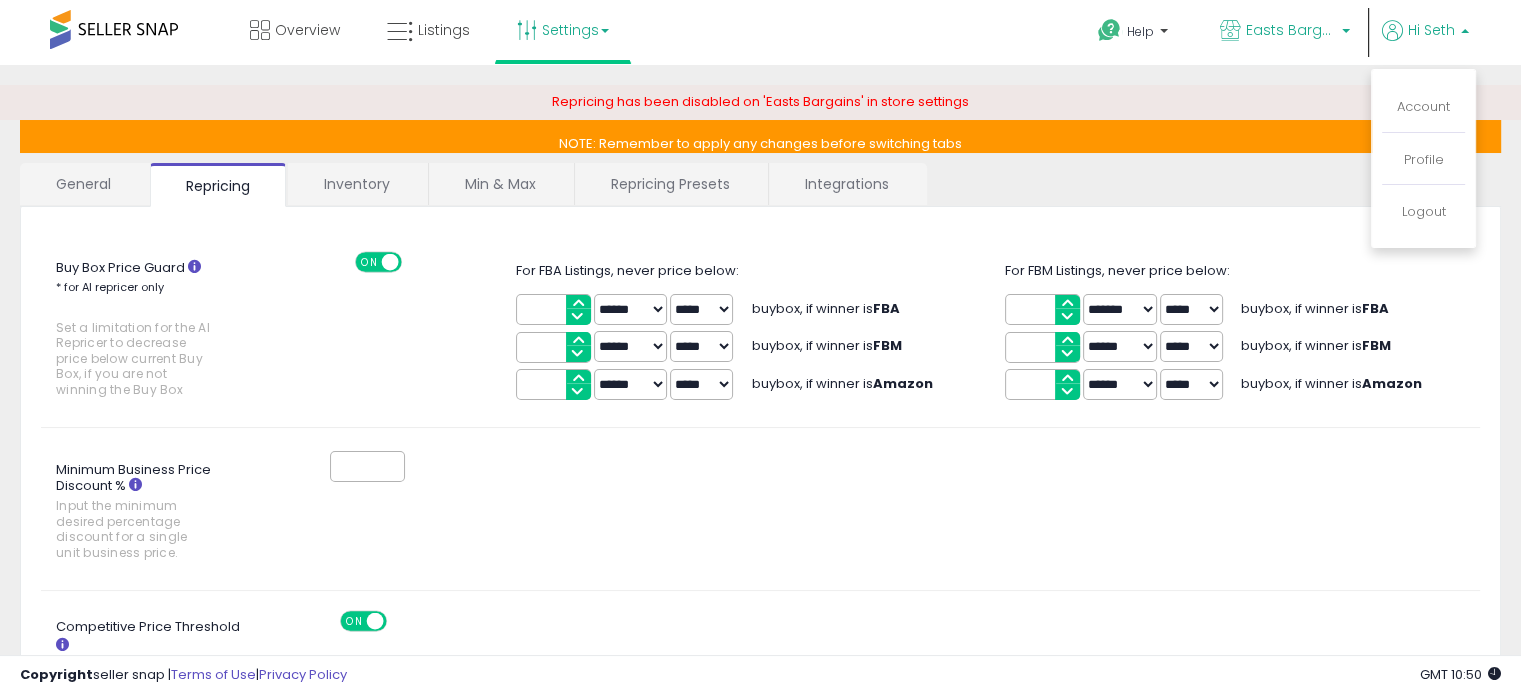 click on "Easts Bargains" at bounding box center (1291, 30) 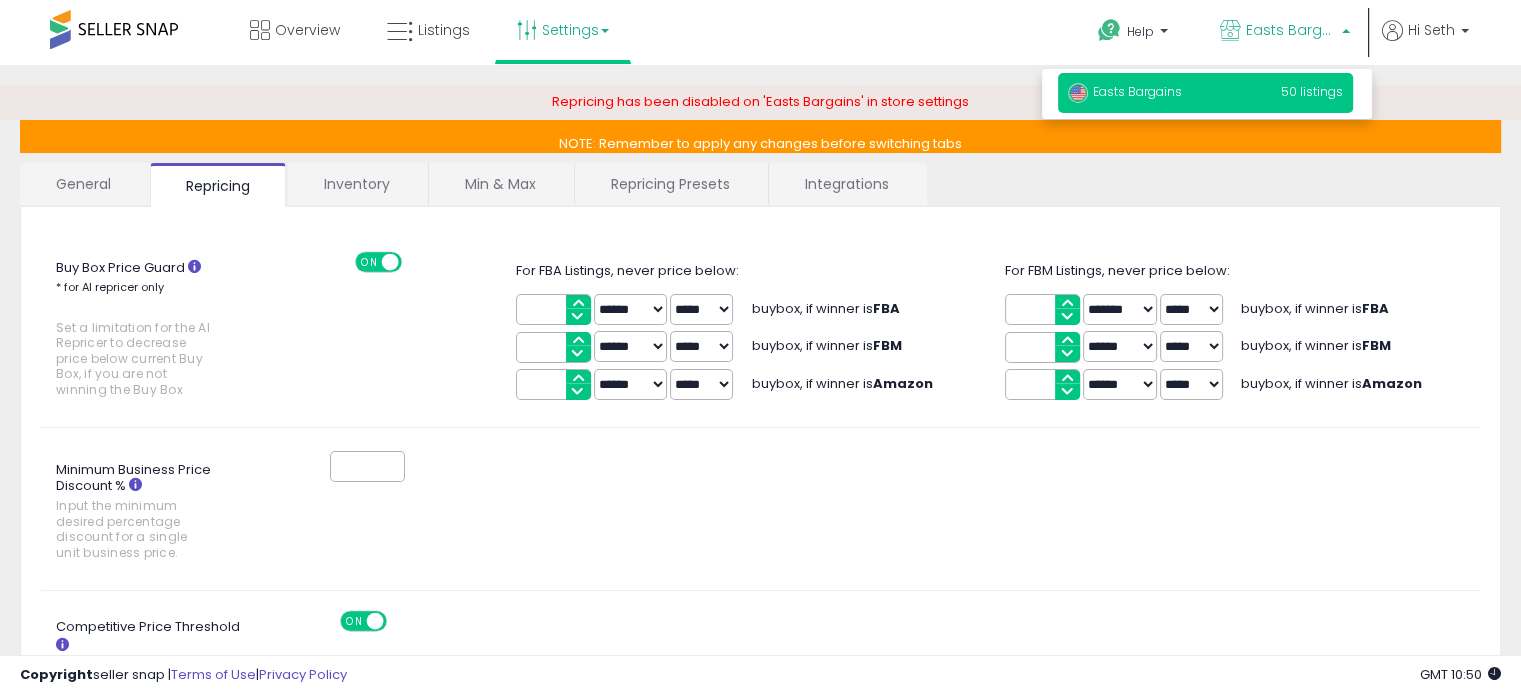 click on "50
listings" at bounding box center [1312, 91] 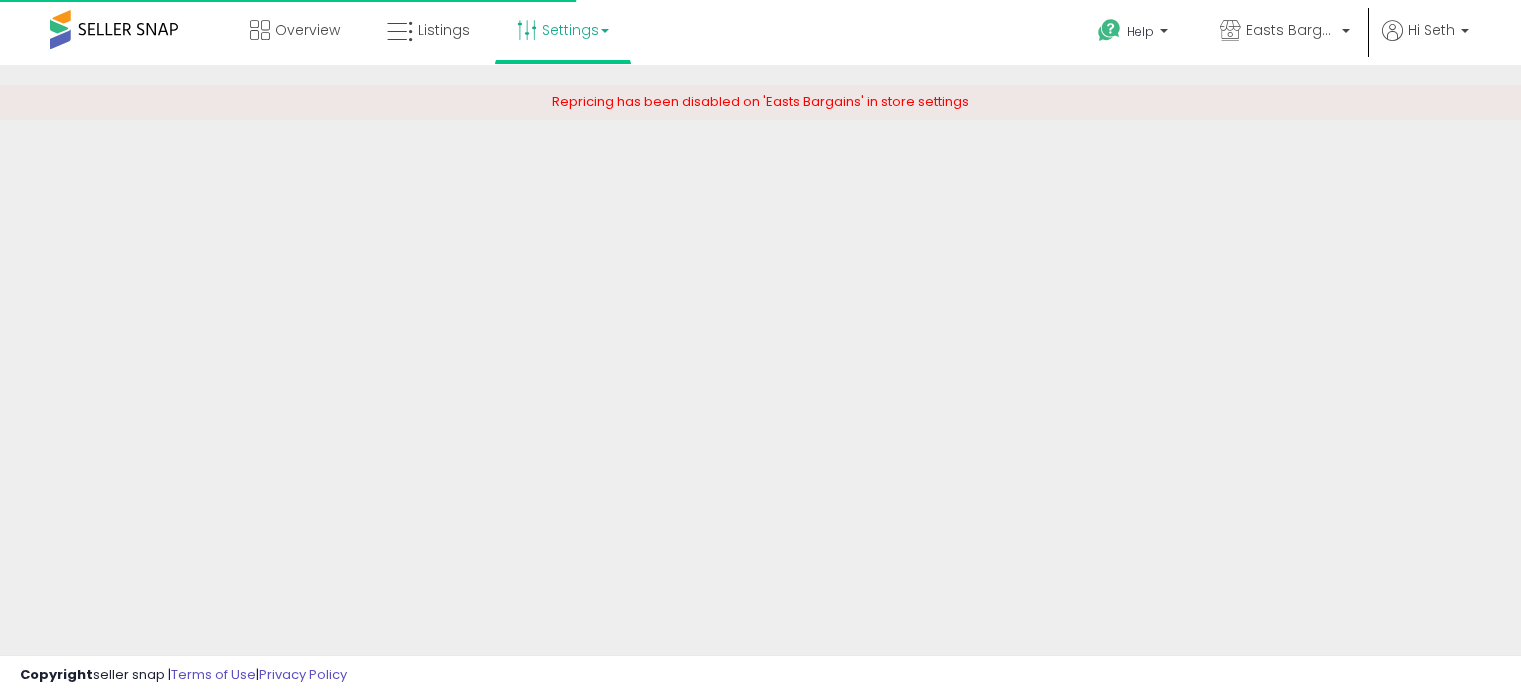 scroll, scrollTop: 0, scrollLeft: 0, axis: both 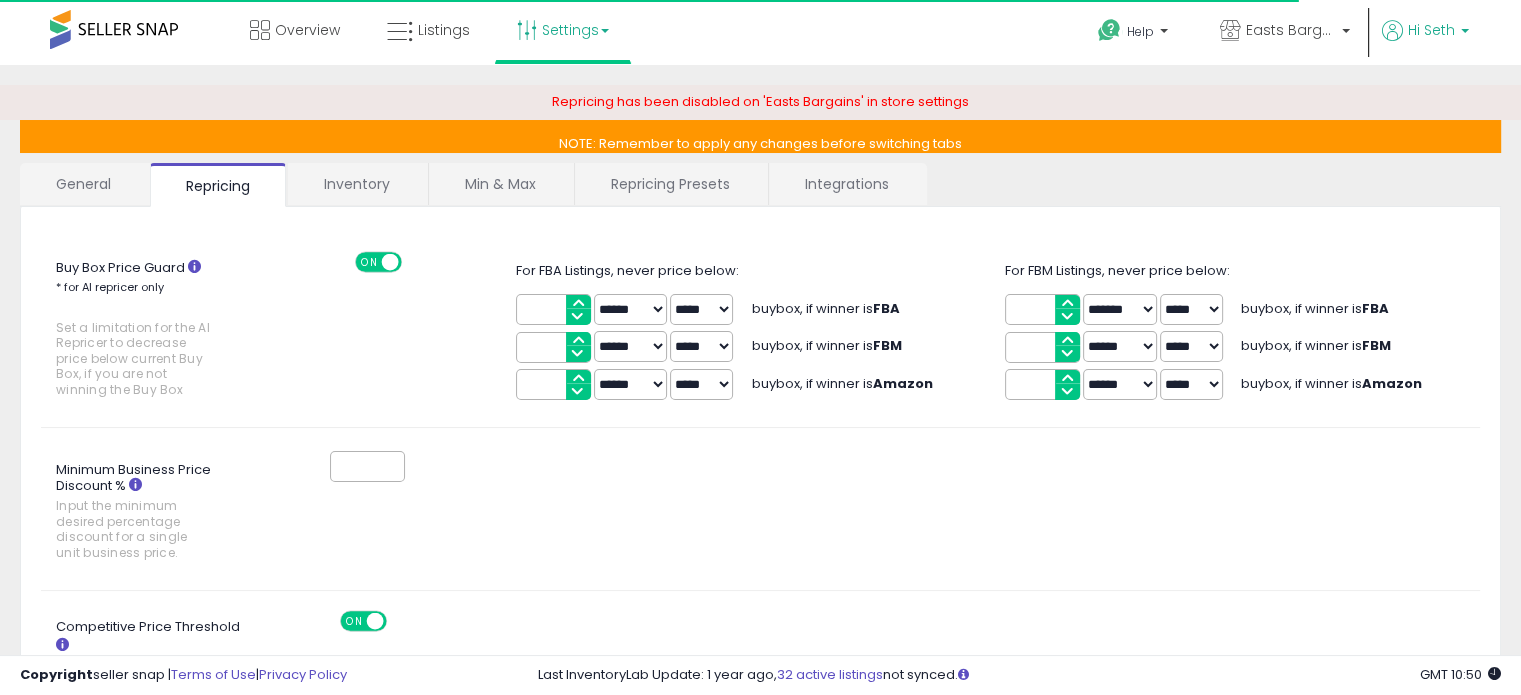 click on "Hi Seth" at bounding box center [1425, 32] 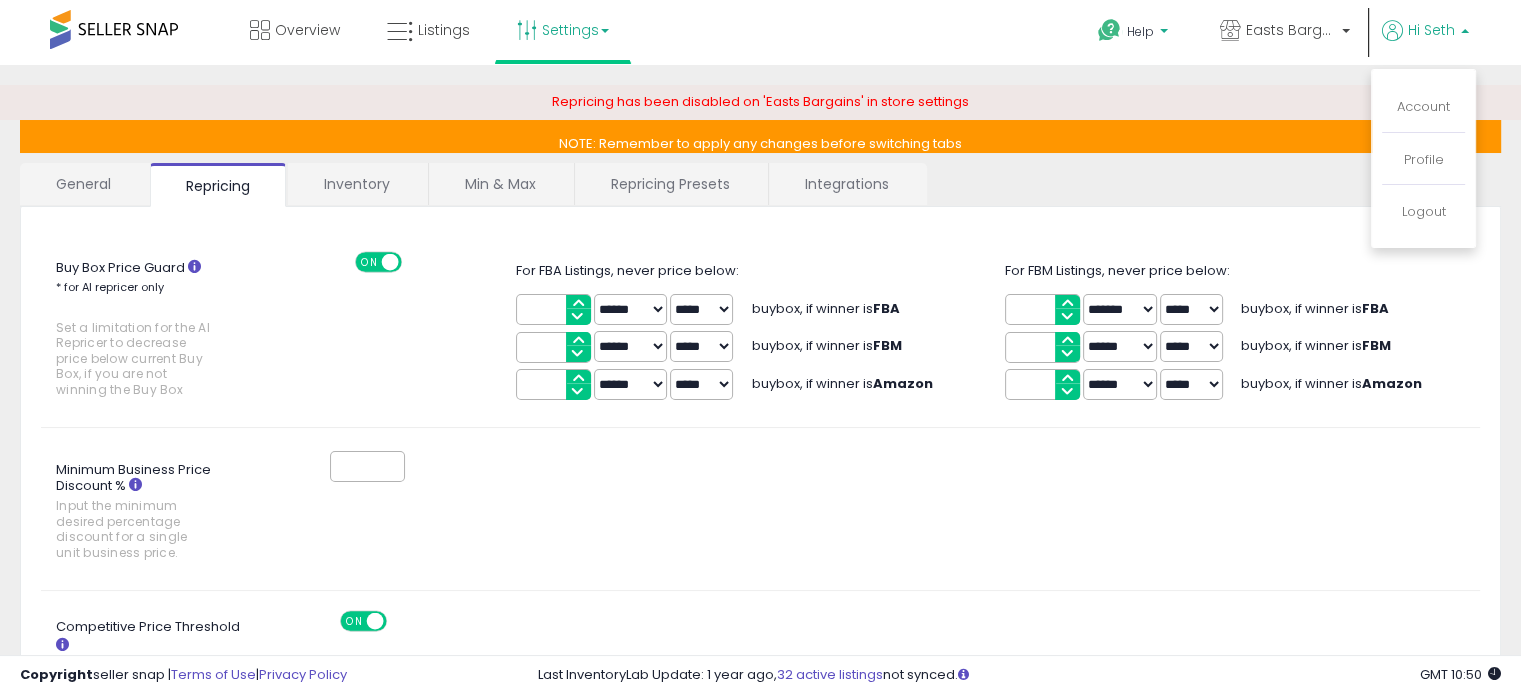 click on "Help" at bounding box center (1135, 34) 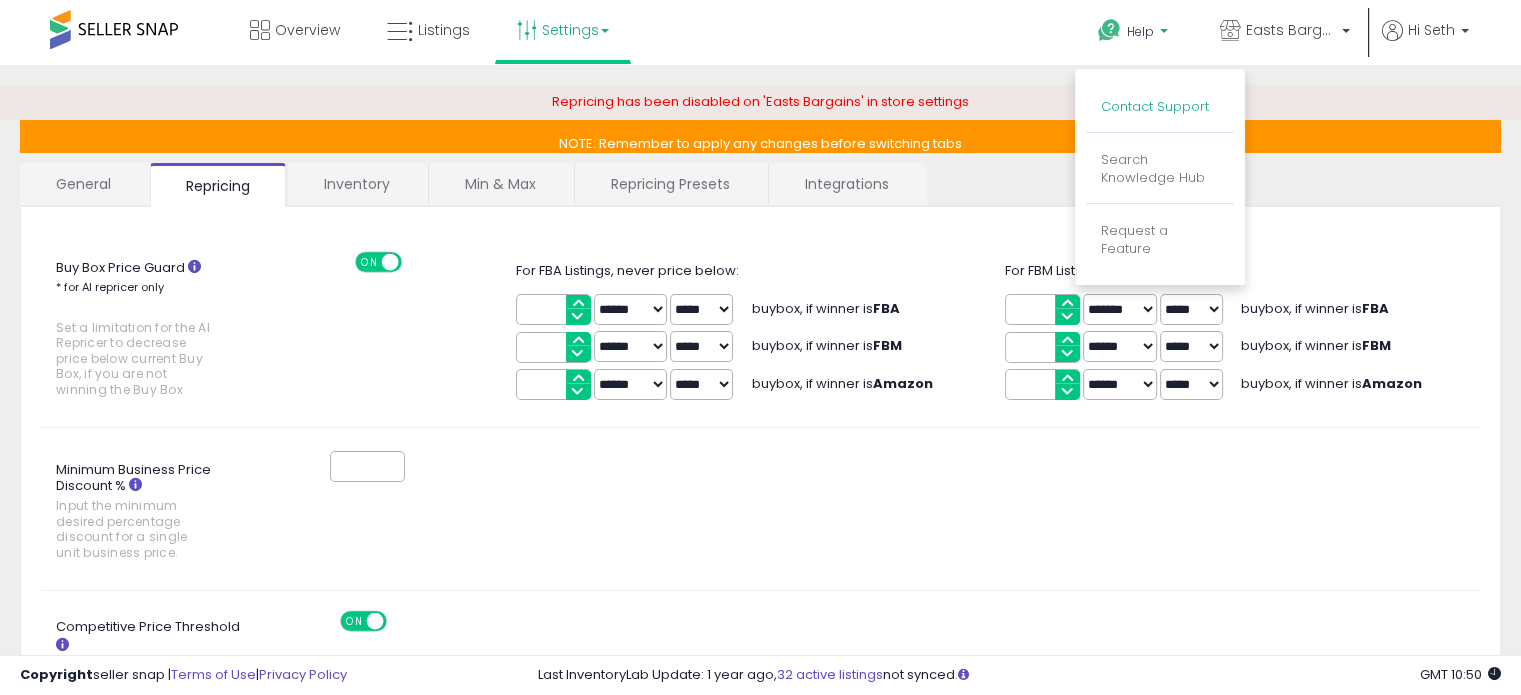 click on "Contact Support" at bounding box center [1155, 106] 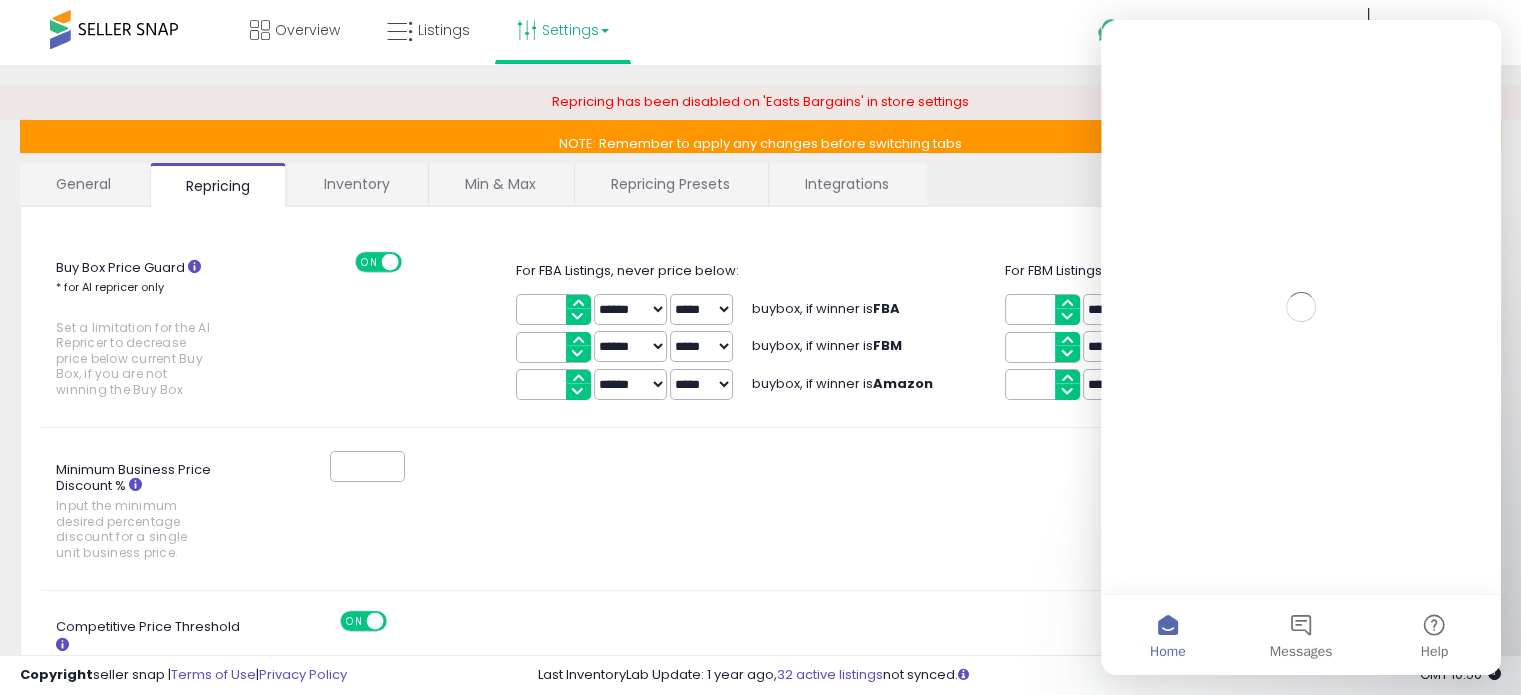 scroll, scrollTop: 0, scrollLeft: 0, axis: both 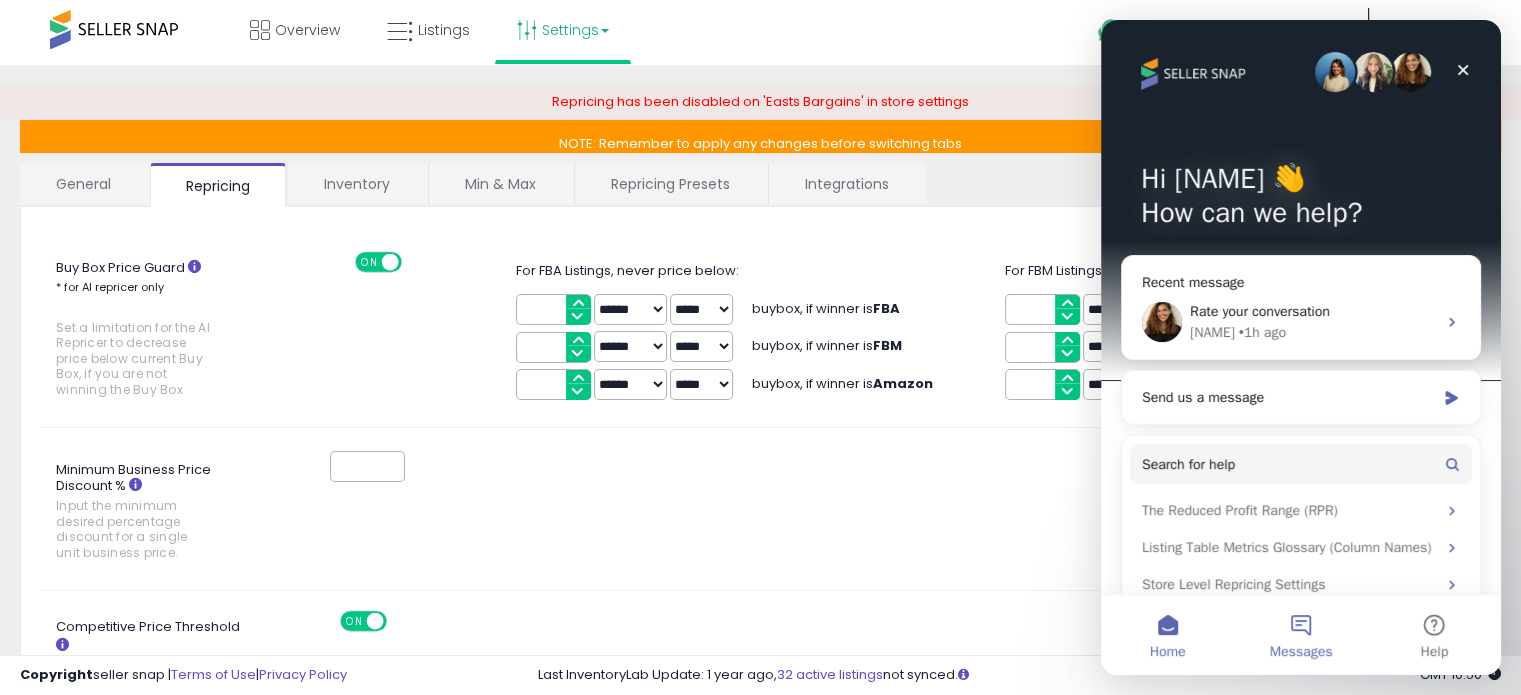 click on "Messages" at bounding box center (1300, 635) 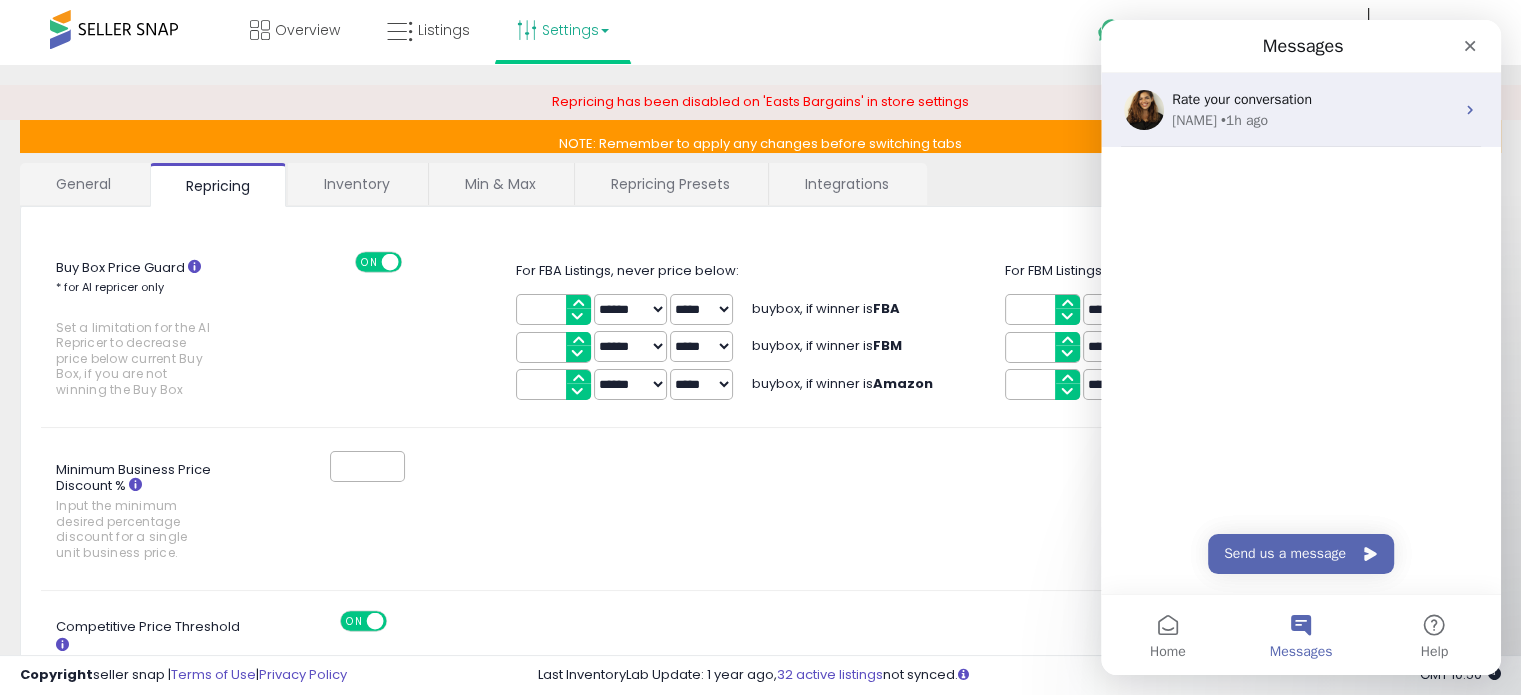 click on "•  1h ago" at bounding box center (1244, 120) 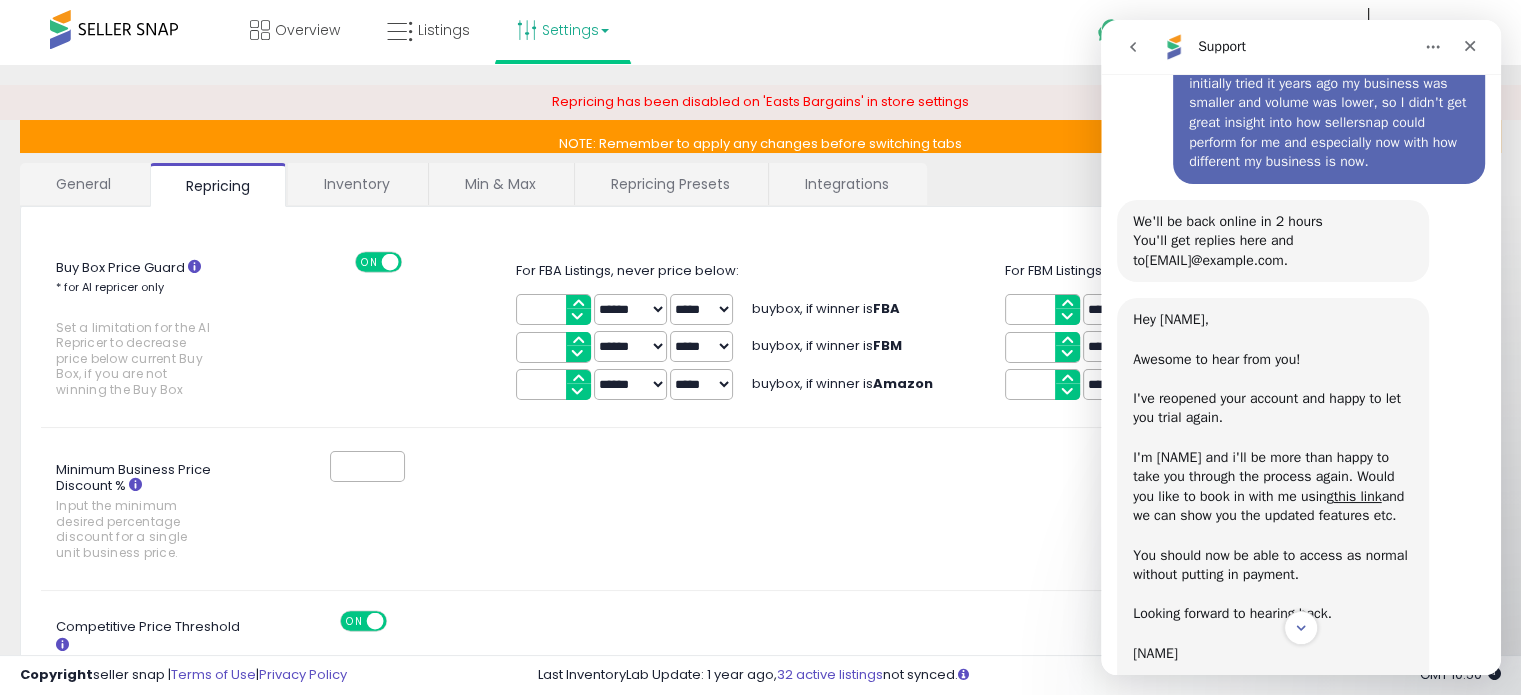 scroll, scrollTop: 400, scrollLeft: 0, axis: vertical 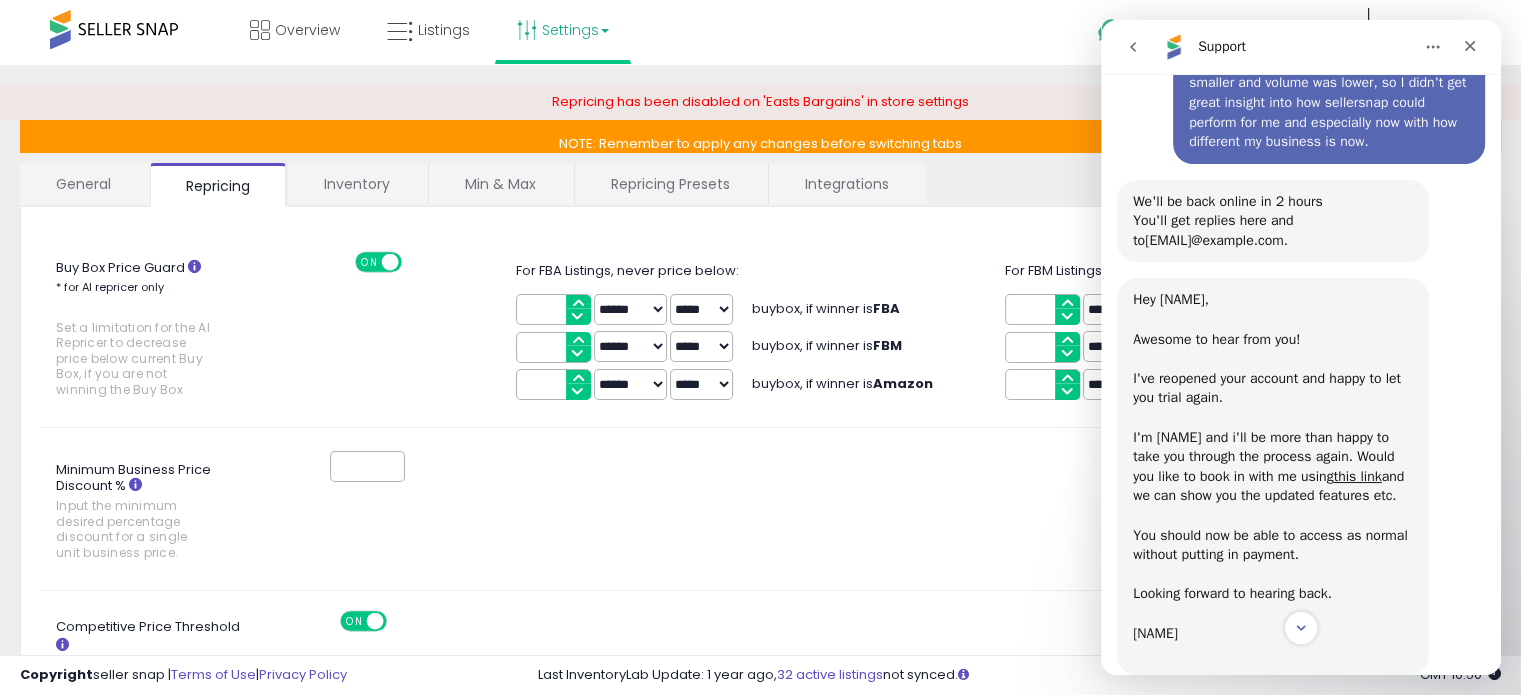 click at bounding box center [883, 466] 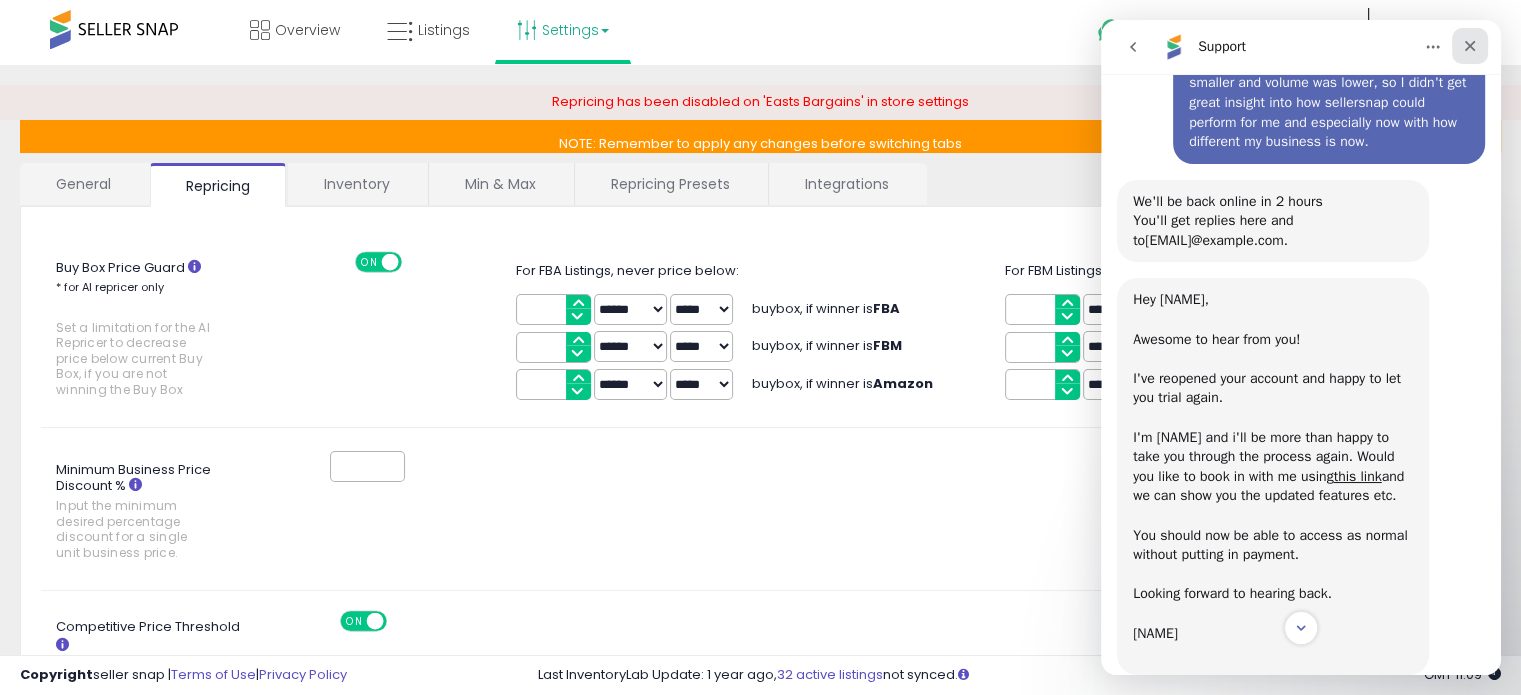 click 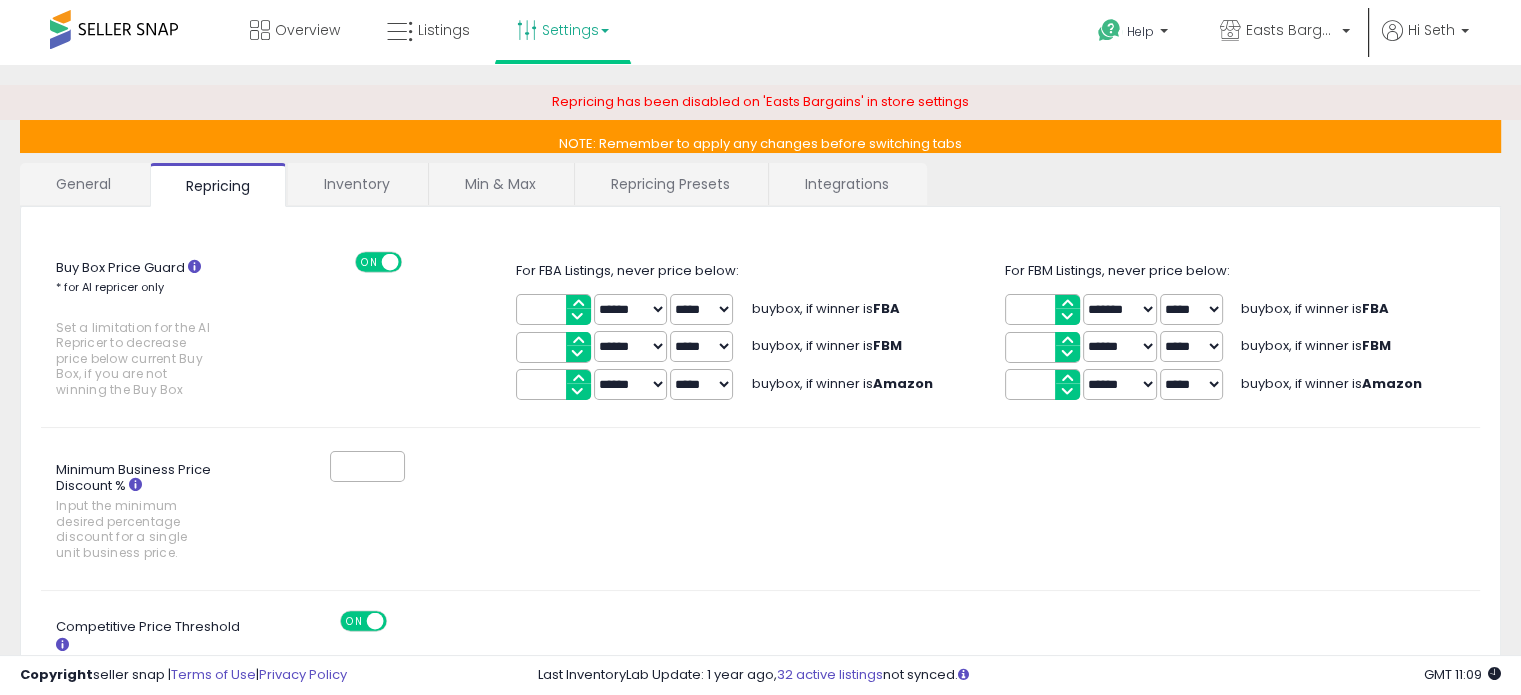 scroll, scrollTop: 0, scrollLeft: 0, axis: both 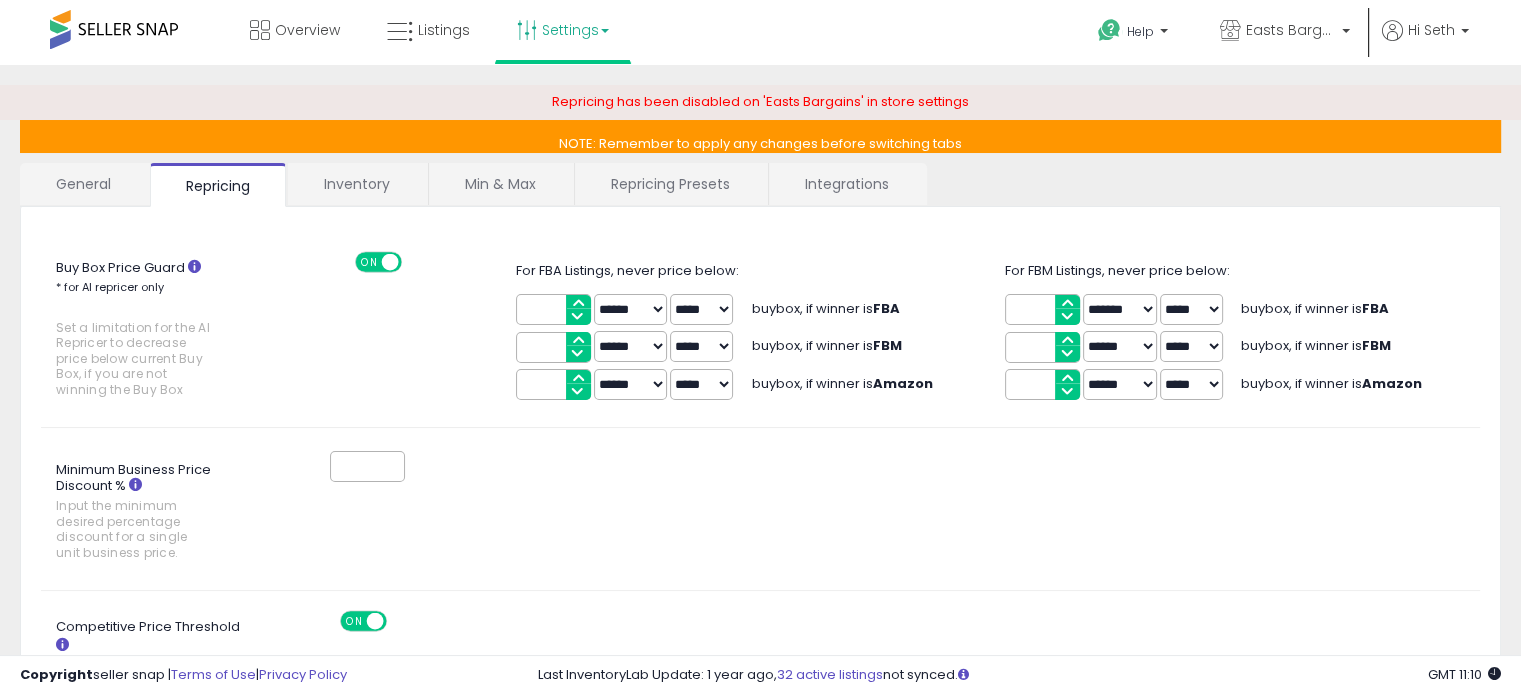 click on "Repricing Presets" at bounding box center [670, 184] 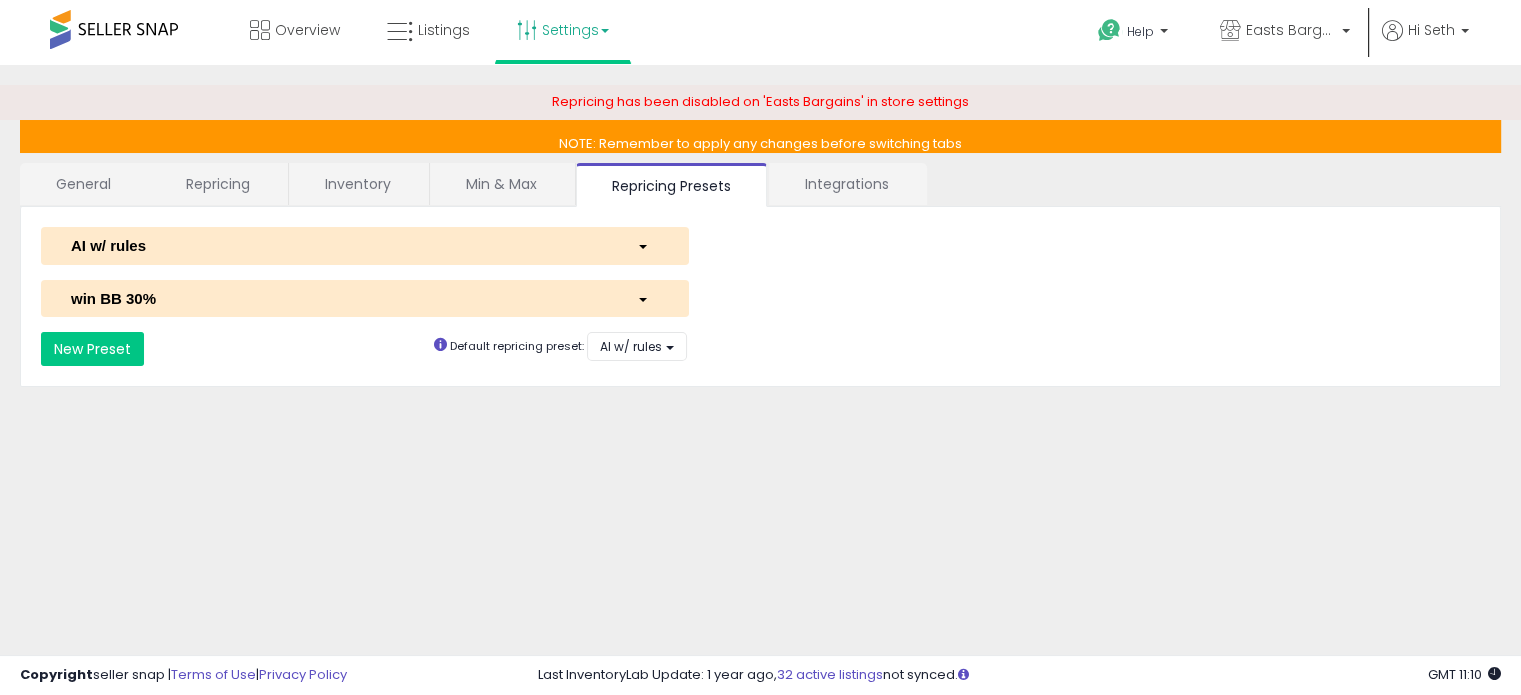 click on "AI w/ rules" at bounding box center [339, 245] 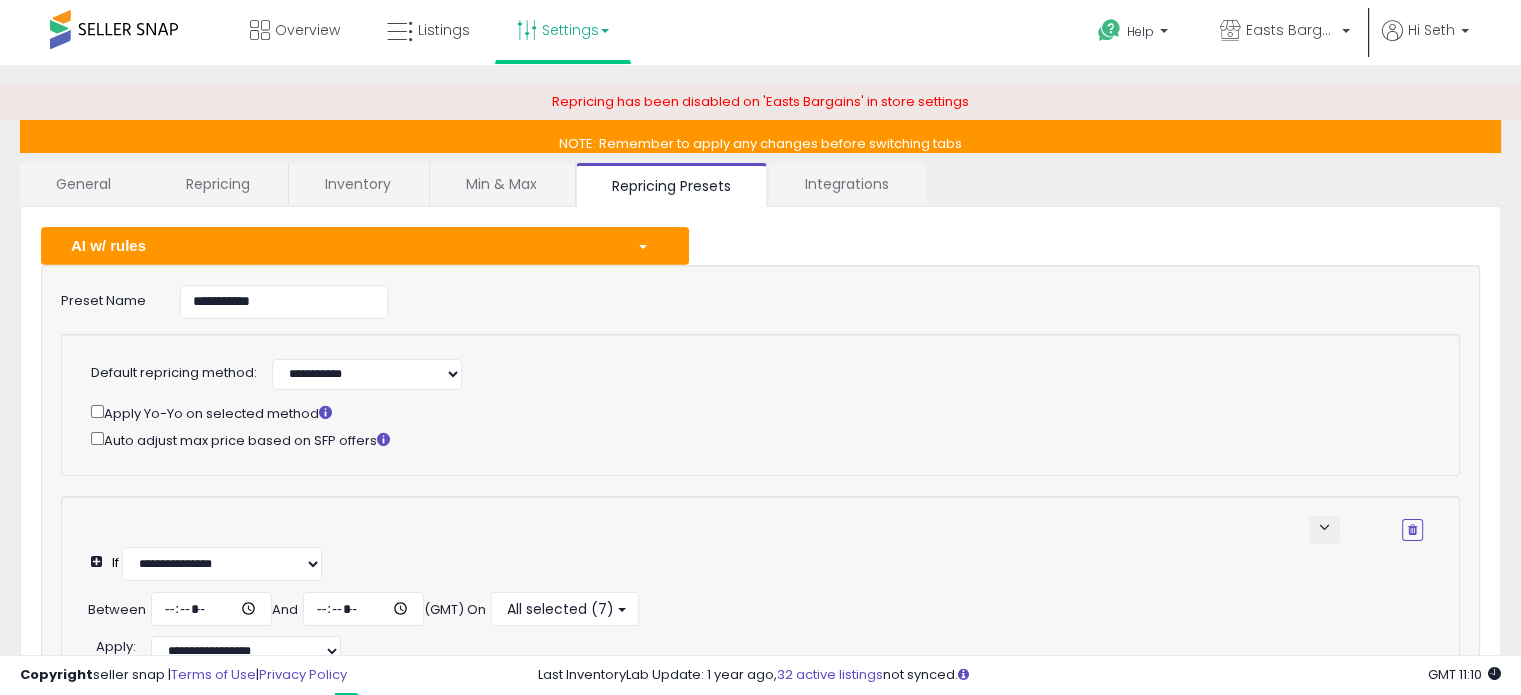 click on "AI w/ rules" at bounding box center [339, 245] 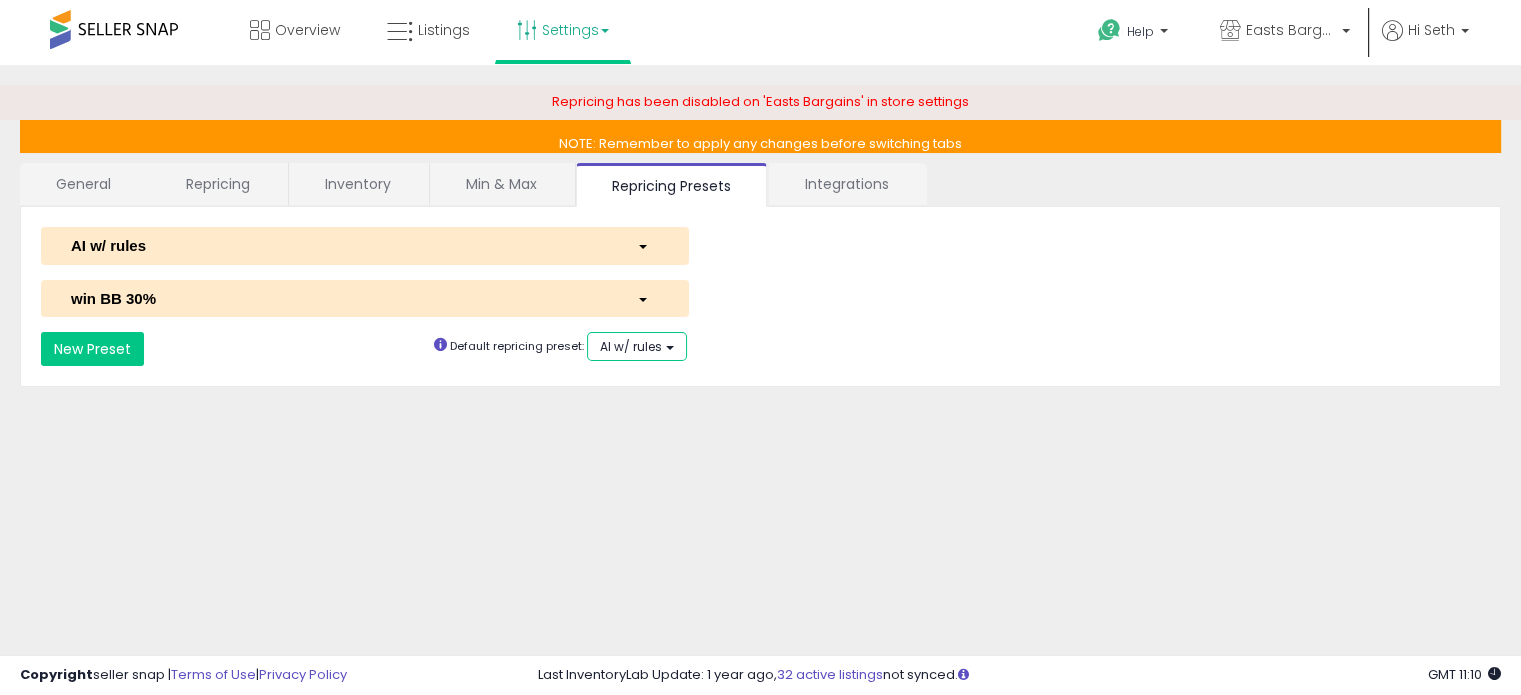 click on "AI w/ rules" at bounding box center (631, 346) 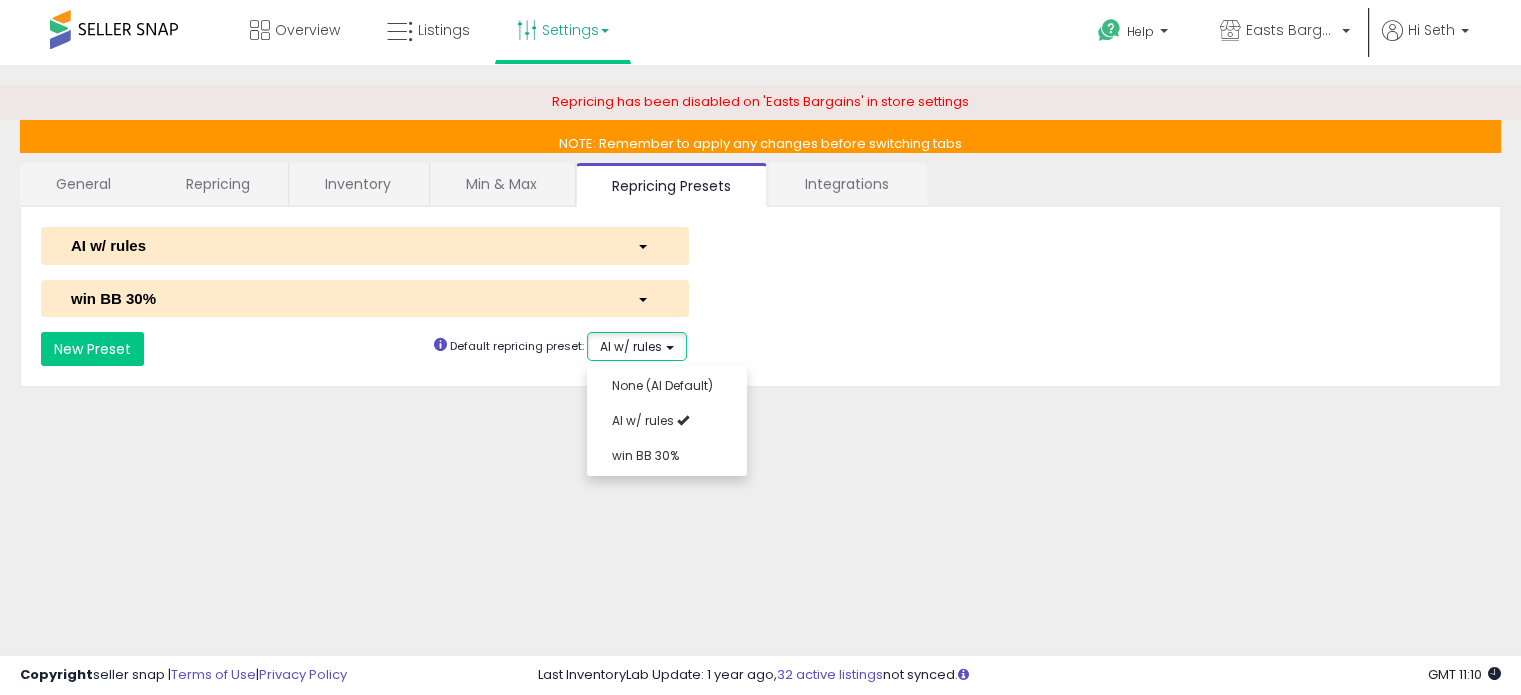 click on "AI w/ rules" at bounding box center [637, 346] 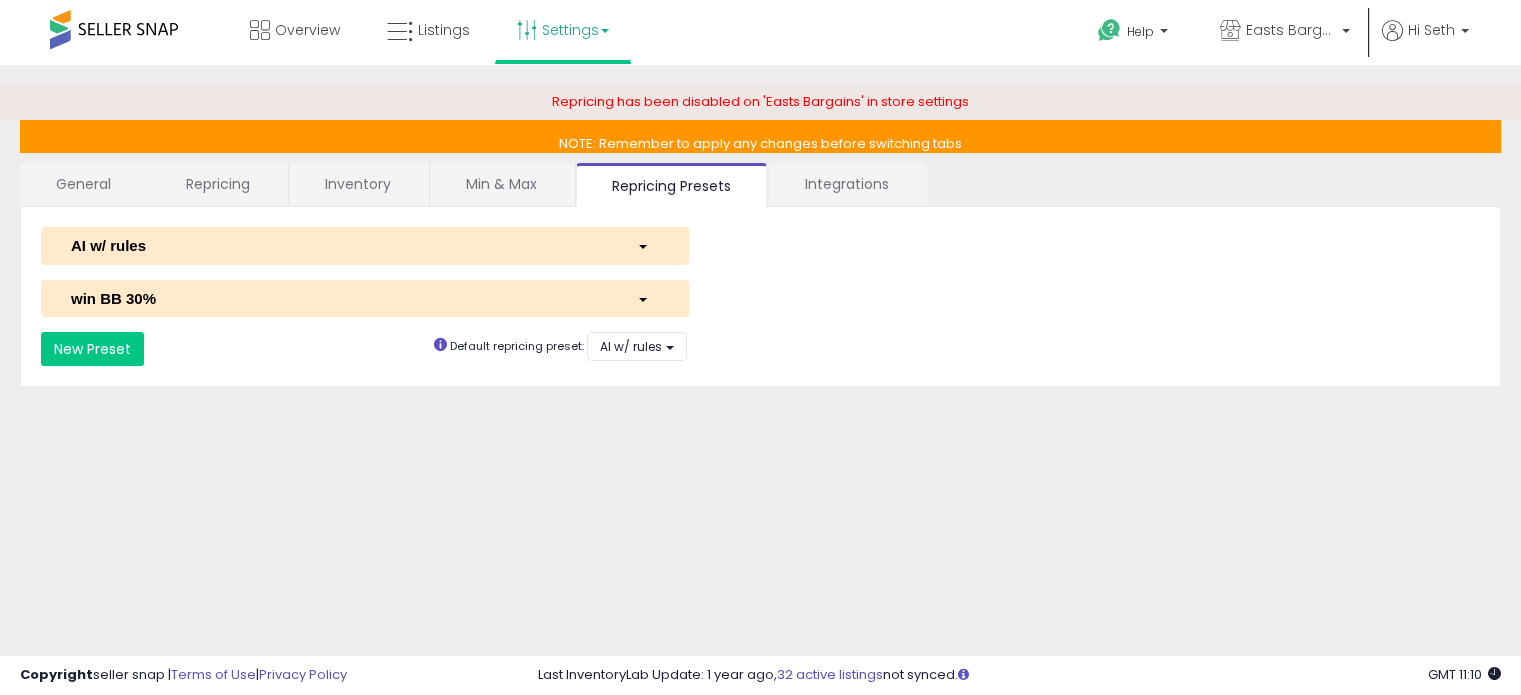 click on "**********" at bounding box center (760, 297) 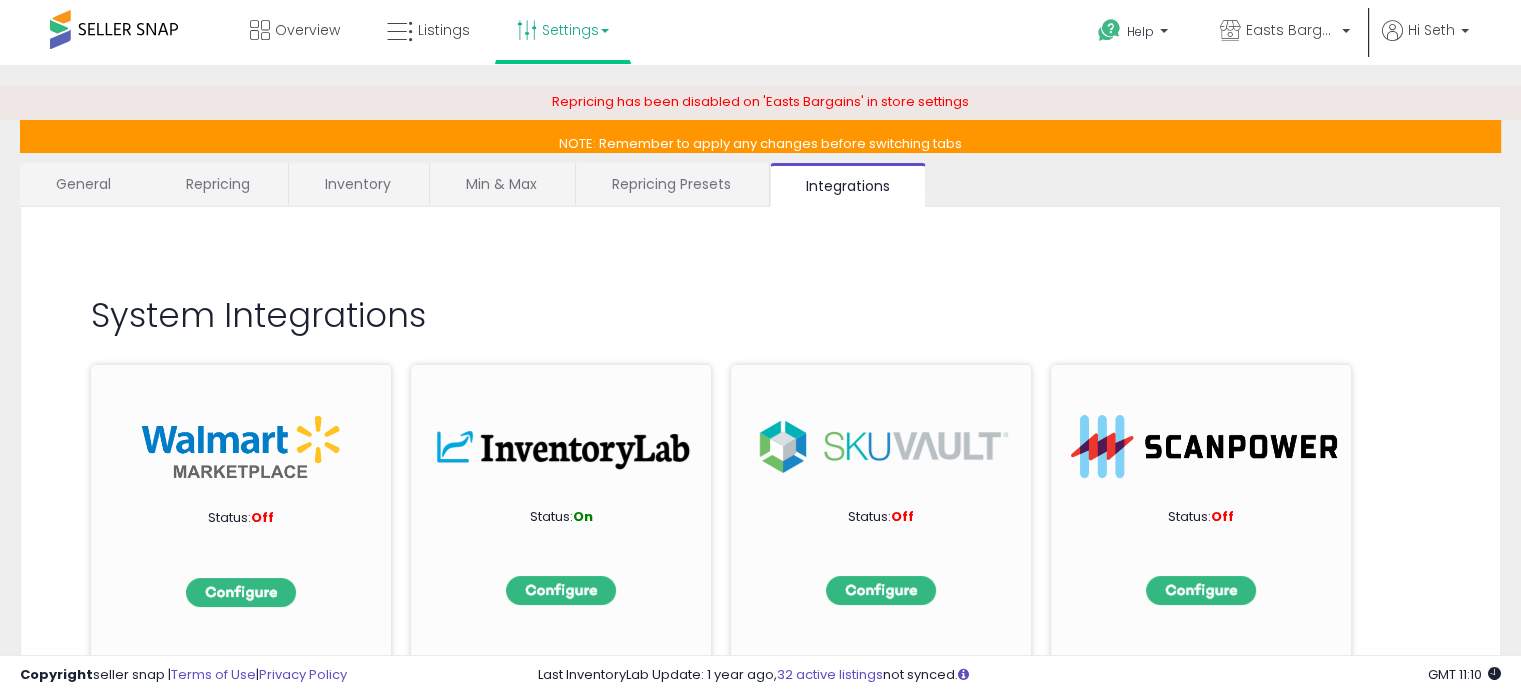 click on "Repricing Presets" at bounding box center (671, 184) 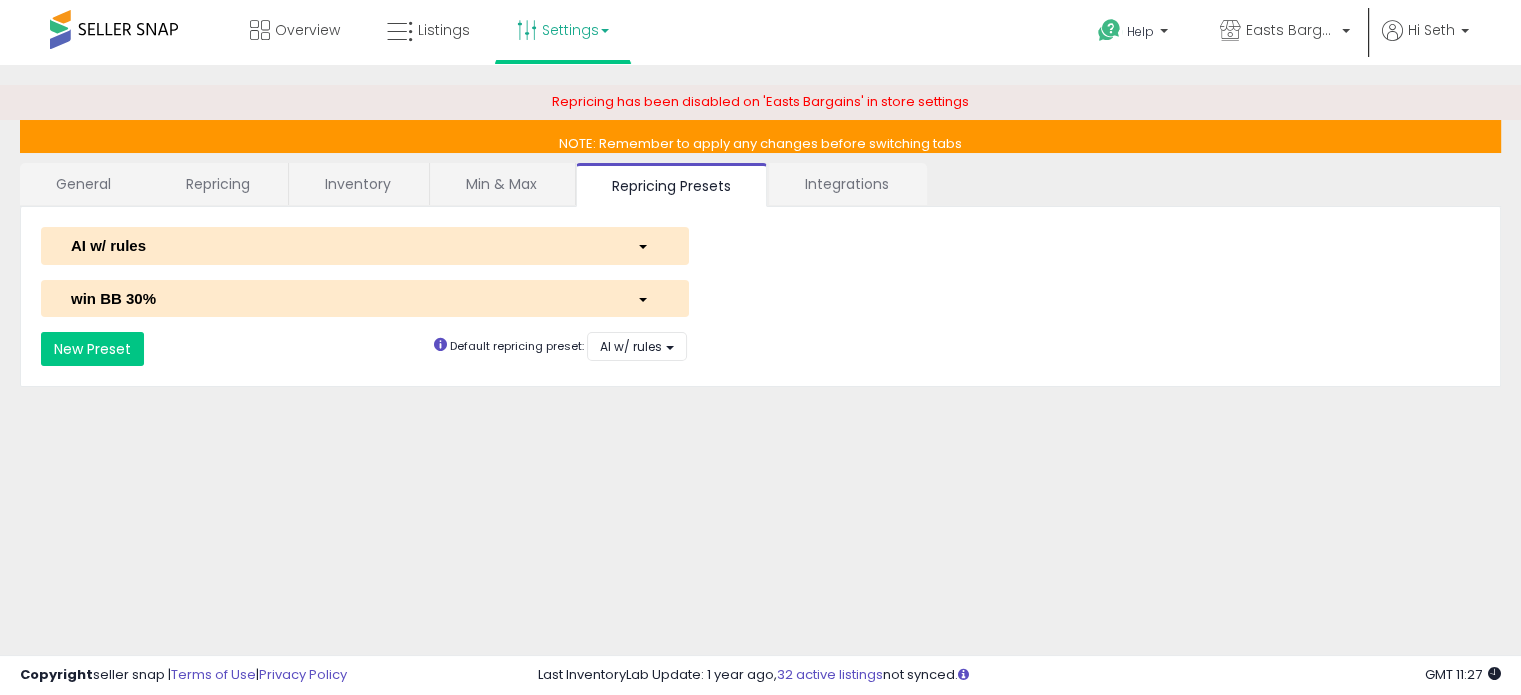 scroll, scrollTop: 593, scrollLeft: 0, axis: vertical 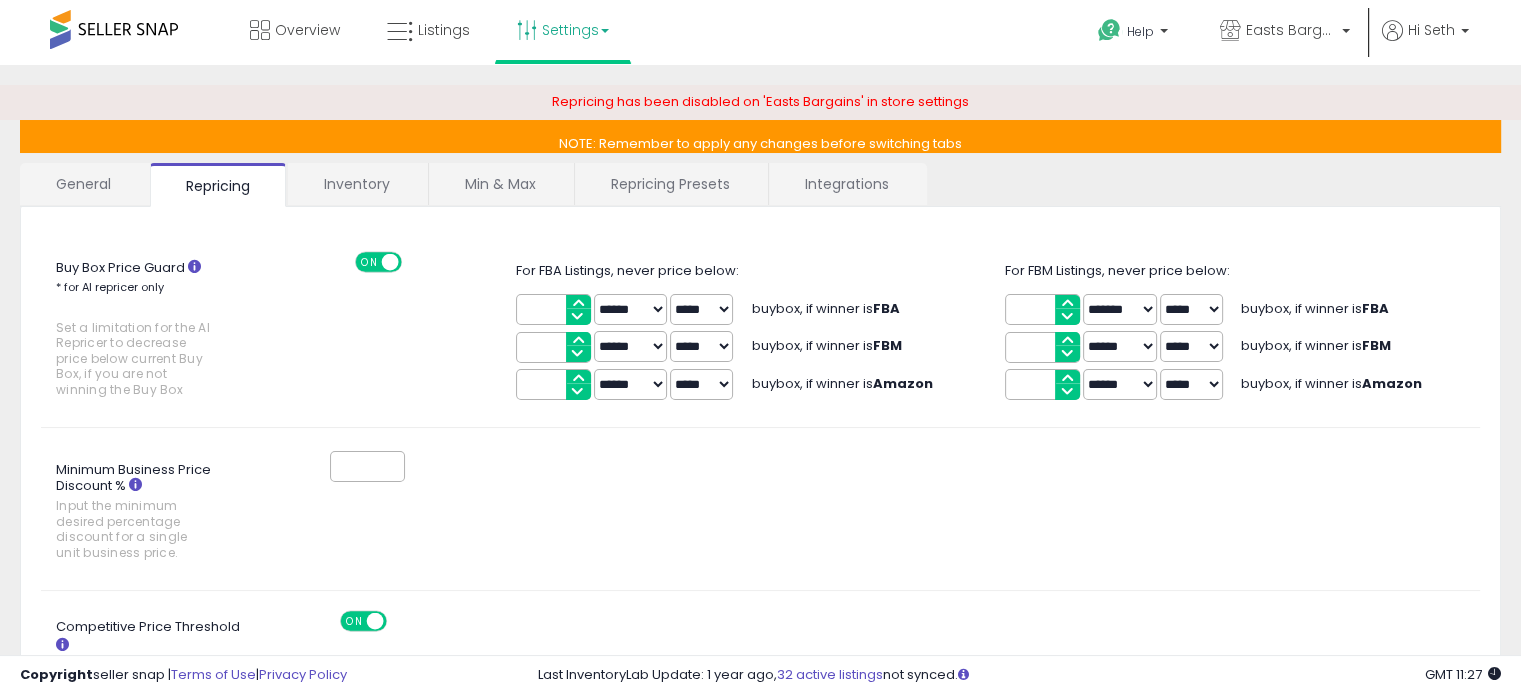 click on "Repricing Presets" at bounding box center (670, 184) 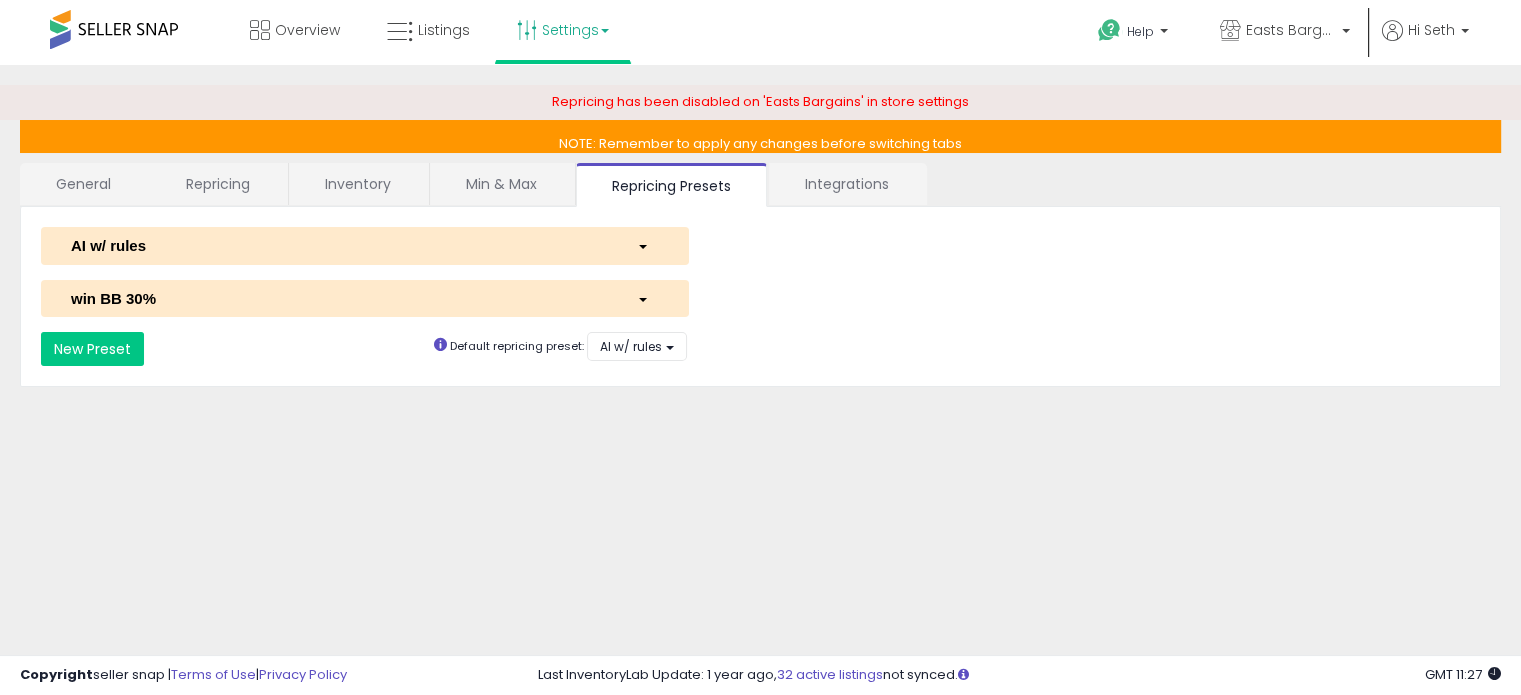 click on "AI w/ rules" at bounding box center (339, 245) 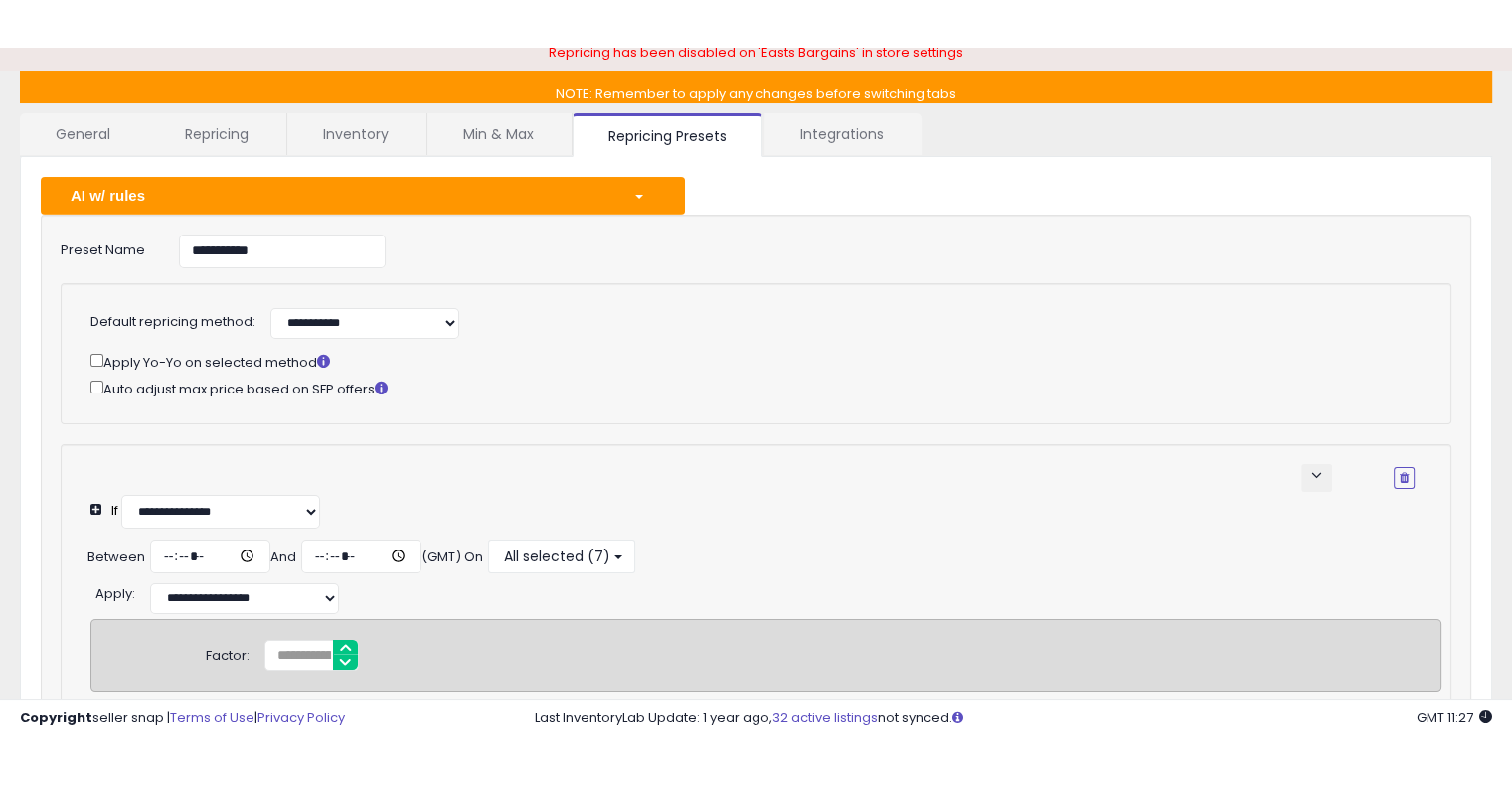 scroll, scrollTop: 99, scrollLeft: 0, axis: vertical 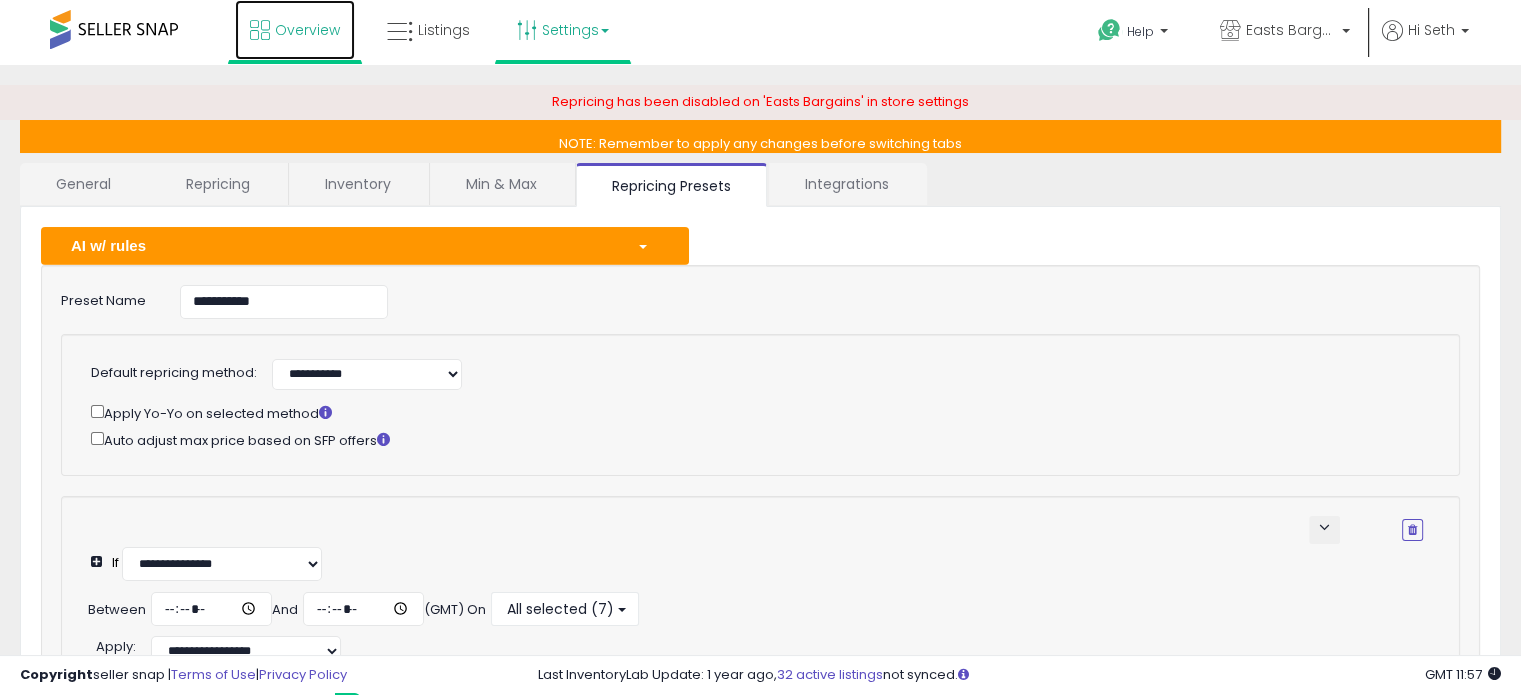 click on "Overview" at bounding box center (295, 30) 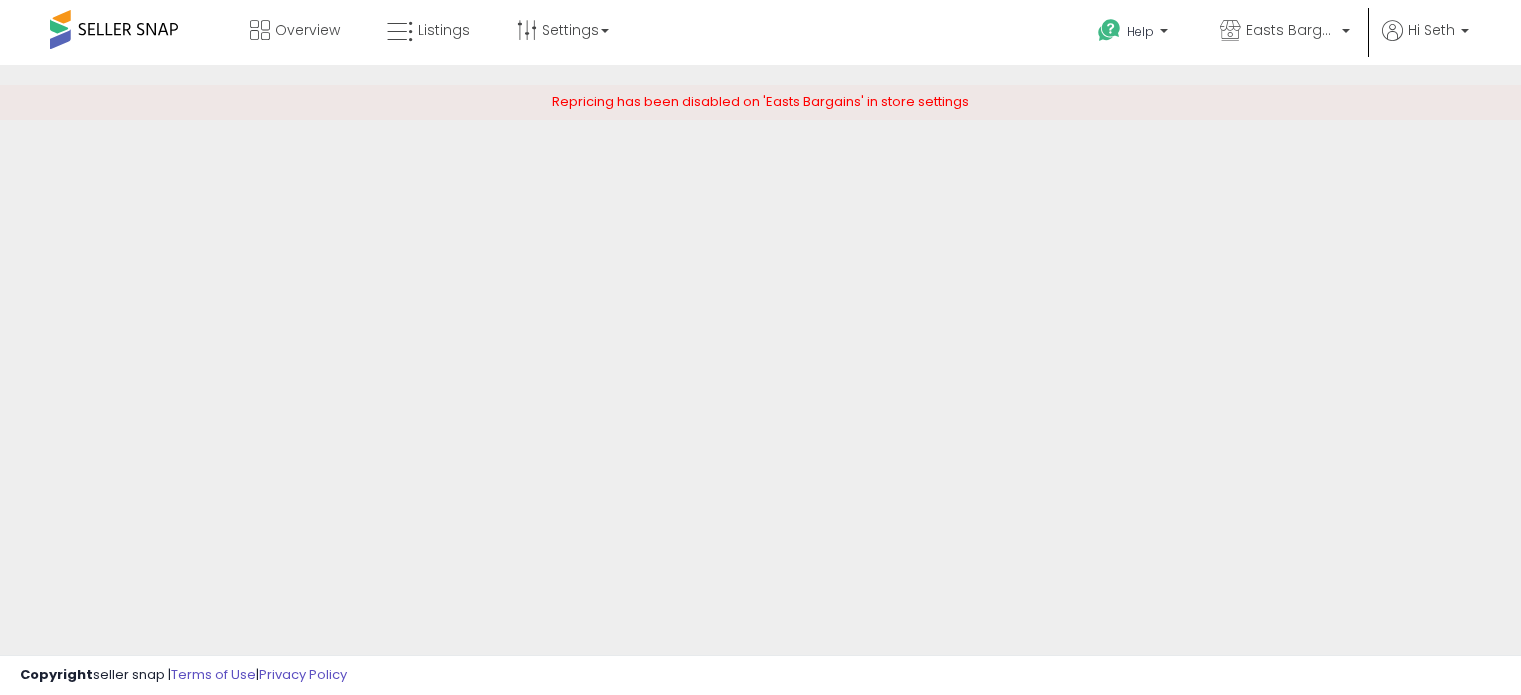 scroll, scrollTop: 0, scrollLeft: 0, axis: both 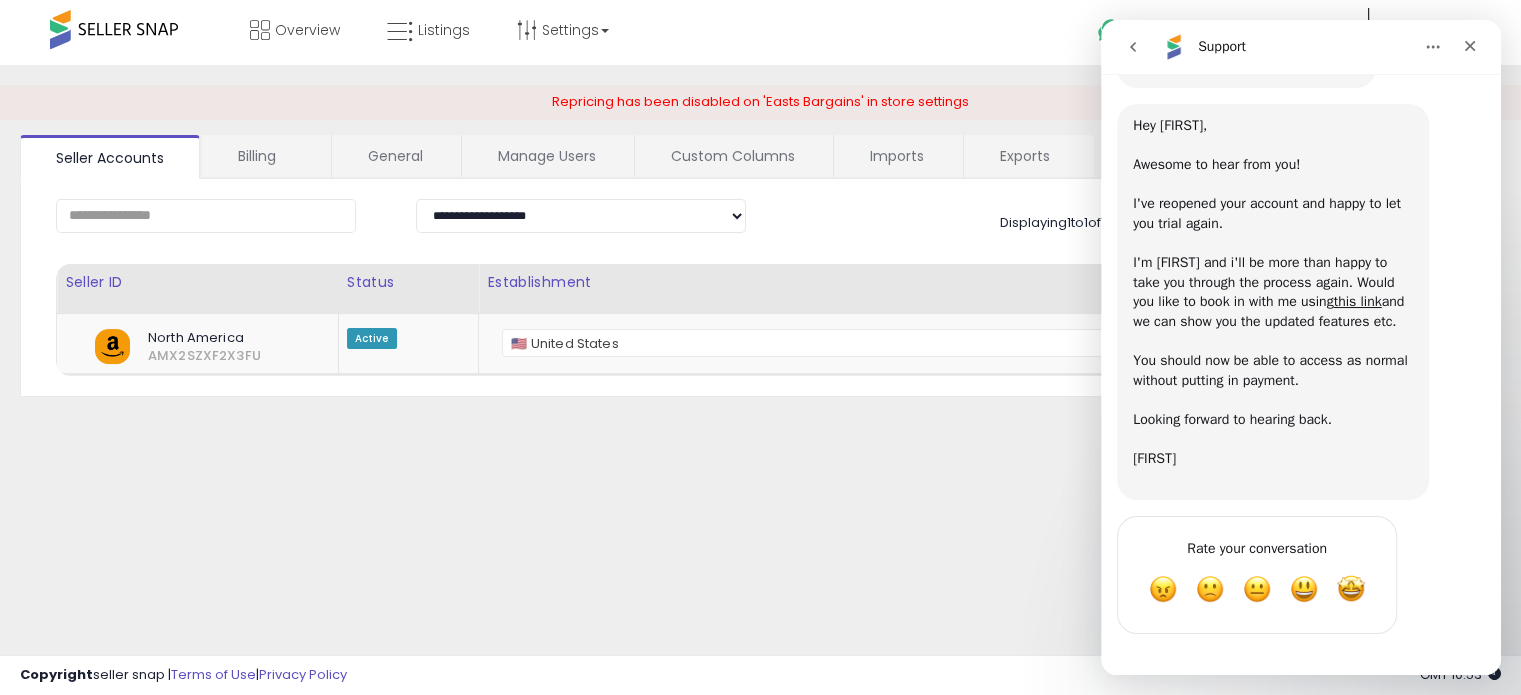 click on "Overview
Listings
Settings" at bounding box center [487, 42] 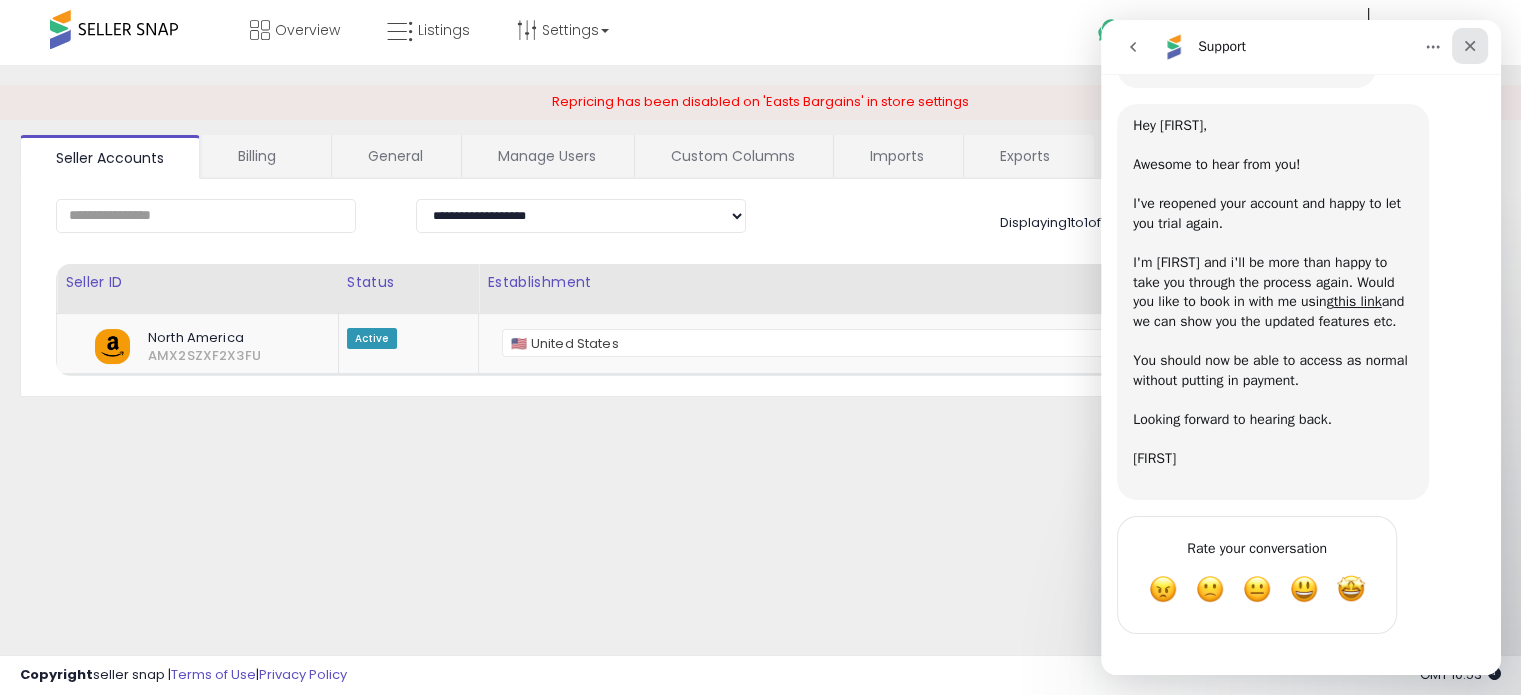click 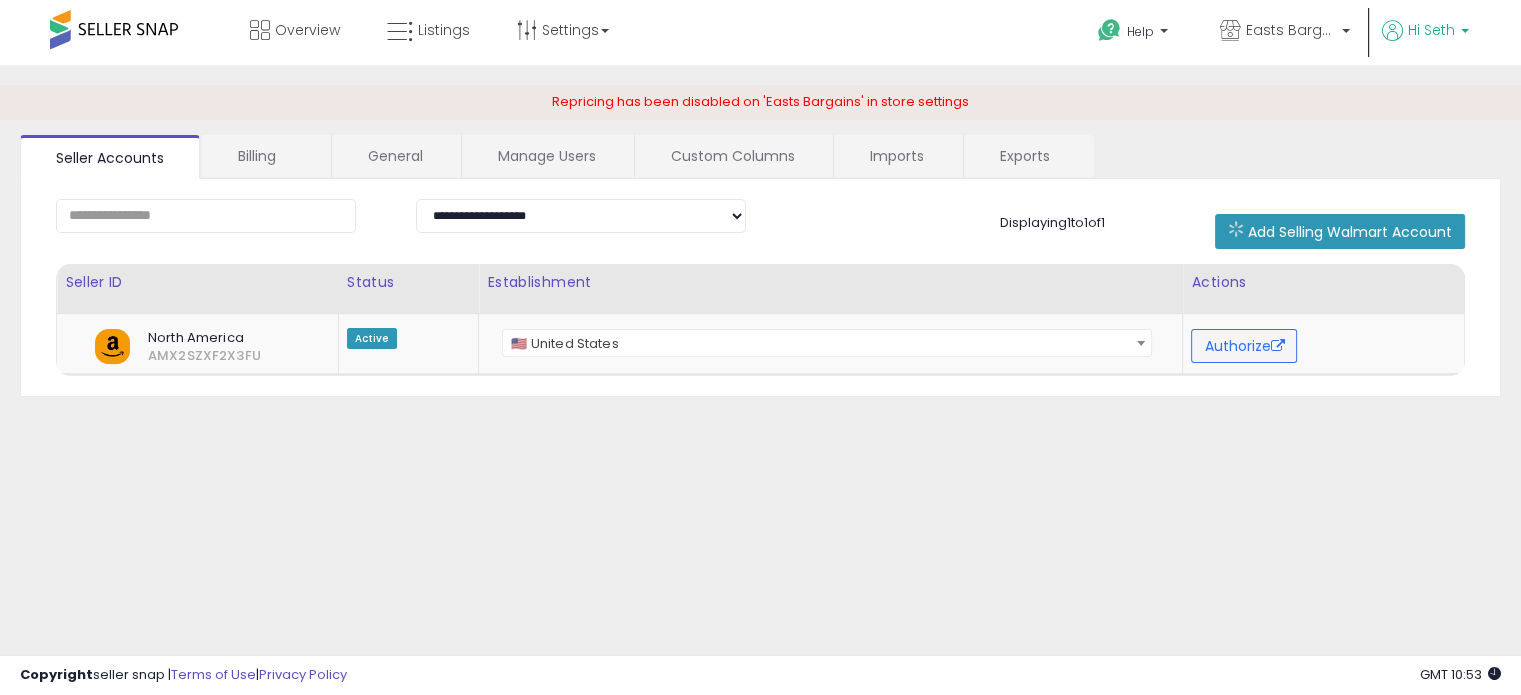scroll, scrollTop: 0, scrollLeft: 0, axis: both 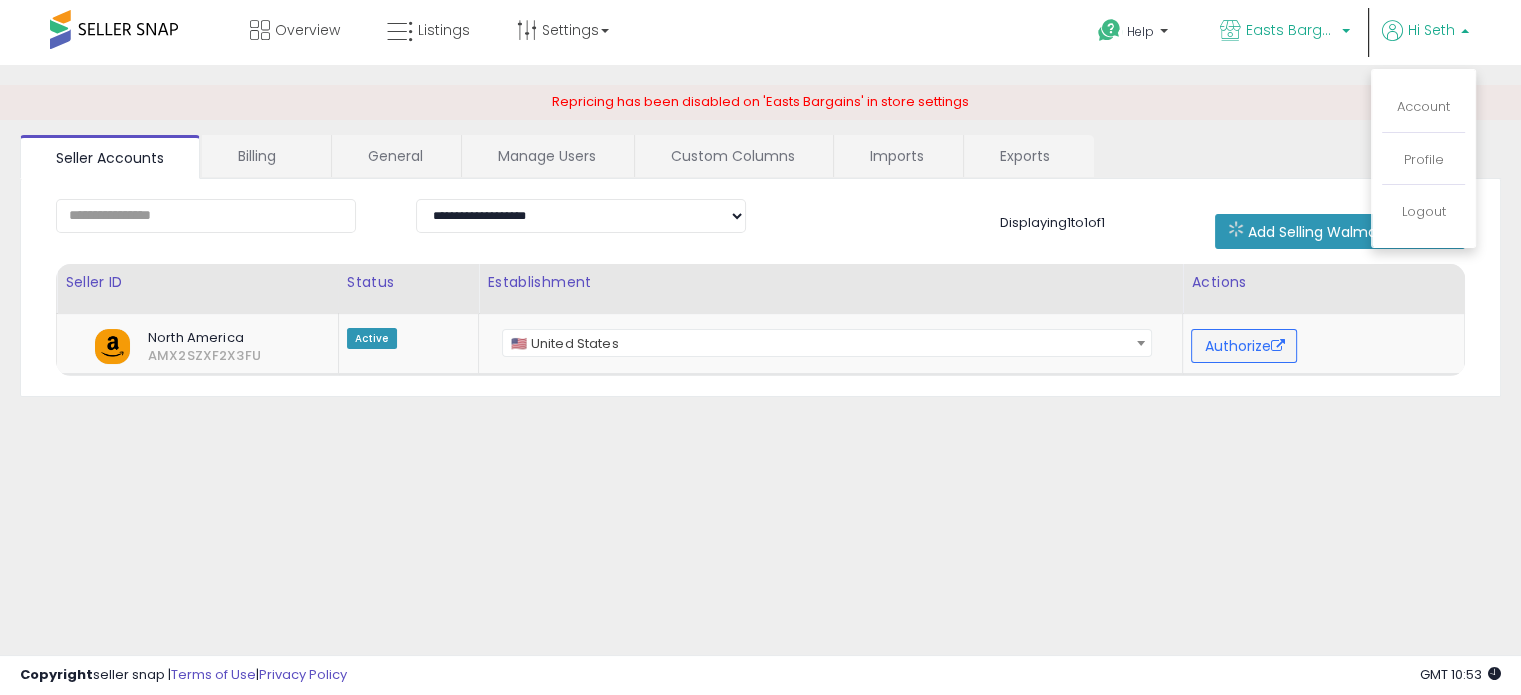 click on "Easts Bargains" at bounding box center (1291, 30) 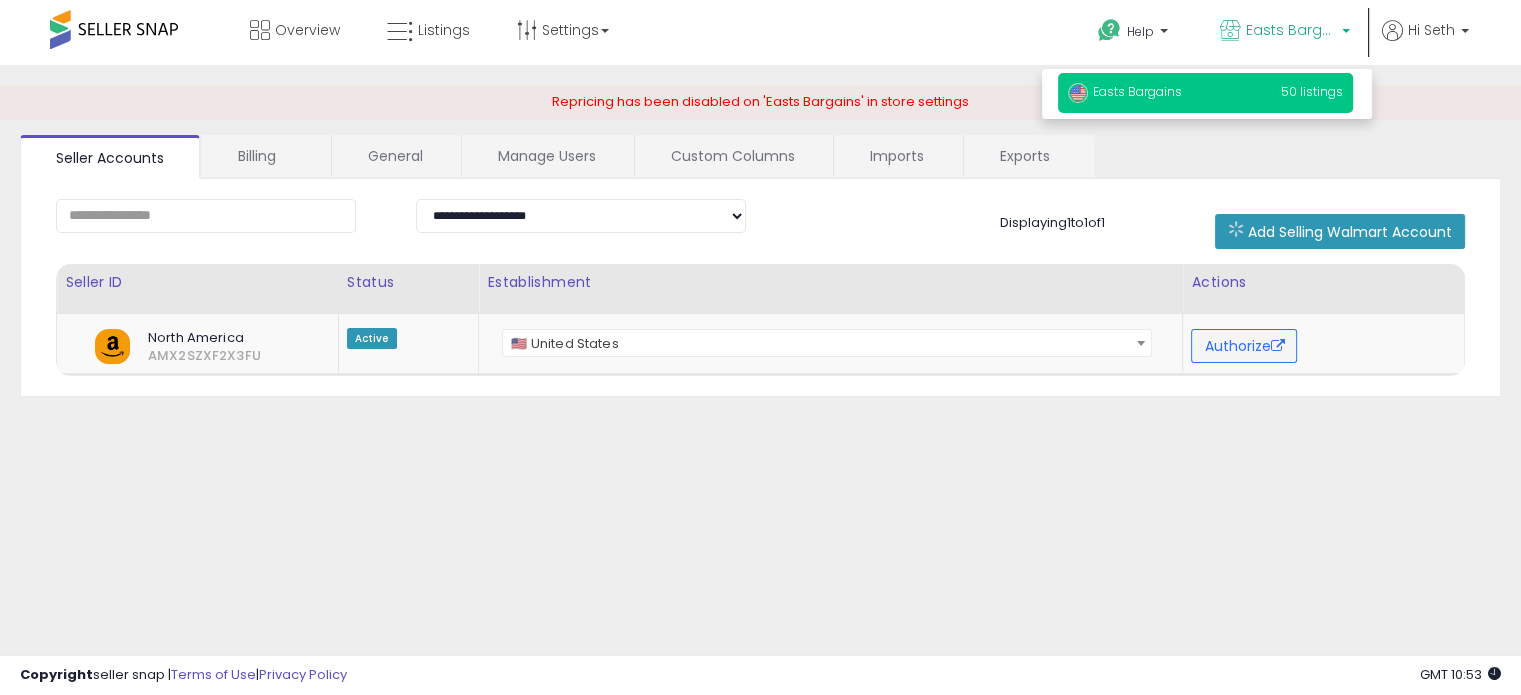 click on "50
listings" at bounding box center [1312, 91] 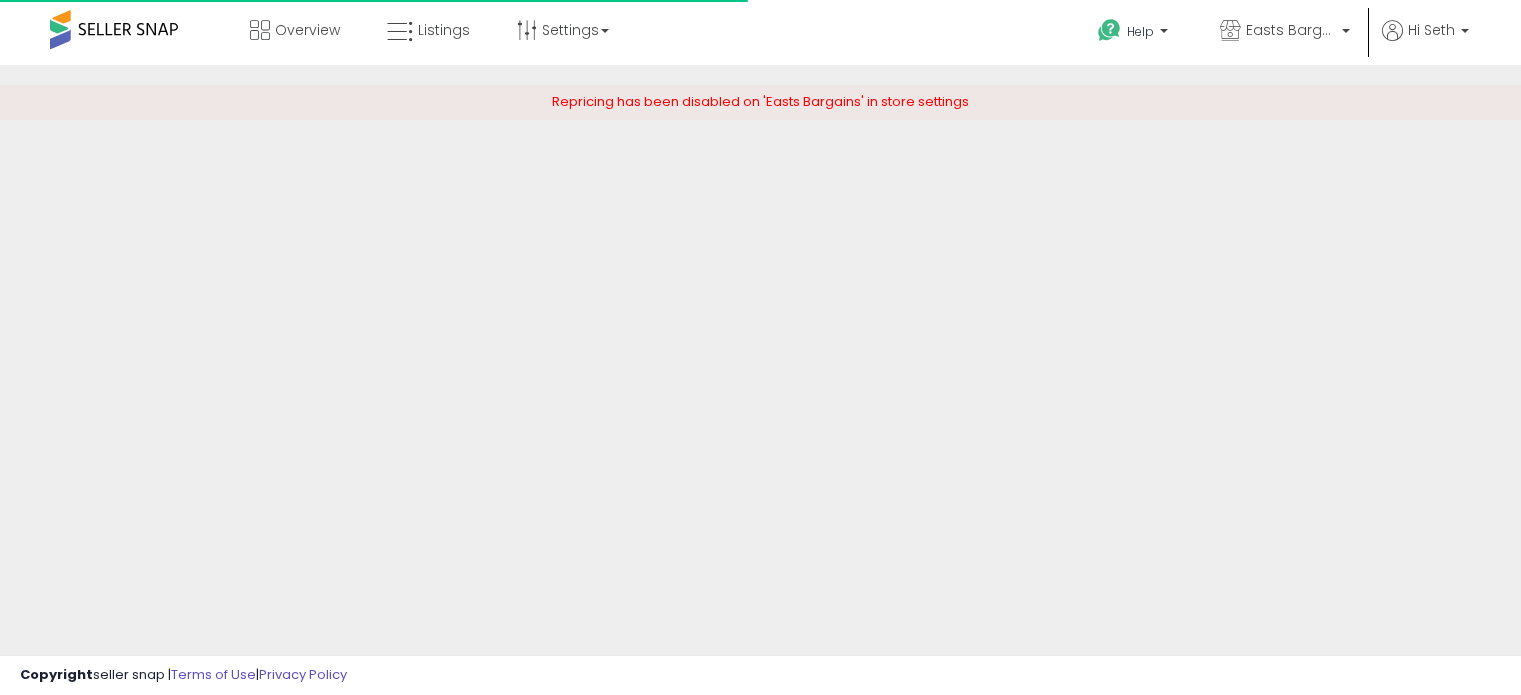 scroll, scrollTop: 0, scrollLeft: 0, axis: both 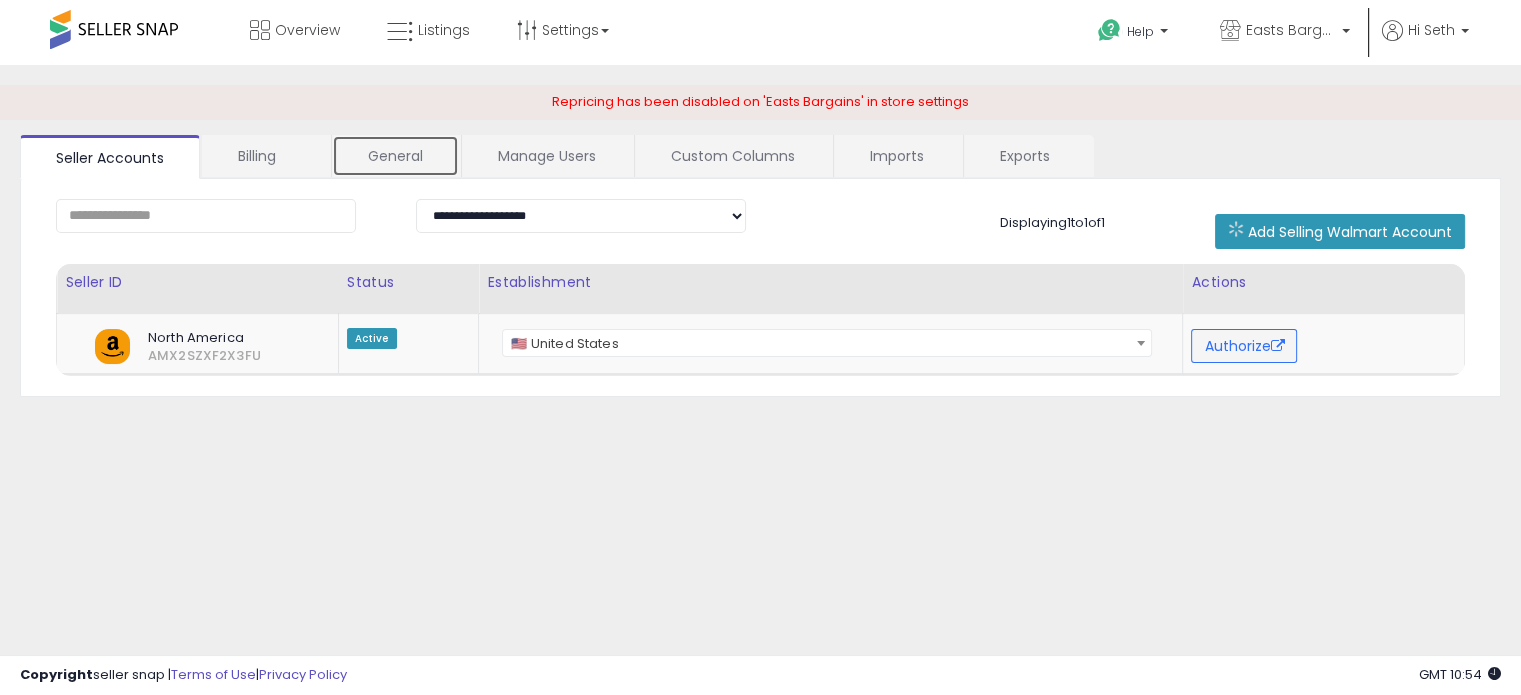 click on "General" at bounding box center (395, 156) 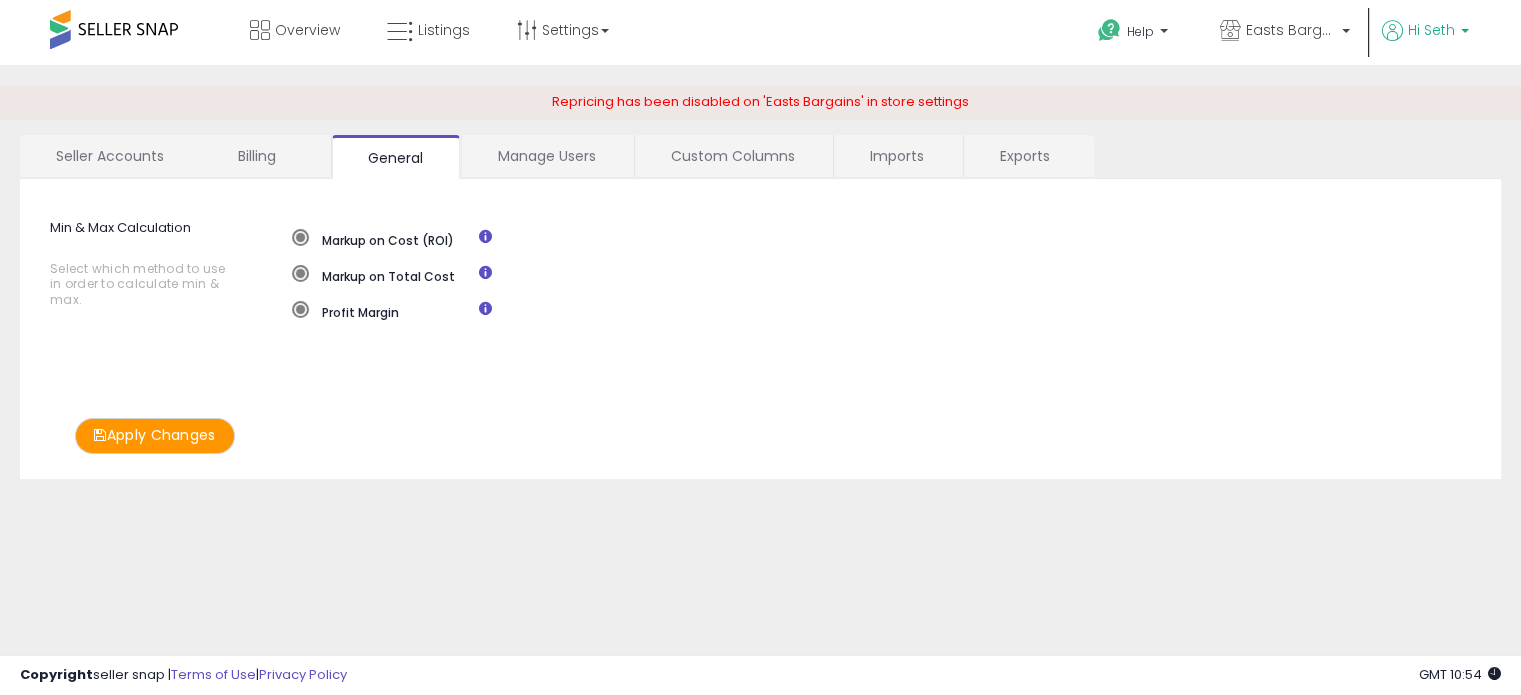 click on "Hi Seth" at bounding box center (1425, 32) 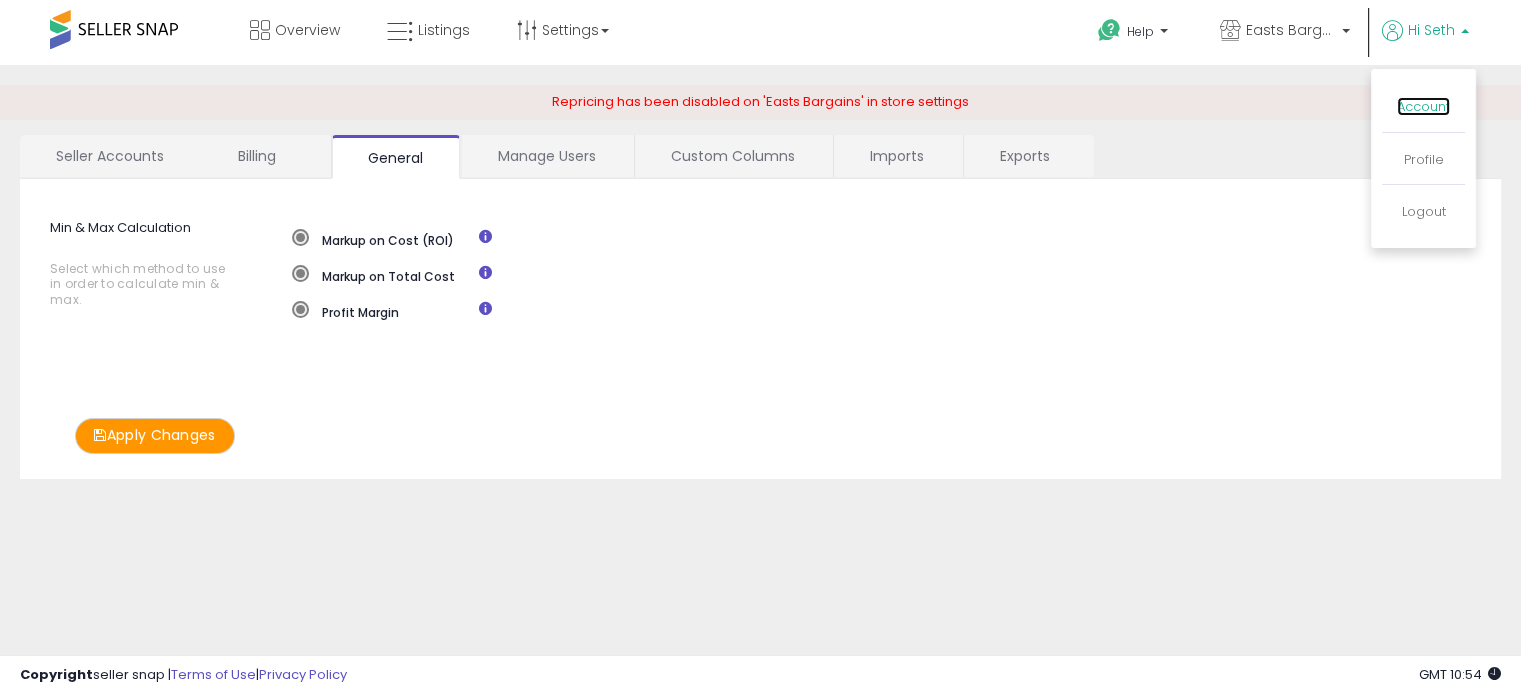click on "Account" at bounding box center [1423, 106] 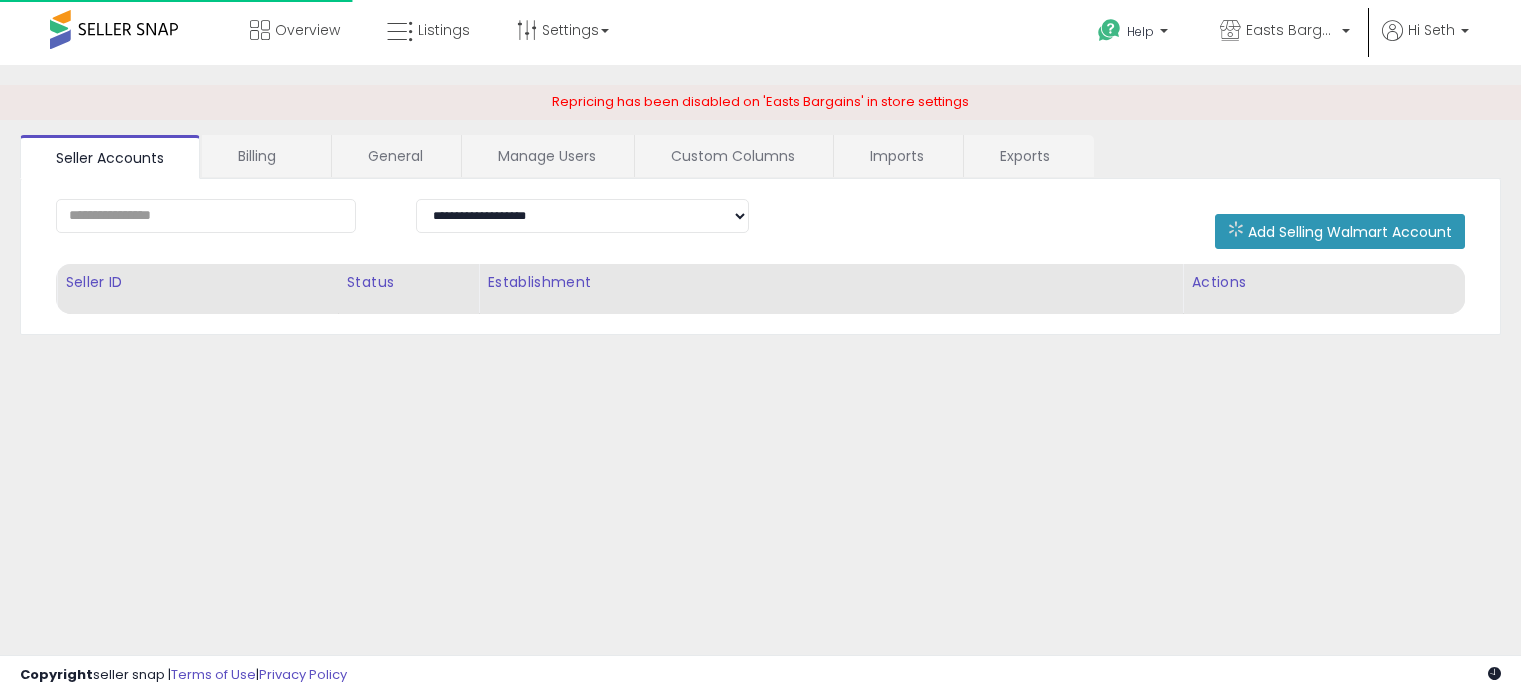 scroll, scrollTop: 0, scrollLeft: 0, axis: both 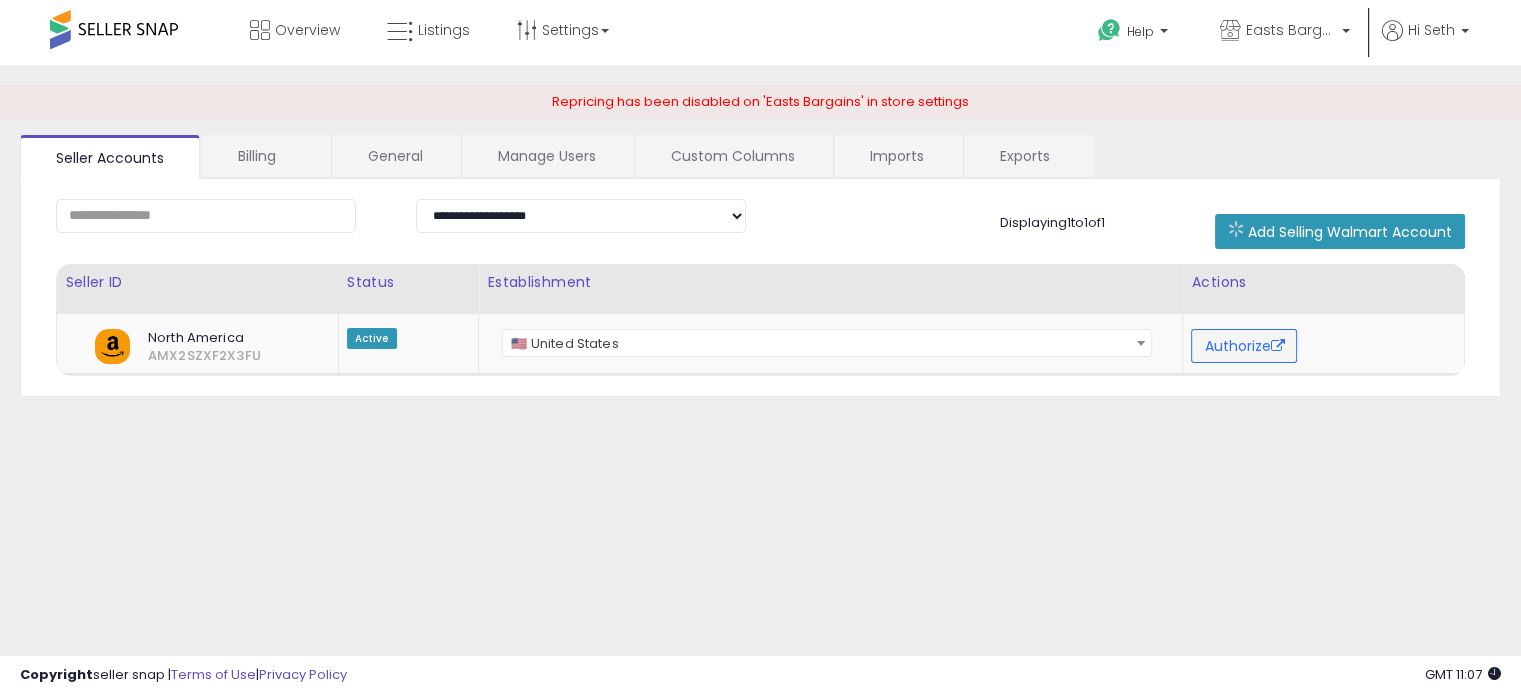 click on "**********" at bounding box center [760, 515] 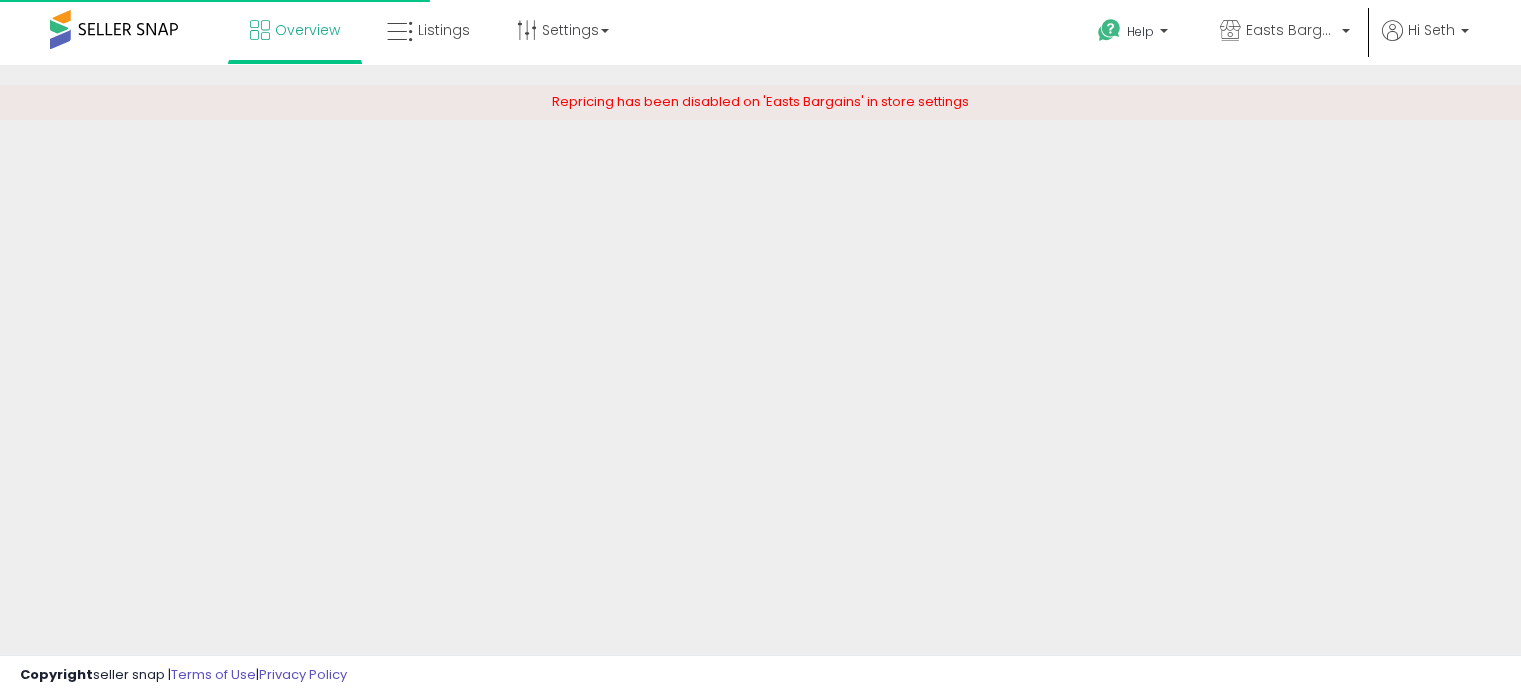 scroll, scrollTop: 0, scrollLeft: 0, axis: both 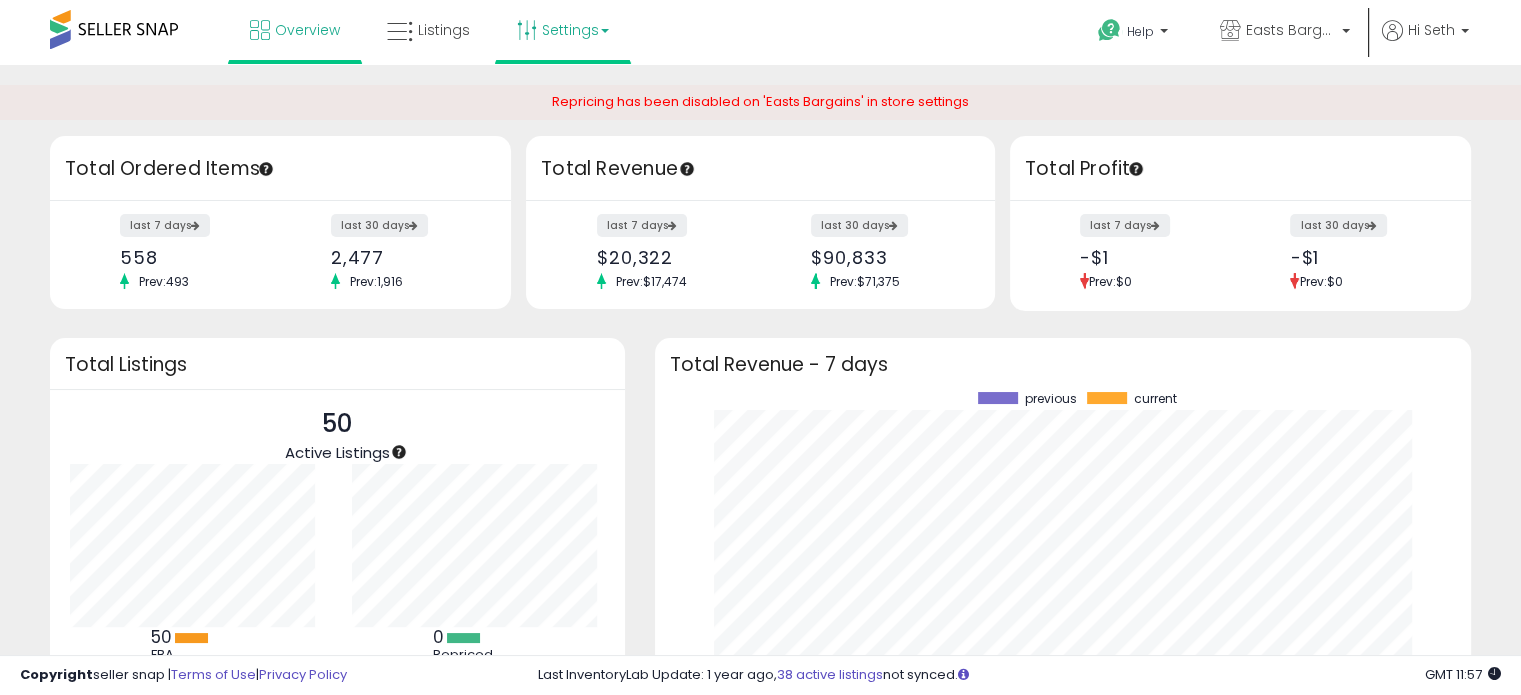 click at bounding box center [527, 30] 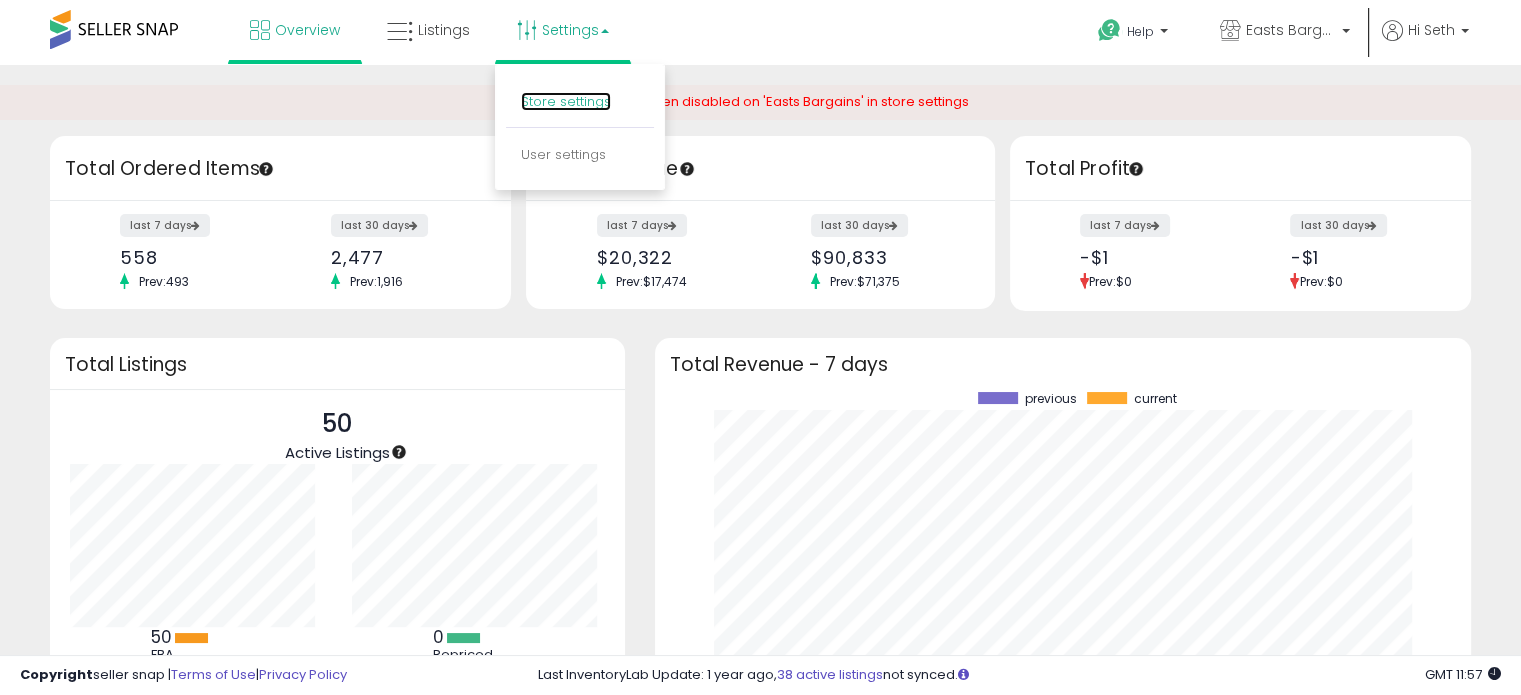 click on "Store
settings" at bounding box center (566, 101) 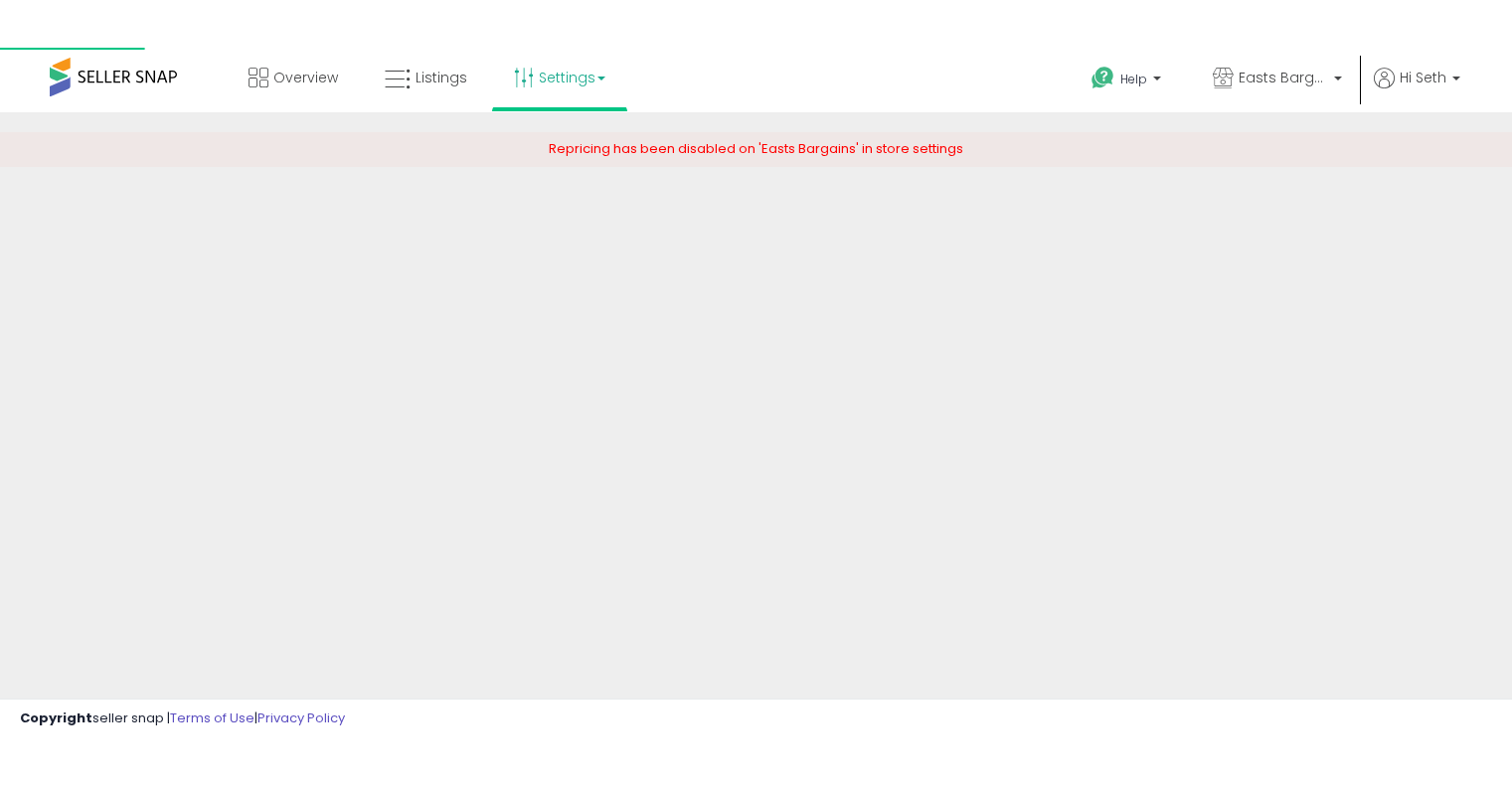 scroll, scrollTop: 0, scrollLeft: 0, axis: both 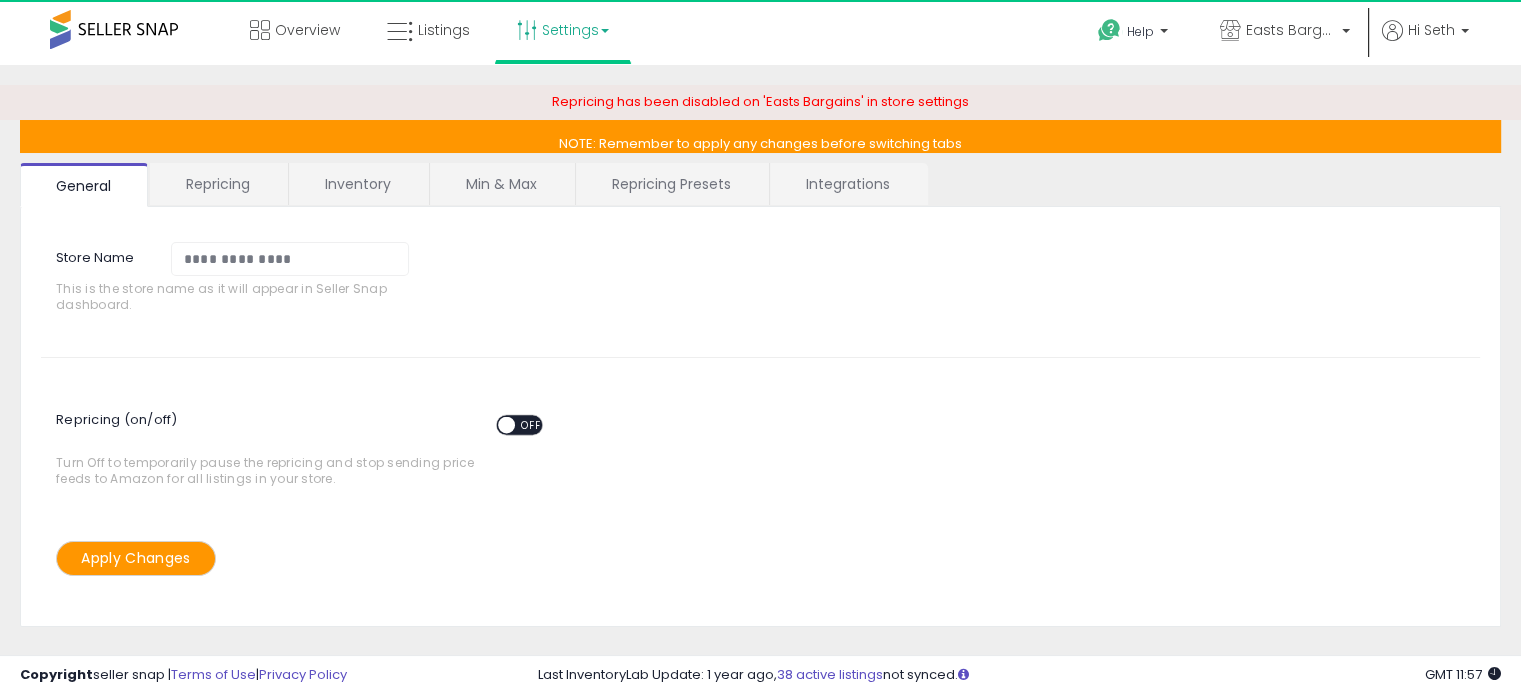 click on "Repricing" at bounding box center (218, 184) 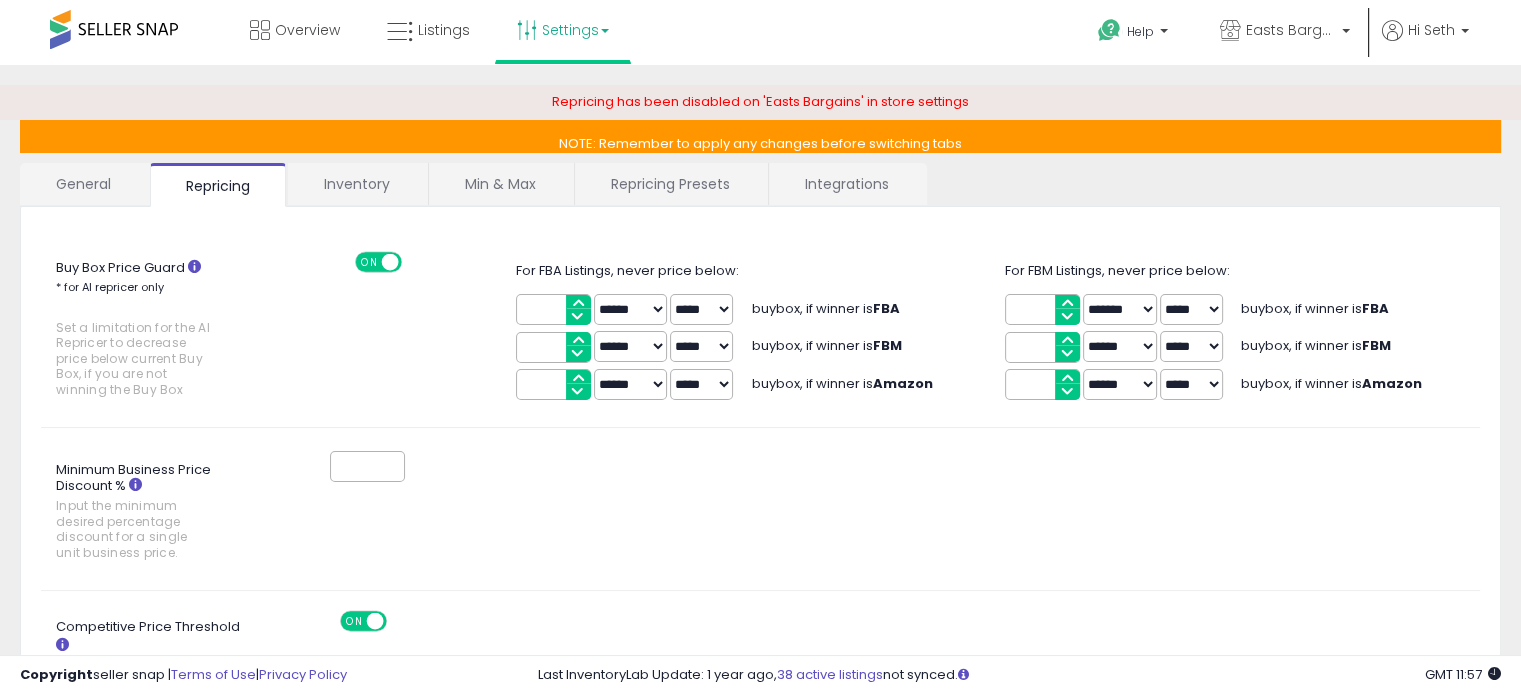 click on "Repricing Presets" at bounding box center [670, 184] 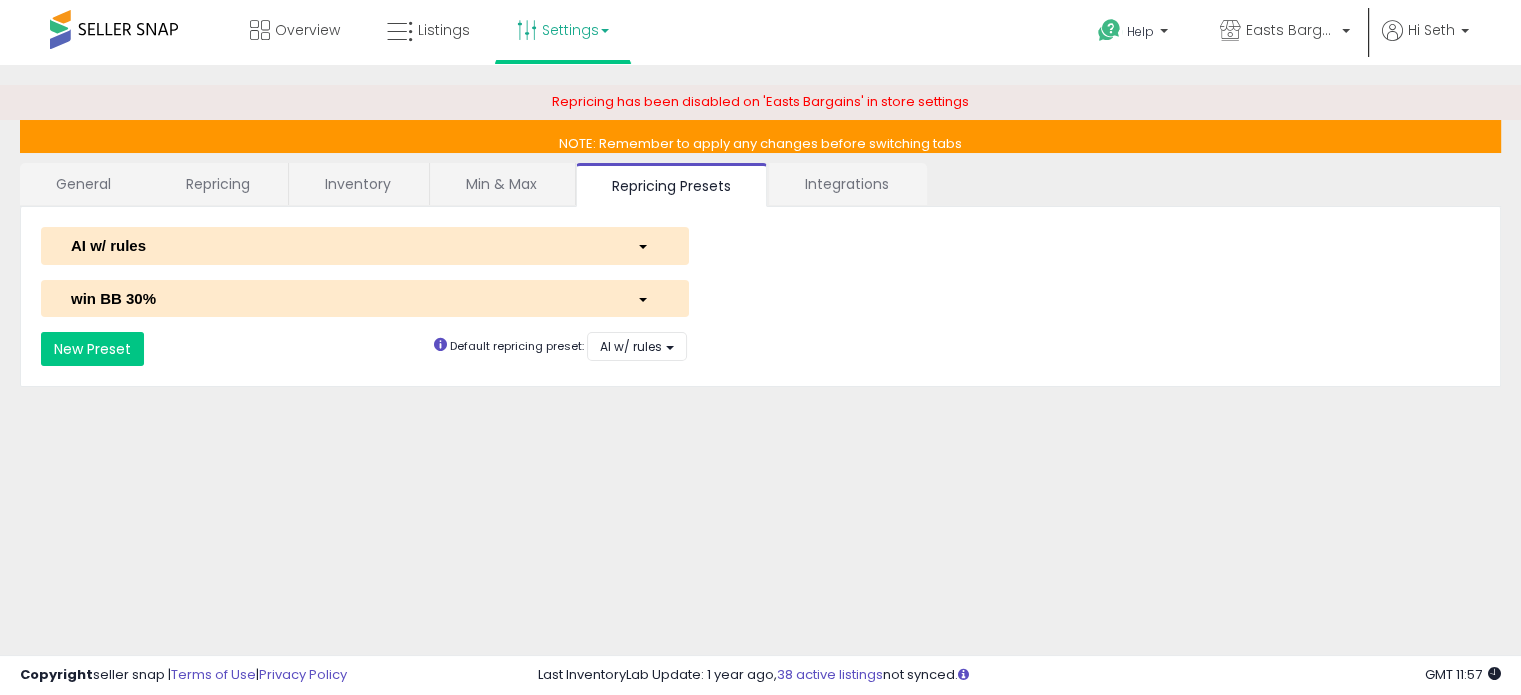 click on "Repricing" at bounding box center [218, 184] 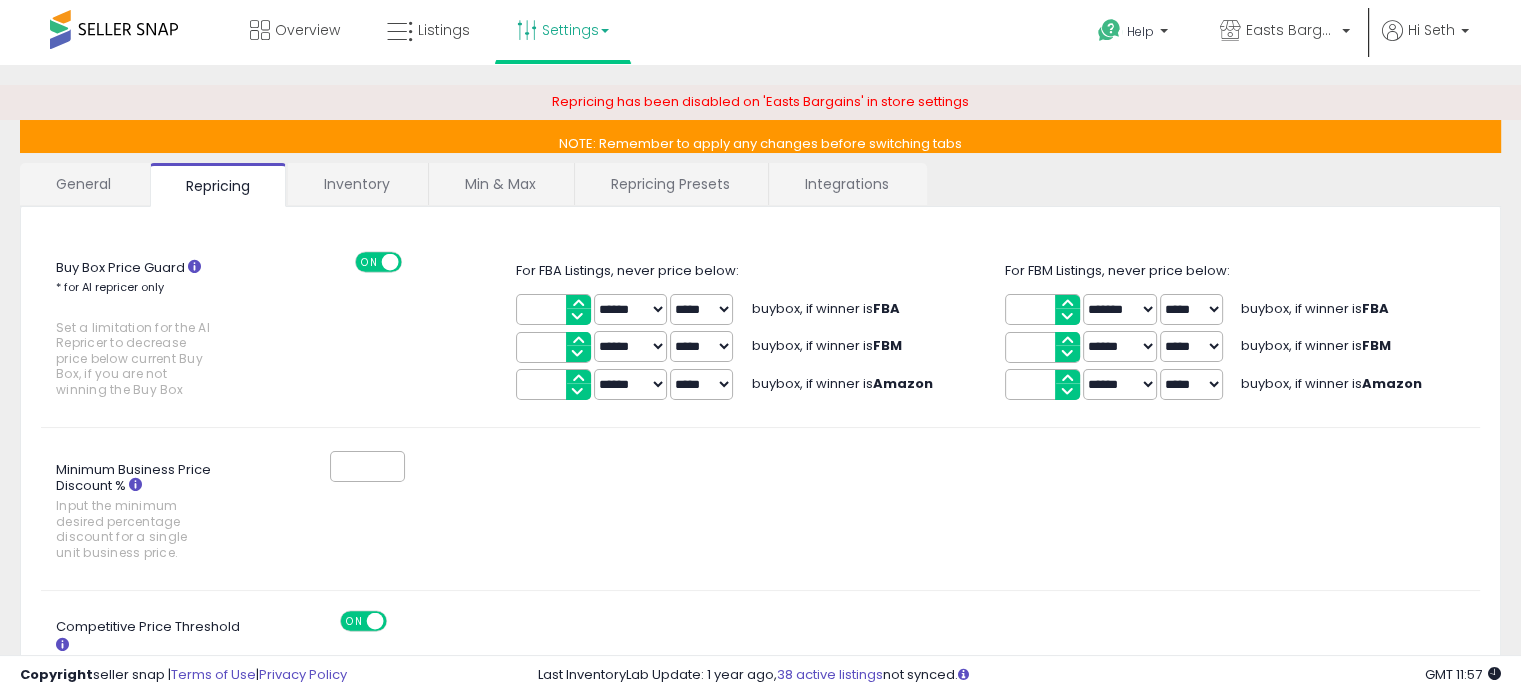 click at bounding box center (194, 266) 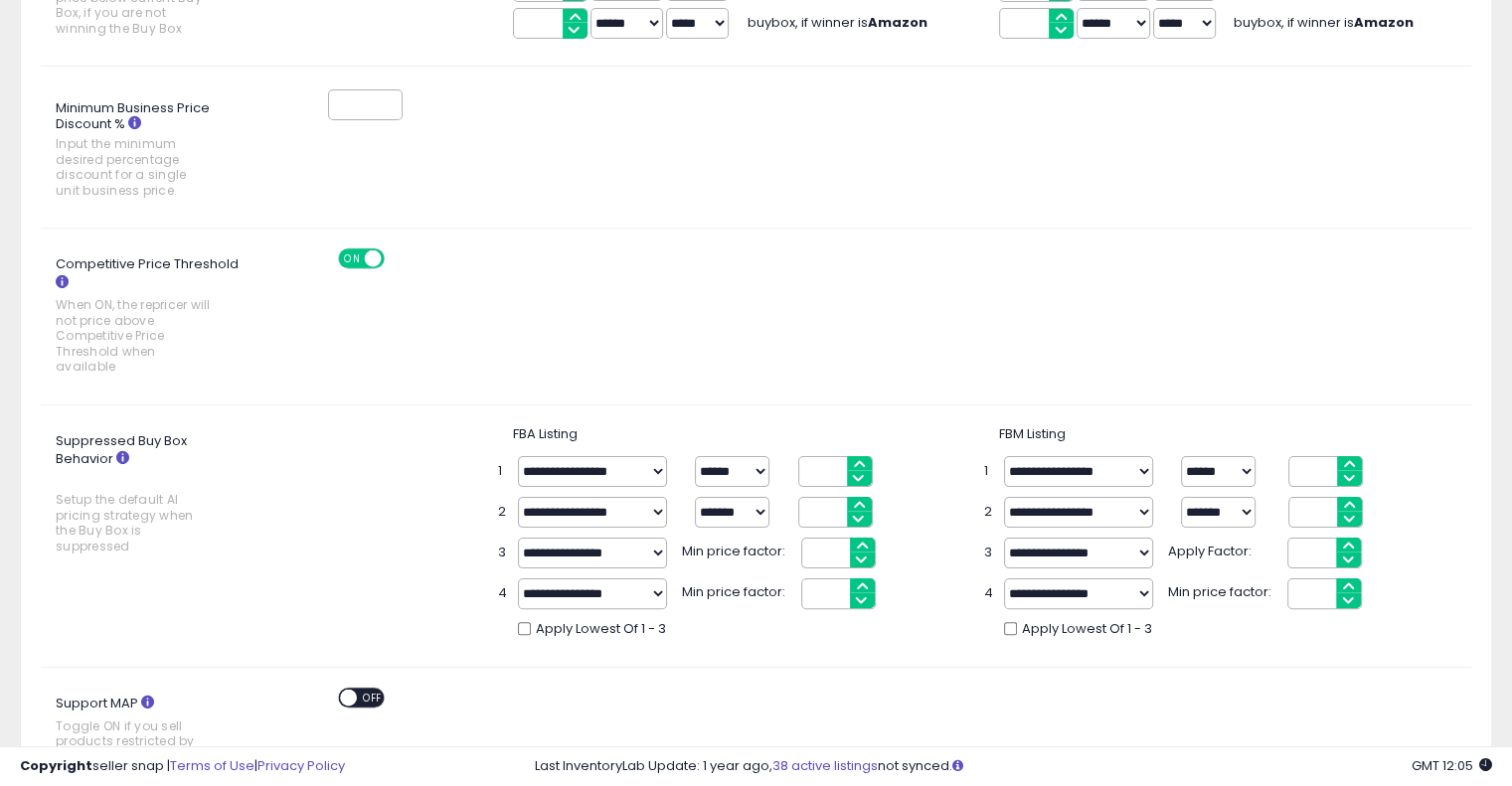 scroll, scrollTop: 397, scrollLeft: 0, axis: vertical 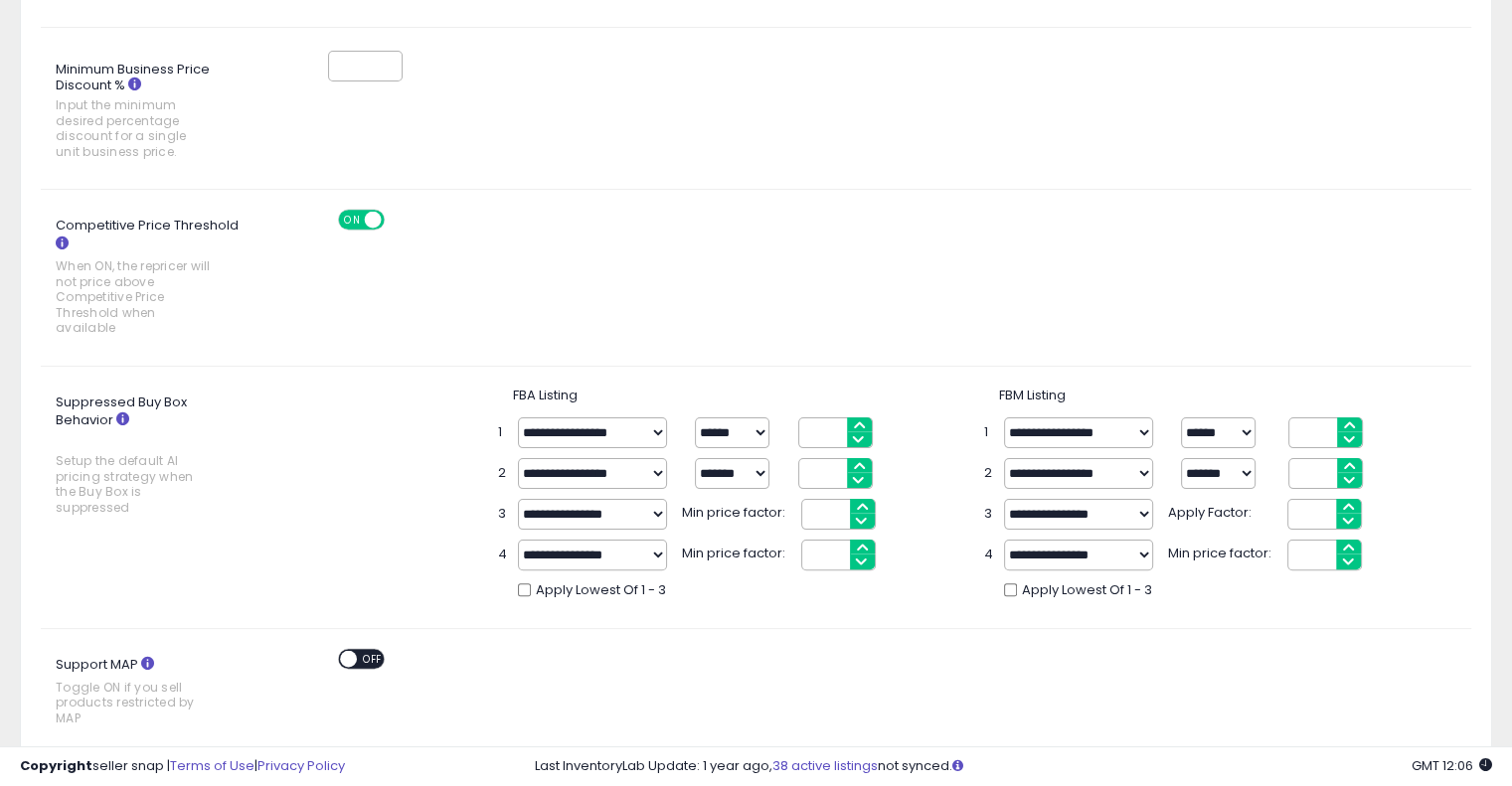 click on "**********" at bounding box center (592, 473) 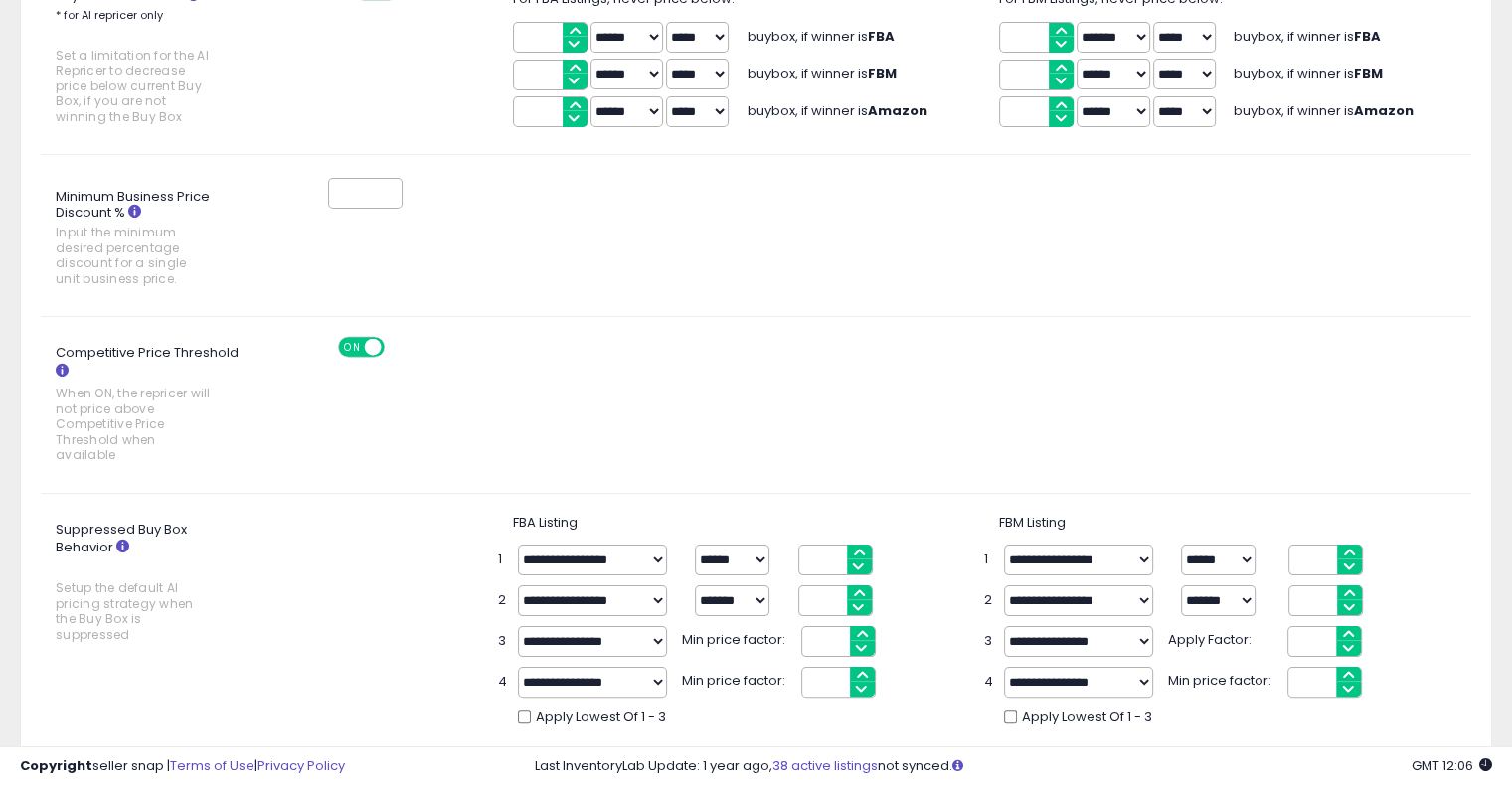 scroll, scrollTop: 387, scrollLeft: 0, axis: vertical 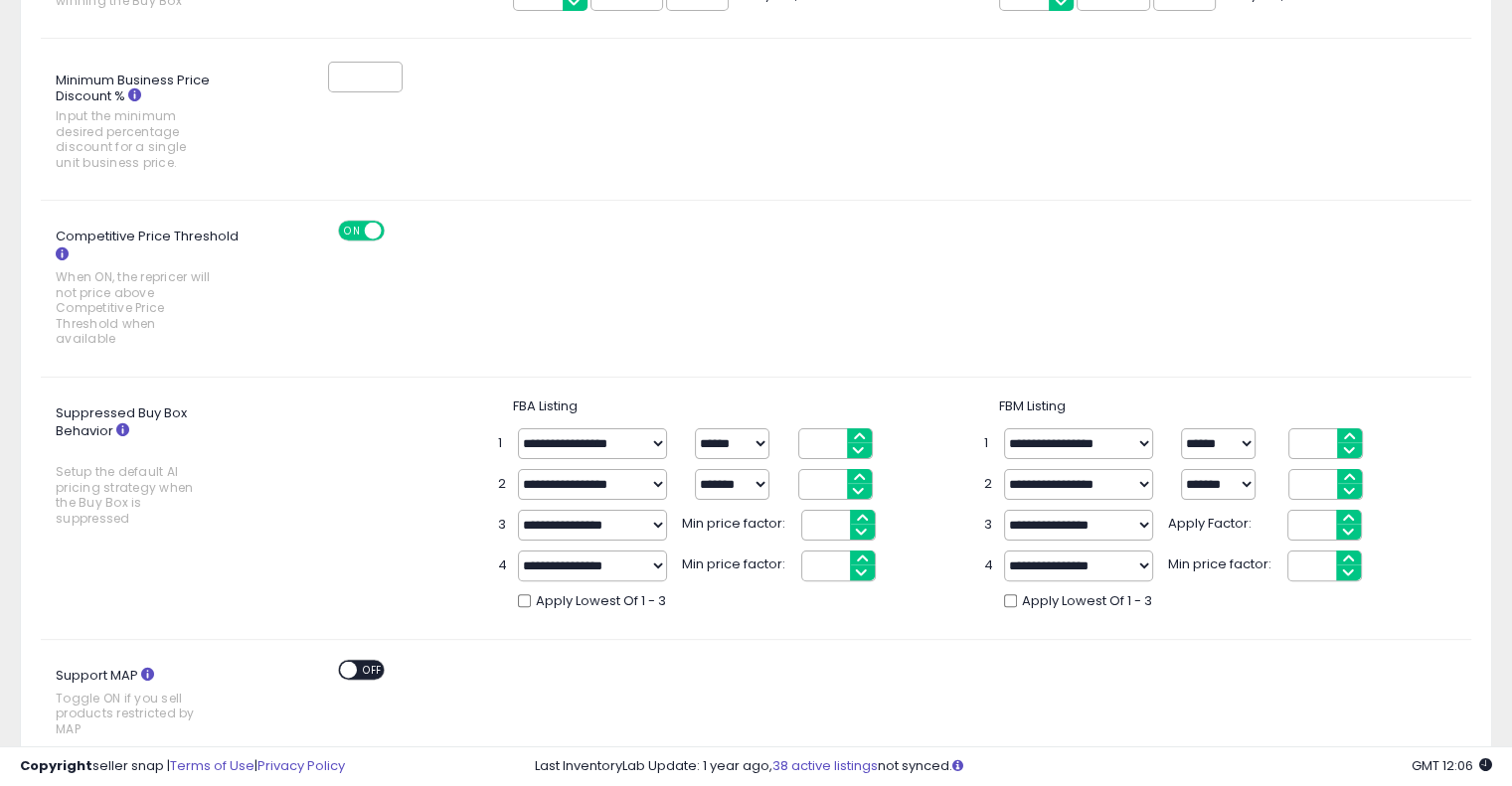 click on "Min price factor:" at bounding box center [737, 522] 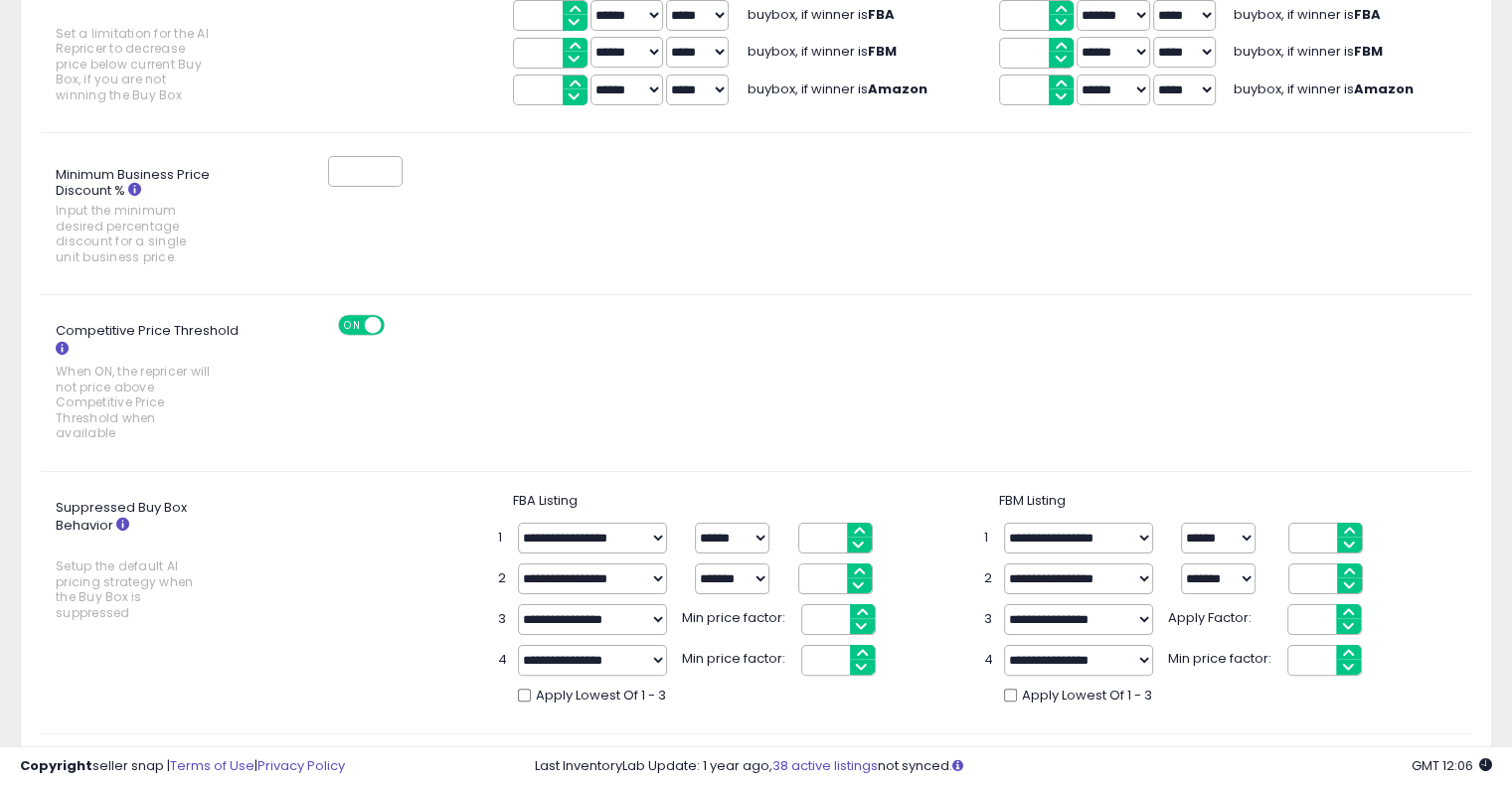 scroll, scrollTop: 0, scrollLeft: 0, axis: both 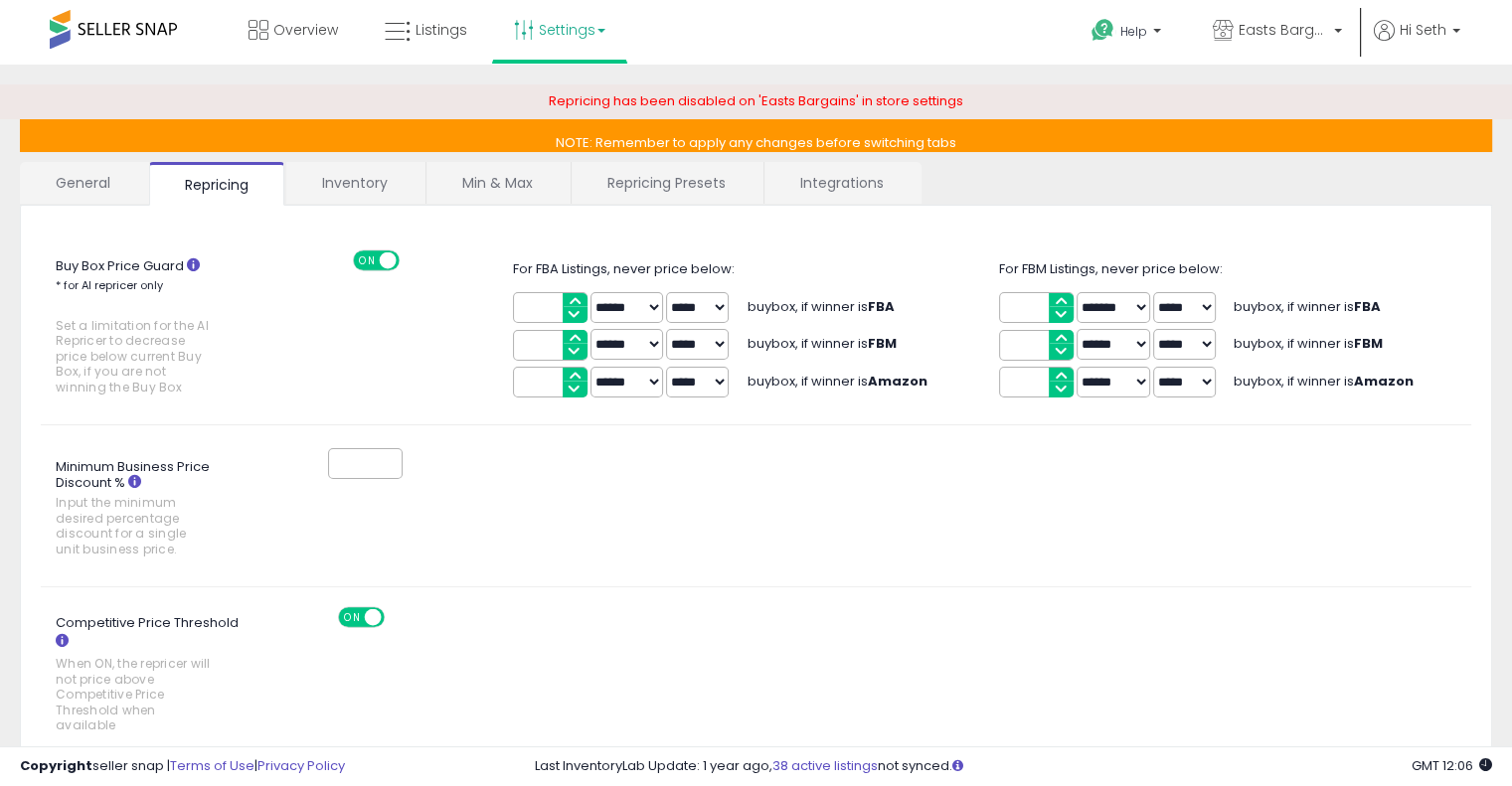 click on "Inventory" at bounding box center [355, 183] 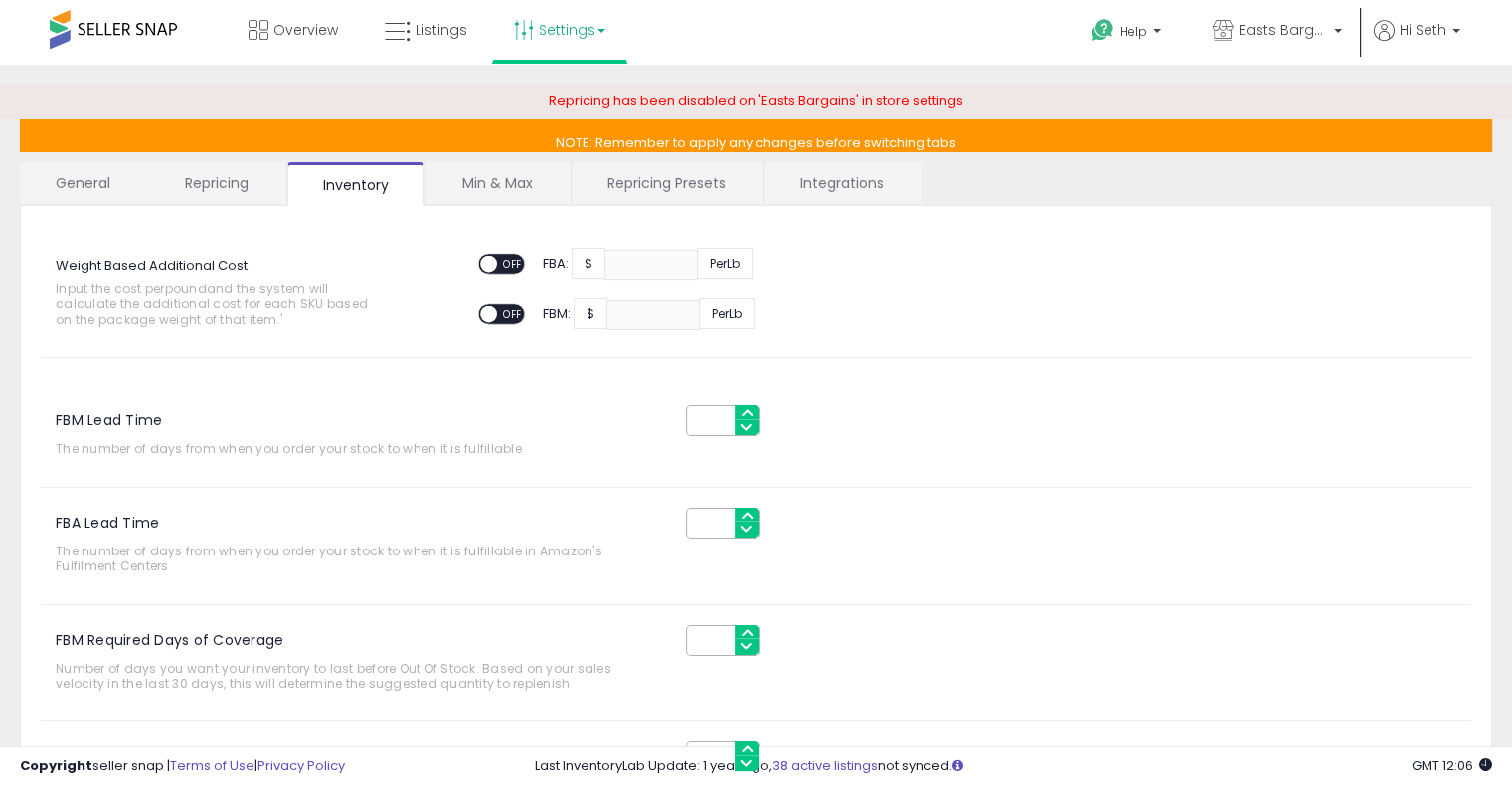 click on "Repricing" at bounding box center [217, 183] 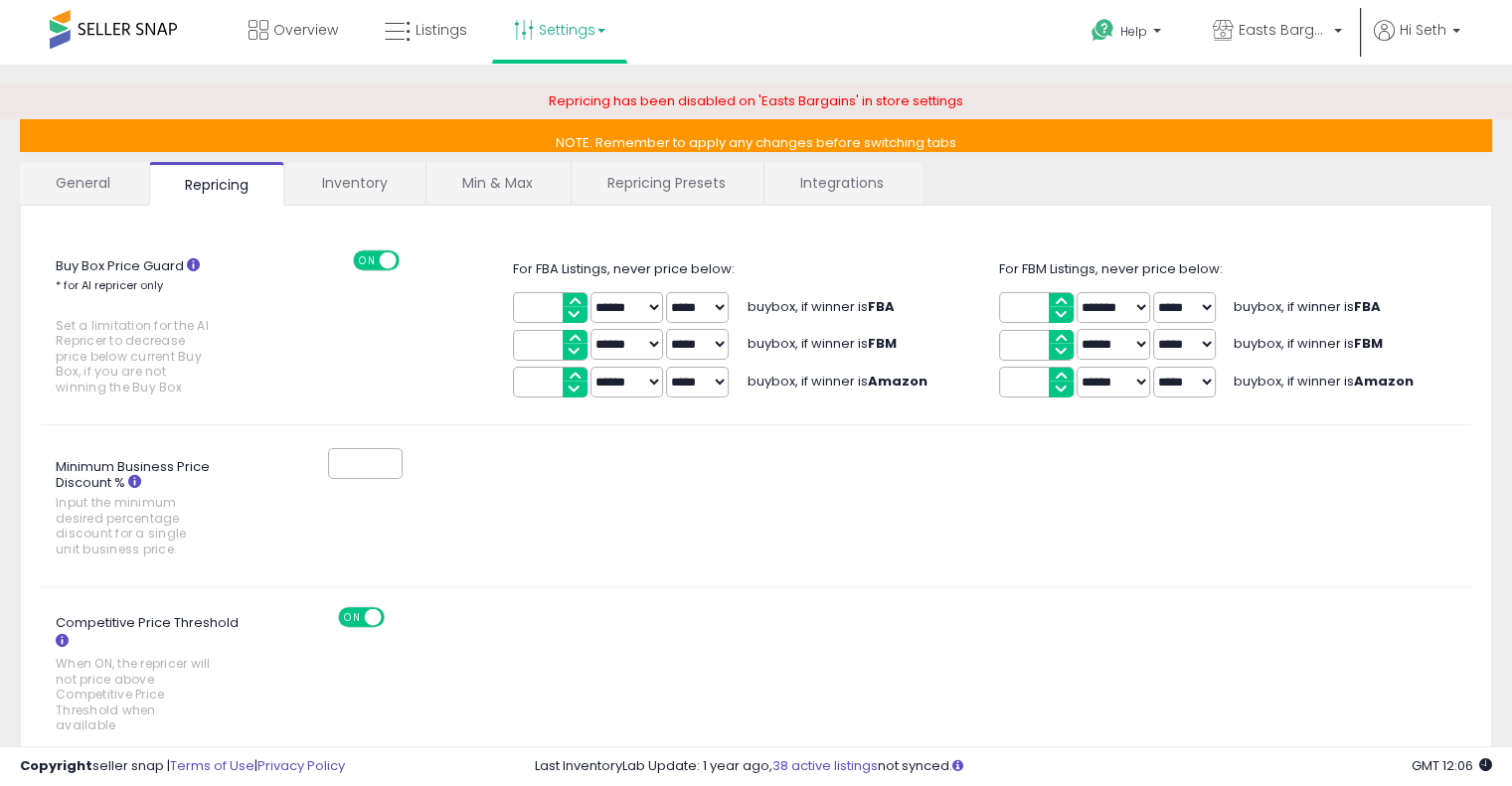 click on "Inventory" at bounding box center (355, 183) 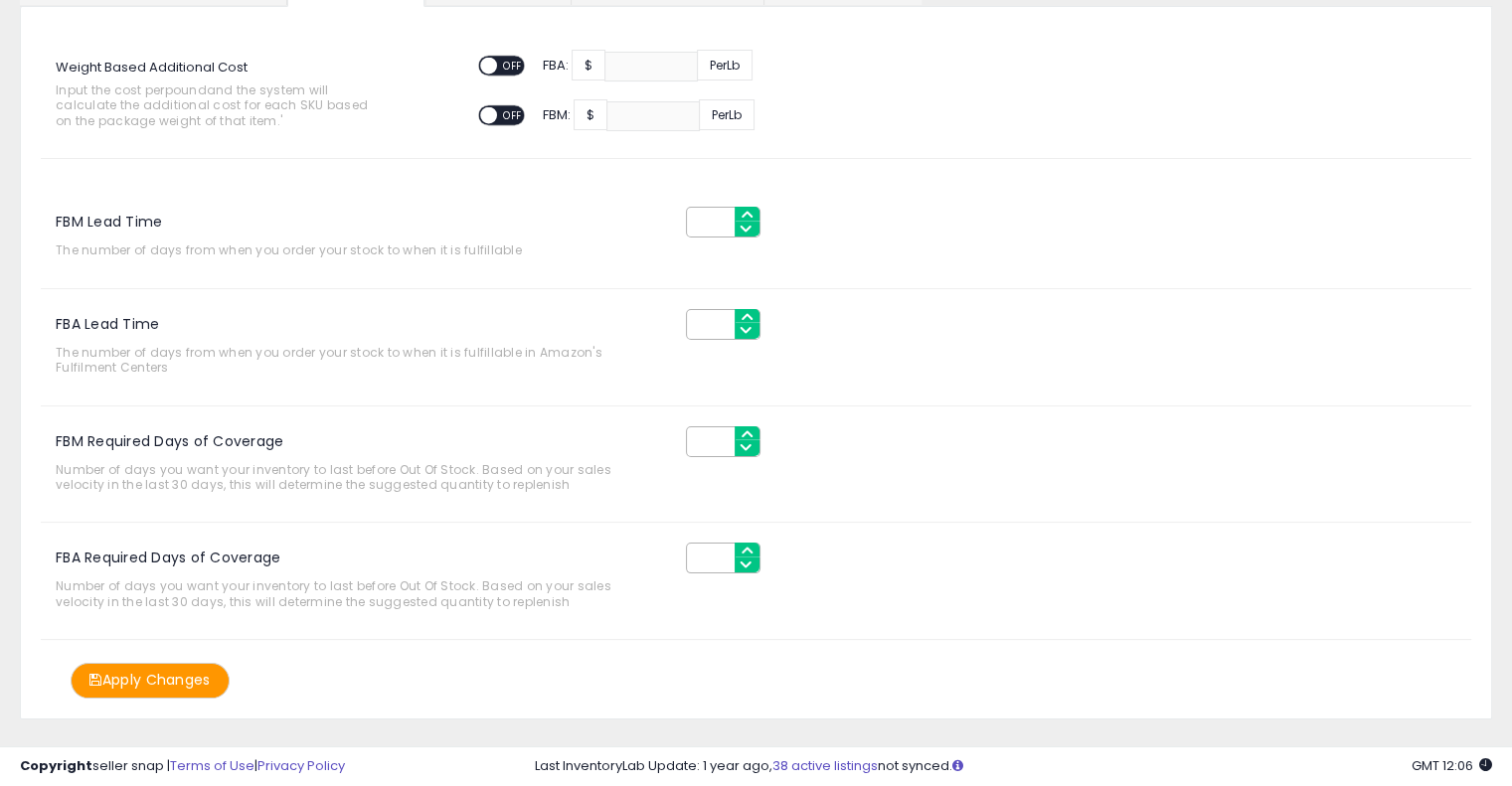 scroll, scrollTop: 0, scrollLeft: 0, axis: both 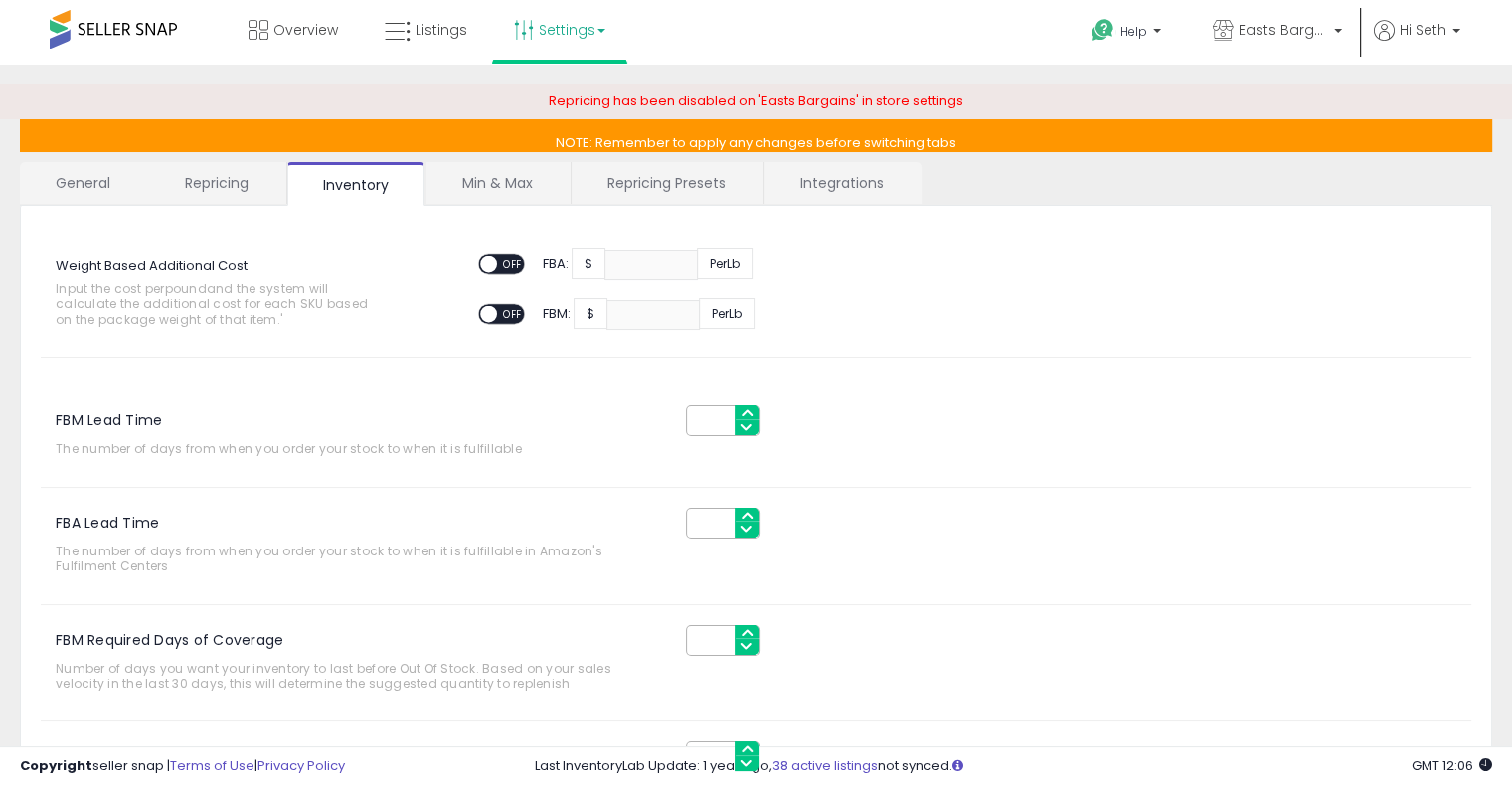 click on "Min & Max" at bounding box center [497, 183] 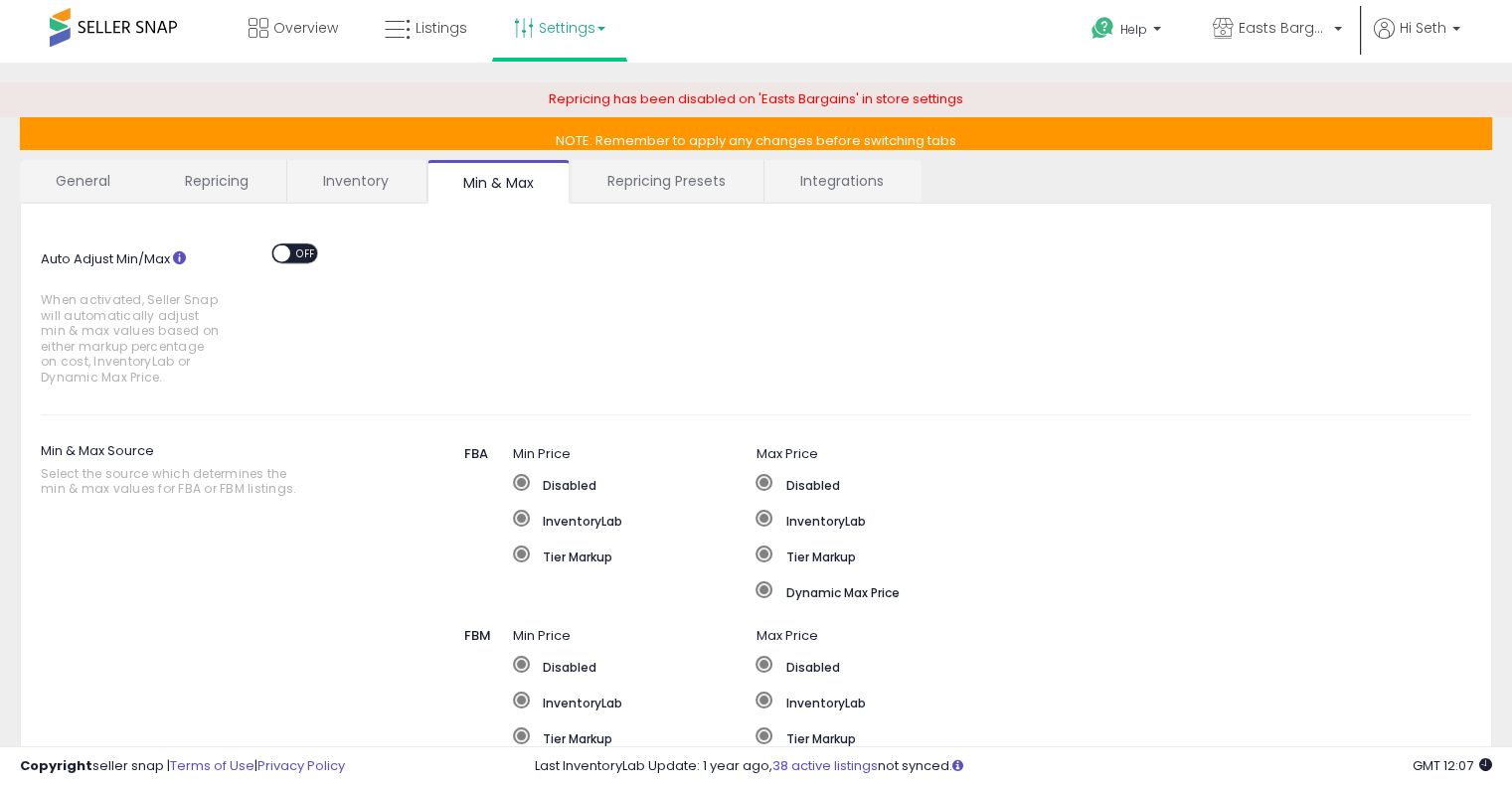 scroll, scrollTop: 0, scrollLeft: 0, axis: both 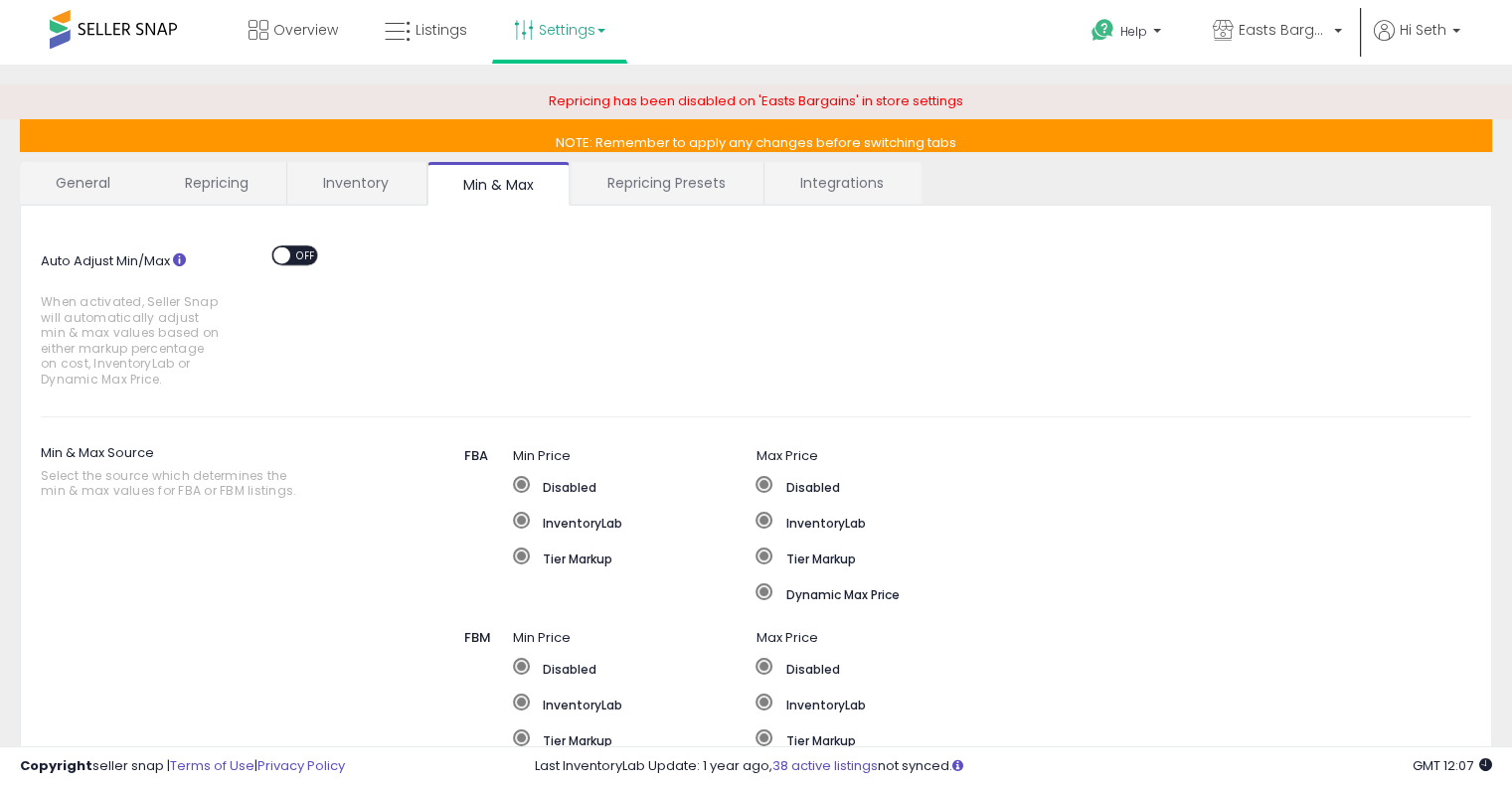click on "Repricing Presets" at bounding box center [666, 183] 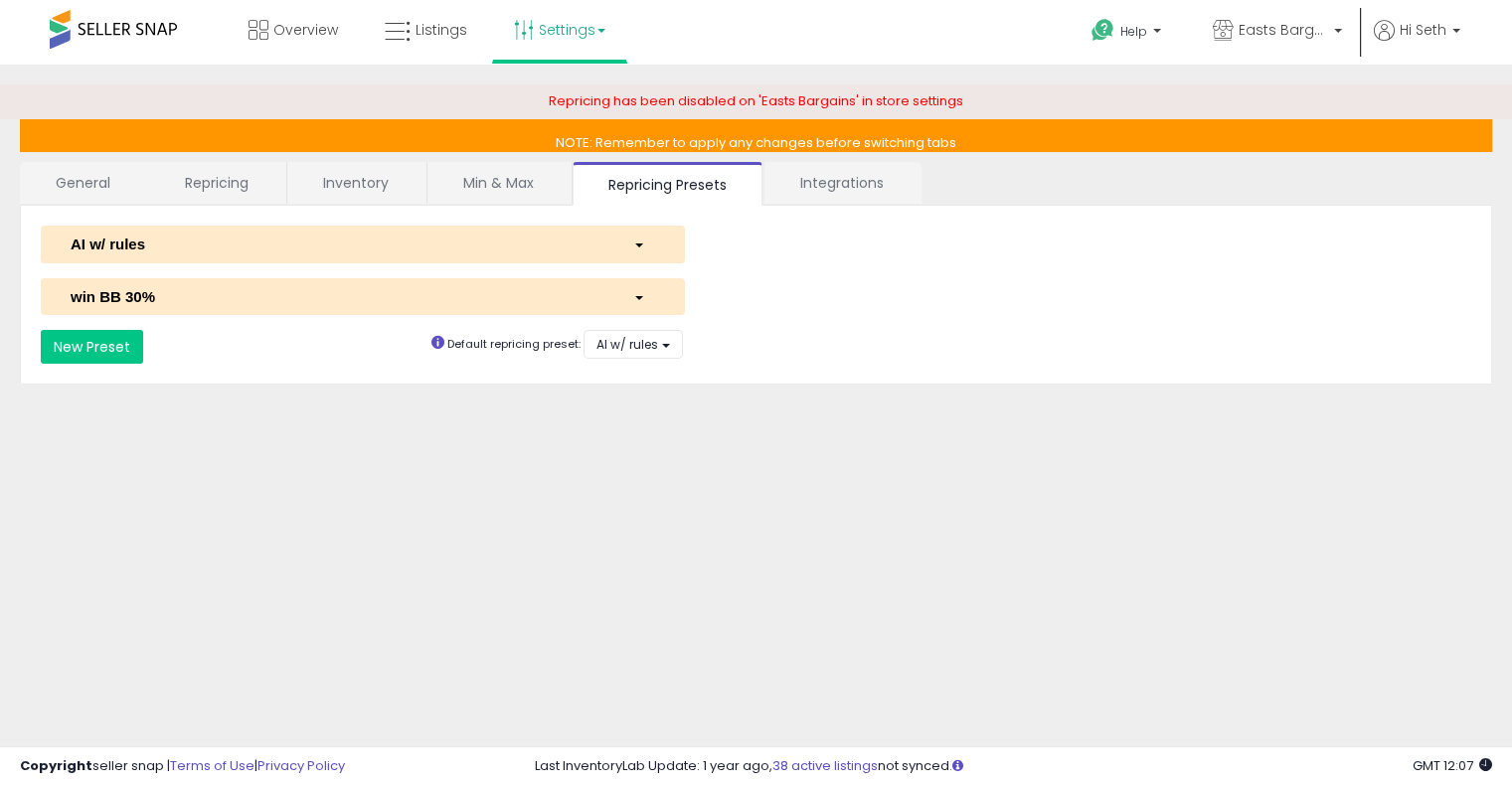 click on "Integrations" at bounding box center [842, 183] 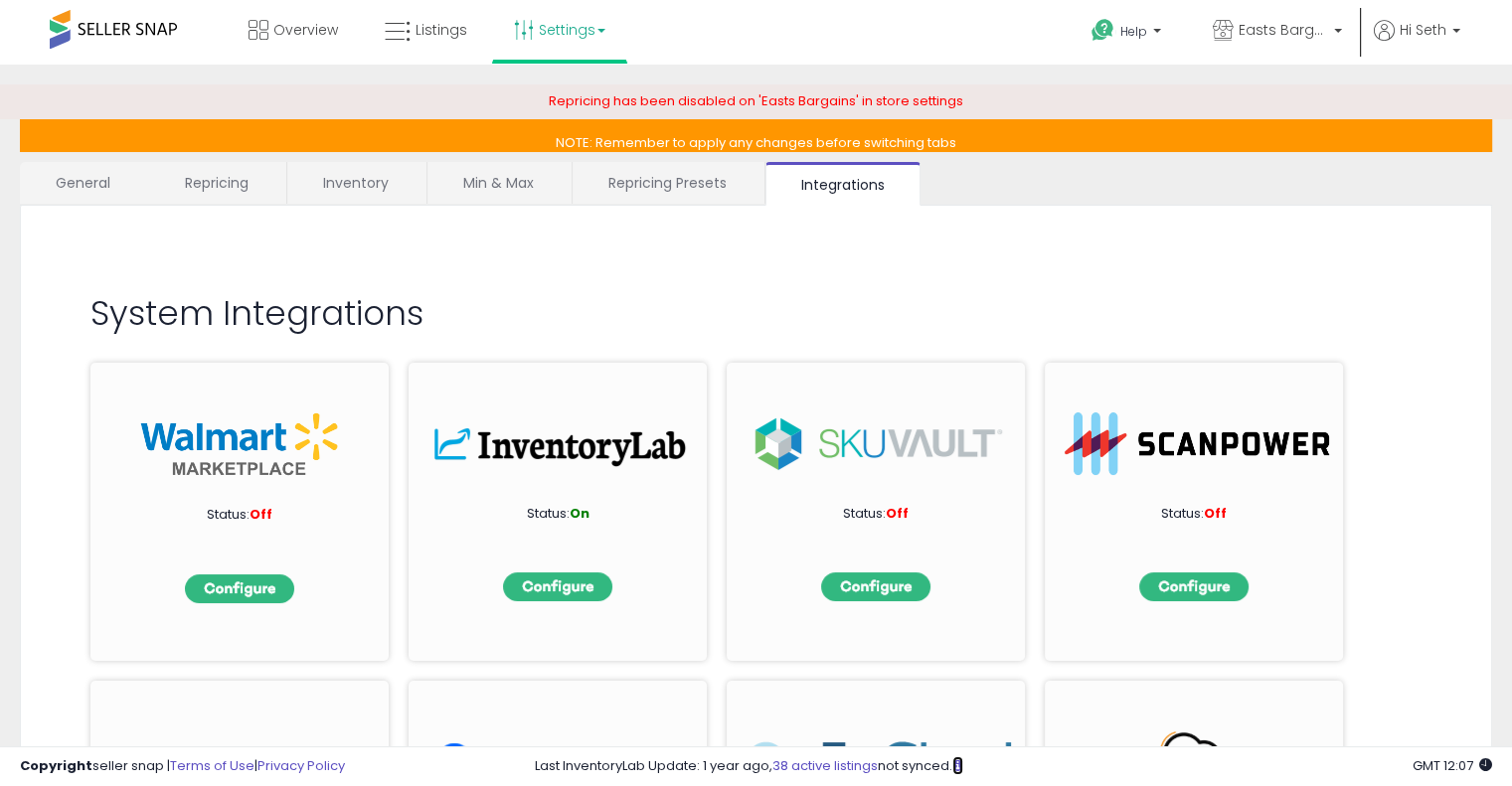 click at bounding box center (957, 765) 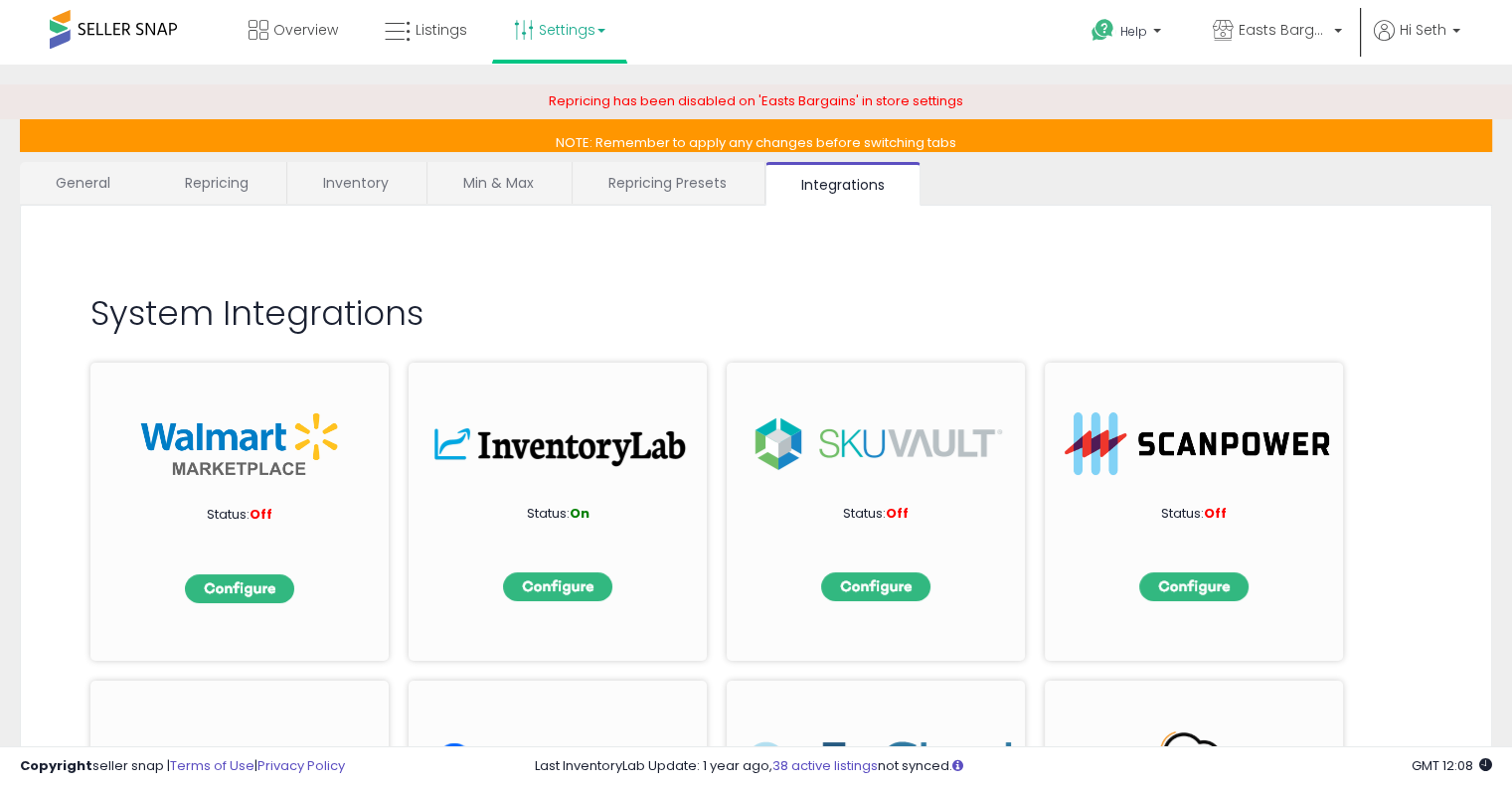 click on "Inventory" at bounding box center [356, 183] 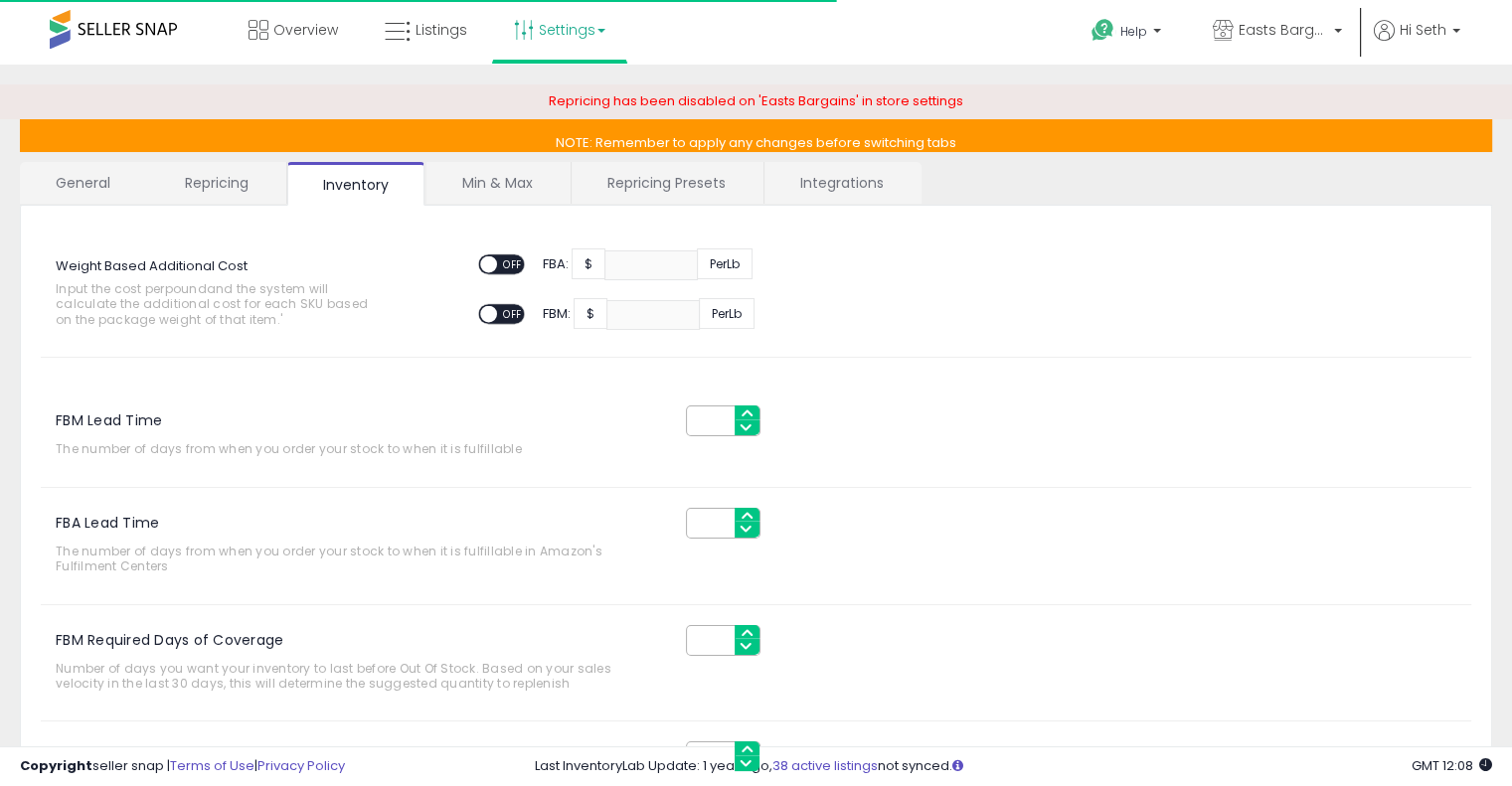 click on "Repricing" at bounding box center (217, 183) 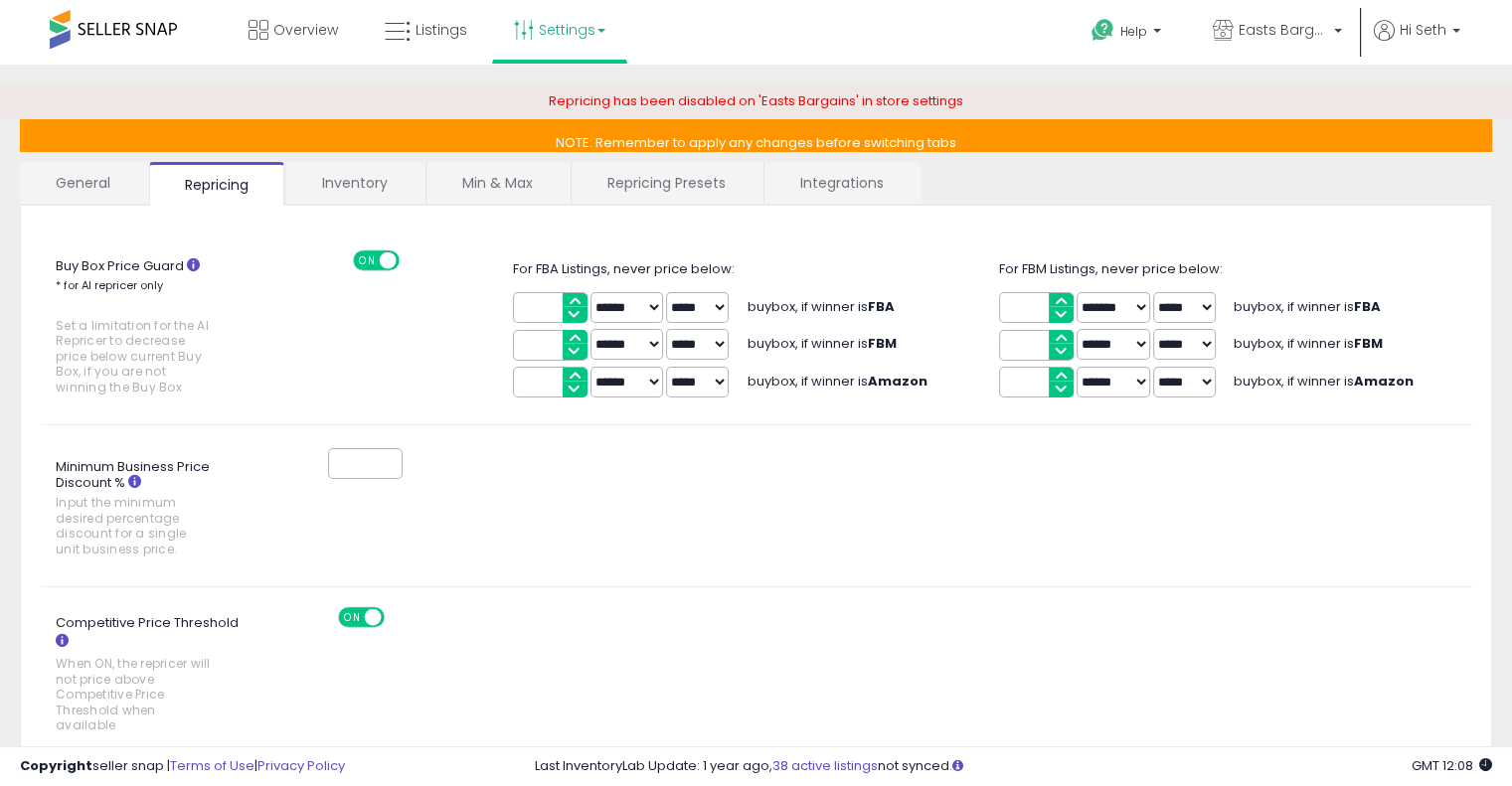 click on "General" at bounding box center (84, 183) 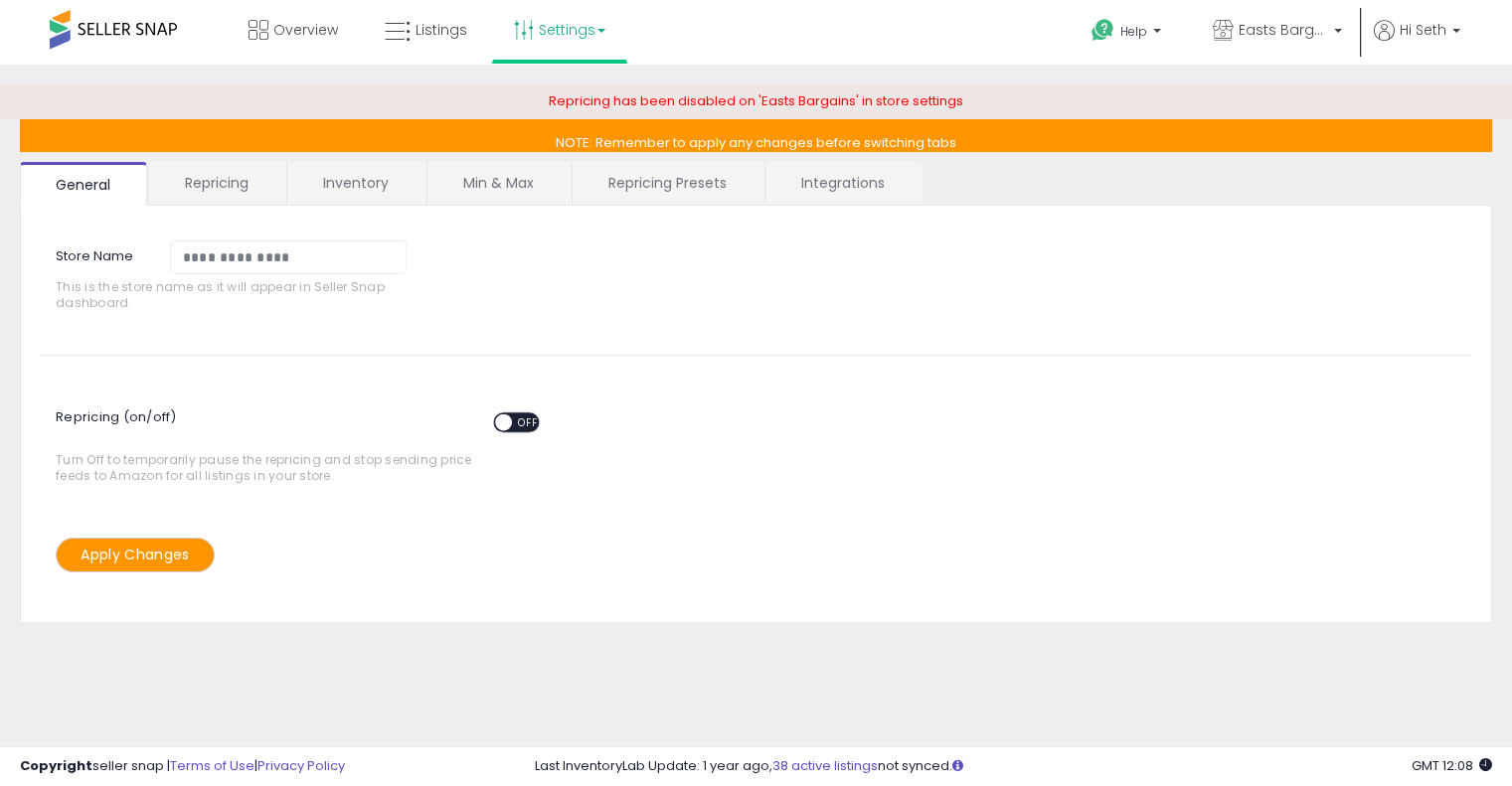 click on "**********" at bounding box center [756, 512] 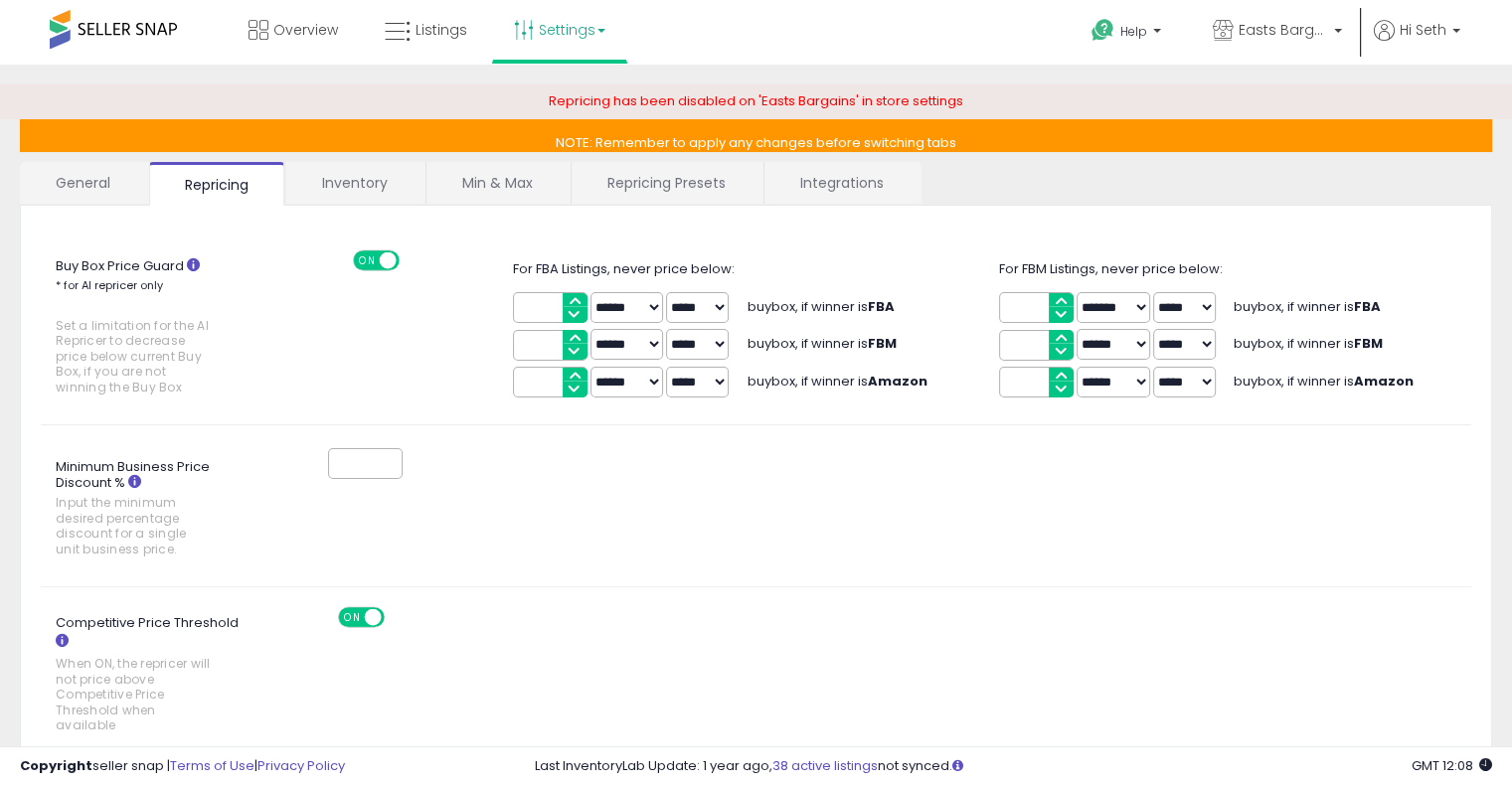 click on "Repricing Presets" at bounding box center (666, 183) 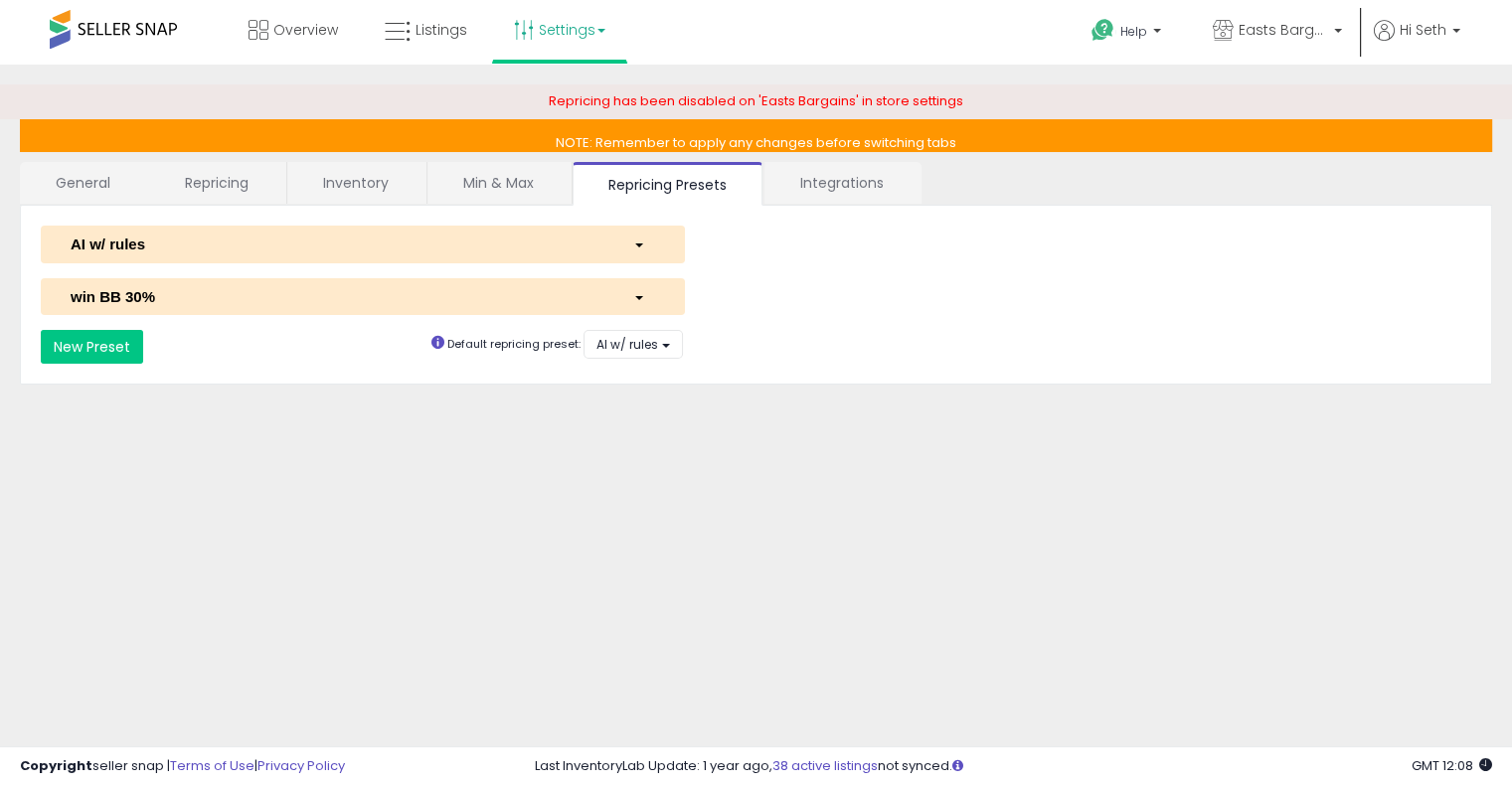 click on "AI w/ rules" at bounding box center [337, 243] 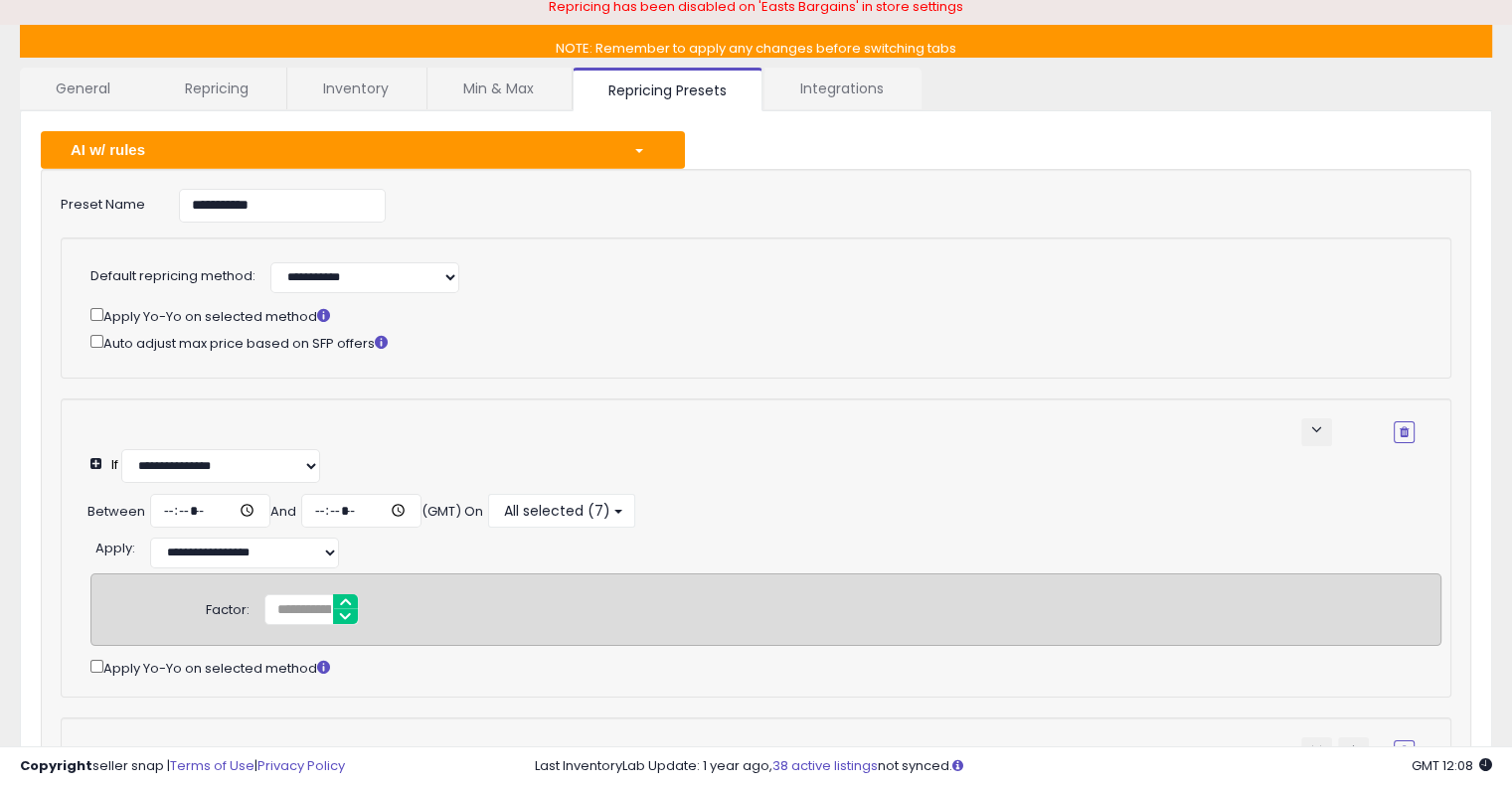 scroll, scrollTop: 99, scrollLeft: 0, axis: vertical 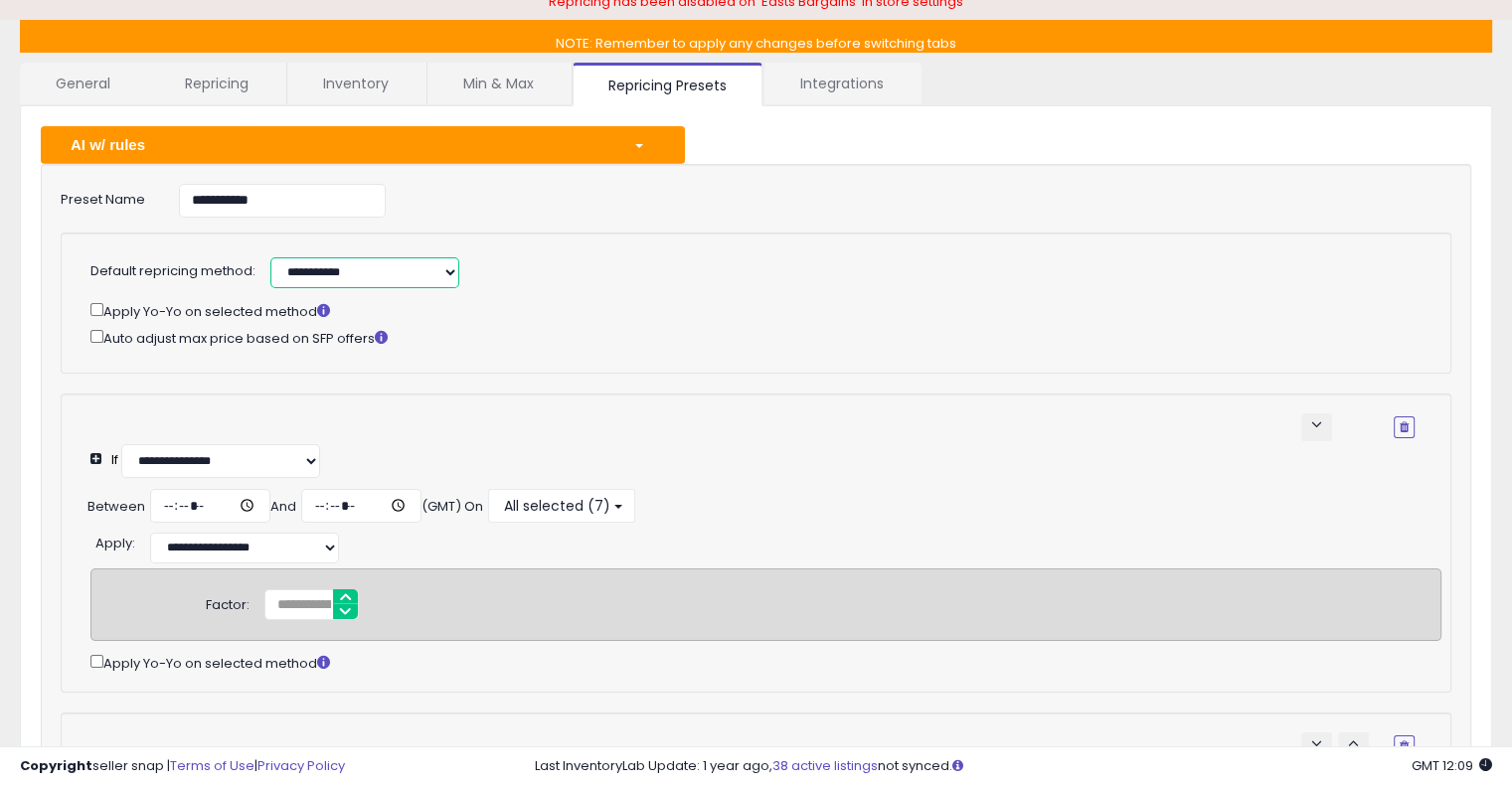click on "**********" at bounding box center [365, 272] 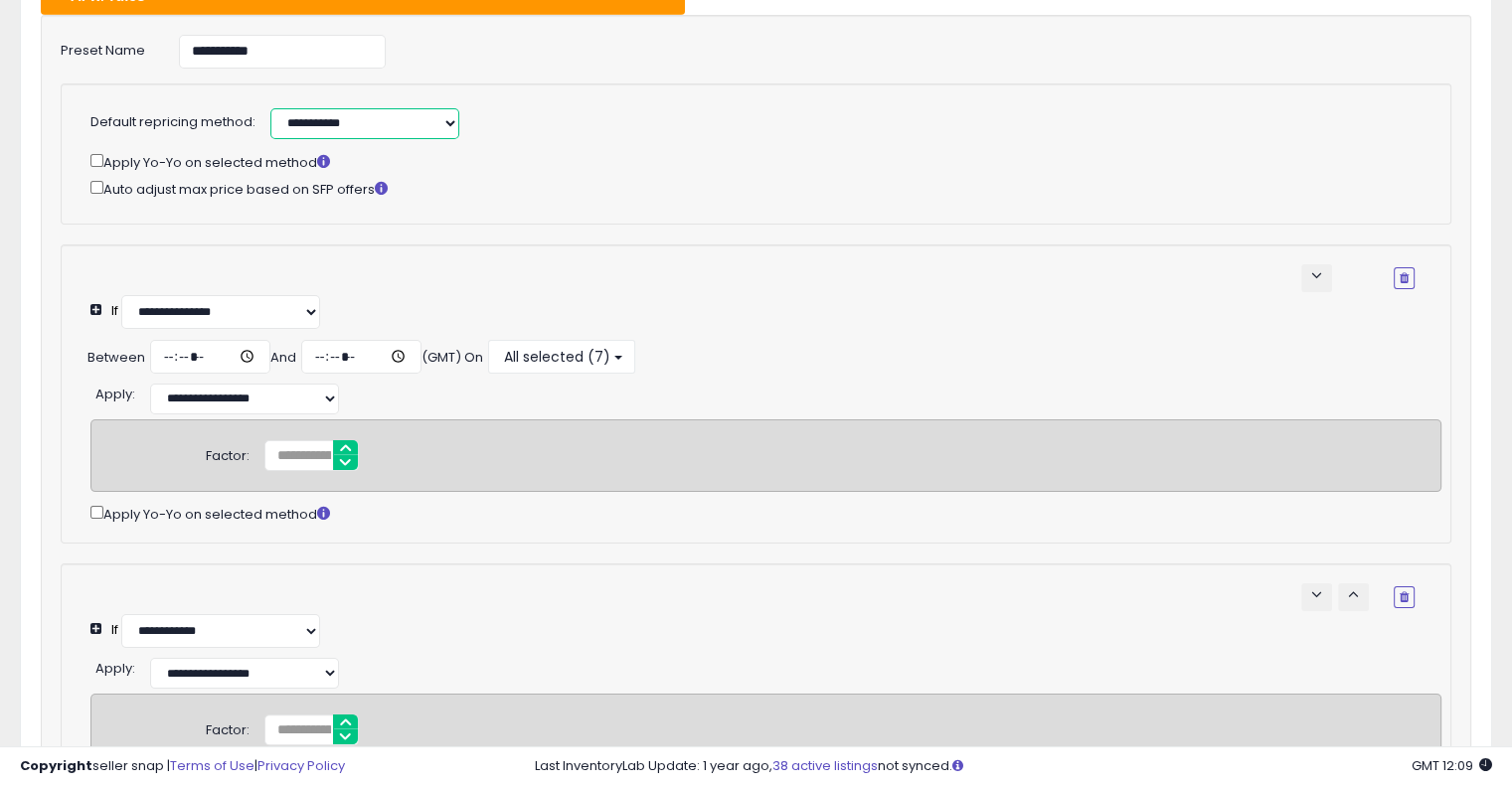 scroll, scrollTop: 338, scrollLeft: 0, axis: vertical 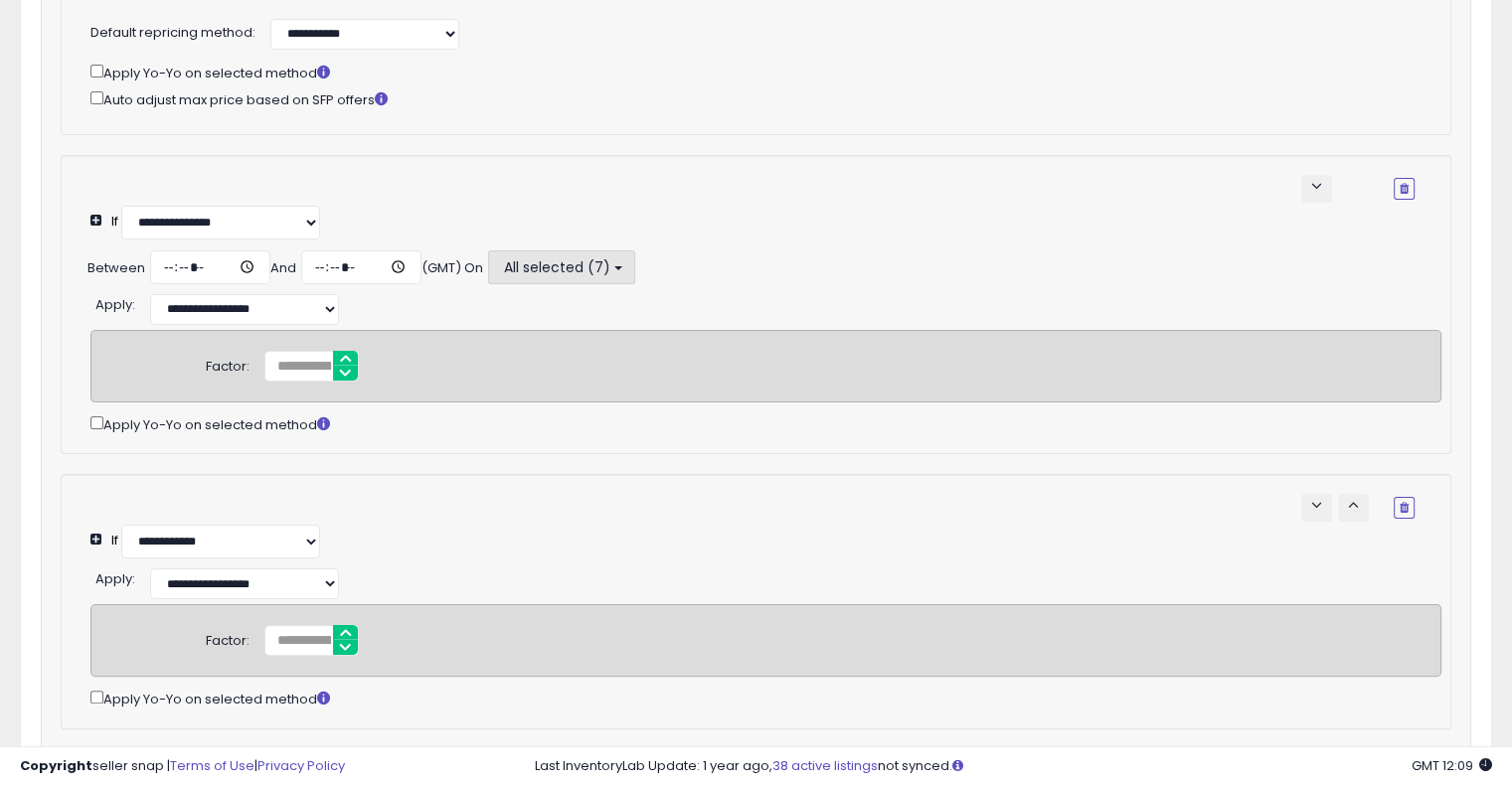 click on "All selected (7)" at bounding box center (556, 267) 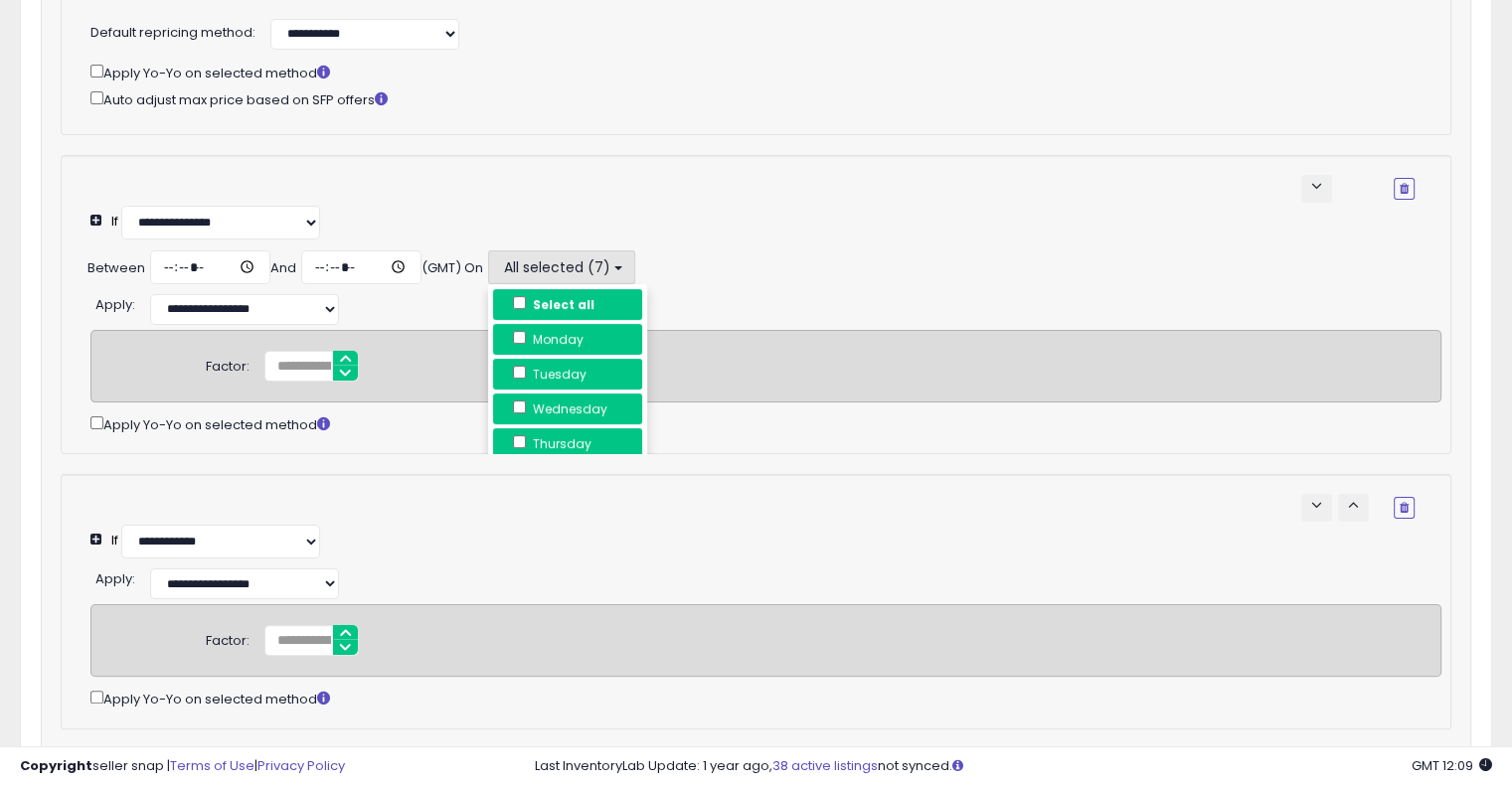 click on "**********" at bounding box center (753, 230) 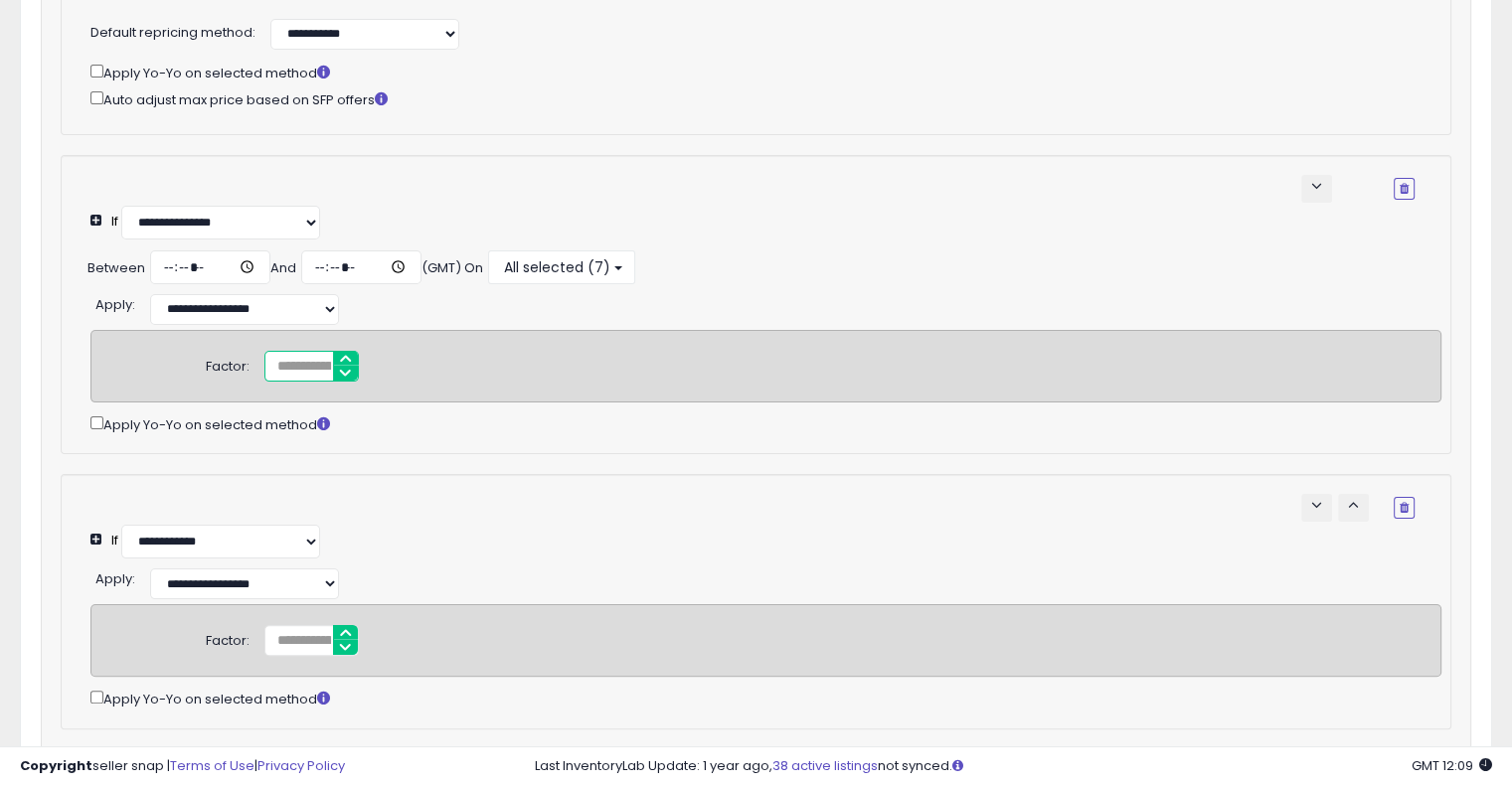 click on "*" at bounding box center (311, 366) 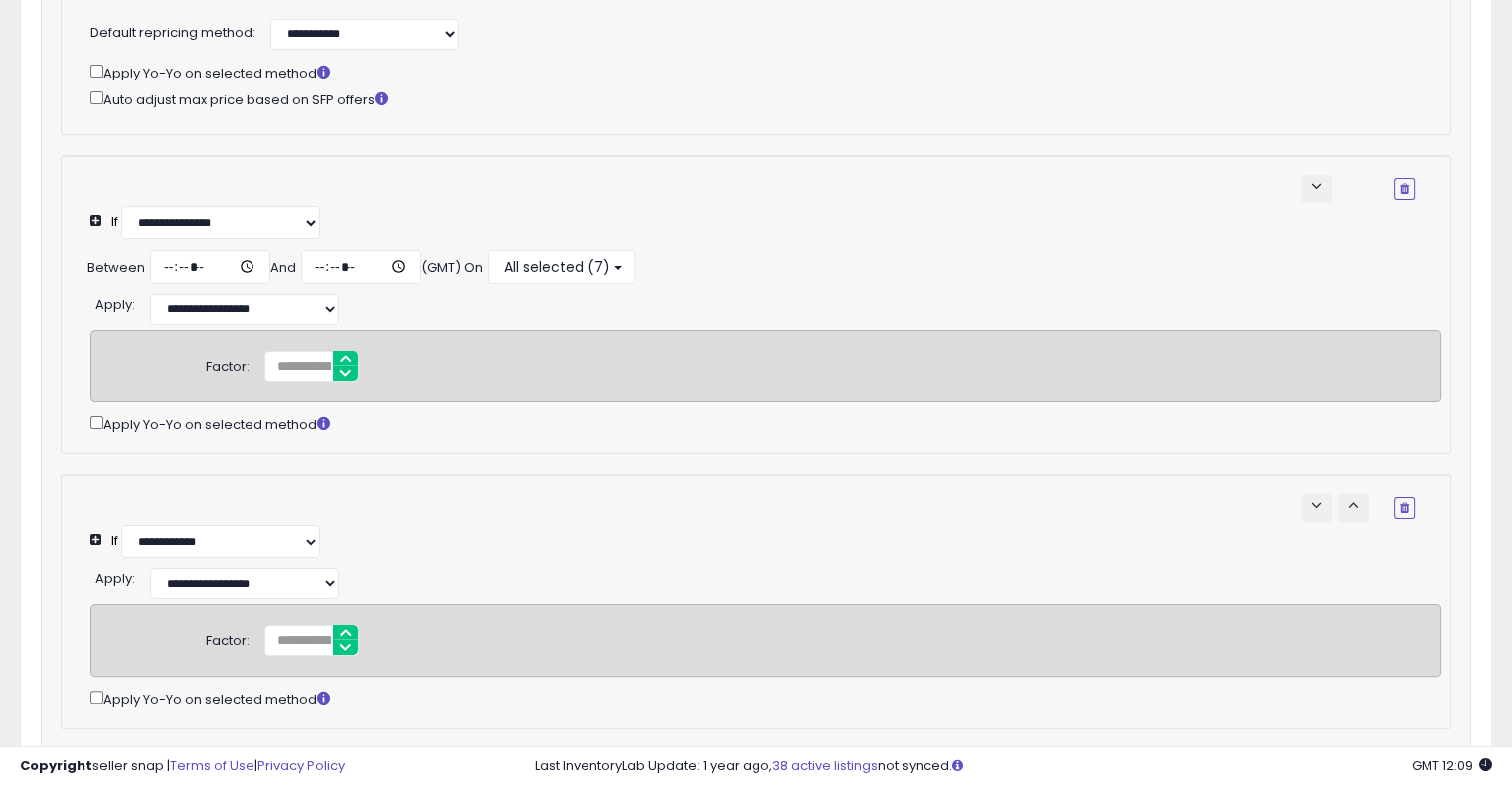 click on "Factor:" at bounding box center [228, 364] 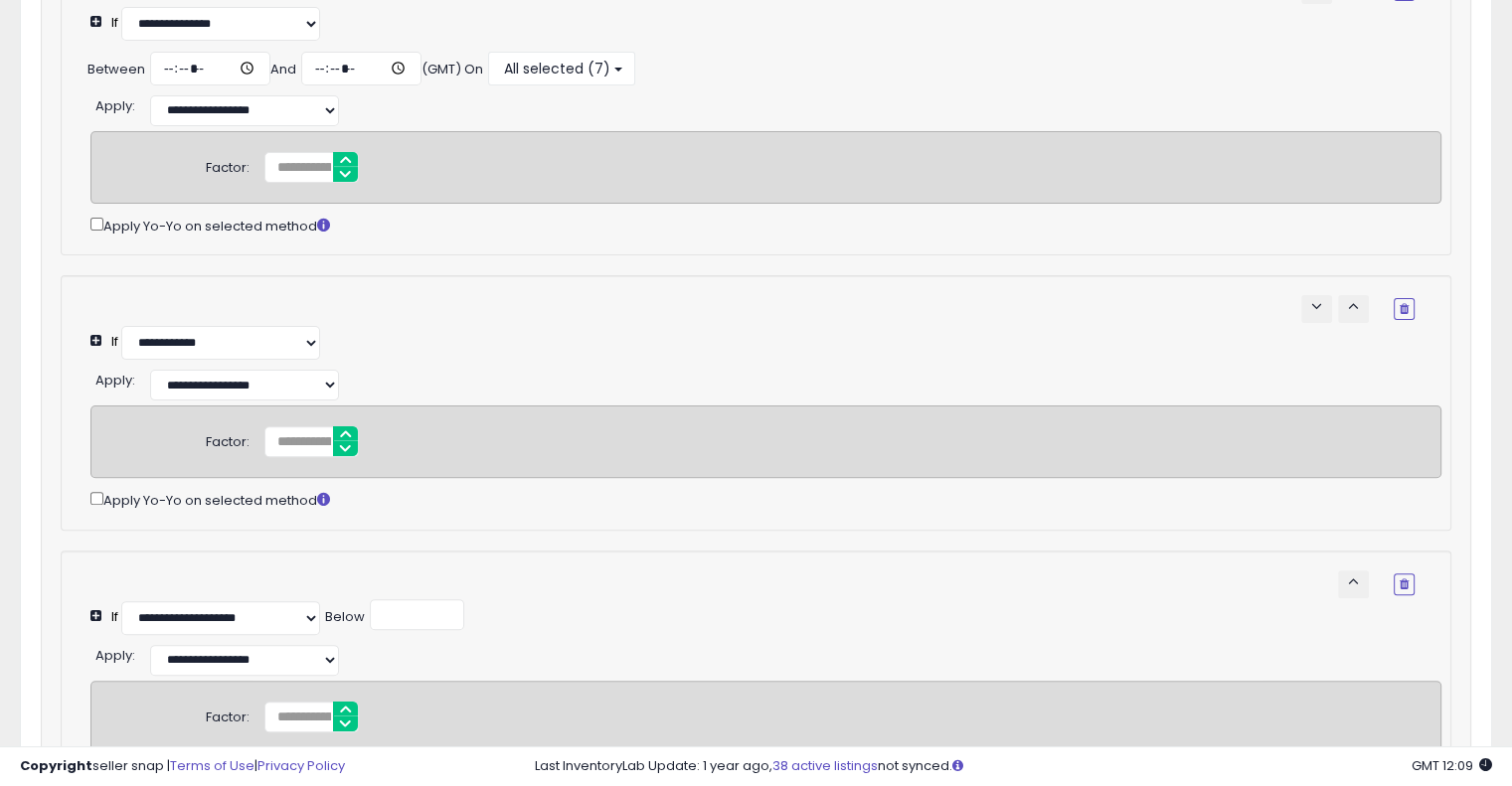 scroll, scrollTop: 139, scrollLeft: 0, axis: vertical 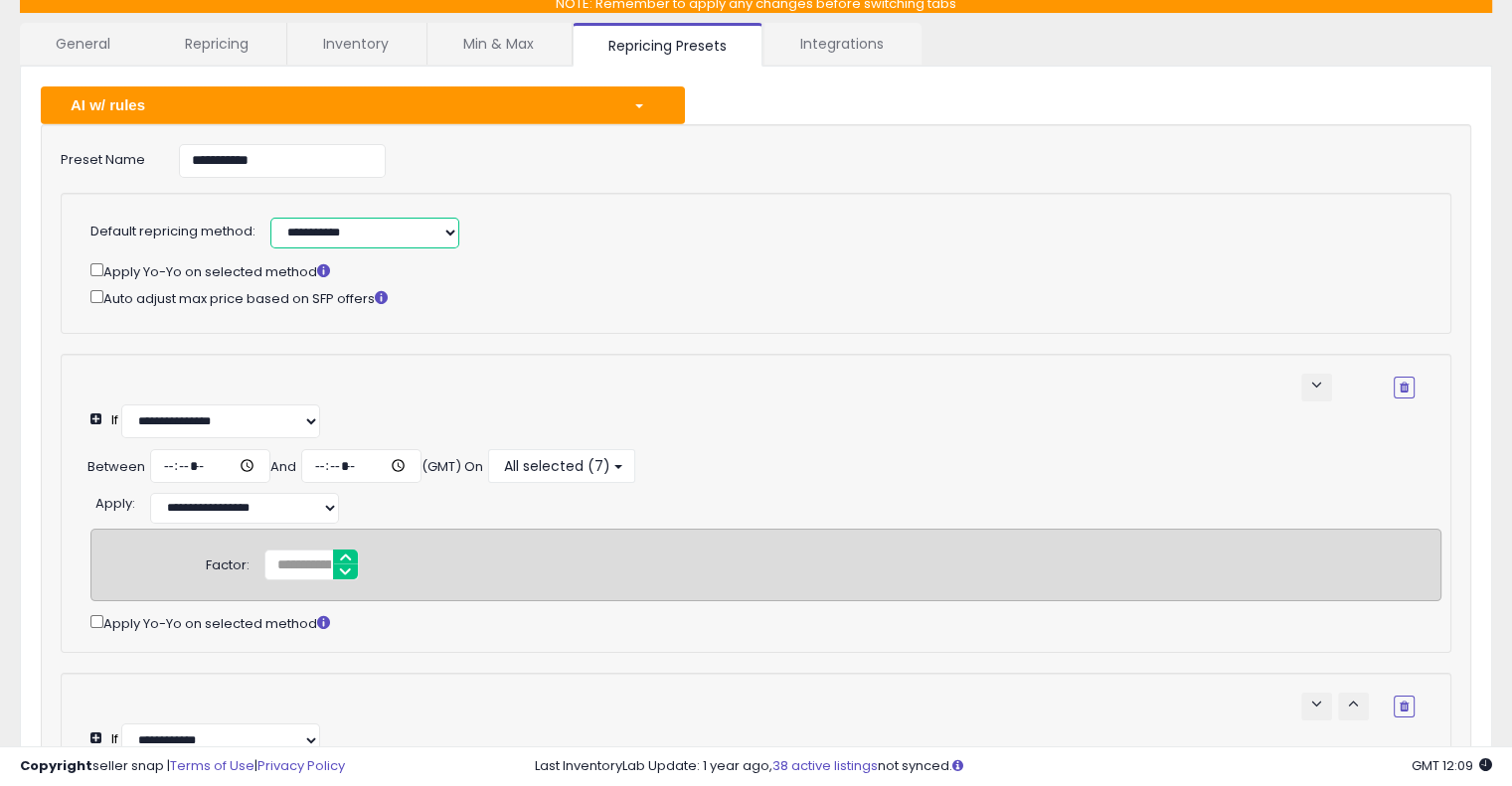 click on "**********" at bounding box center (365, 233) 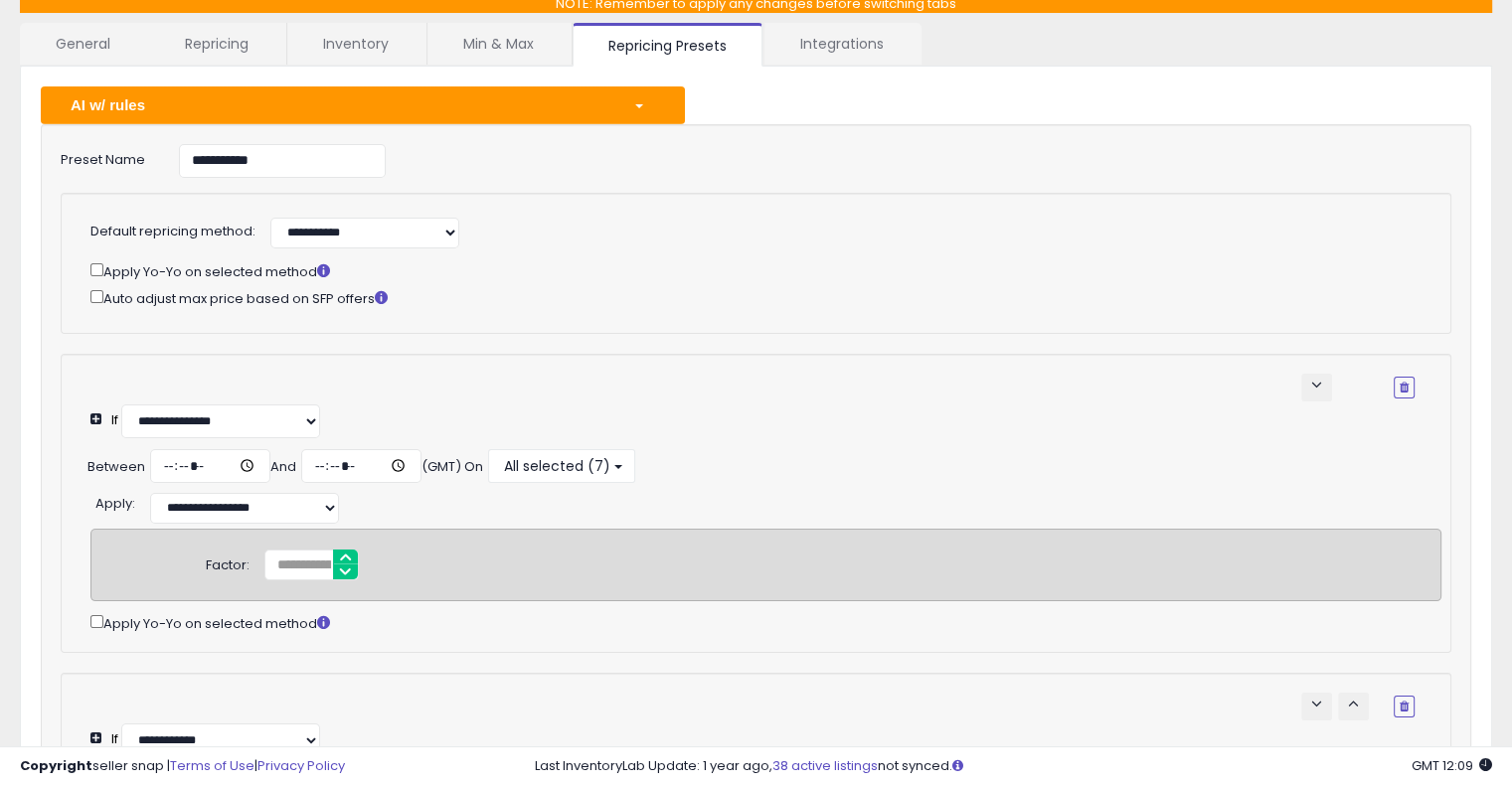 click on "**********" at bounding box center [697, 231] 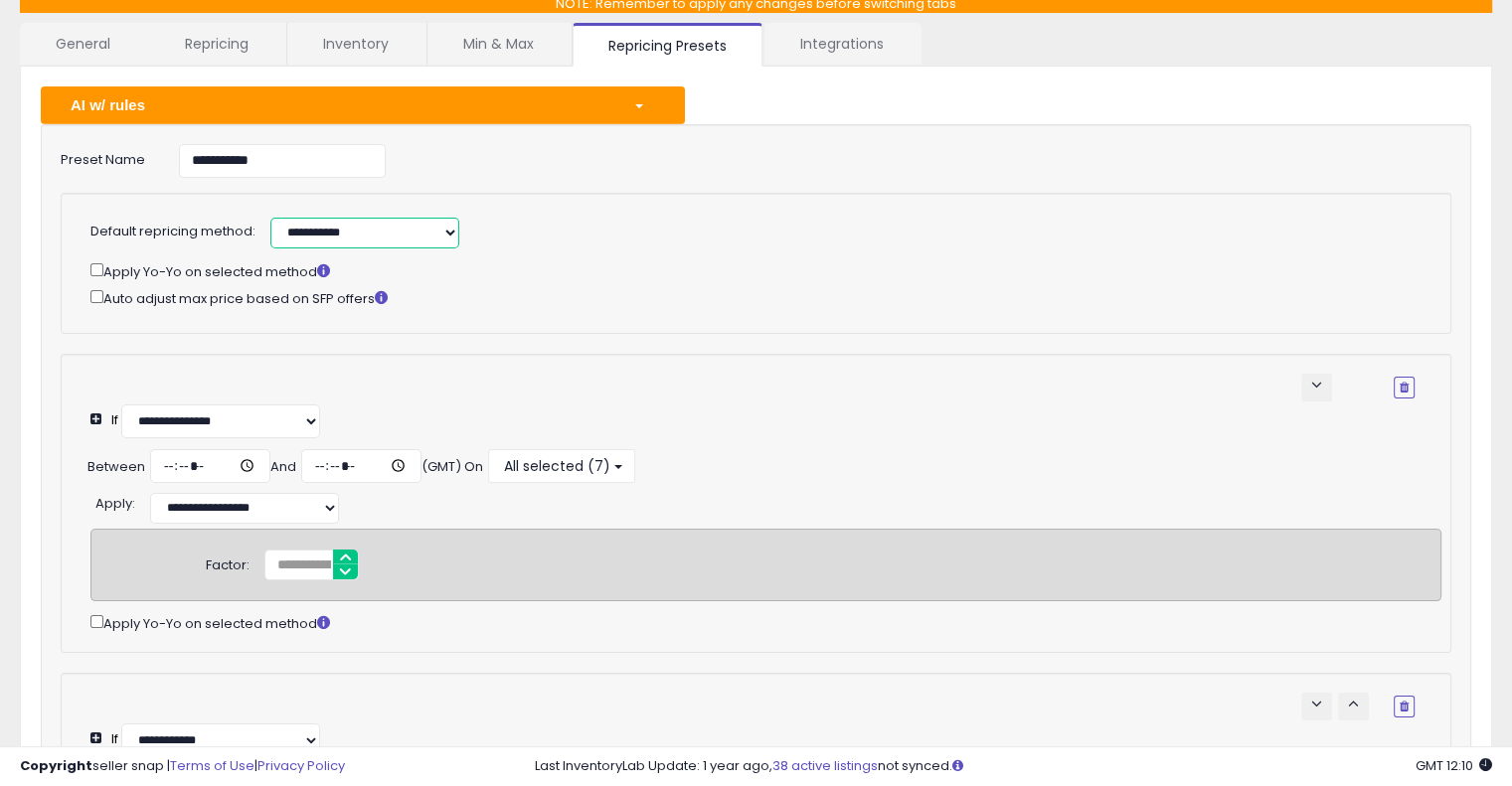 click on "**********" at bounding box center (365, 233) 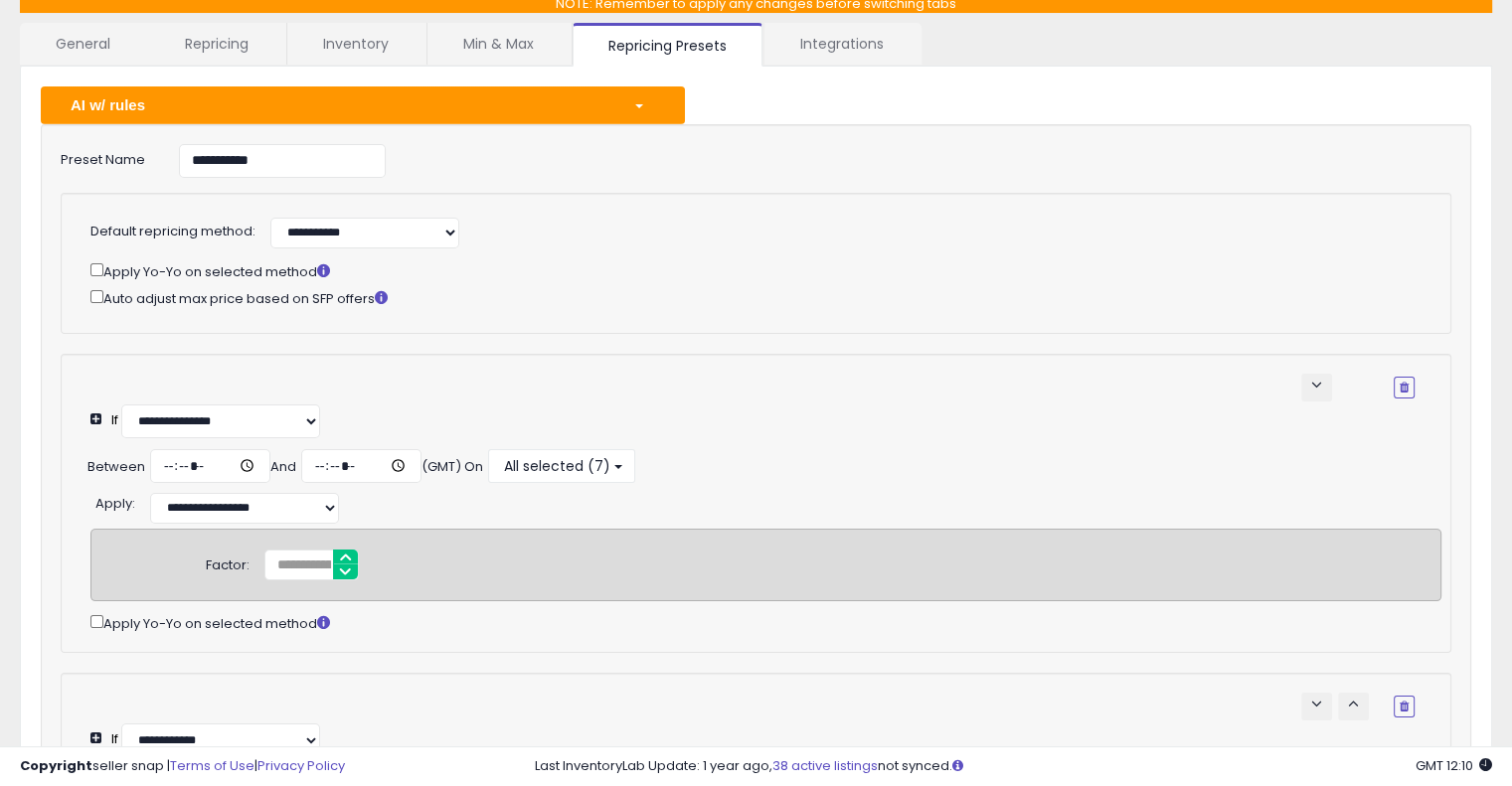 click on "**********" at bounding box center [756, 263] 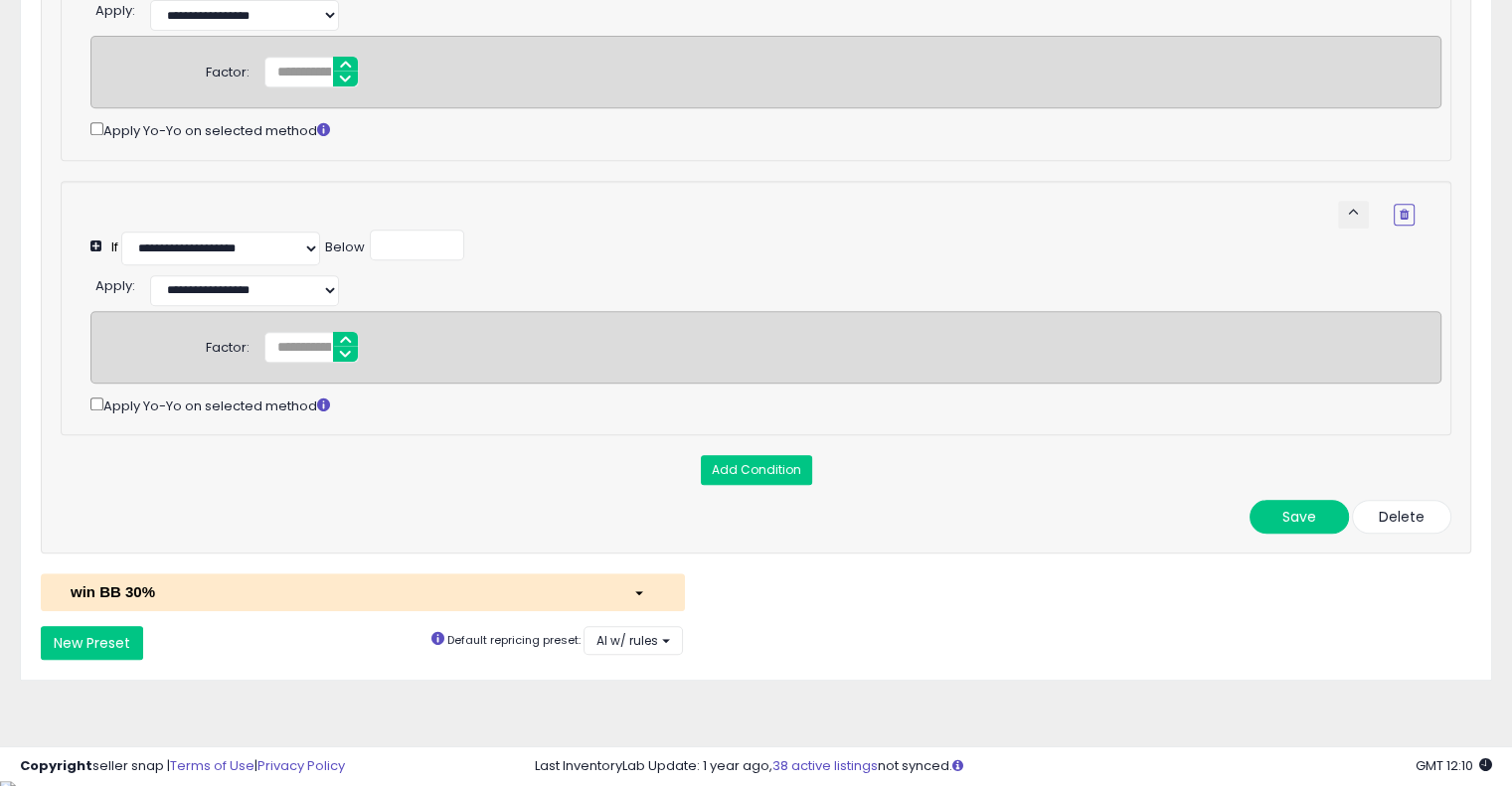 scroll, scrollTop: 934, scrollLeft: 0, axis: vertical 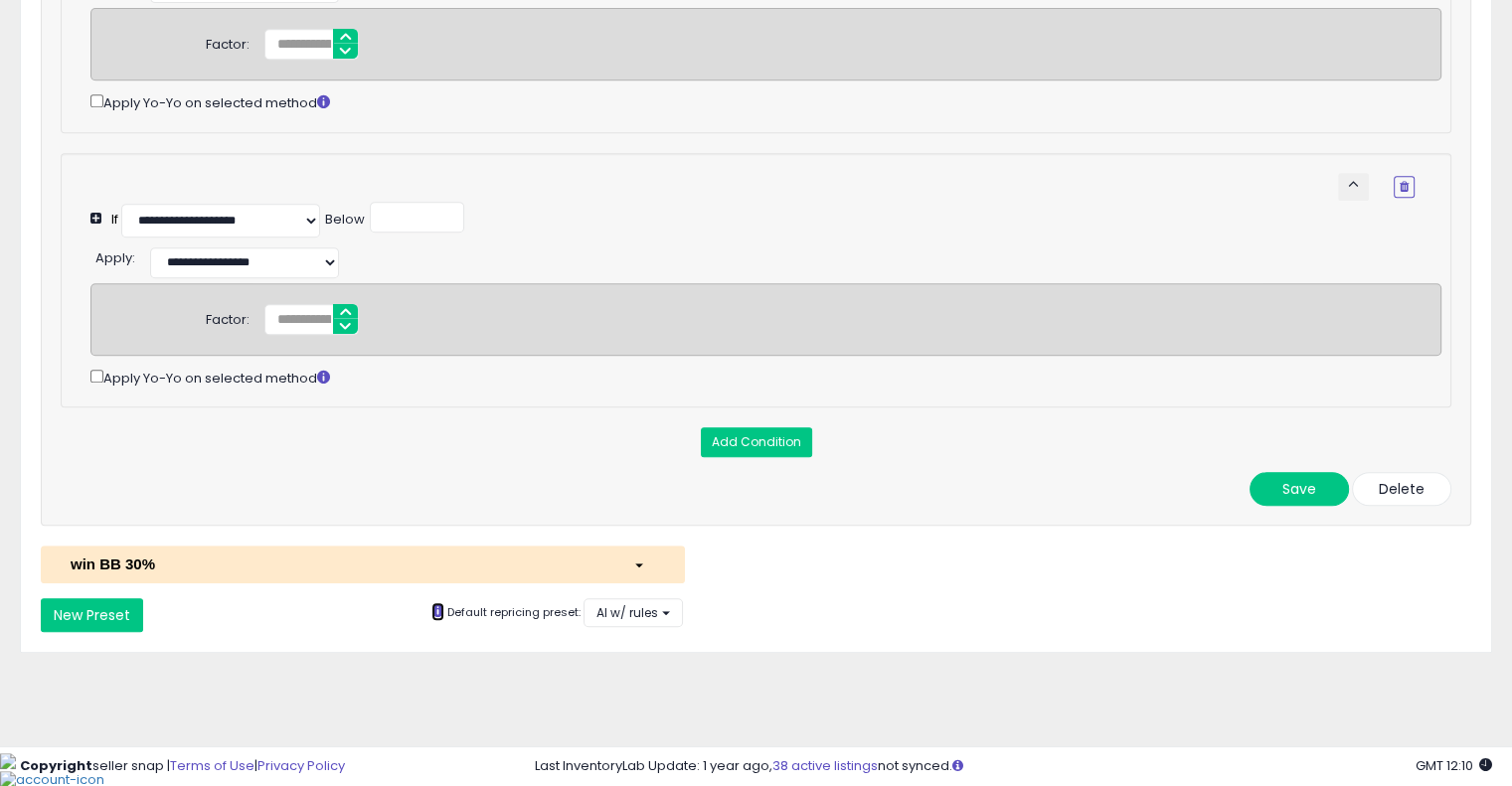 click at bounding box center [437, 610] 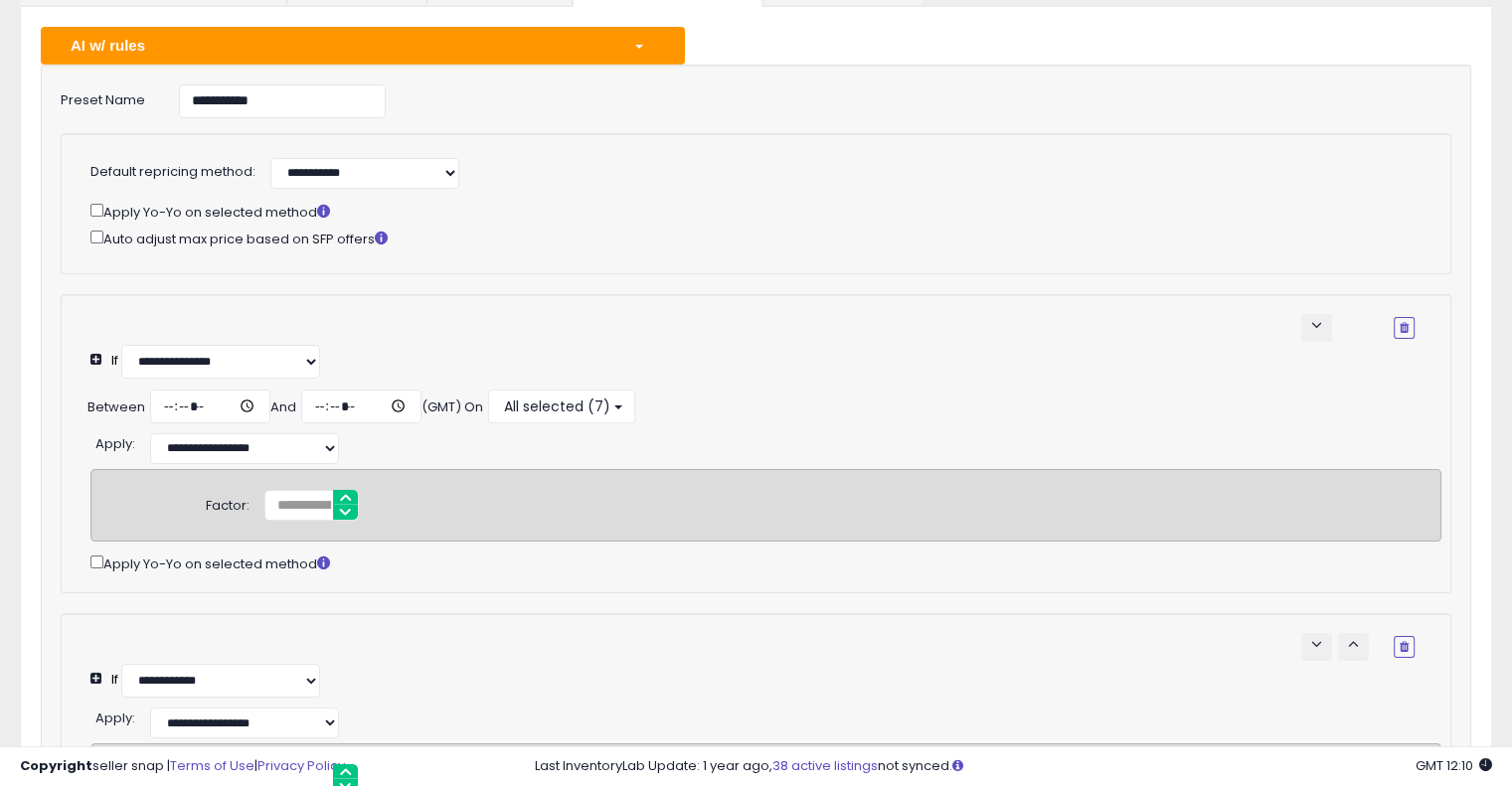 scroll, scrollTop: 199, scrollLeft: 0, axis: vertical 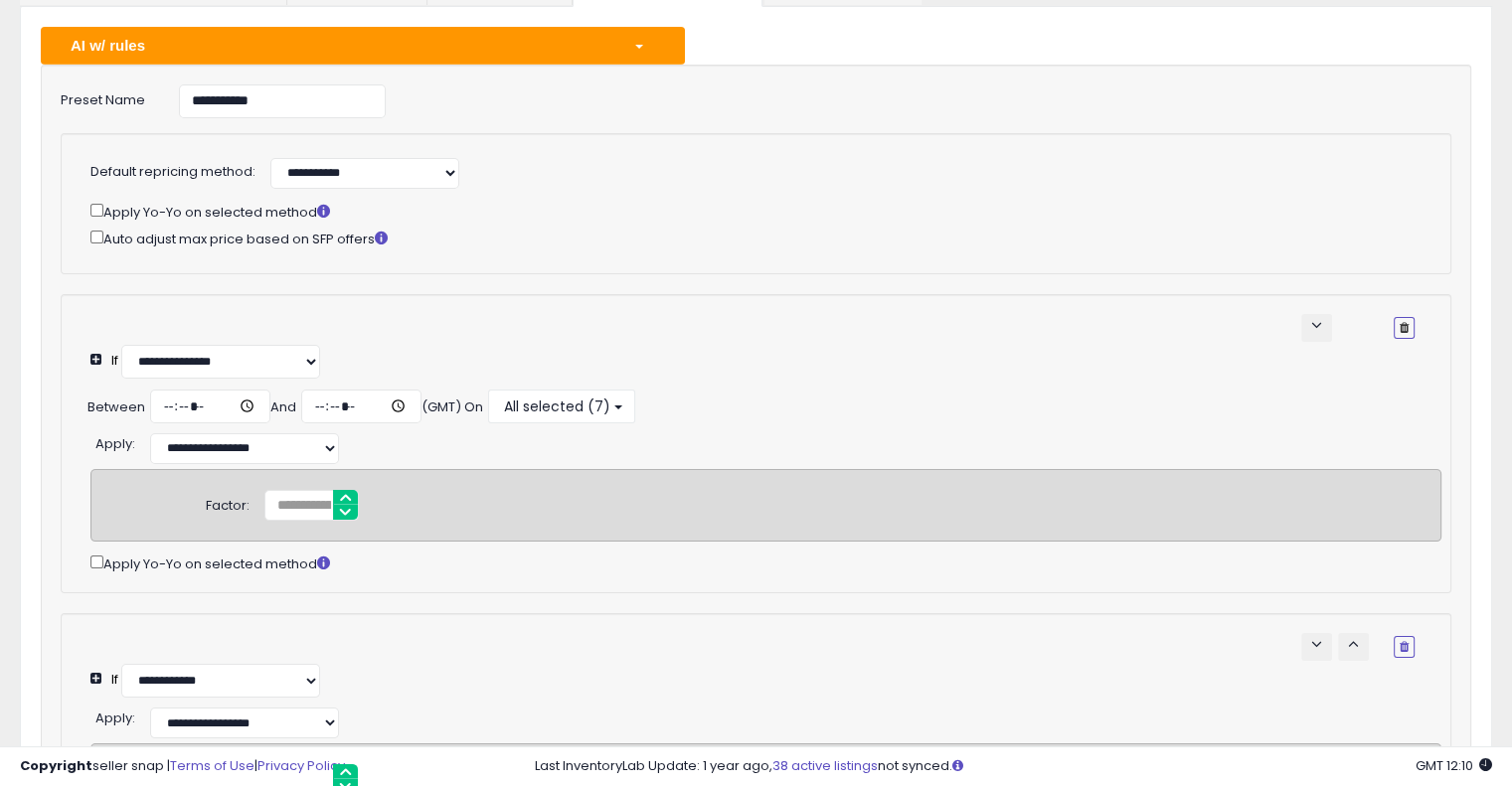 click at bounding box center (1404, 328) 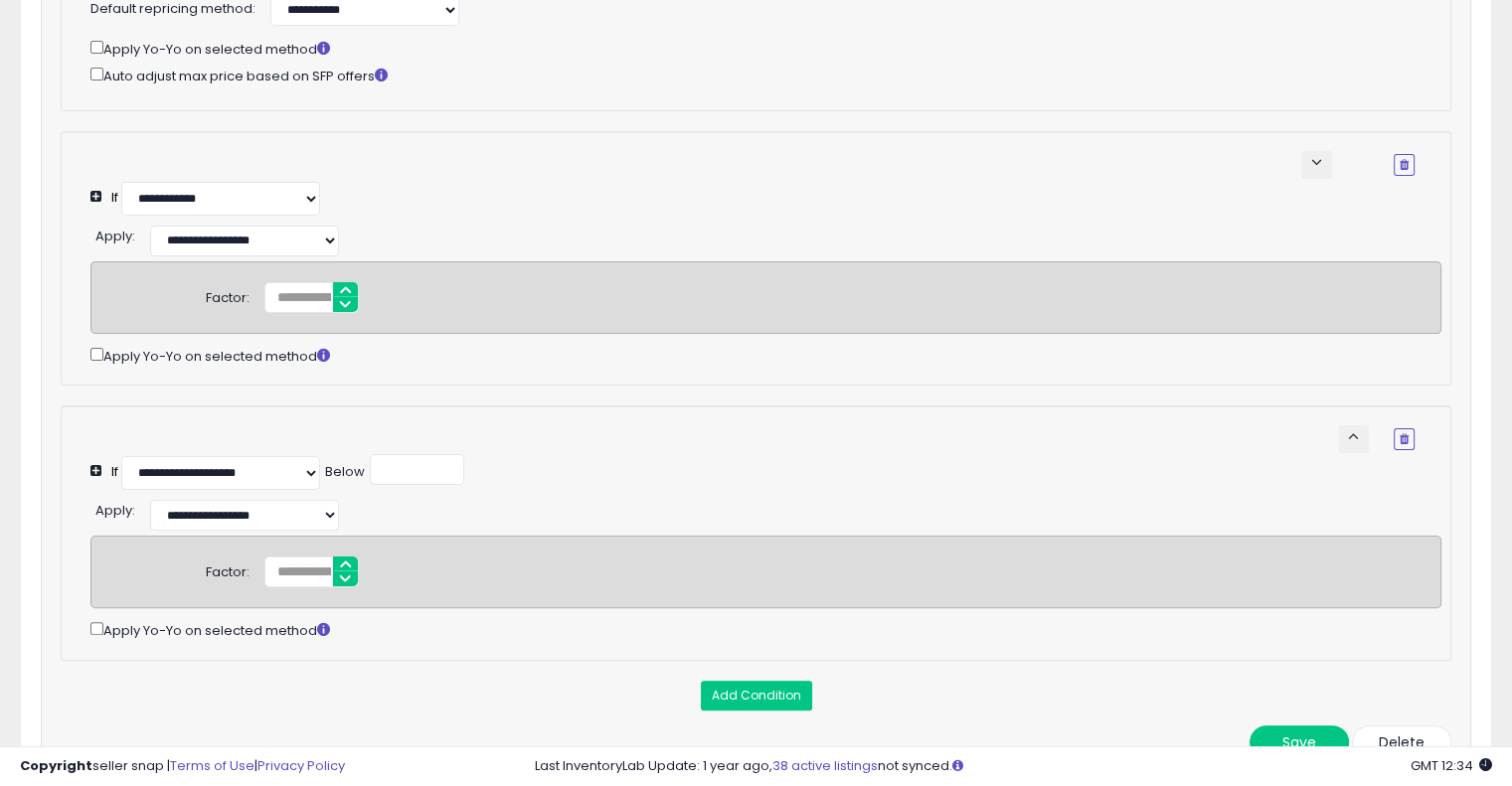 scroll, scrollTop: 397, scrollLeft: 0, axis: vertical 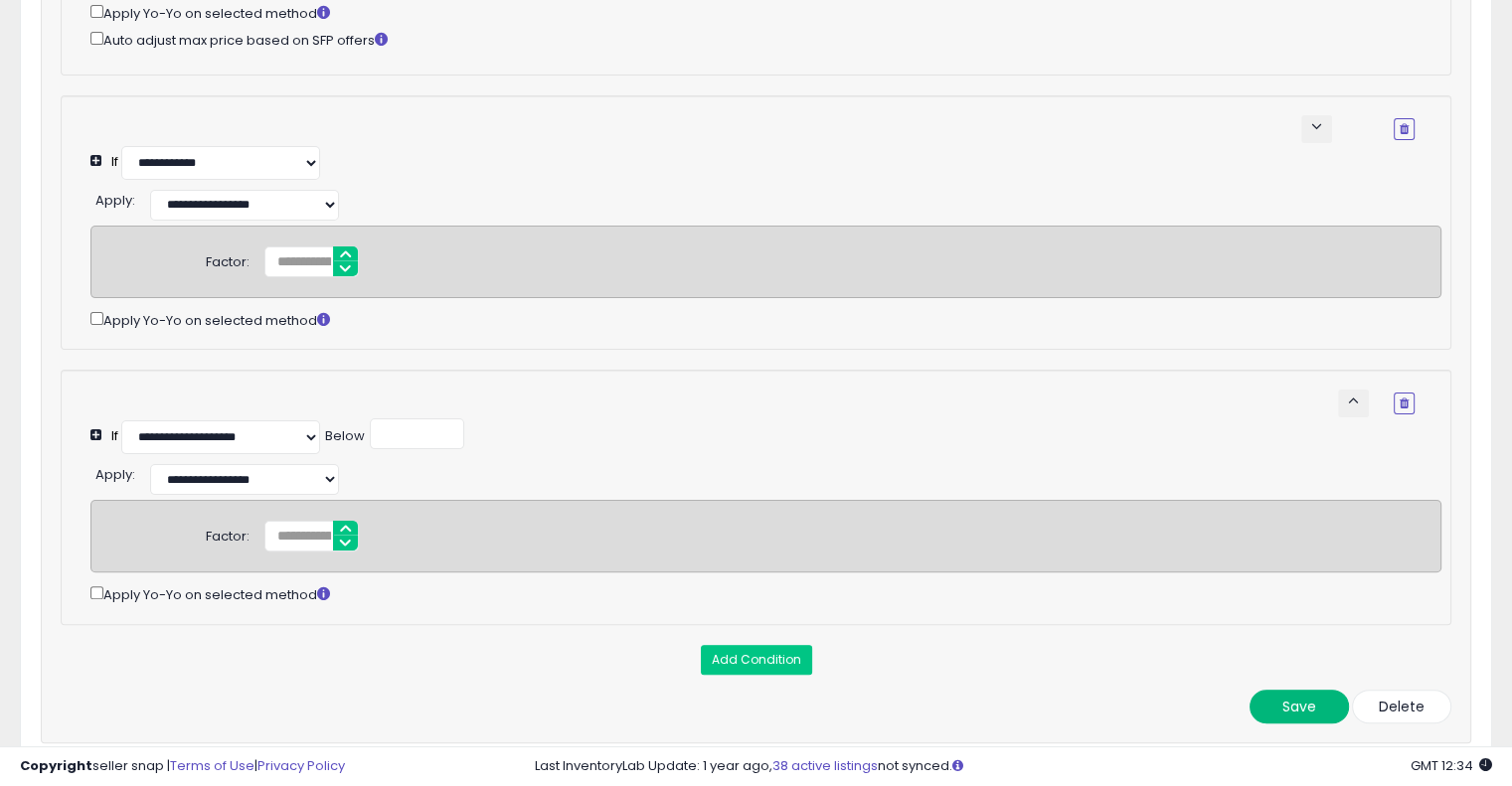 click on "Save" at bounding box center [1299, 707] 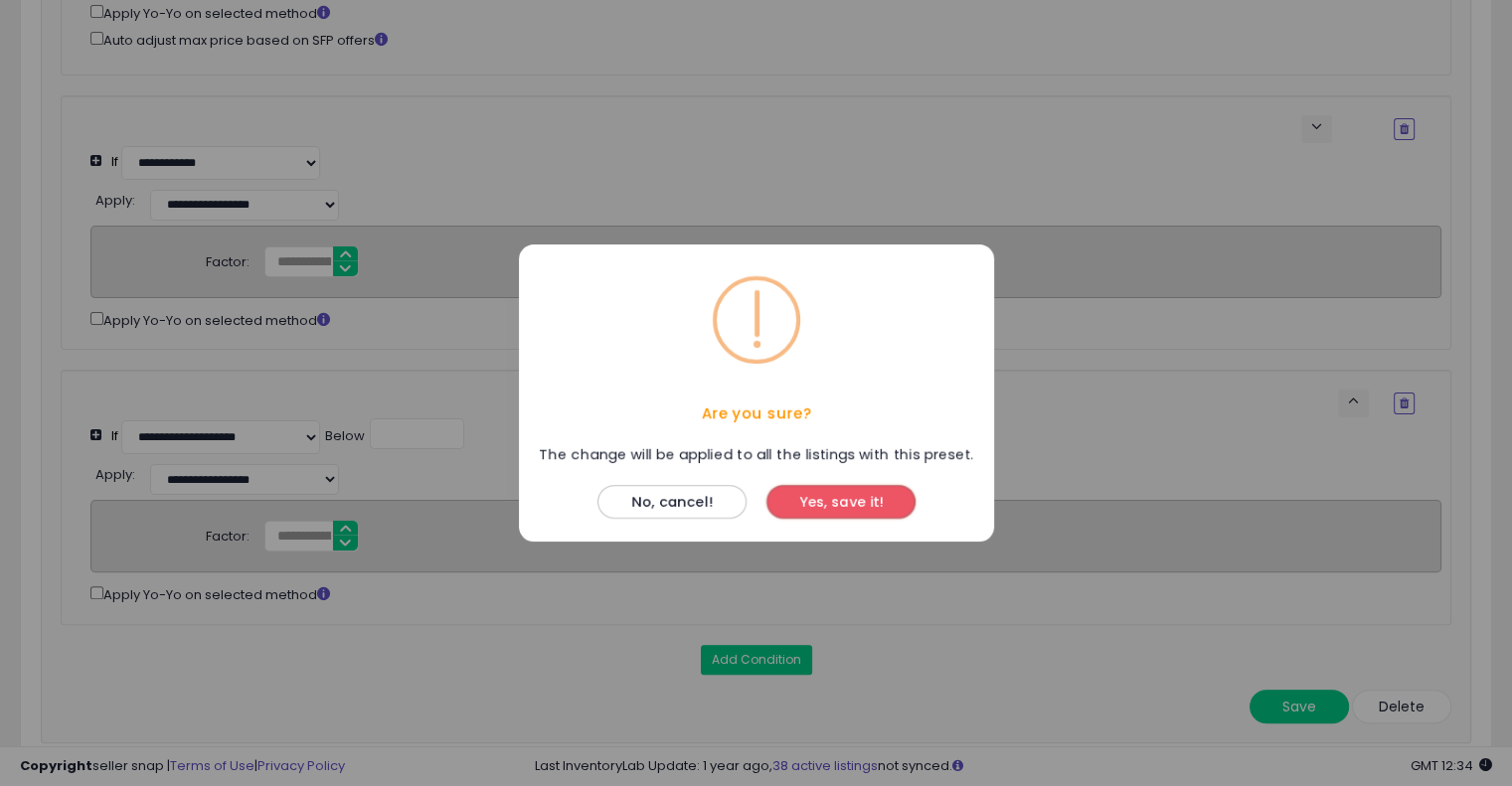 click on "Yes, save it!" at bounding box center (841, 502) 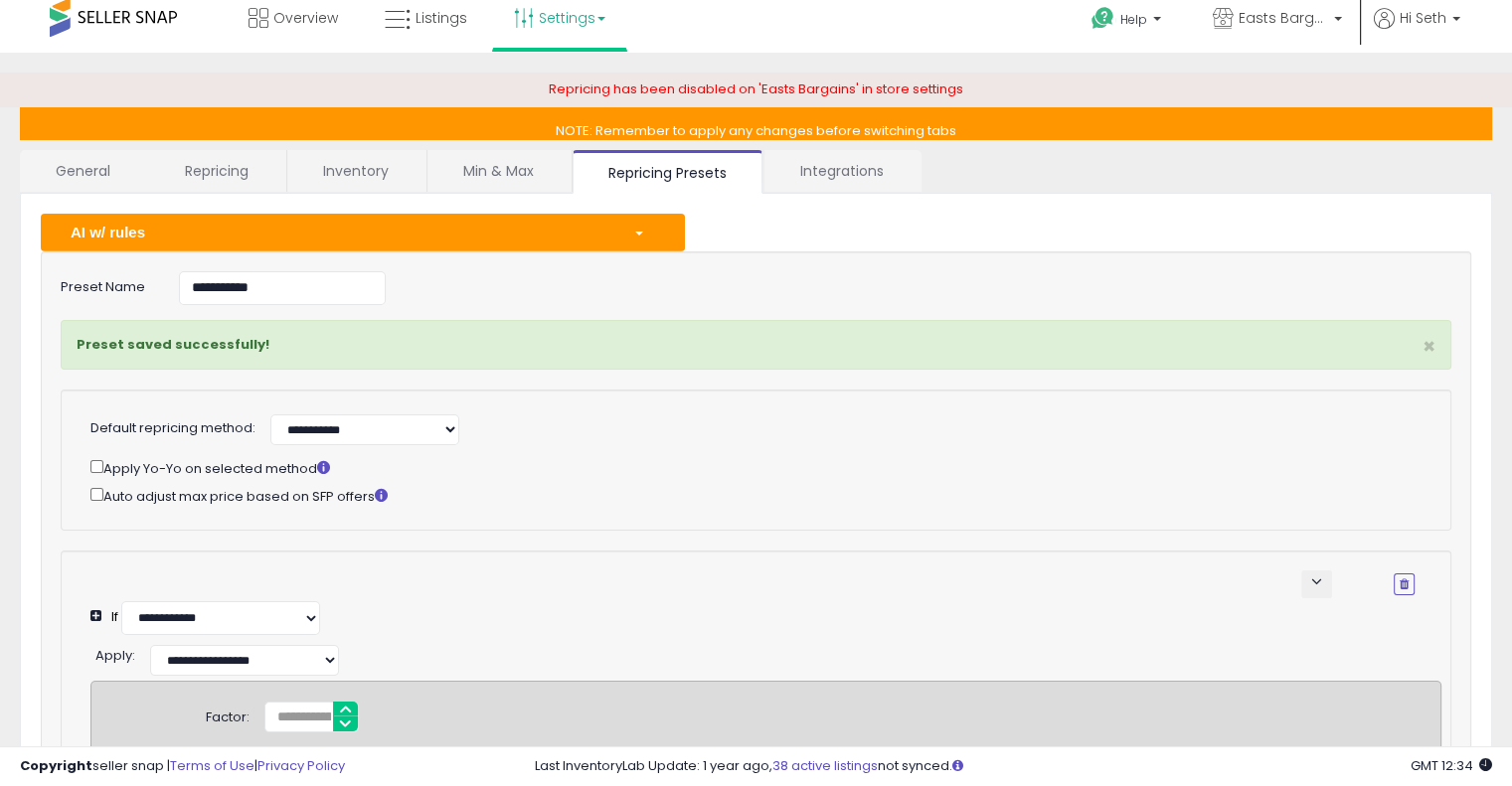 scroll, scrollTop: 0, scrollLeft: 0, axis: both 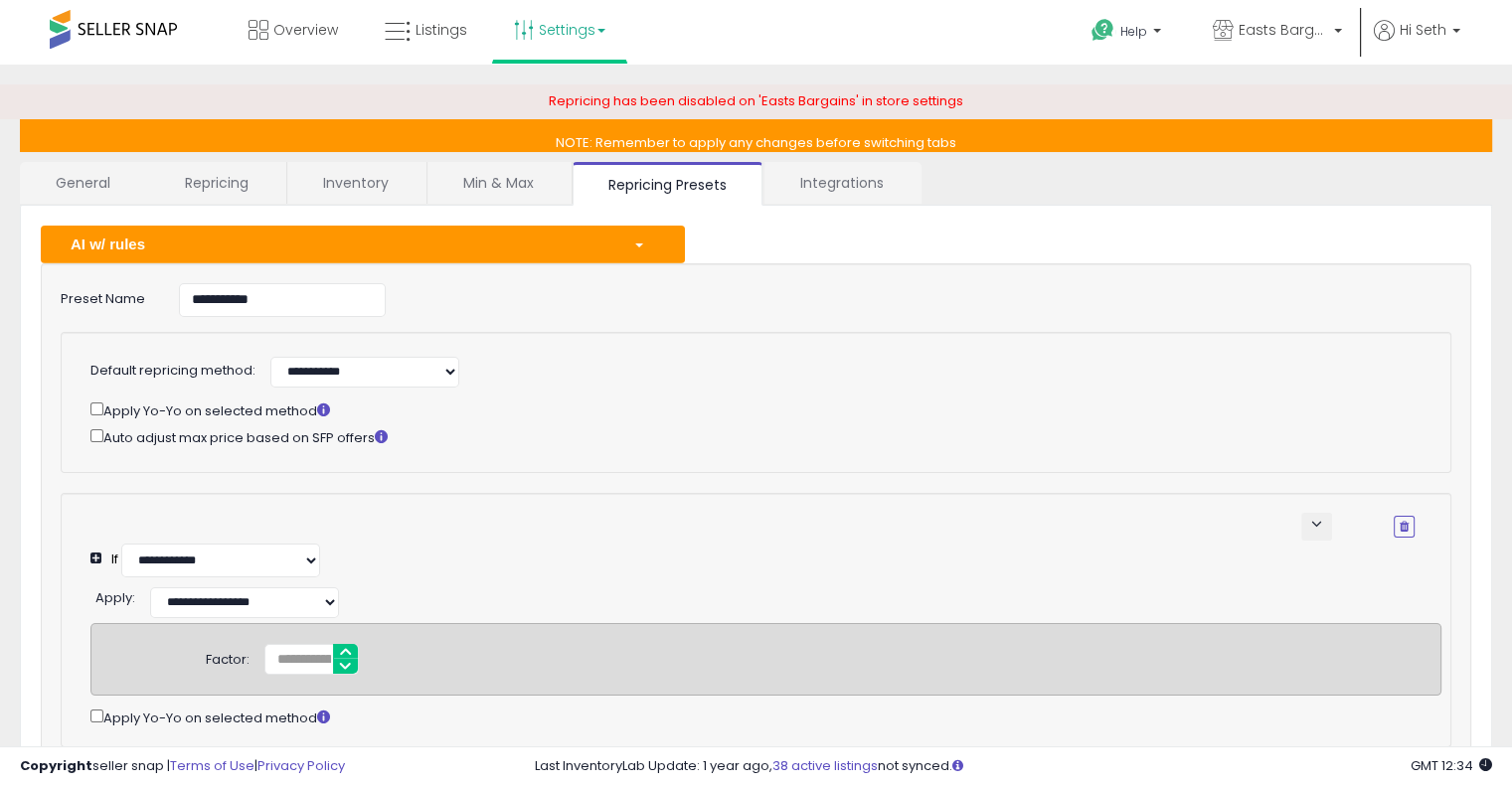 click on "**********" at bounding box center (697, 370) 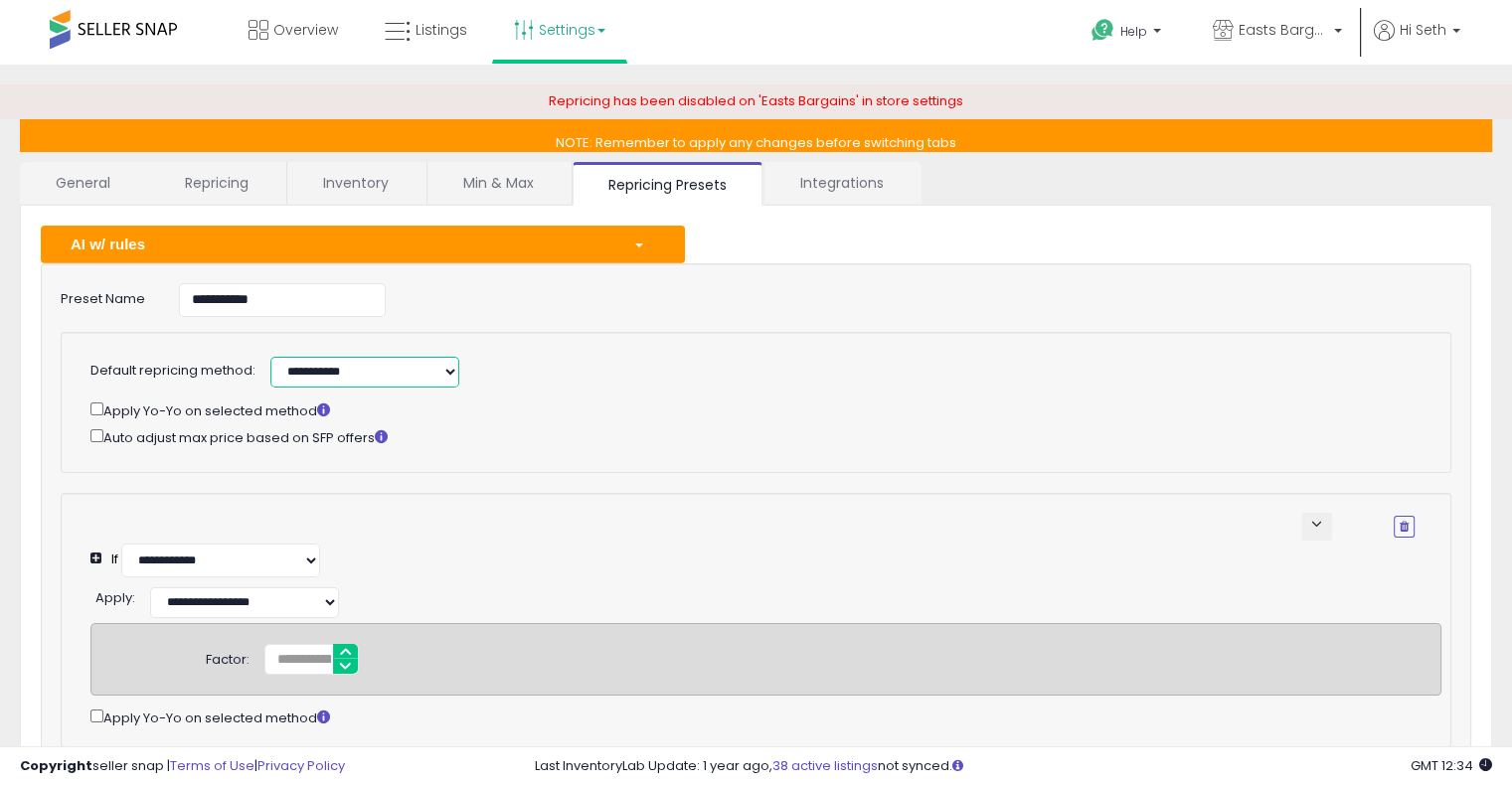 click on "**********" at bounding box center [365, 372] 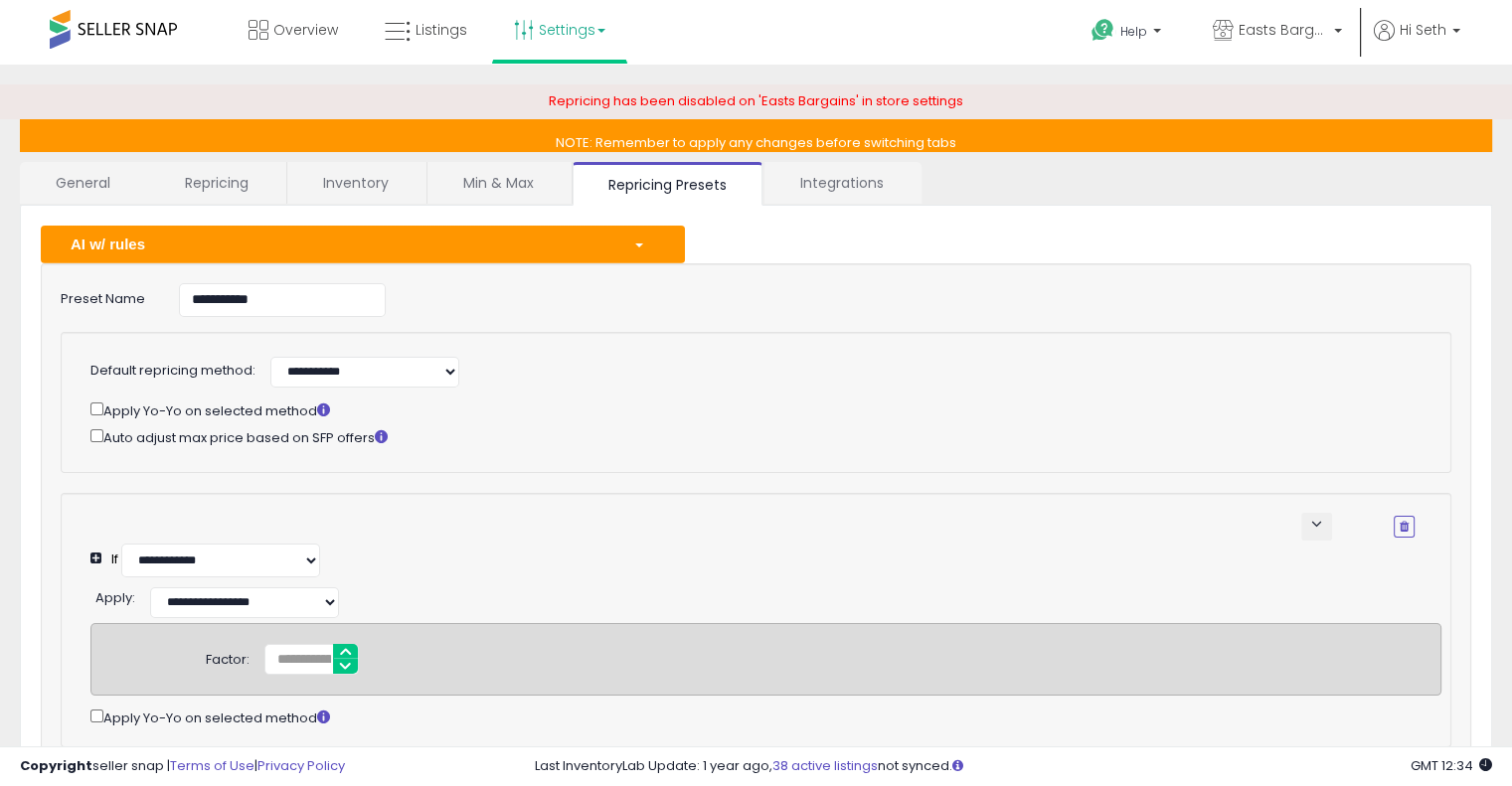 click on "**********" at bounding box center [756, 702] 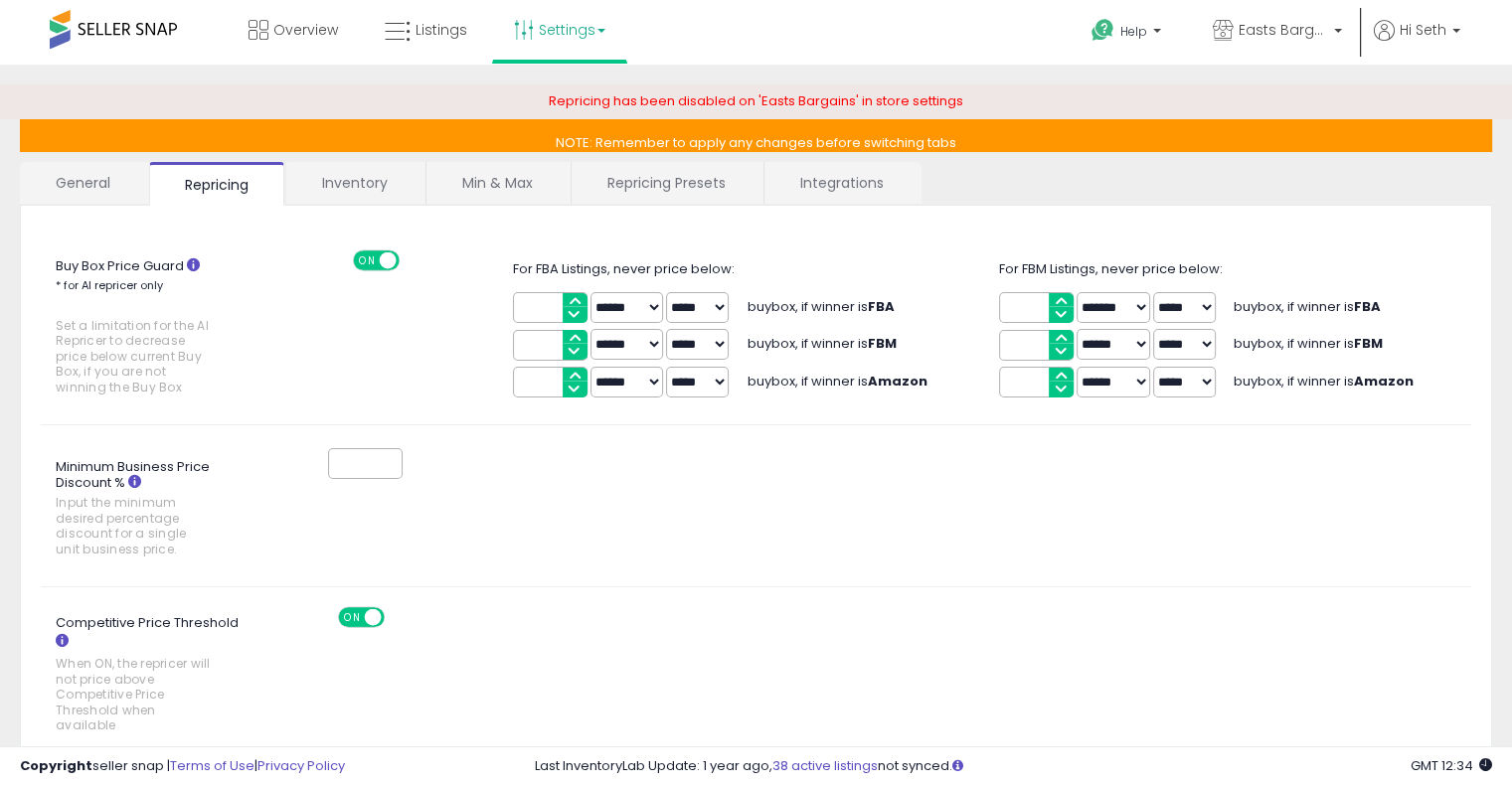 click on "General" at bounding box center (84, 183) 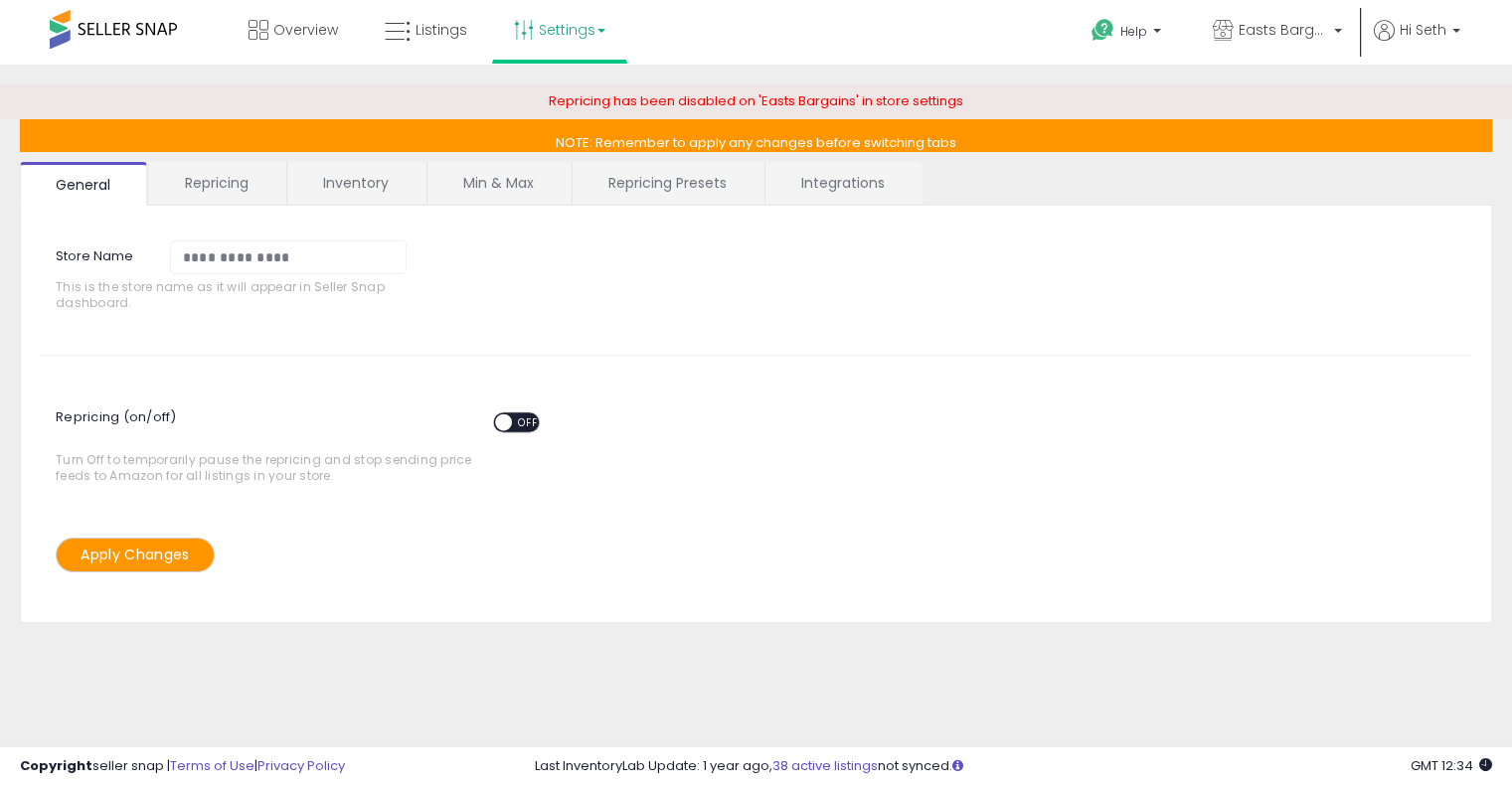 click on "Repricing" at bounding box center [217, 183] 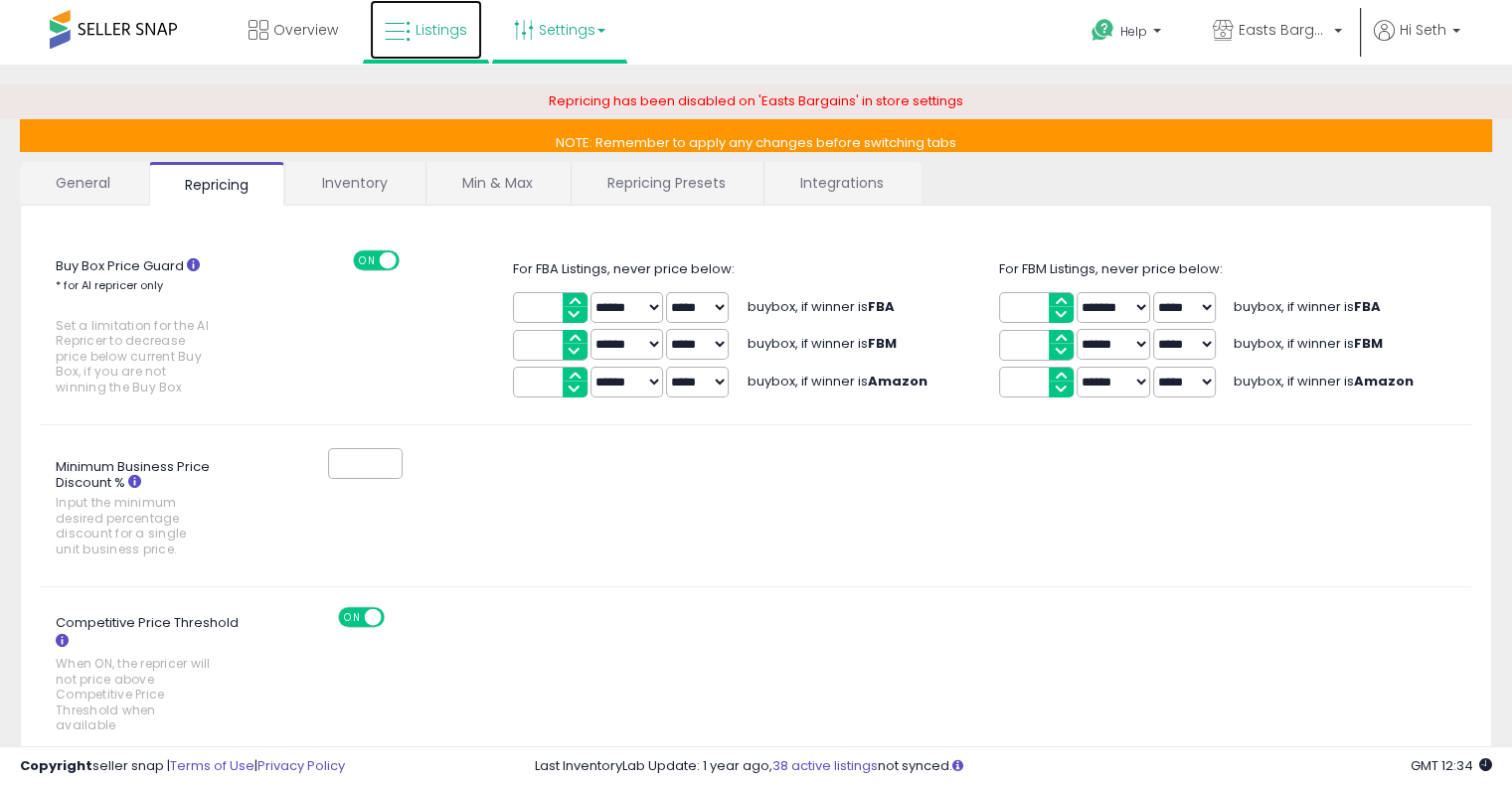 click on "Listings" at bounding box center (425, 30) 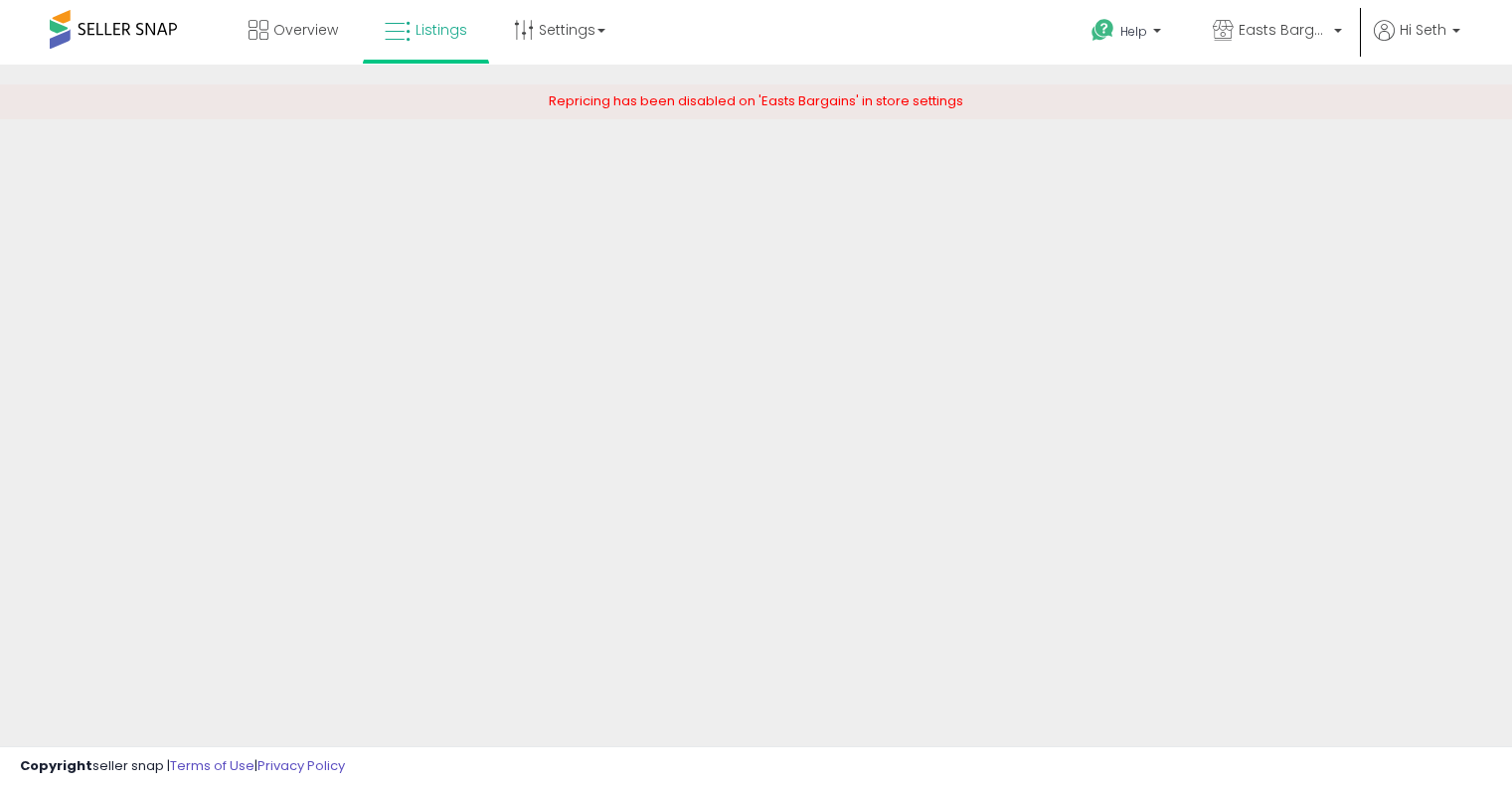 scroll, scrollTop: 0, scrollLeft: 0, axis: both 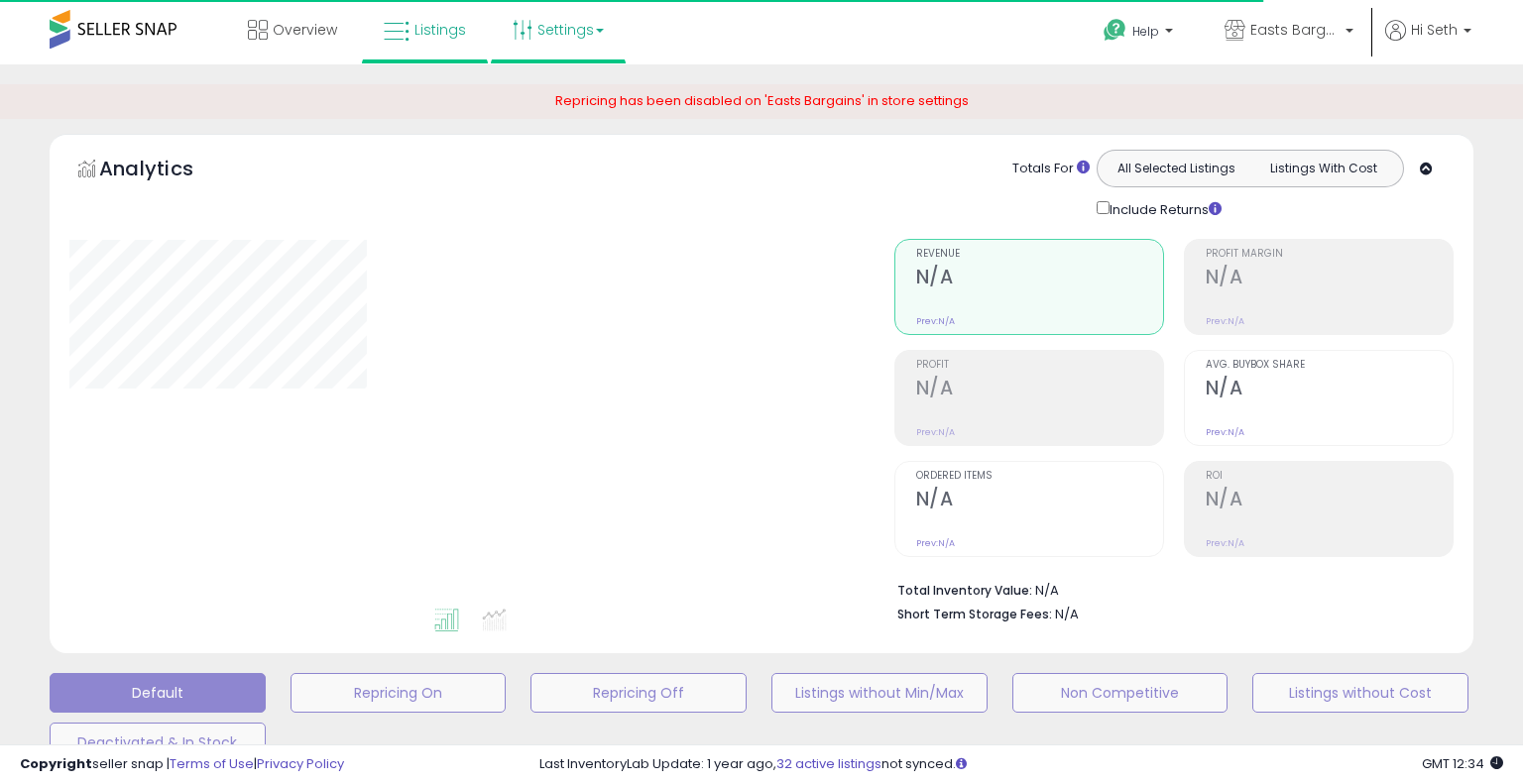 click on "Settings" at bounding box center [558, 30] 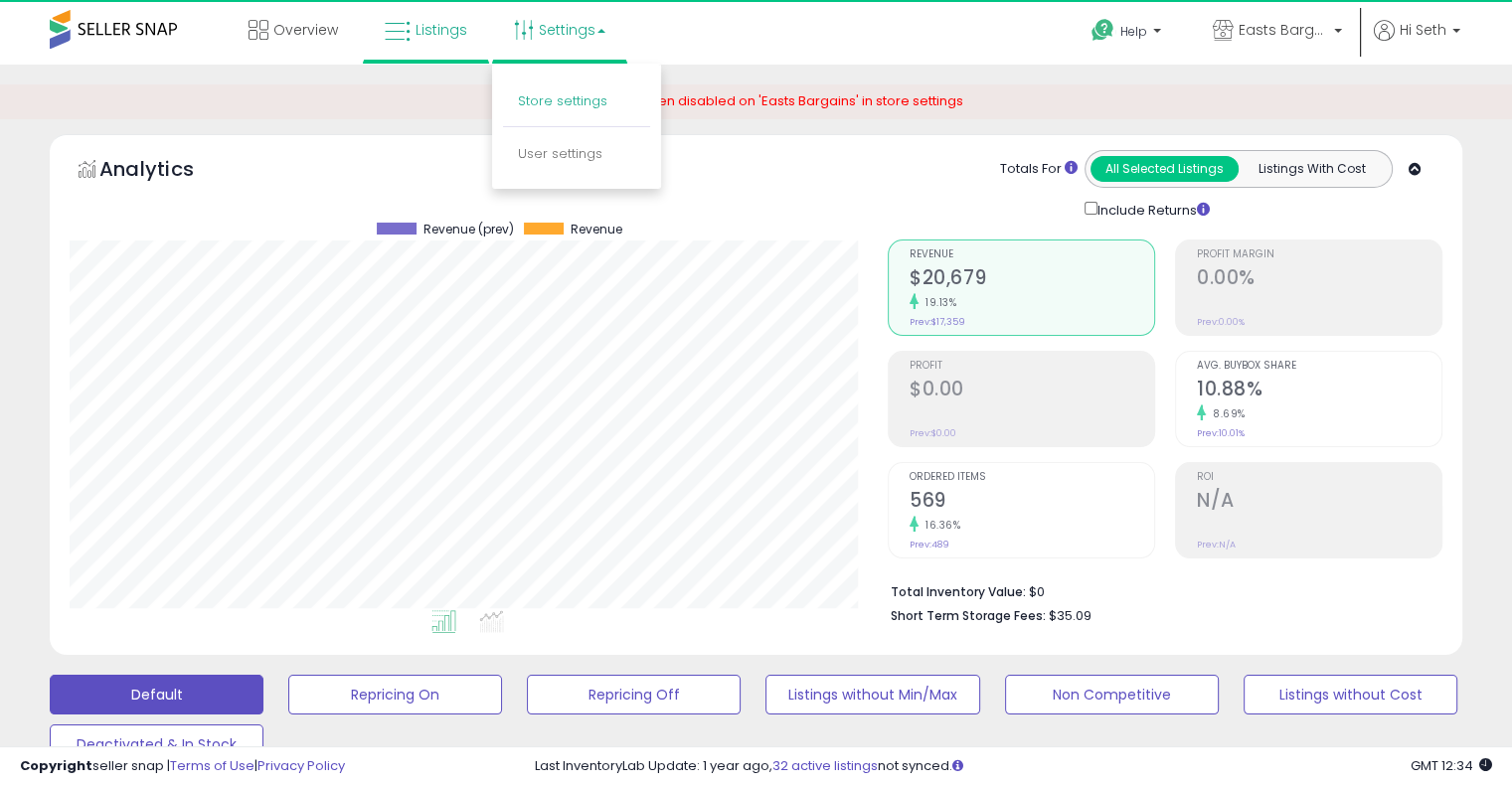 scroll, scrollTop: 993270, scrollLeft: 993264, axis: both 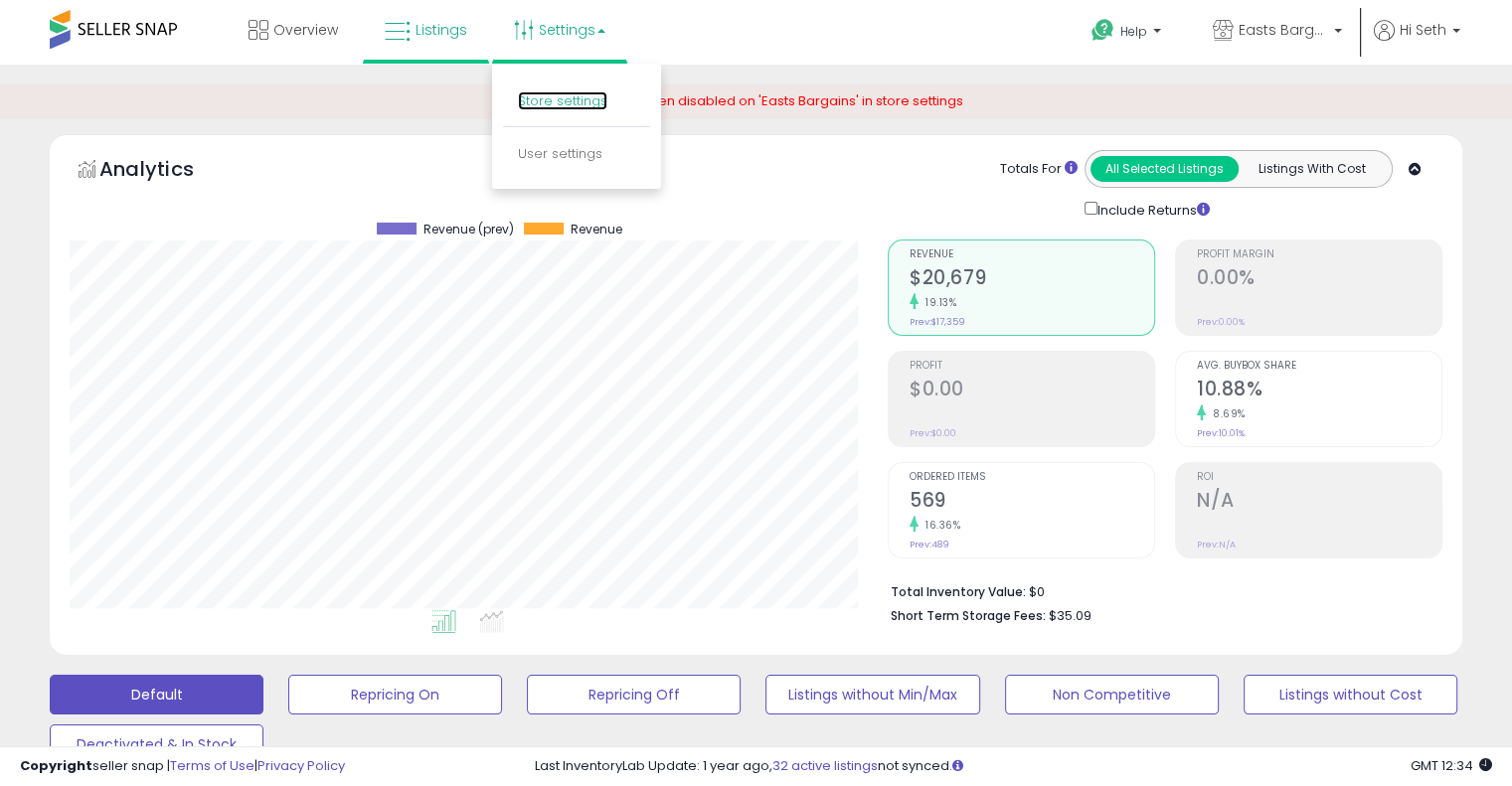 click on "Store
settings" at bounding box center [563, 100] 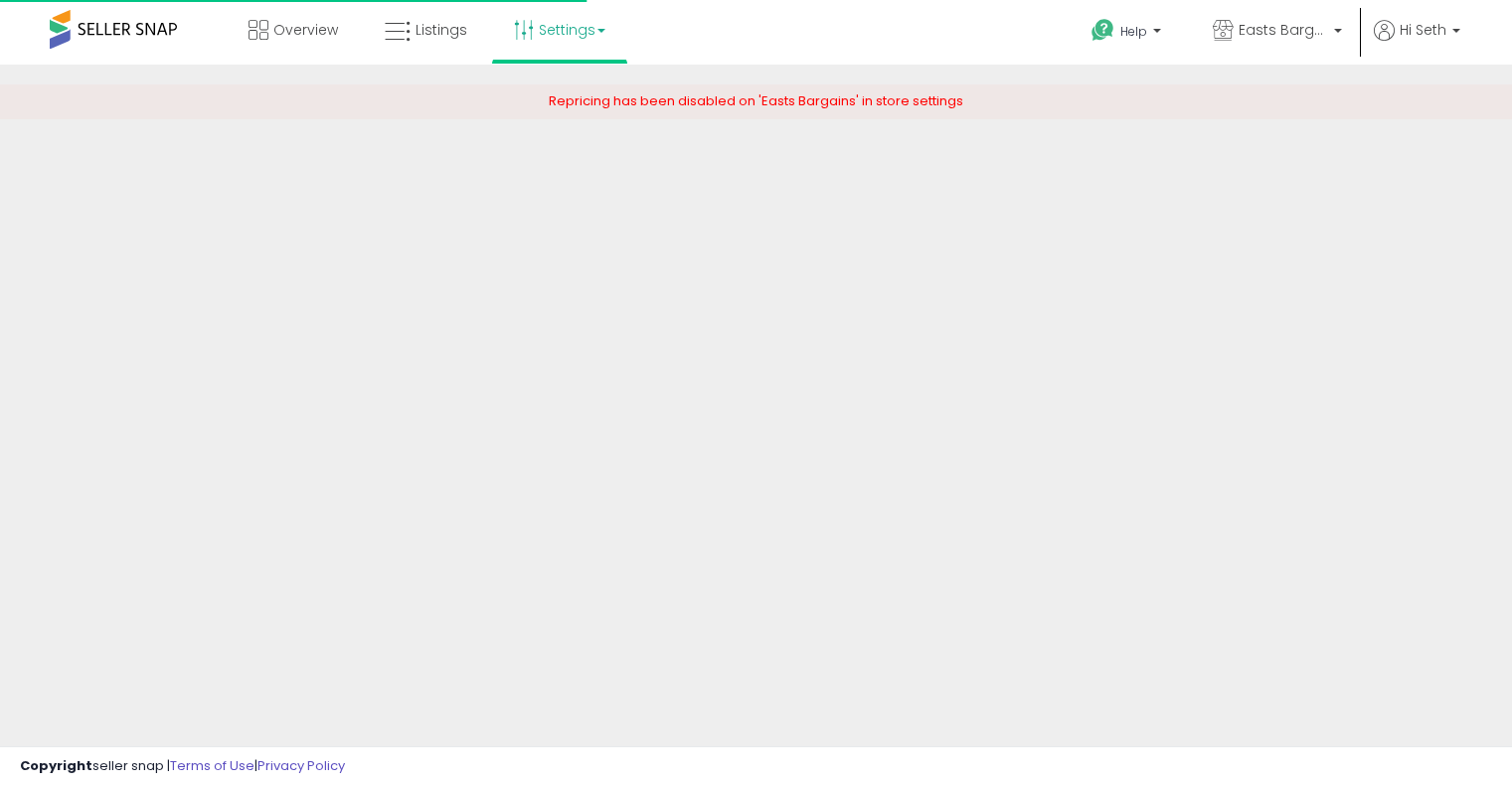 scroll, scrollTop: 0, scrollLeft: 0, axis: both 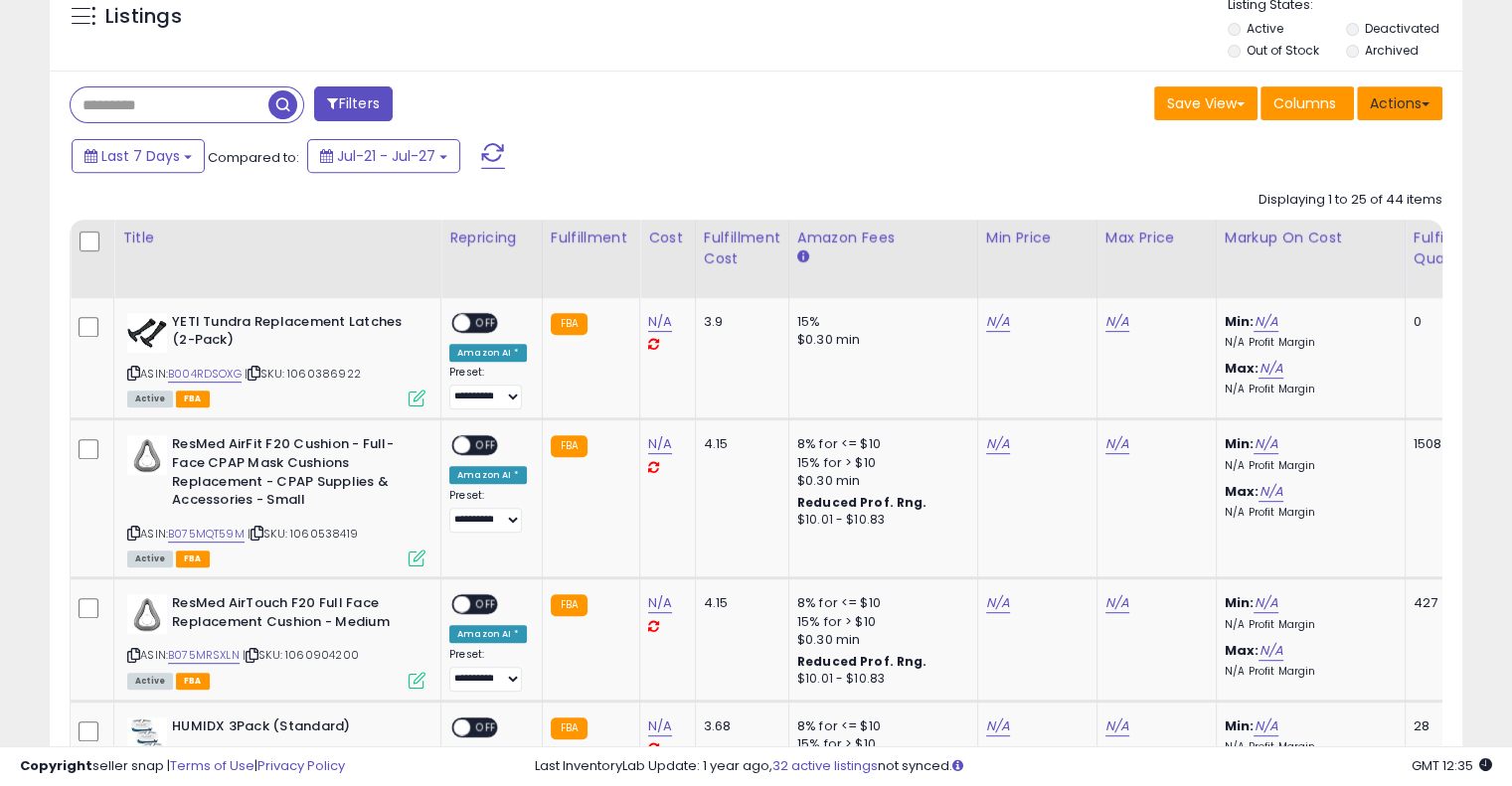 click on "Actions" at bounding box center [1400, 103] 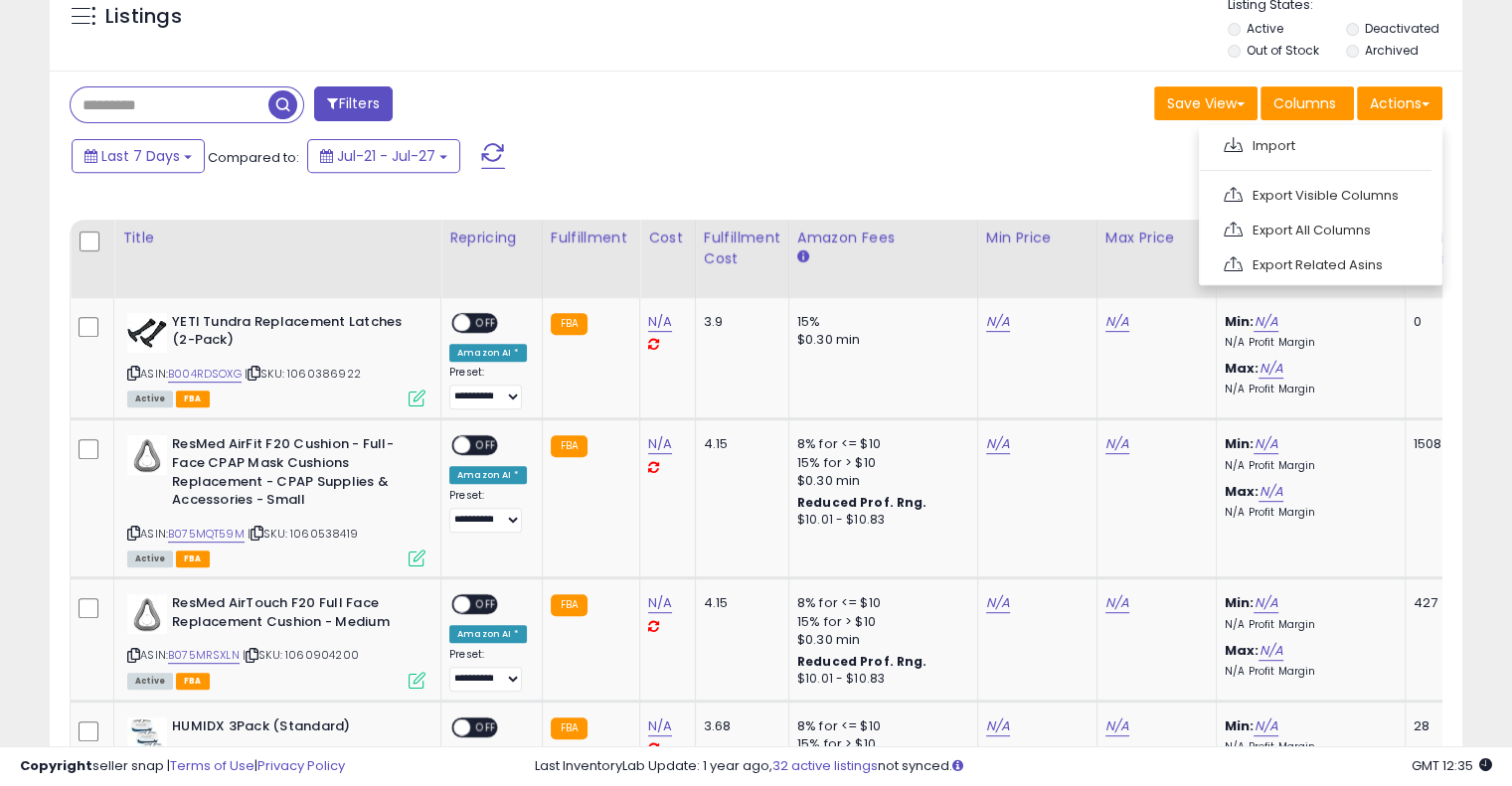 click on "Last 7 Days
Compared to:
Jul-21 - Jul-27" at bounding box center [582, 158] 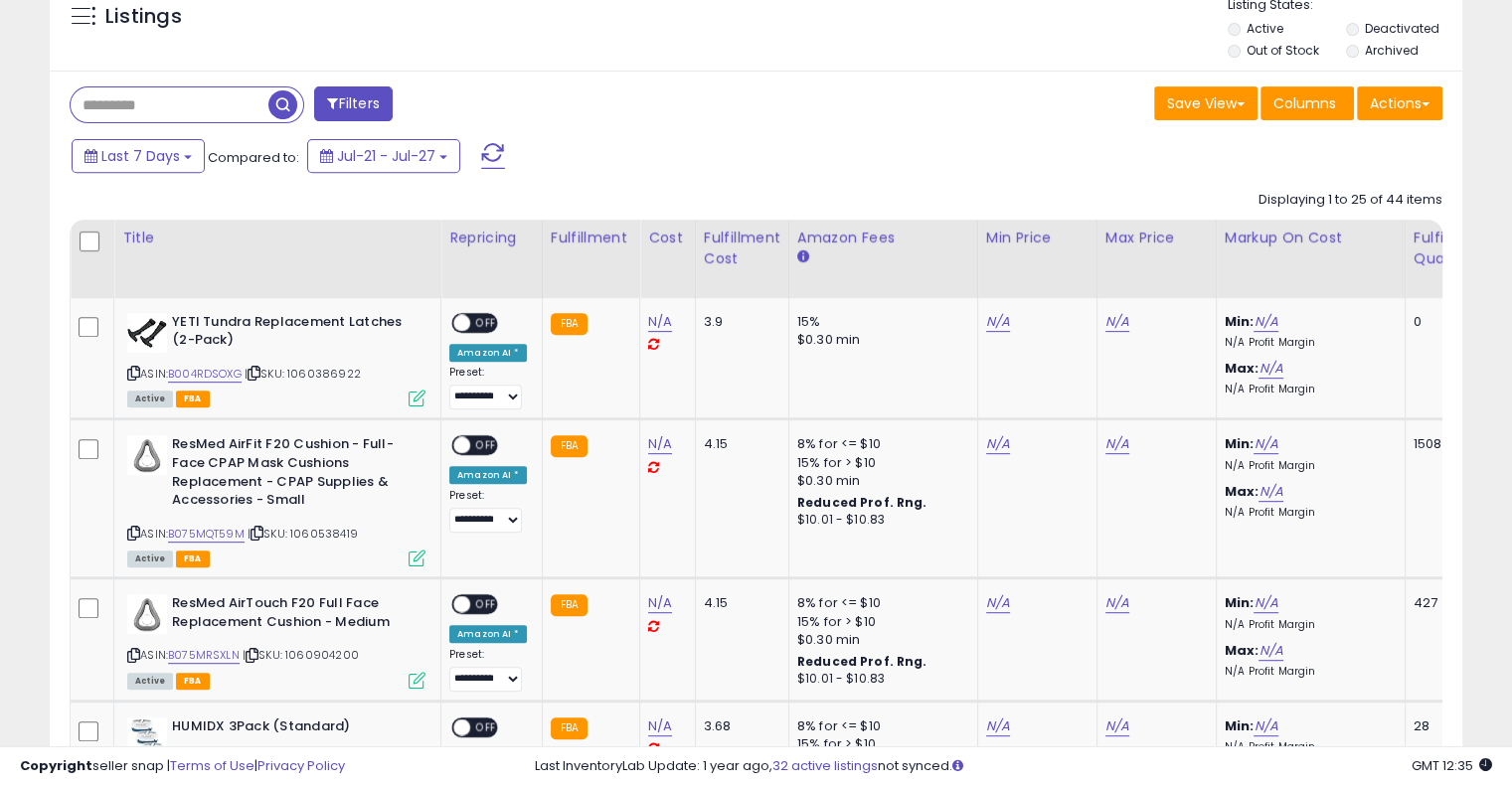scroll, scrollTop: 0, scrollLeft: 53, axis: horizontal 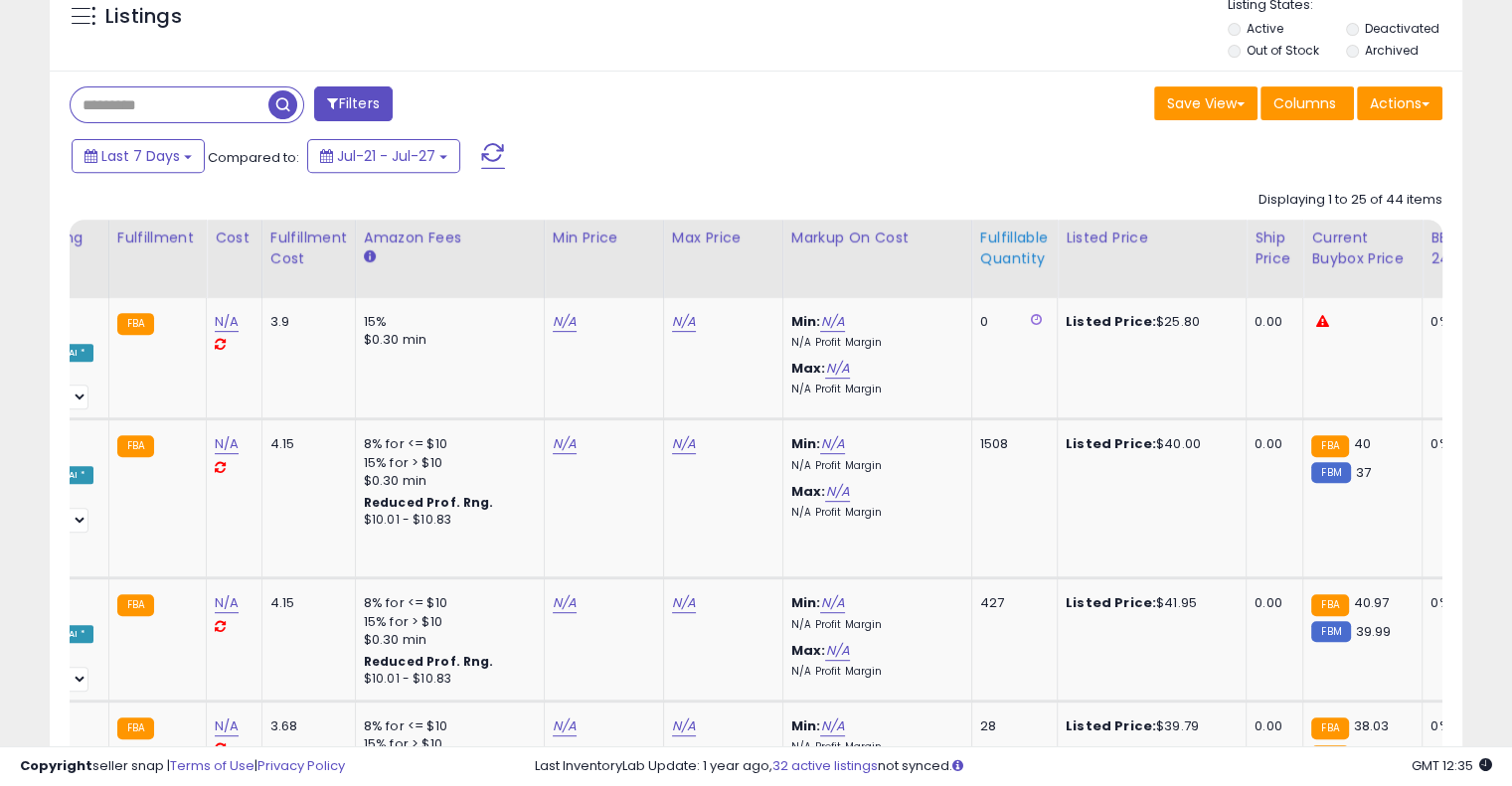 click on "Fulfillable Quantity" at bounding box center (1014, 248) 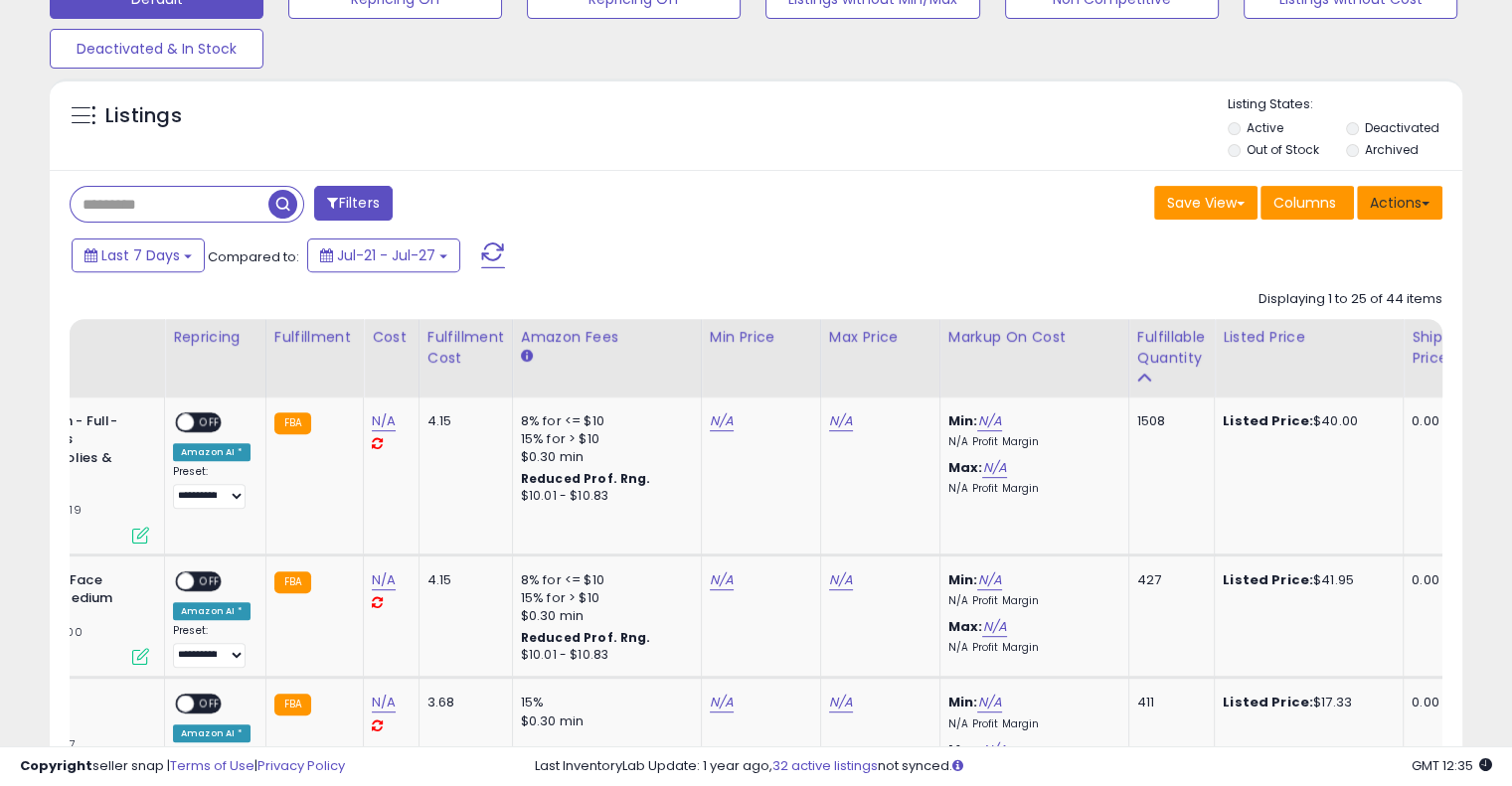 click on "Actions" at bounding box center [1400, 203] 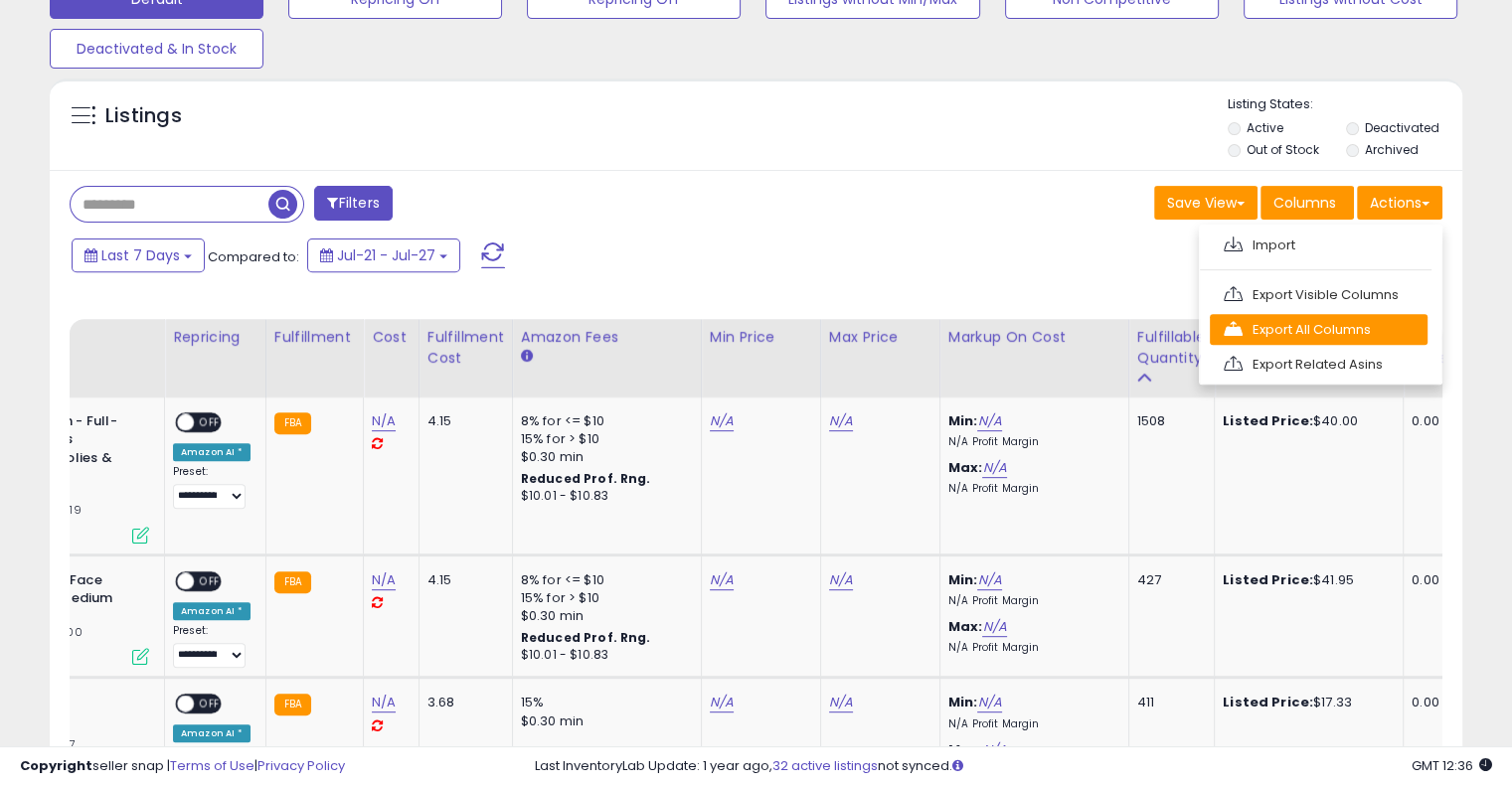 click on "Export All Columns" at bounding box center [1318, 329] 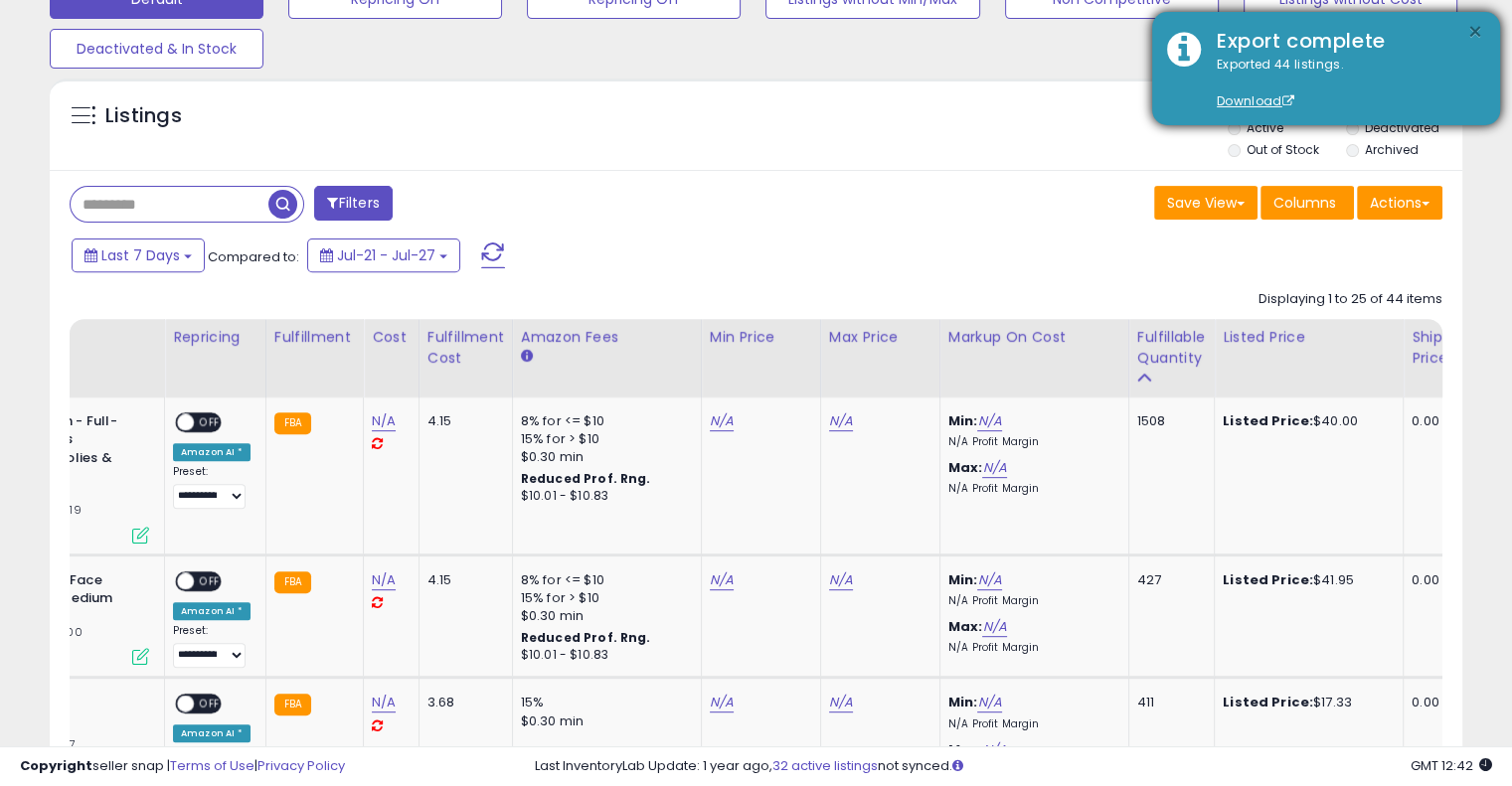 click on "×" at bounding box center [1475, 32] 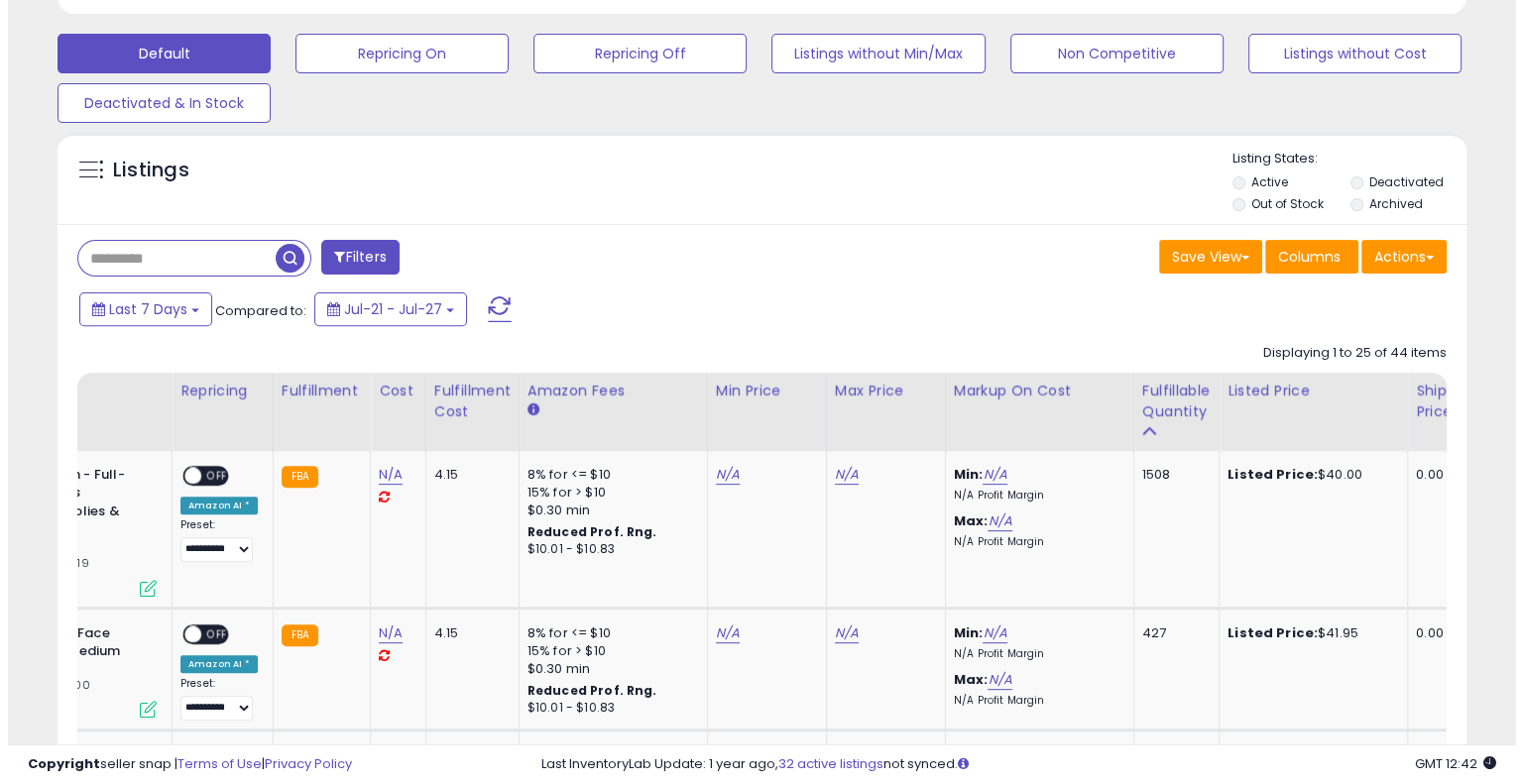 scroll, scrollTop: 496, scrollLeft: 0, axis: vertical 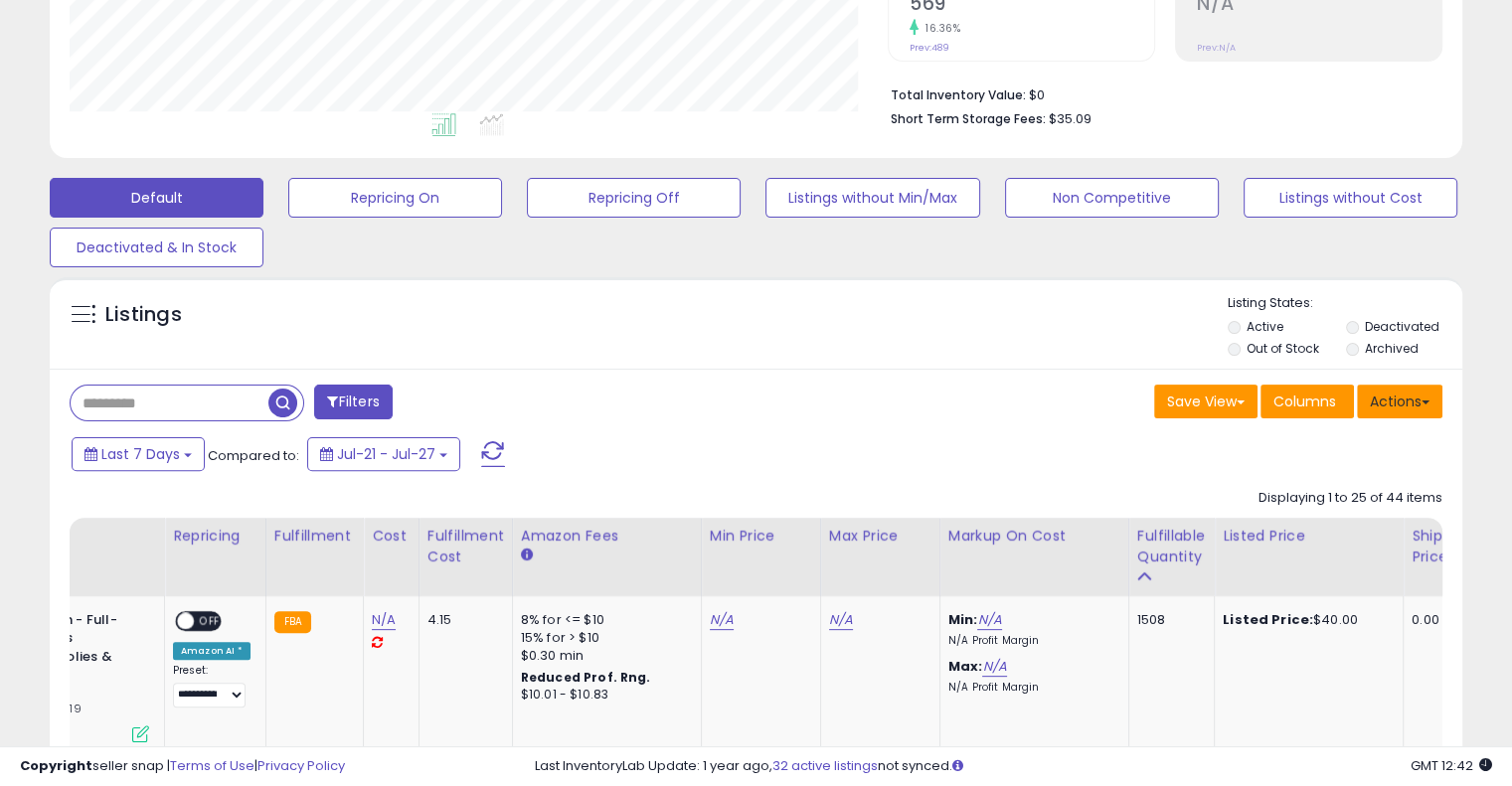 click on "Actions" at bounding box center [1400, 401] 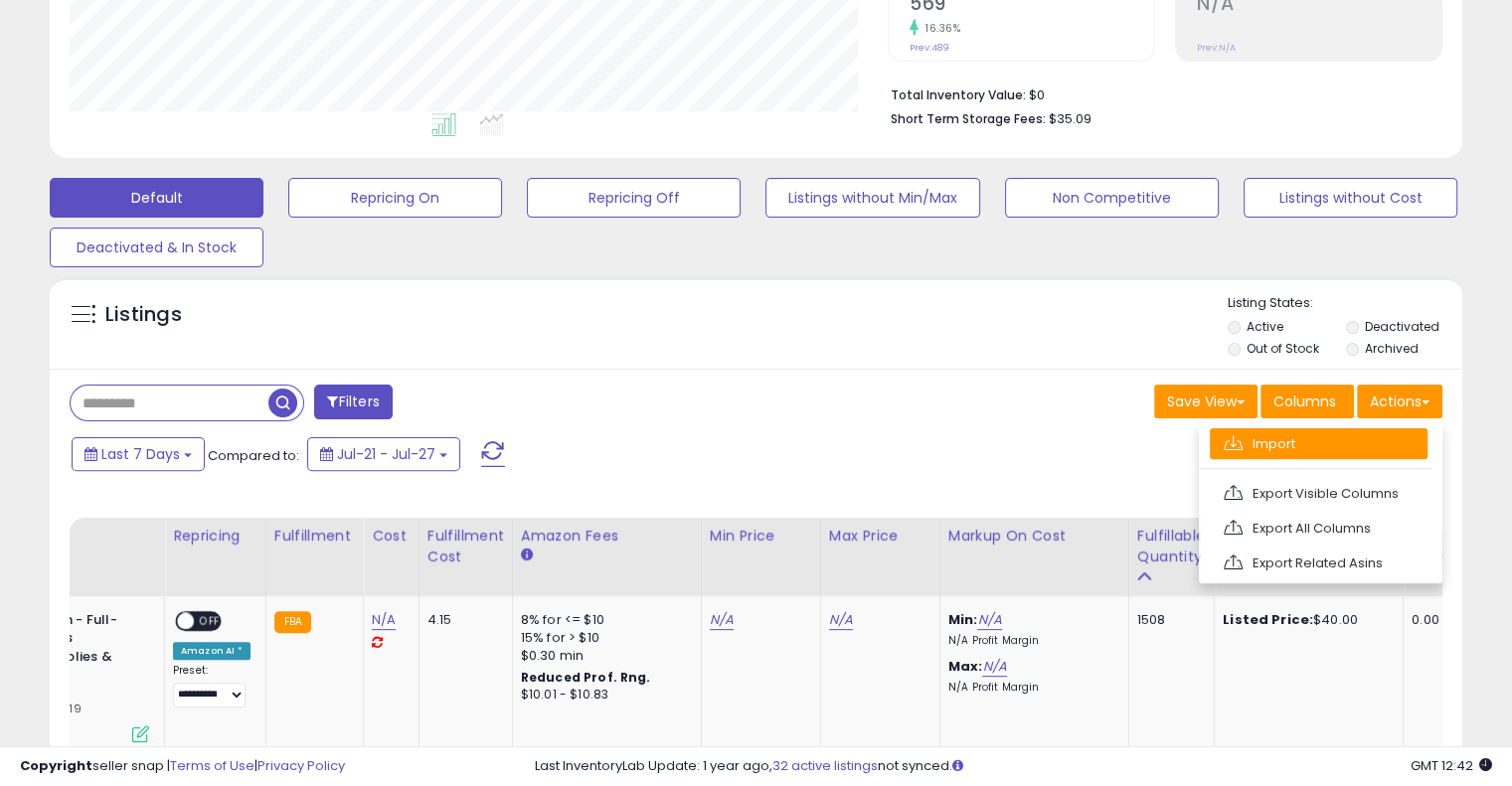 click on "Import" at bounding box center (1318, 443) 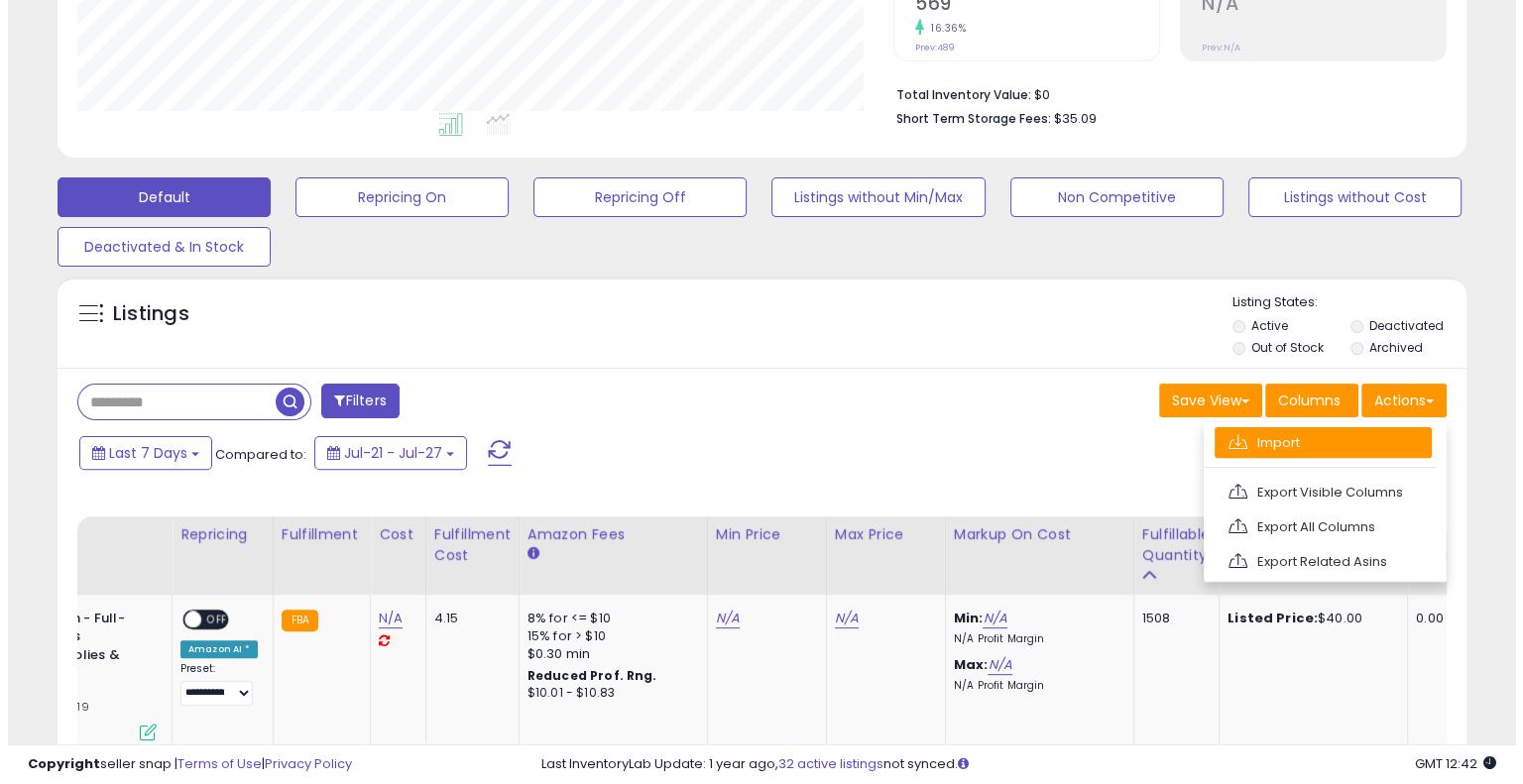 scroll, scrollTop: 990743, scrollLeft: 990712, axis: both 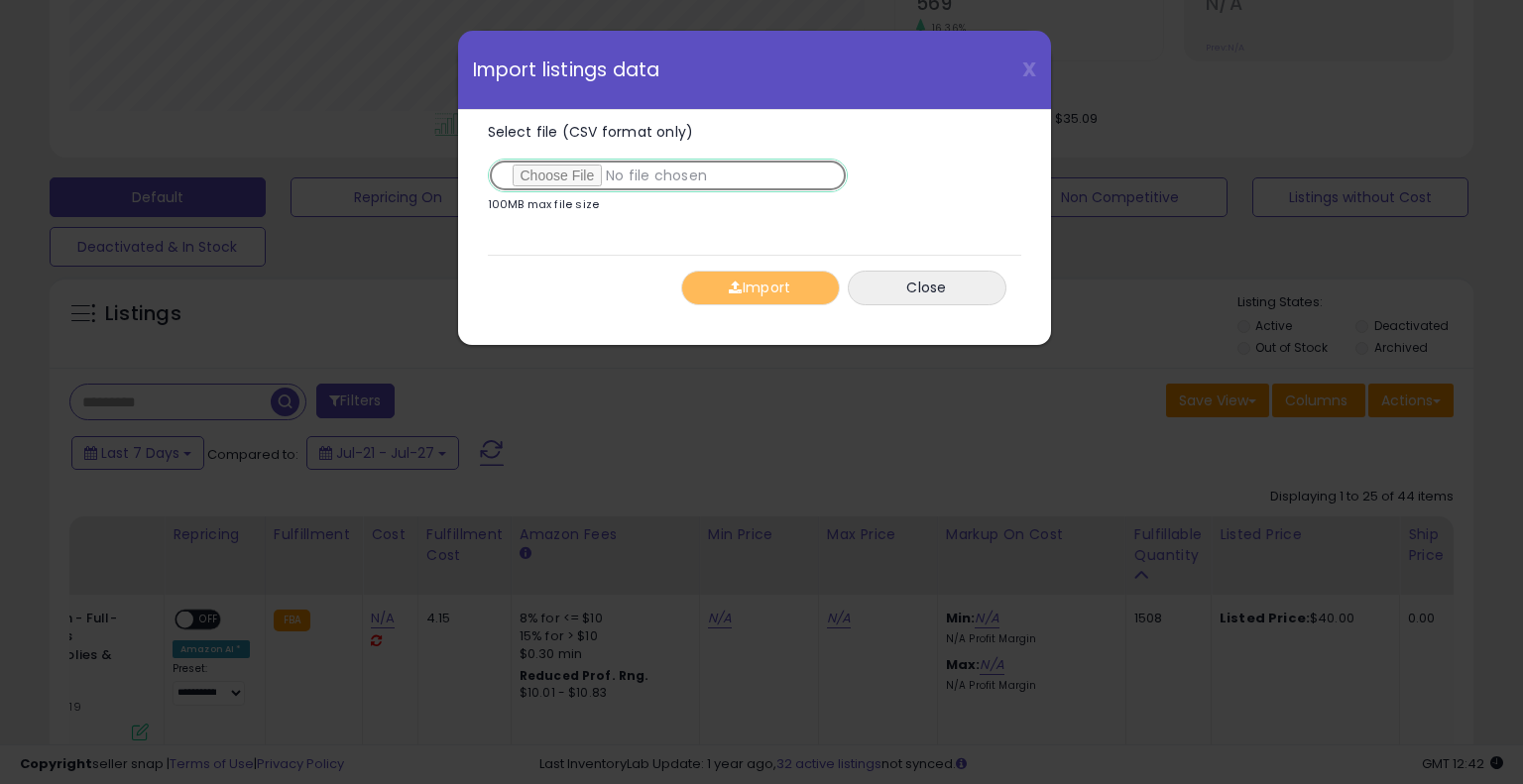 click on "Select file (CSV format only)" at bounding box center (667, 175) 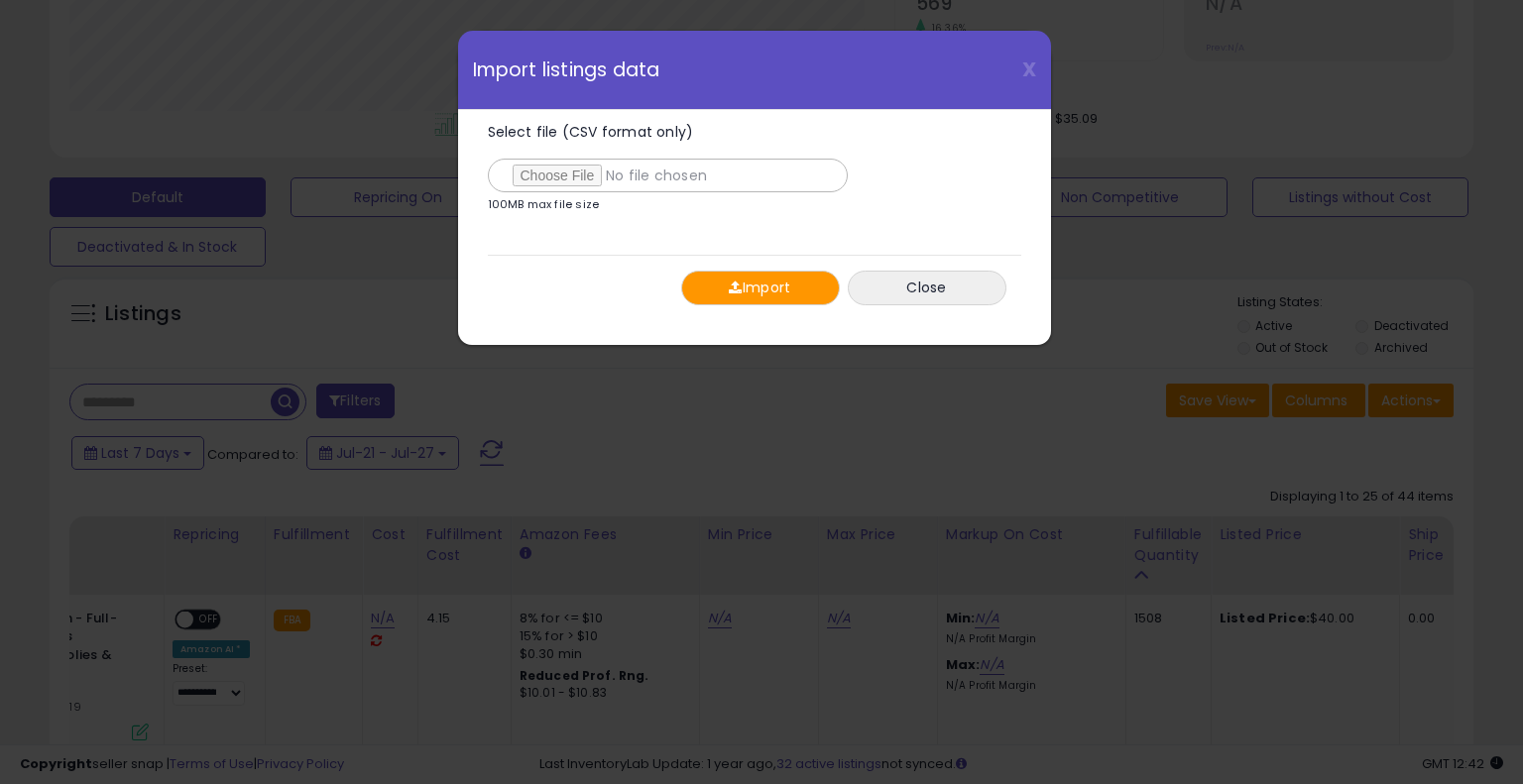 click on "Import" at bounding box center [761, 287] 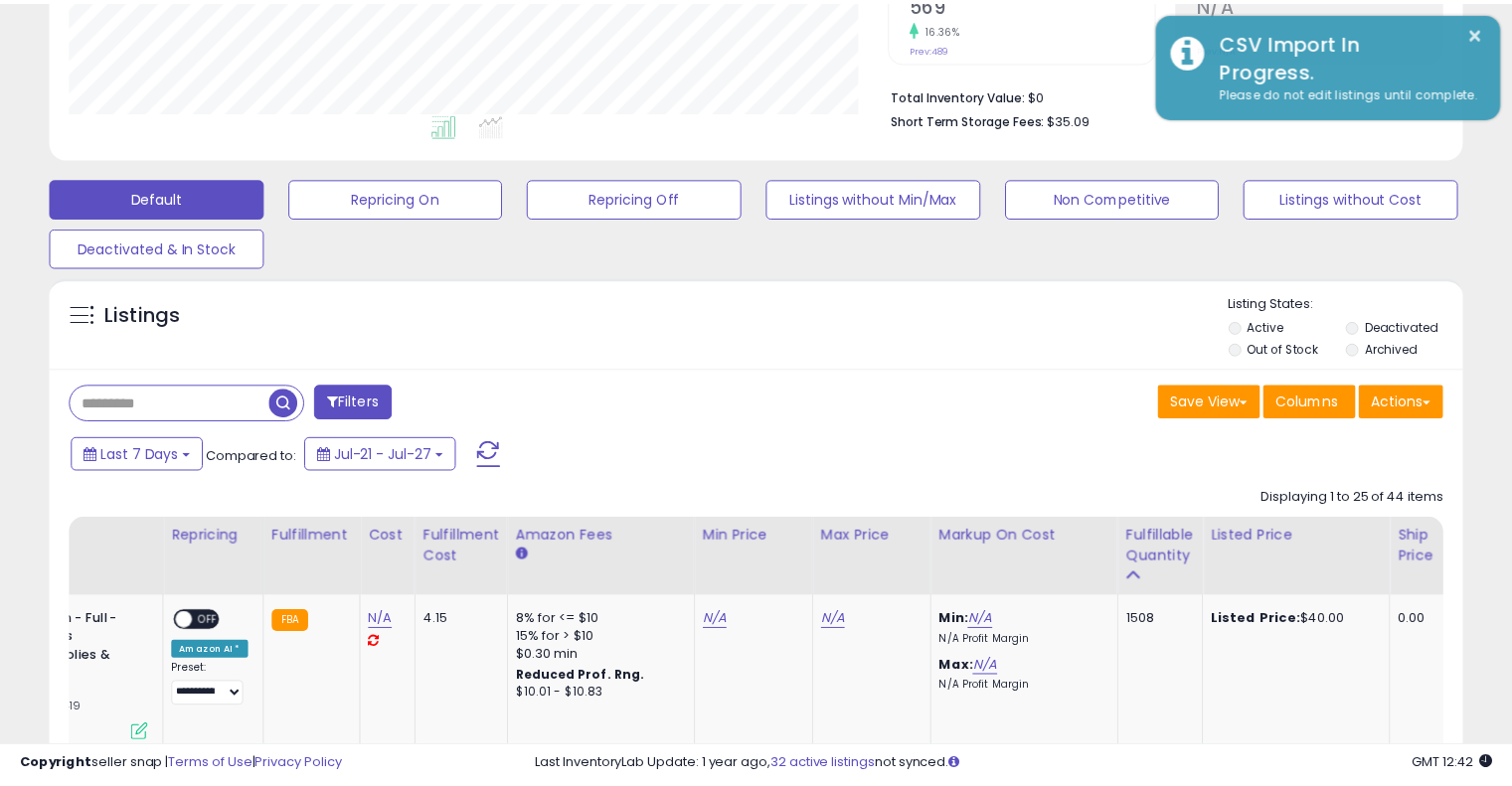 scroll, scrollTop: 406, scrollLeft: 817, axis: both 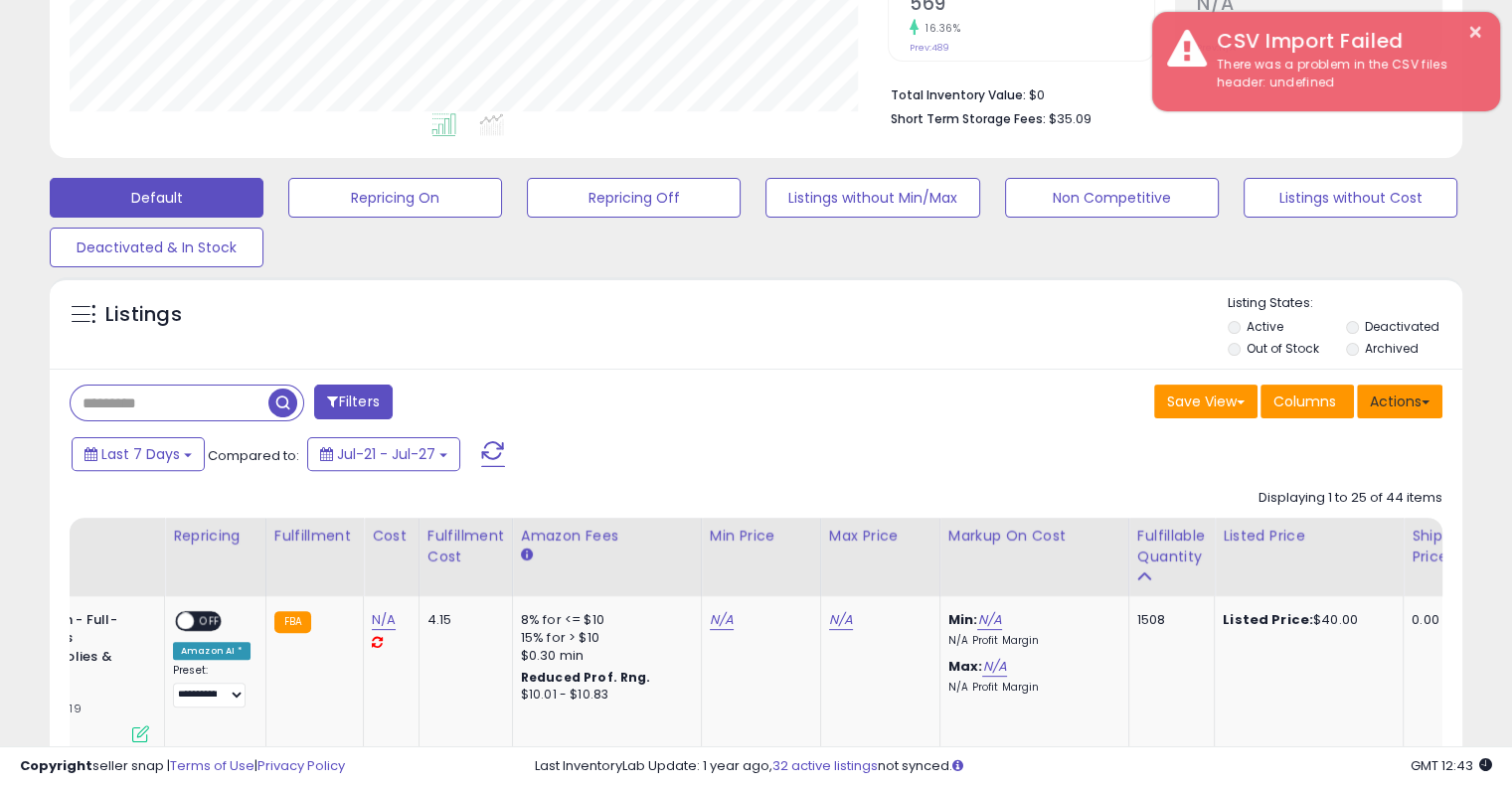 click on "Actions" at bounding box center (1400, 401) 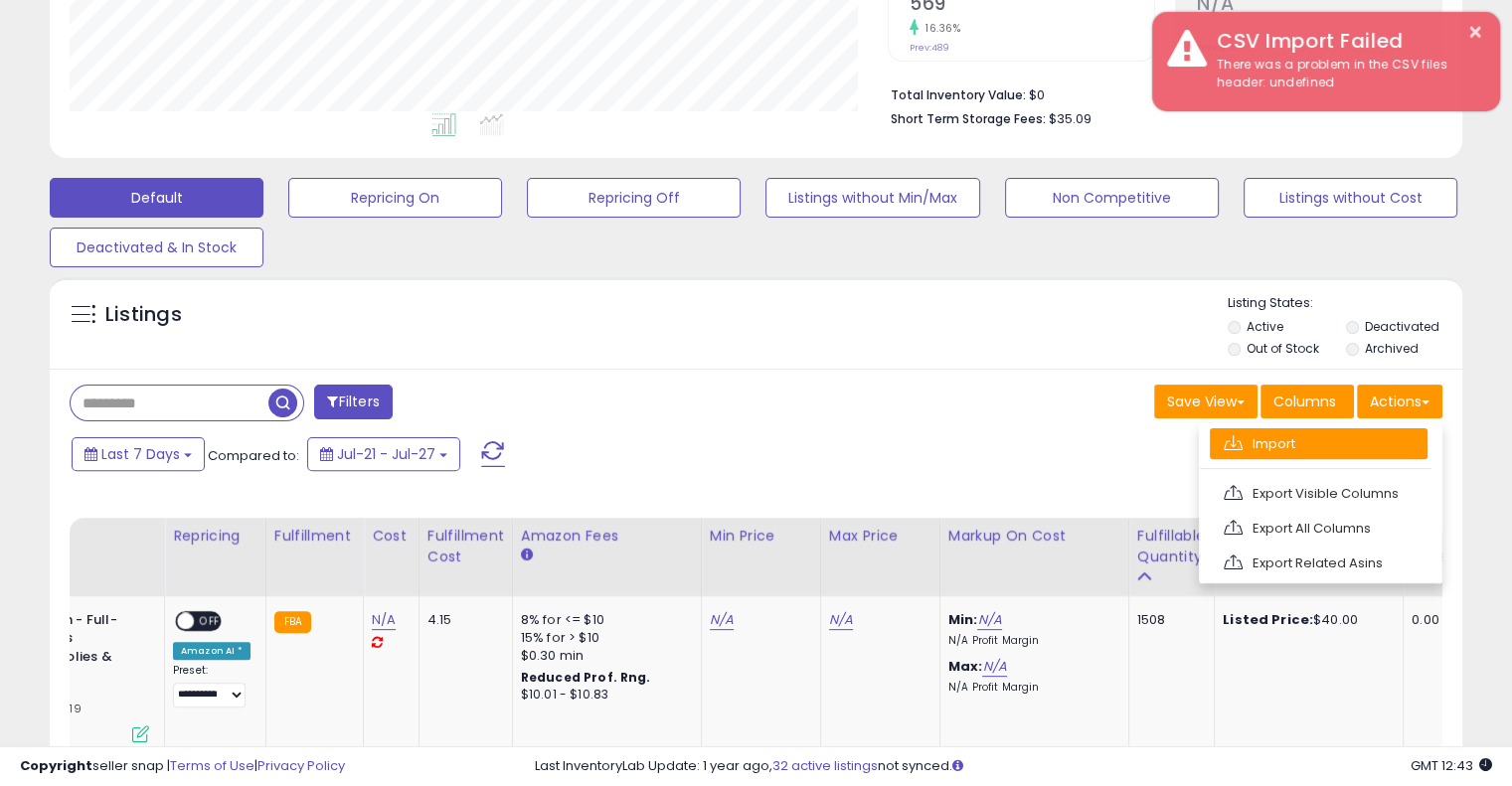 click on "Import" at bounding box center [1318, 443] 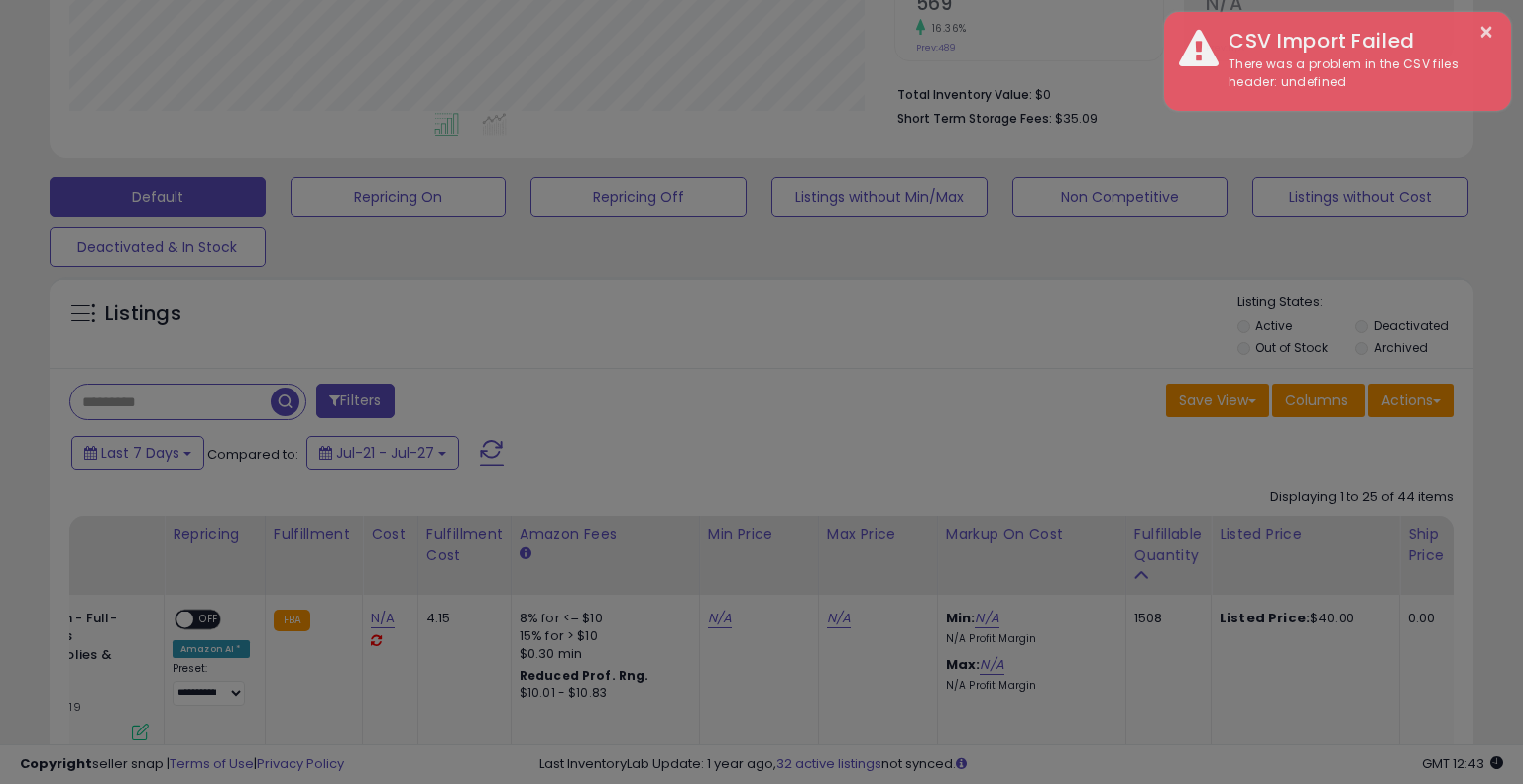scroll, scrollTop: 990743, scrollLeft: 990712, axis: both 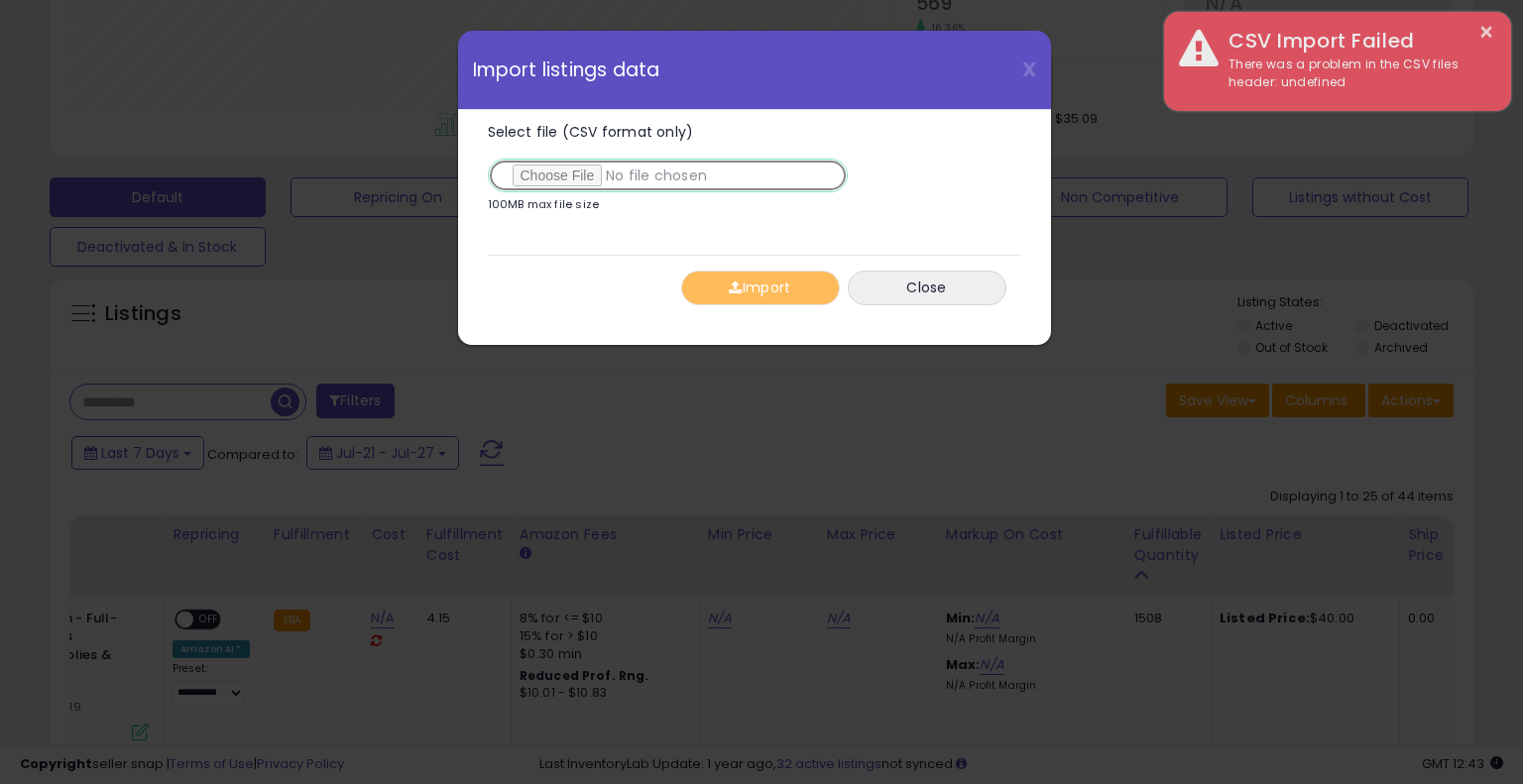 click on "Select file (CSV format only)" at bounding box center [667, 175] 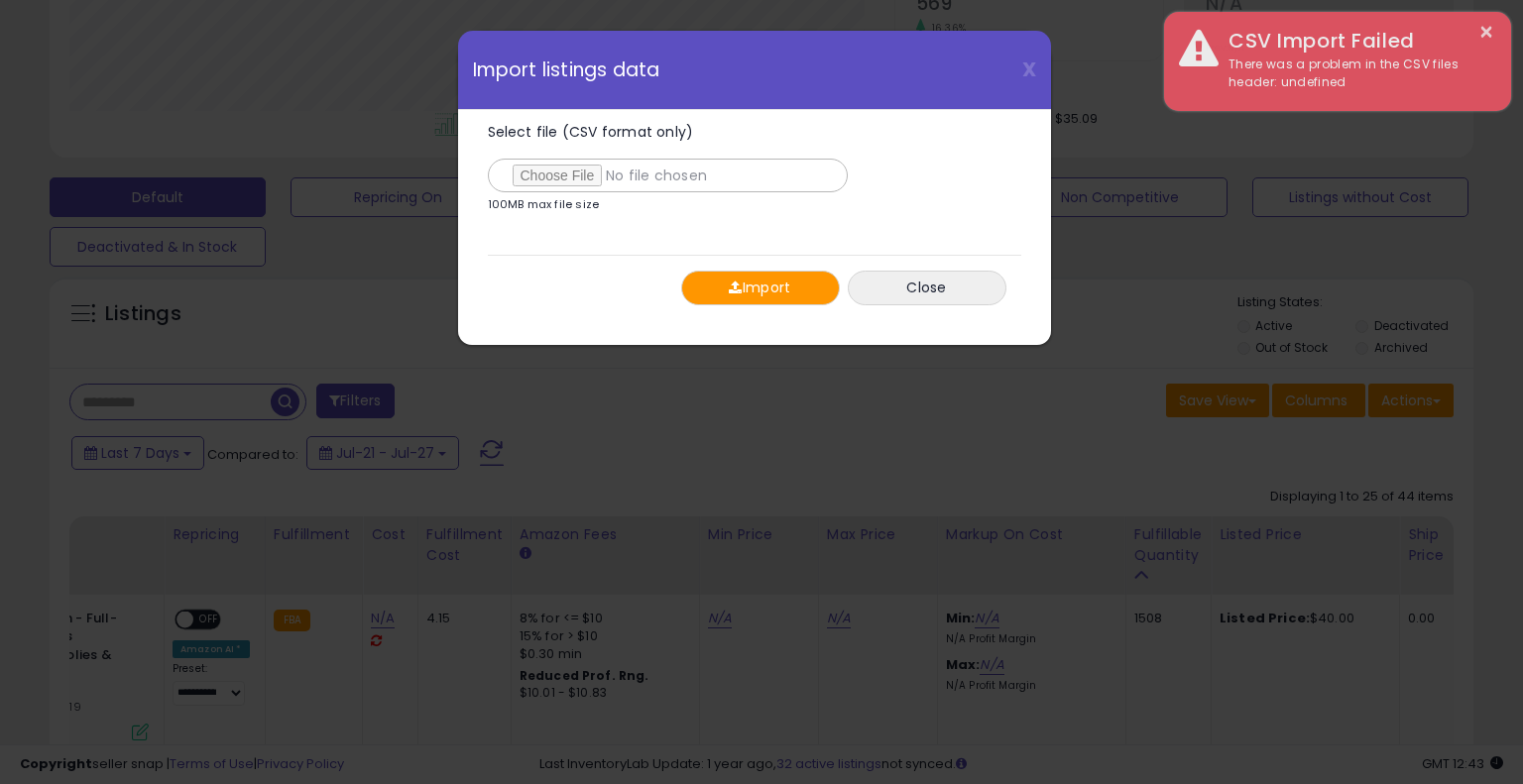click on "Import" at bounding box center (761, 287) 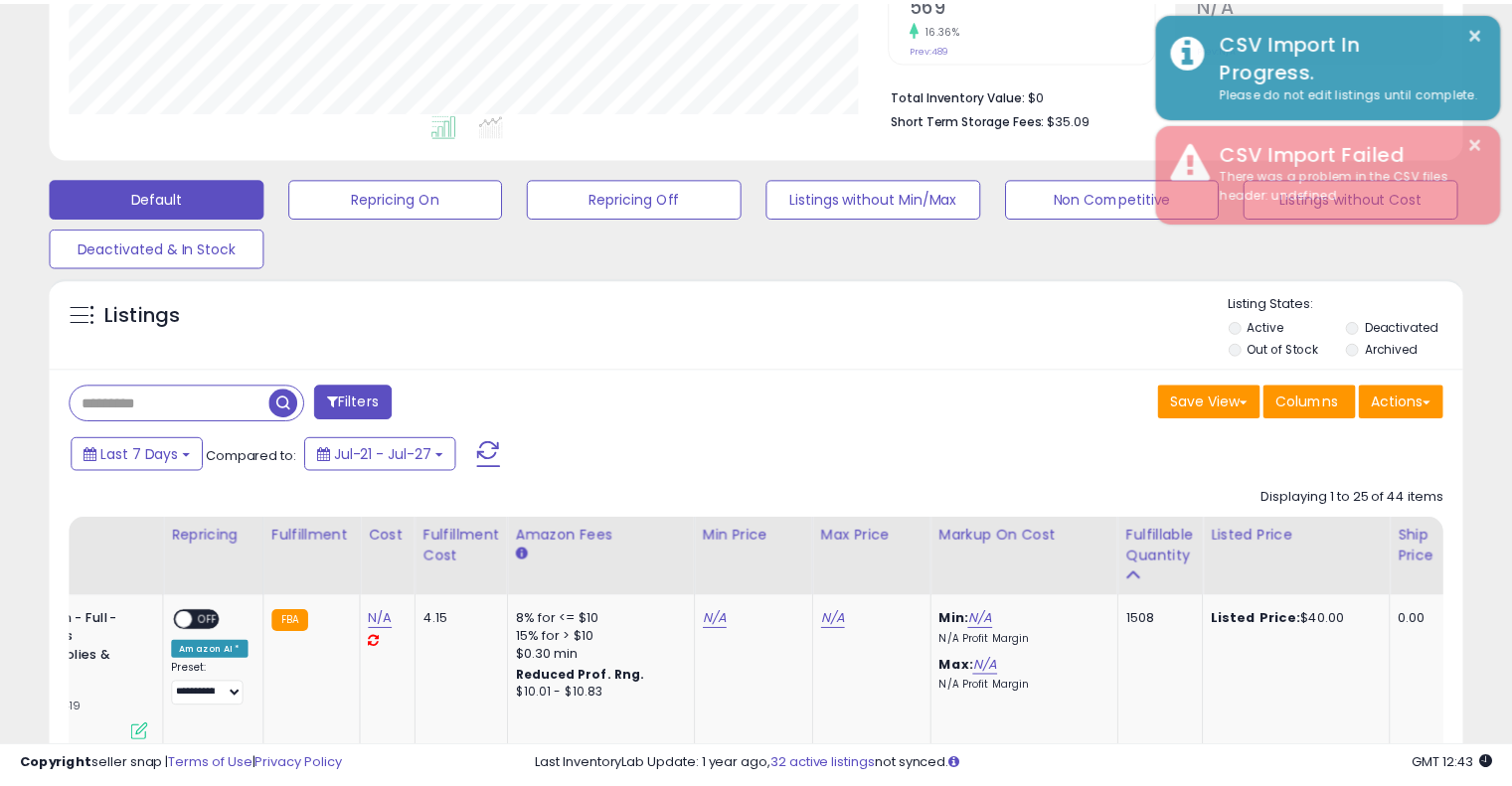 scroll, scrollTop: 406, scrollLeft: 817, axis: both 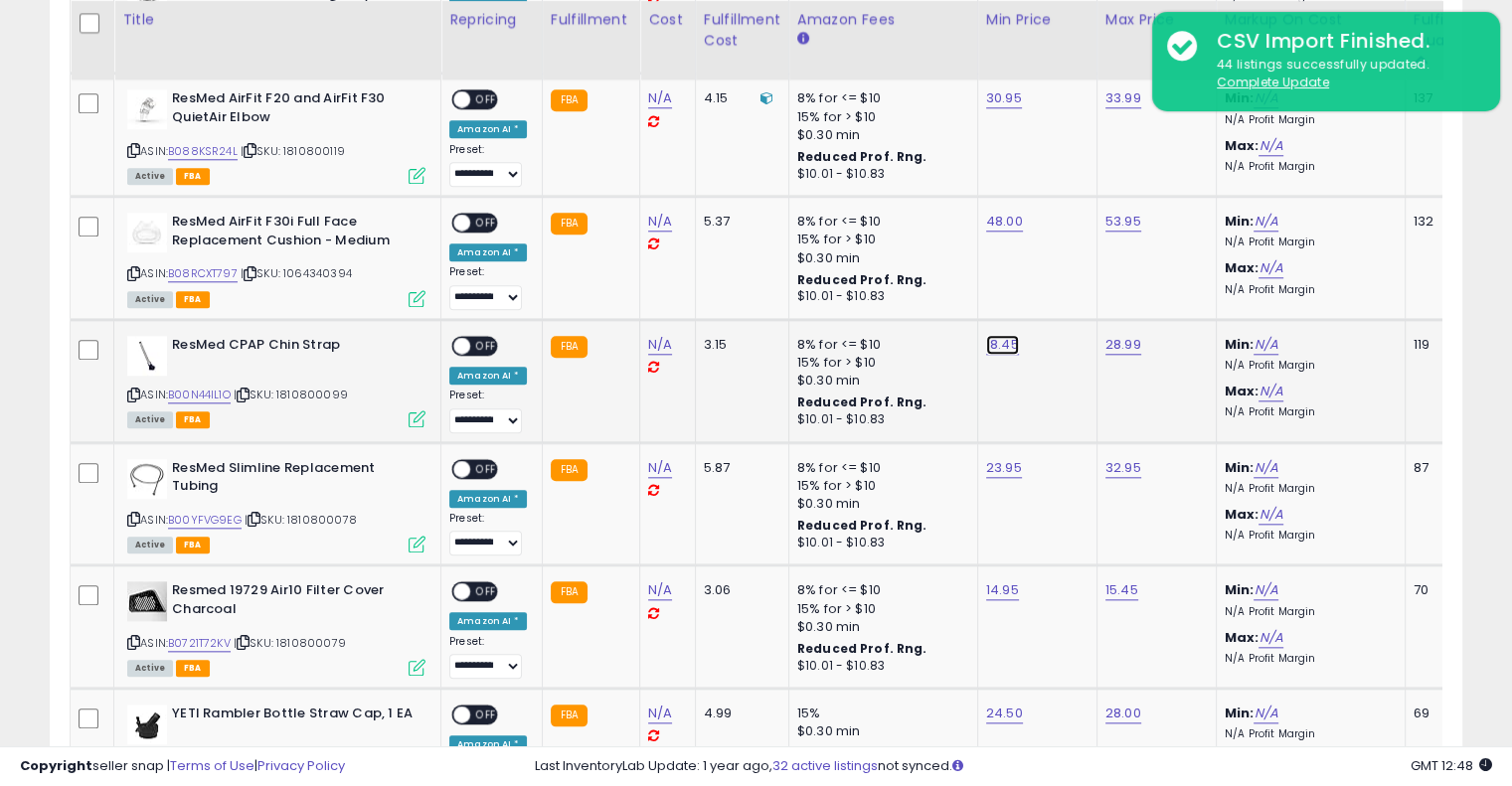 click on "18.45" at bounding box center [1004, -869] 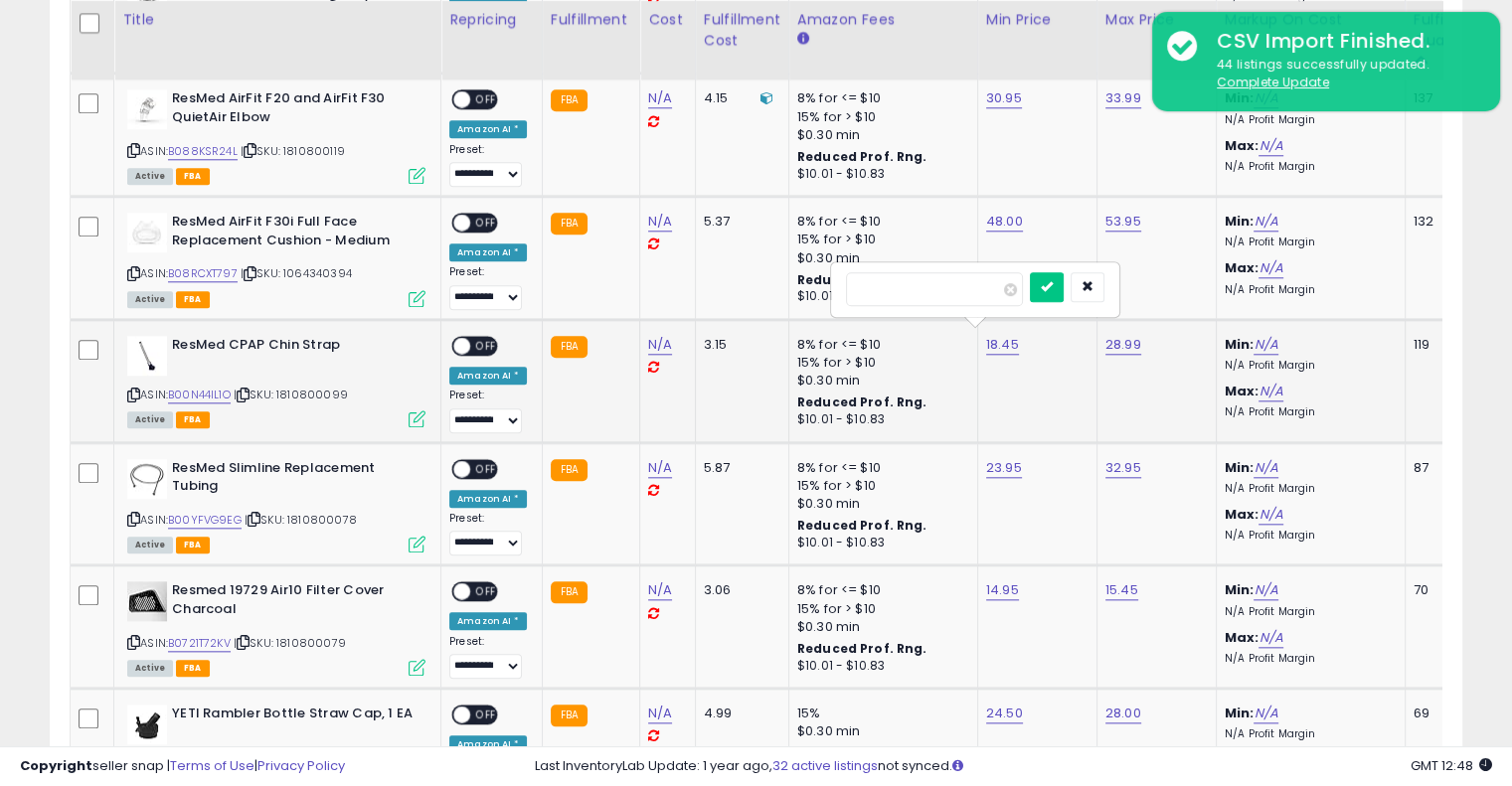click on "*****" at bounding box center [934, 289] 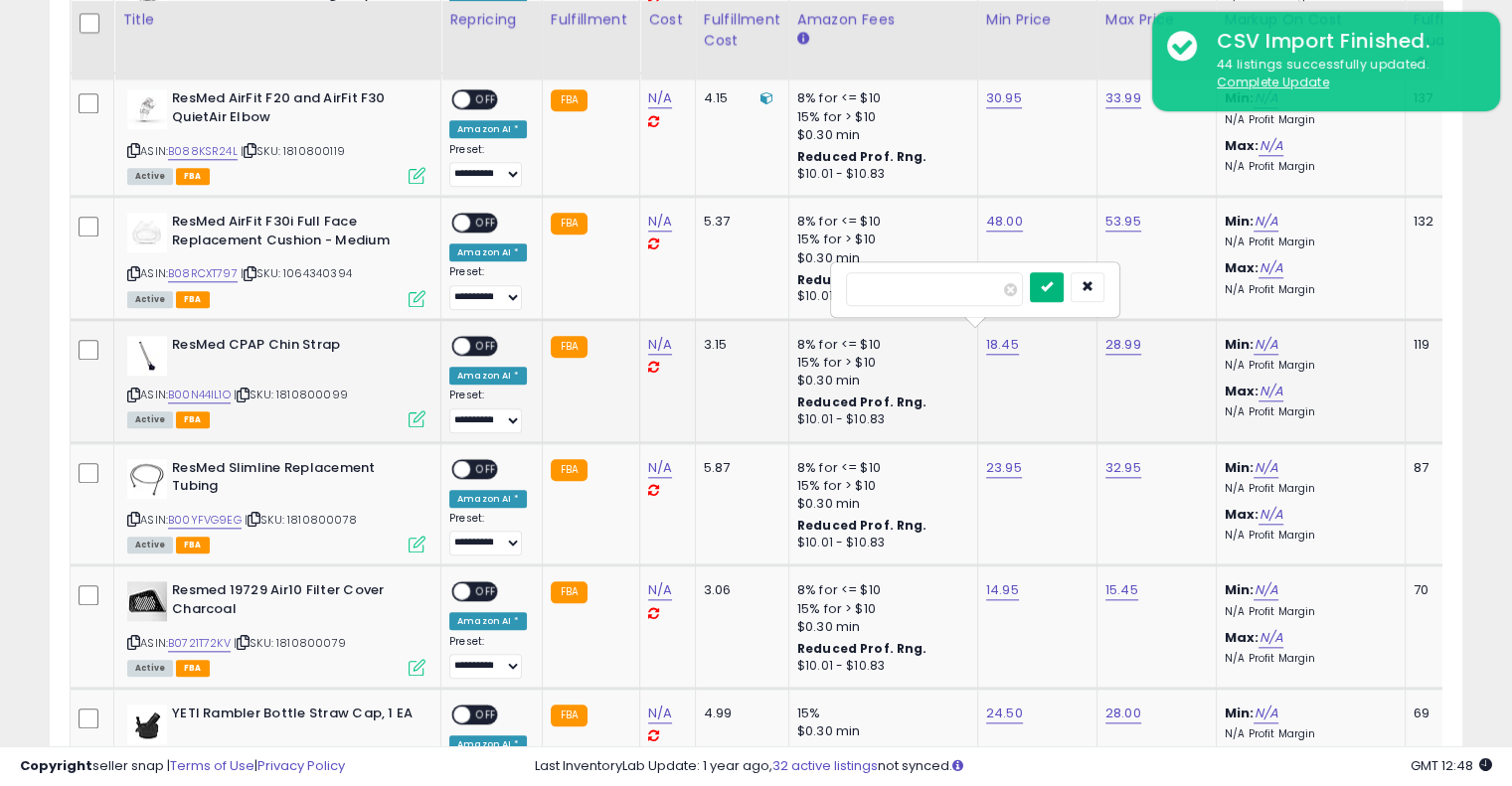 type on "*****" 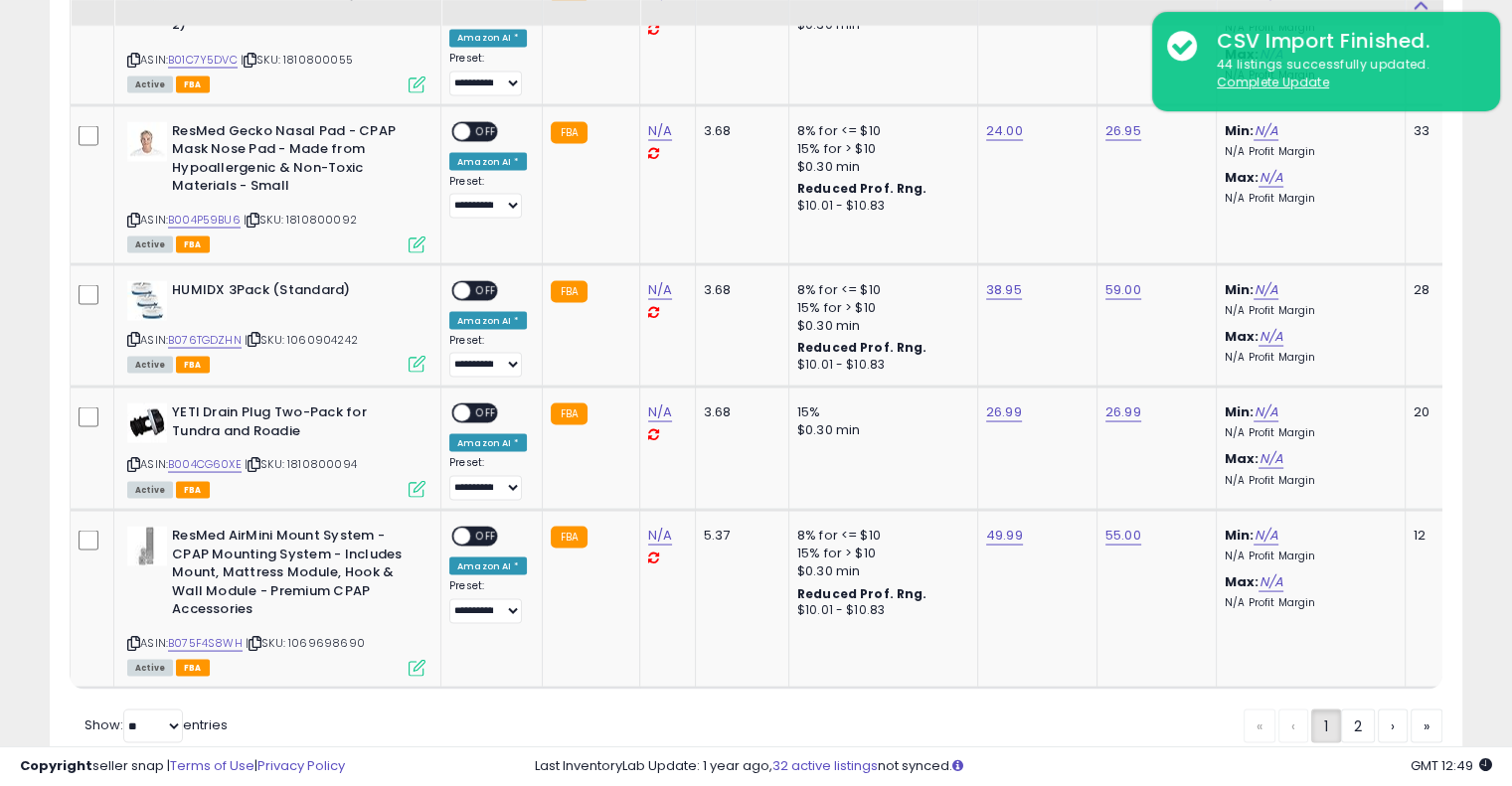 scroll, scrollTop: 3775, scrollLeft: 0, axis: vertical 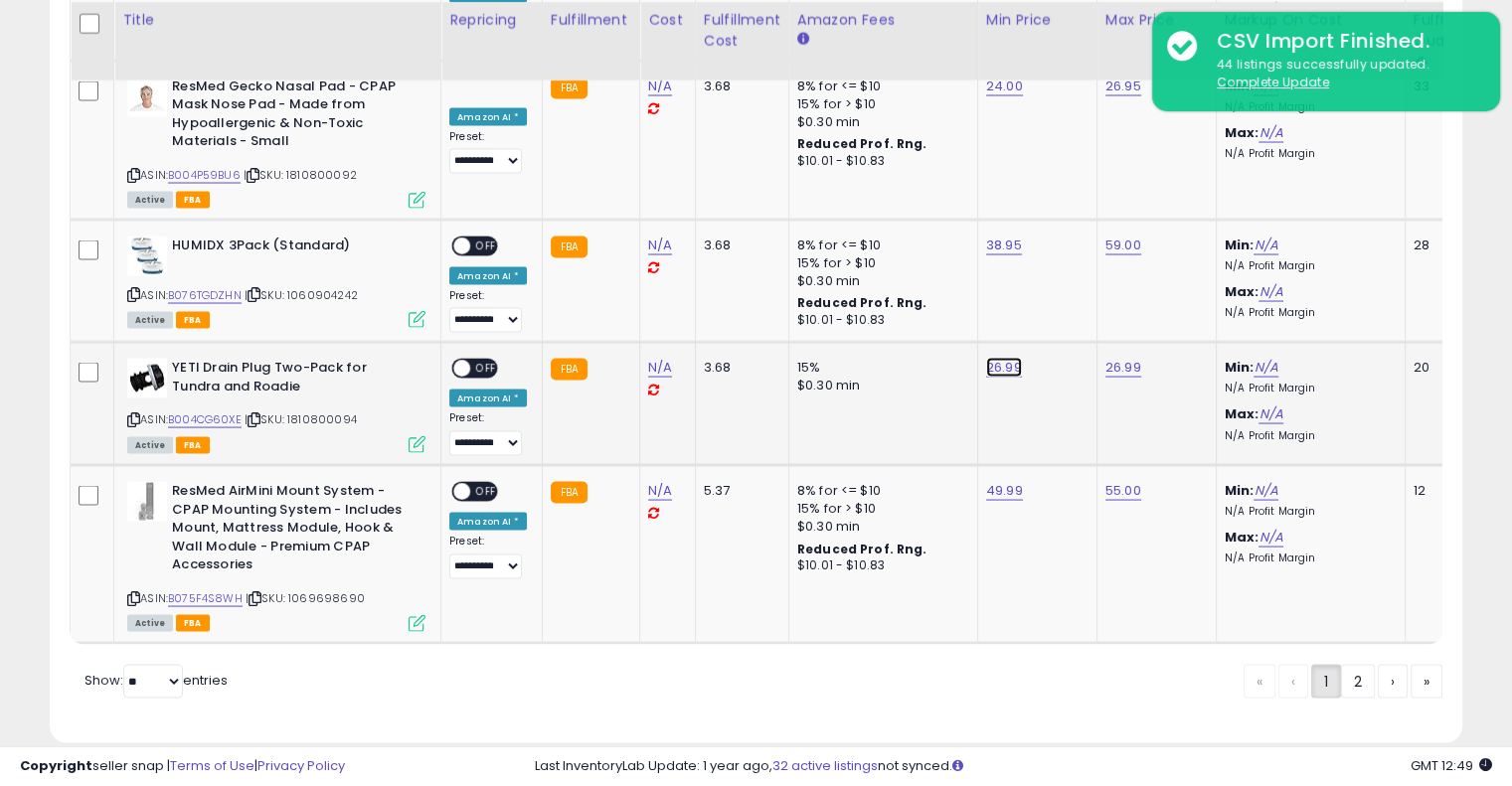 click on "26.99" at bounding box center (1004, -2658) 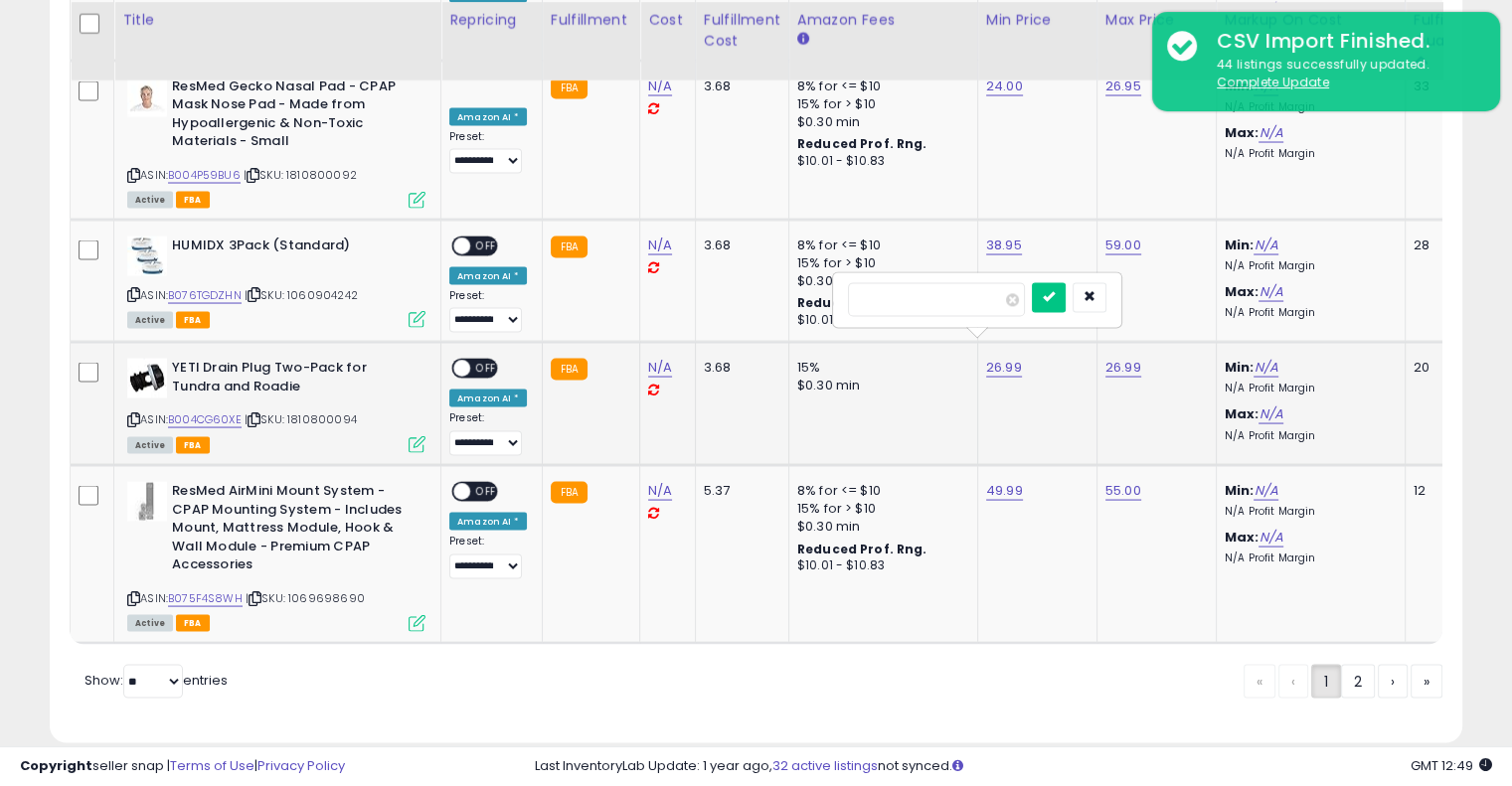 drag, startPoint x: 886, startPoint y: 294, endPoint x: 907, endPoint y: 299, distance: 21.587033 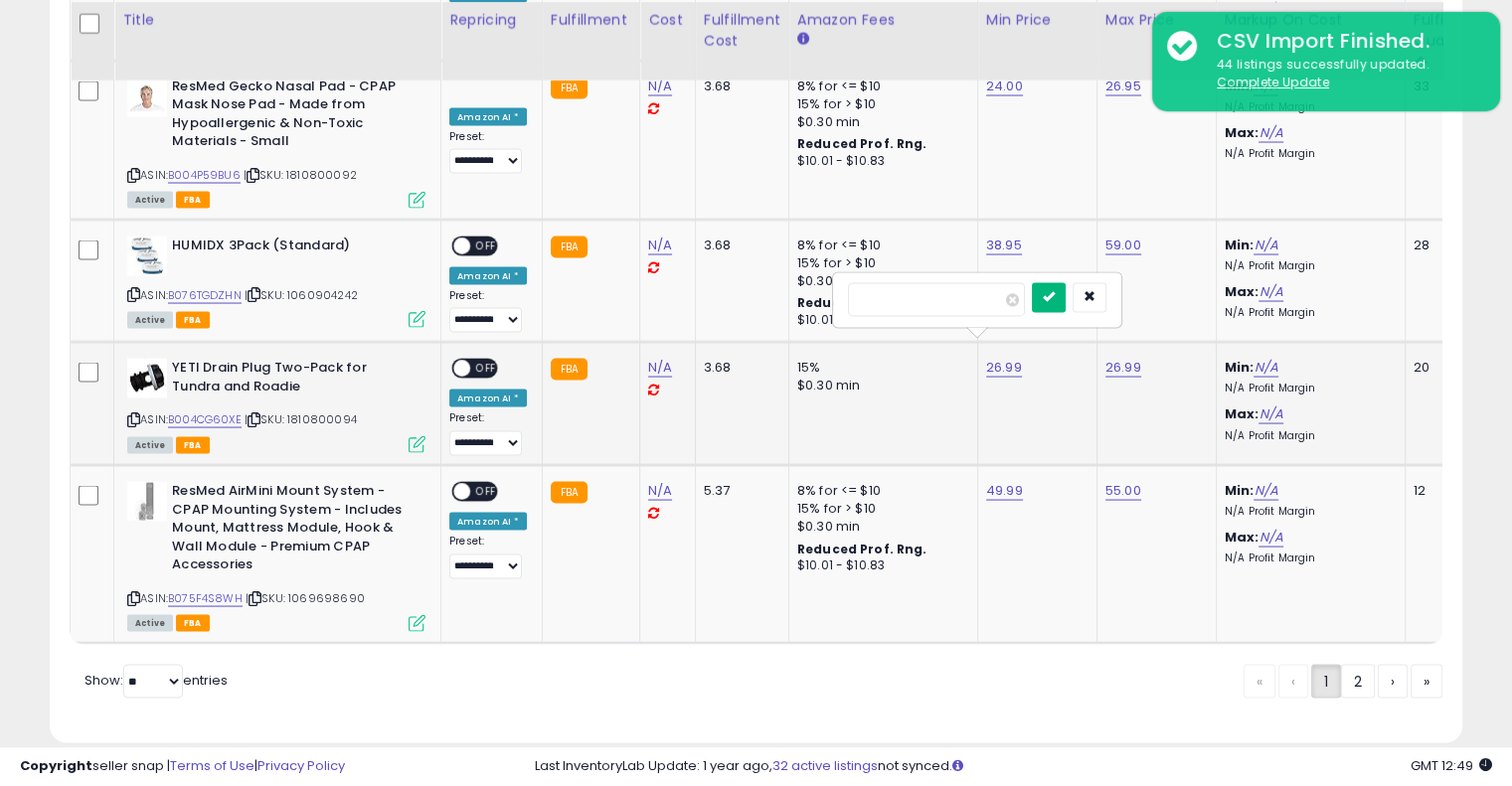 type on "*****" 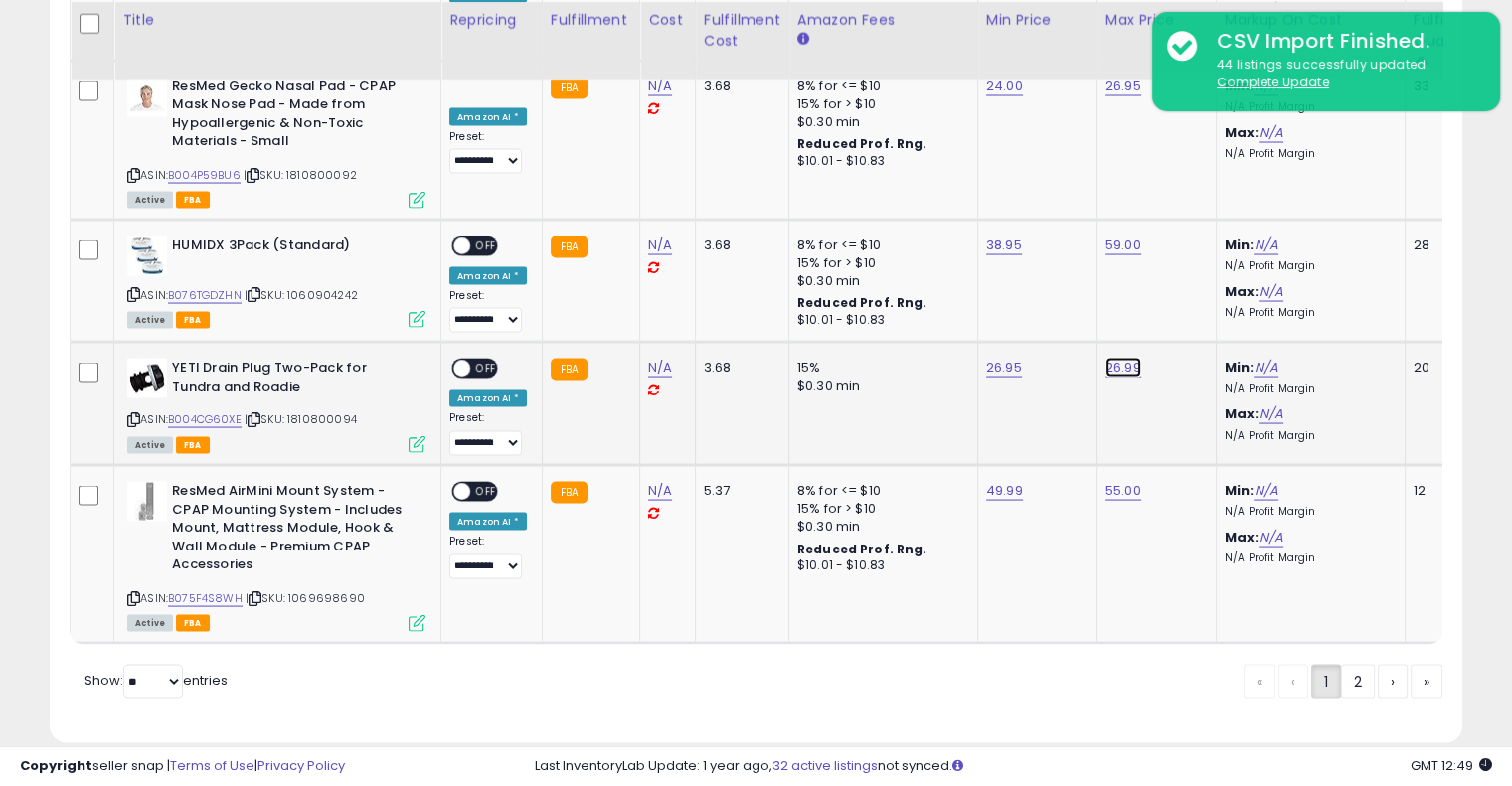 click on "26.99" at bounding box center (1123, -2658) 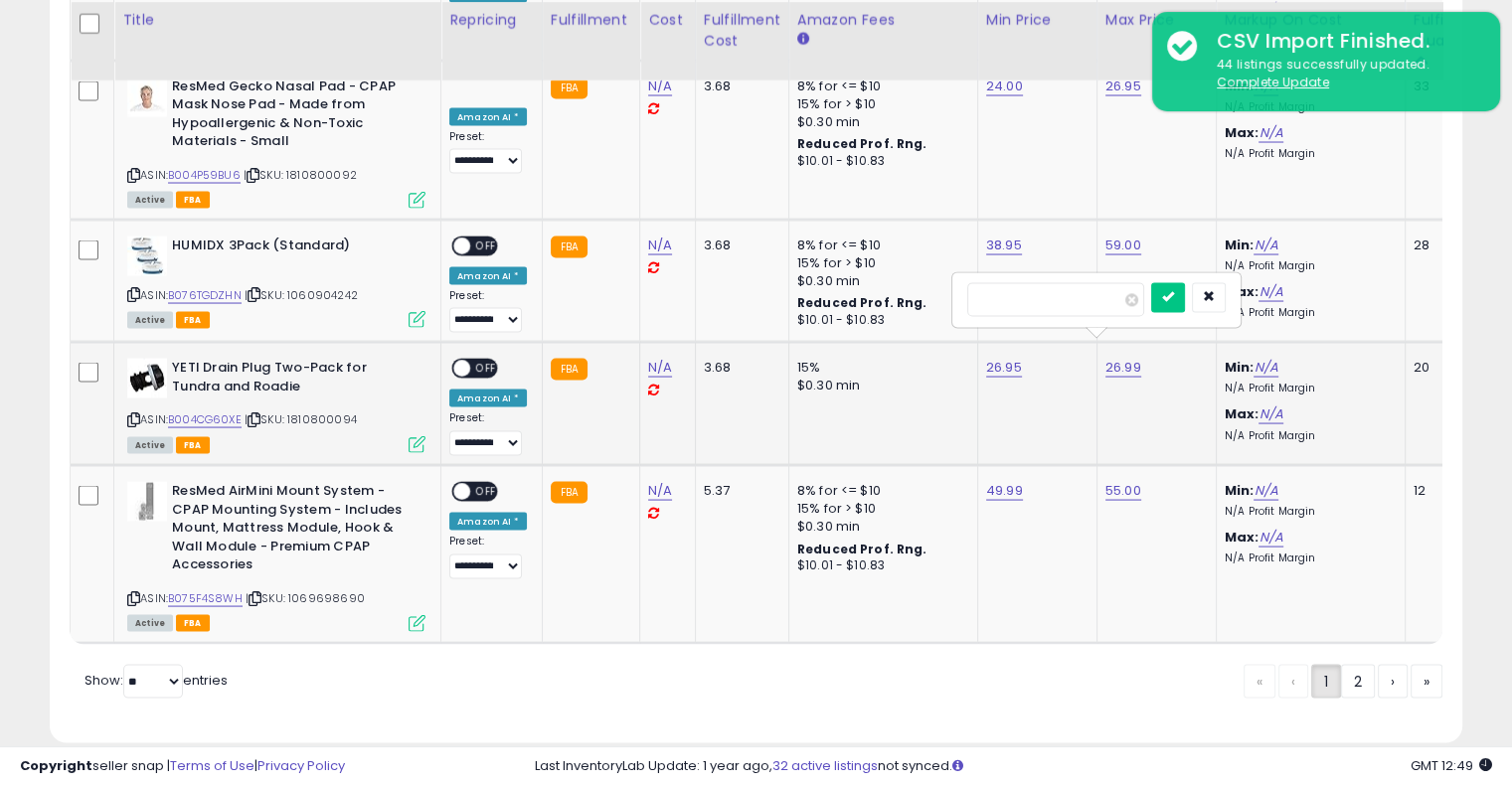 drag, startPoint x: 1006, startPoint y: 301, endPoint x: 1048, endPoint y: 301, distance: 42 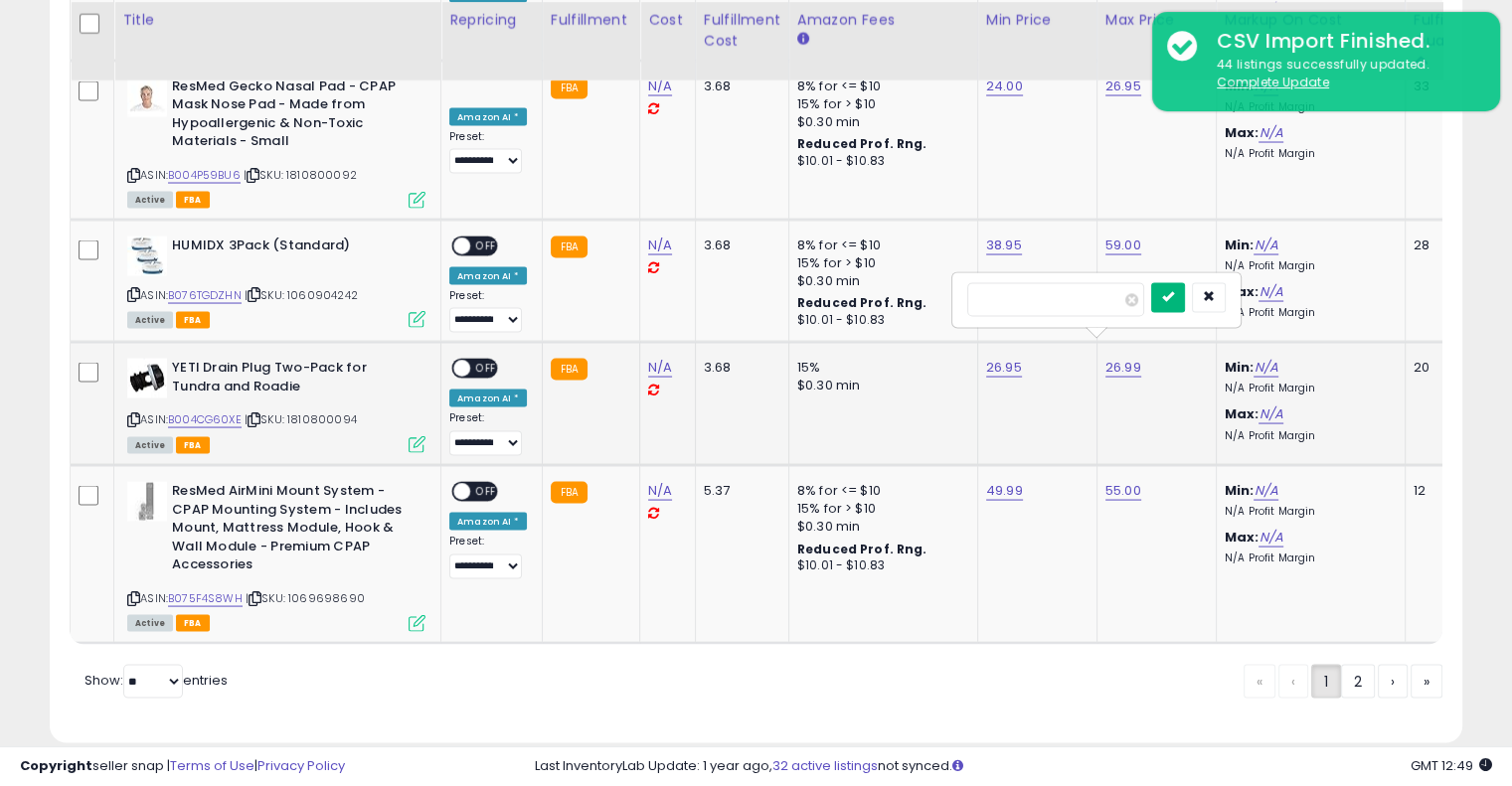 type on "*****" 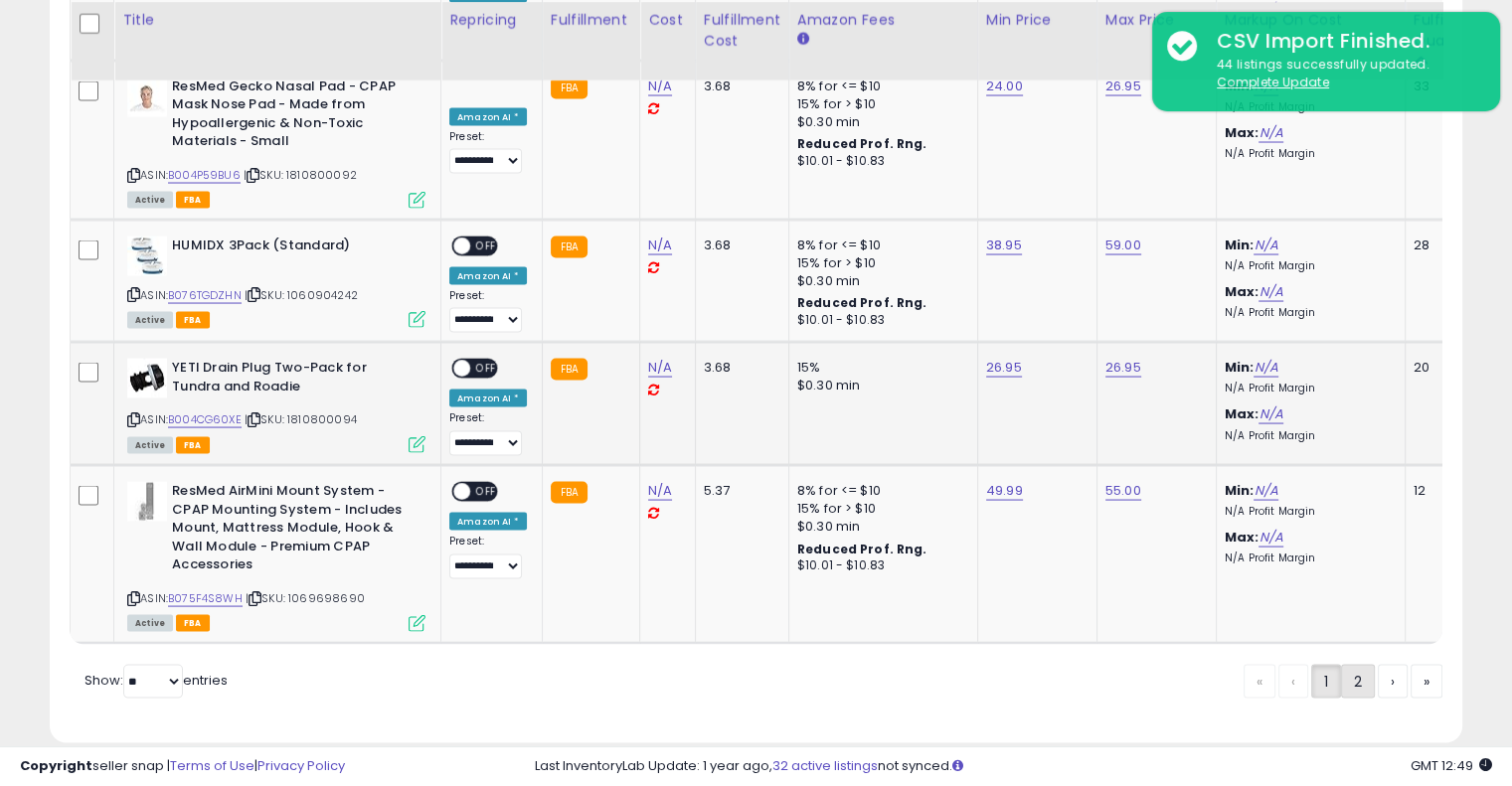 click on "2" 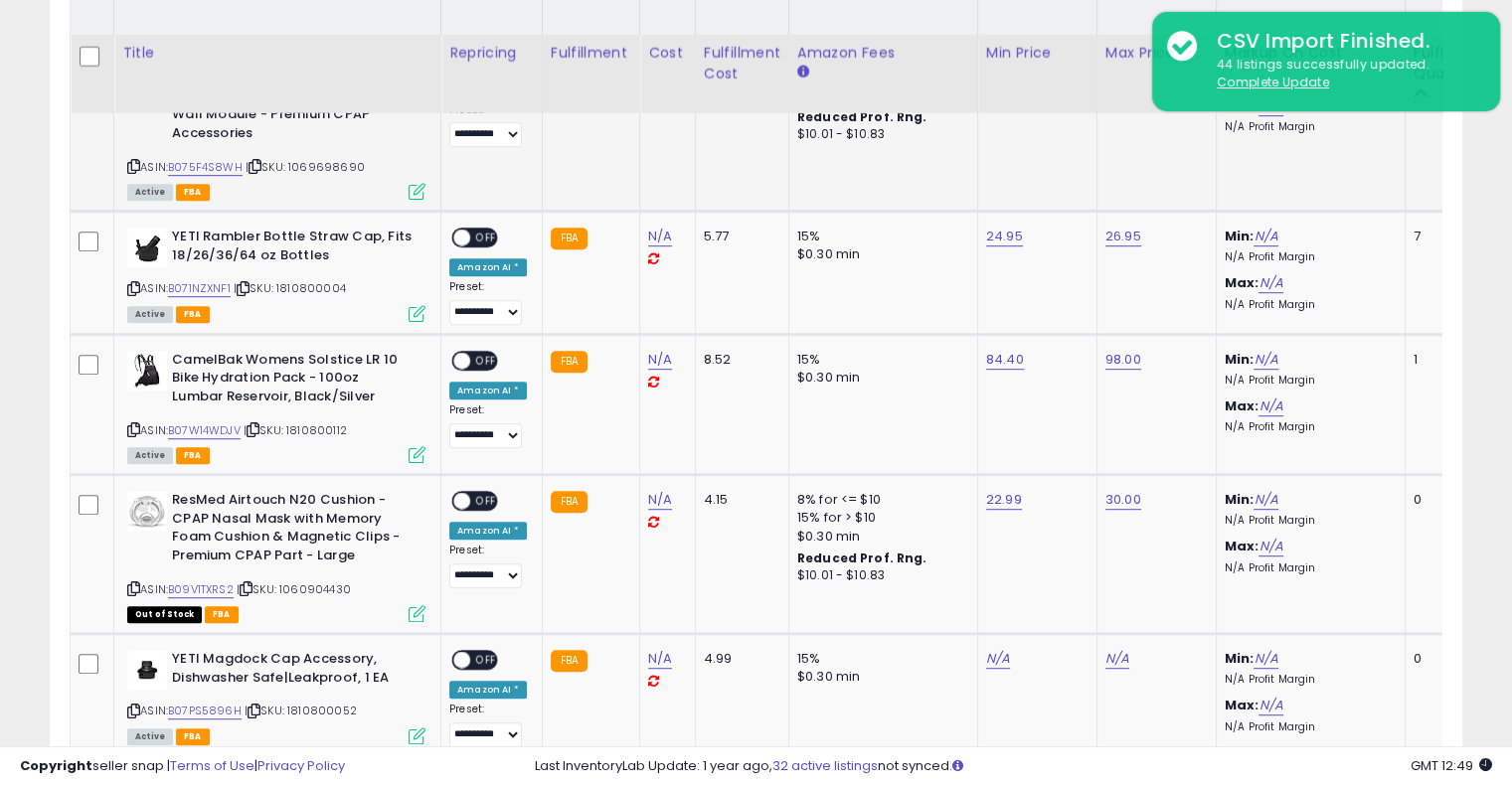 scroll, scrollTop: 1090, scrollLeft: 0, axis: vertical 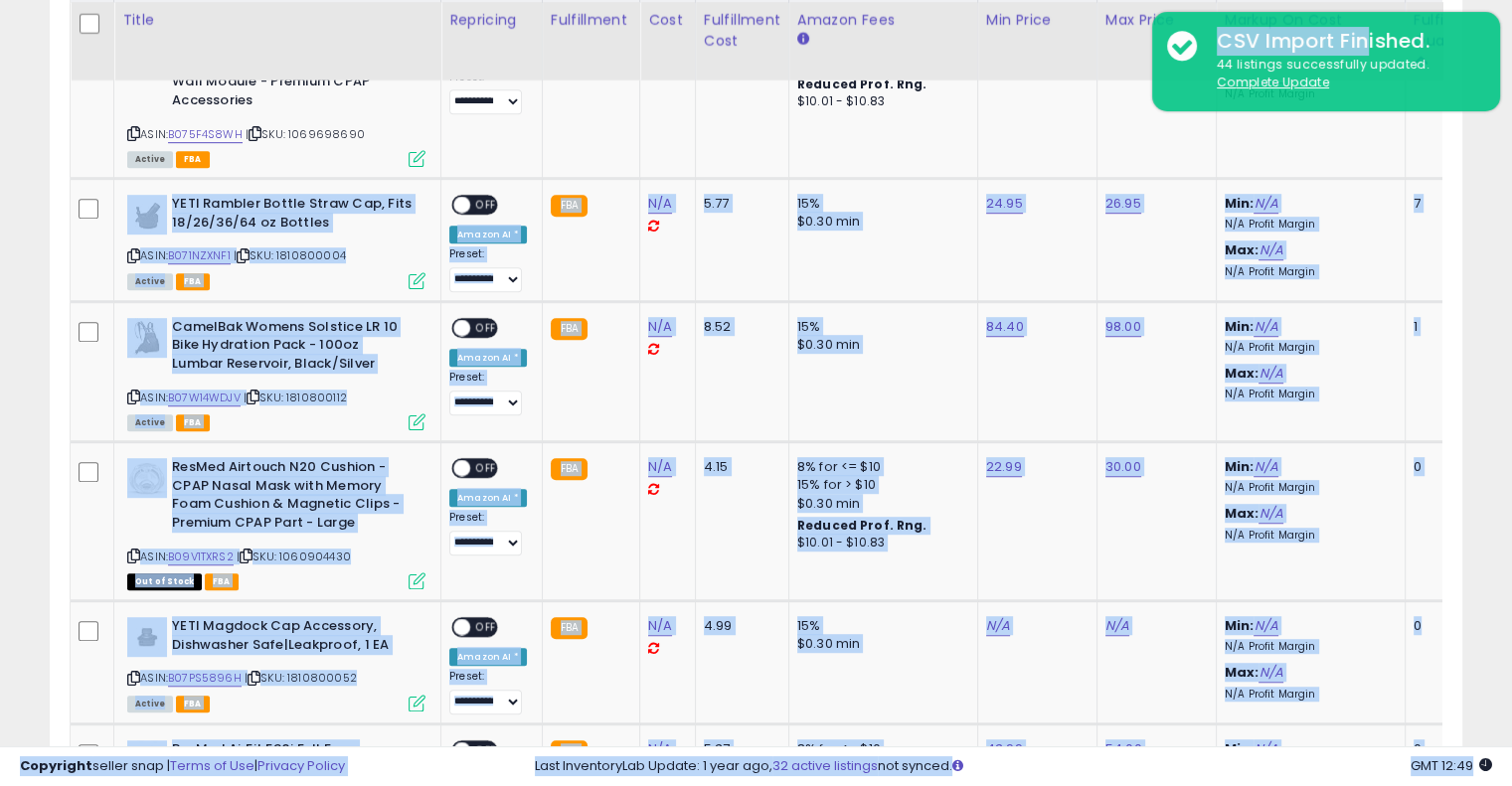 drag, startPoint x: 1369, startPoint y: 31, endPoint x: 1515, endPoint y: 51, distance: 147.3635 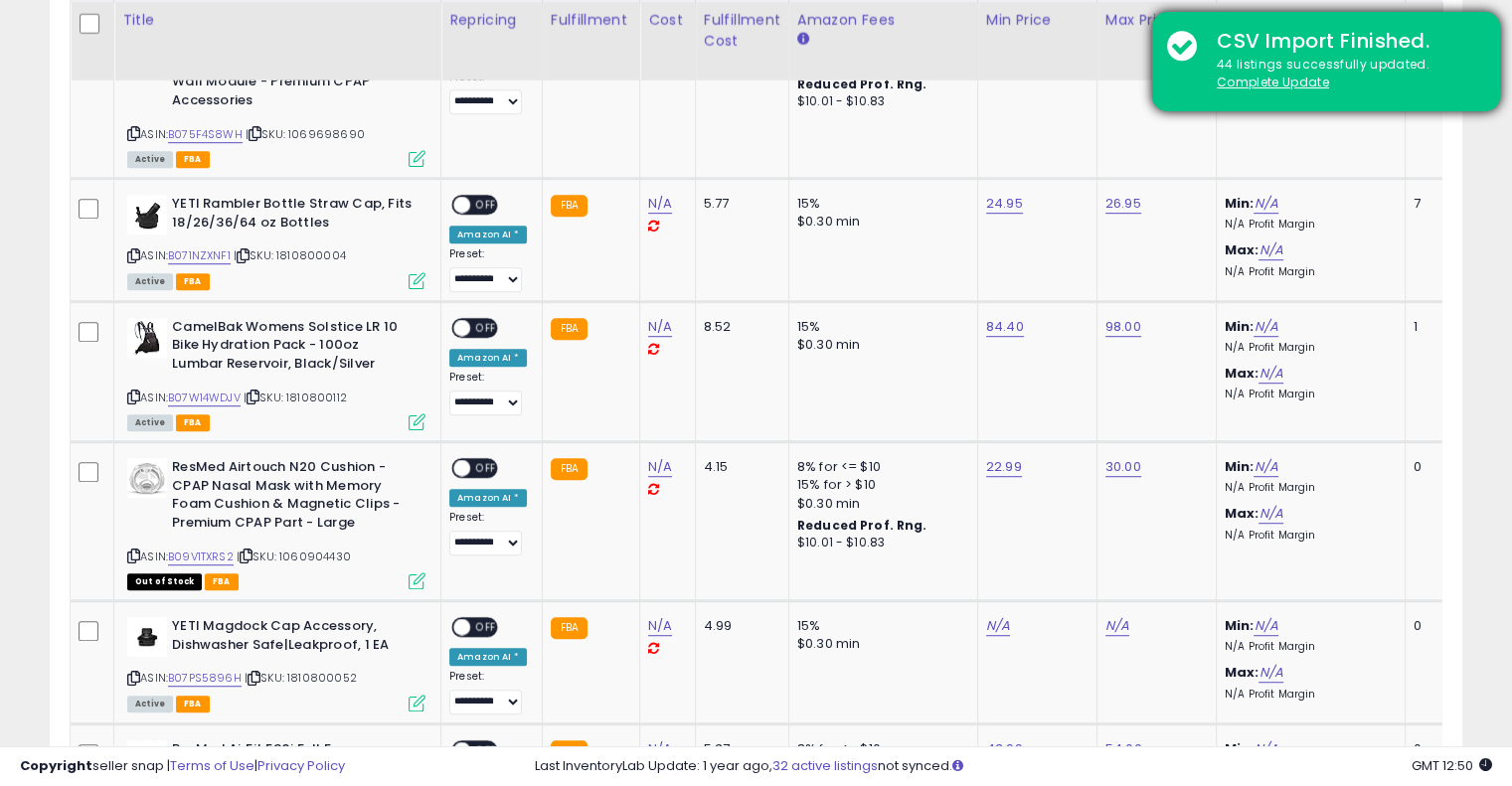 click on "44 listings successfully updated.  Complete Update" at bounding box center (1343, 74) 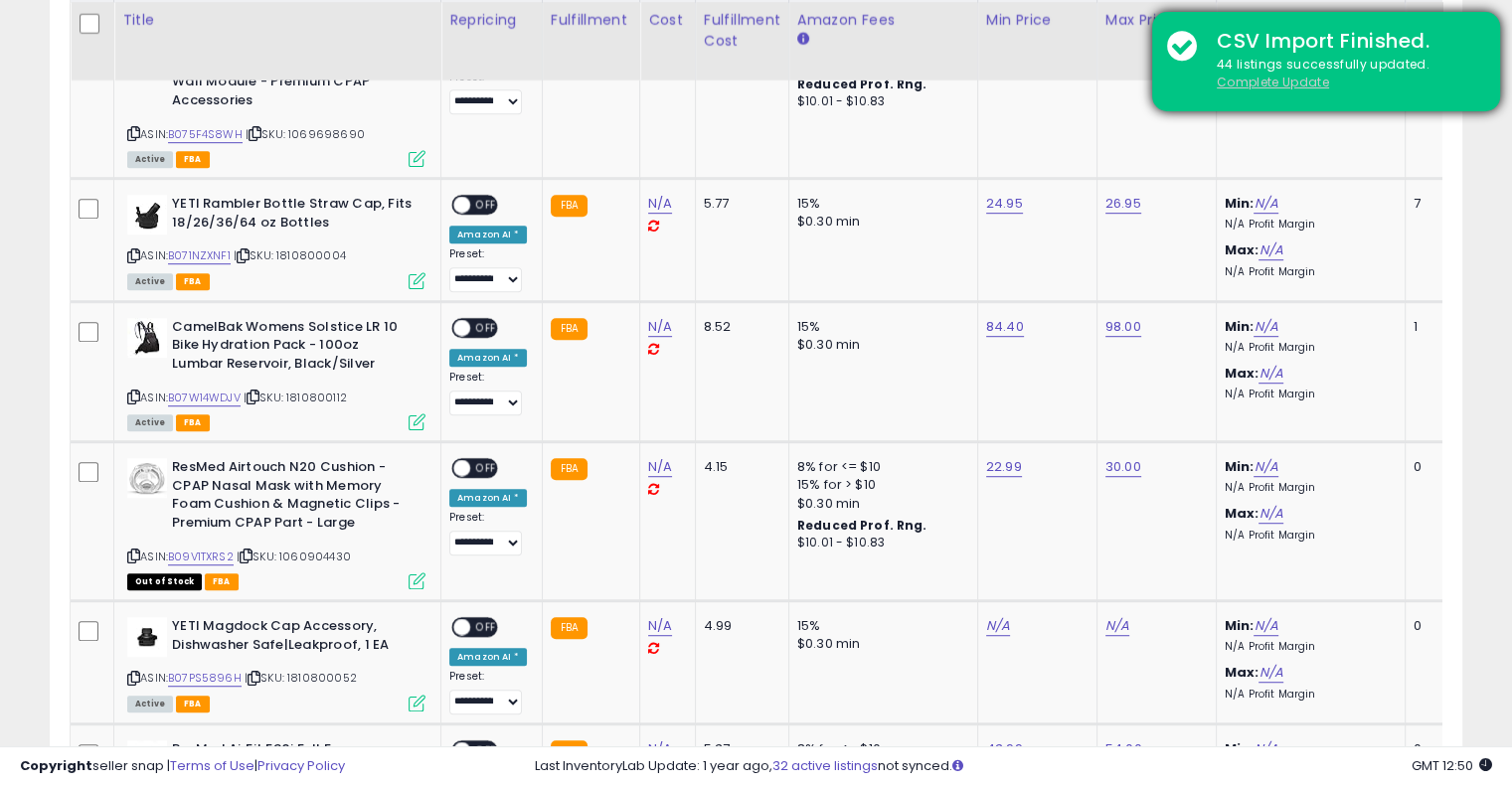click on "Complete Update" at bounding box center [1272, 81] 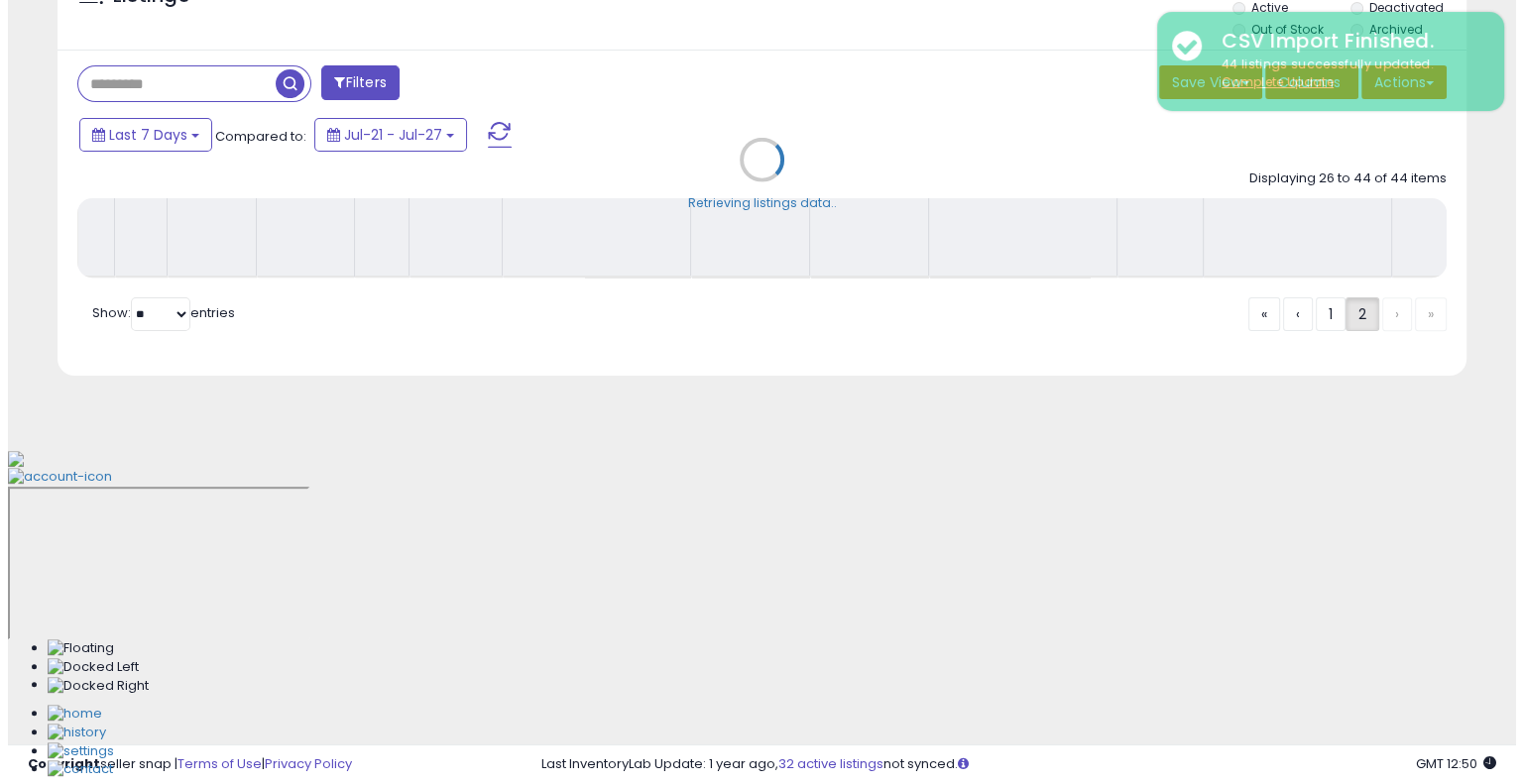 scroll, scrollTop: 493, scrollLeft: 0, axis: vertical 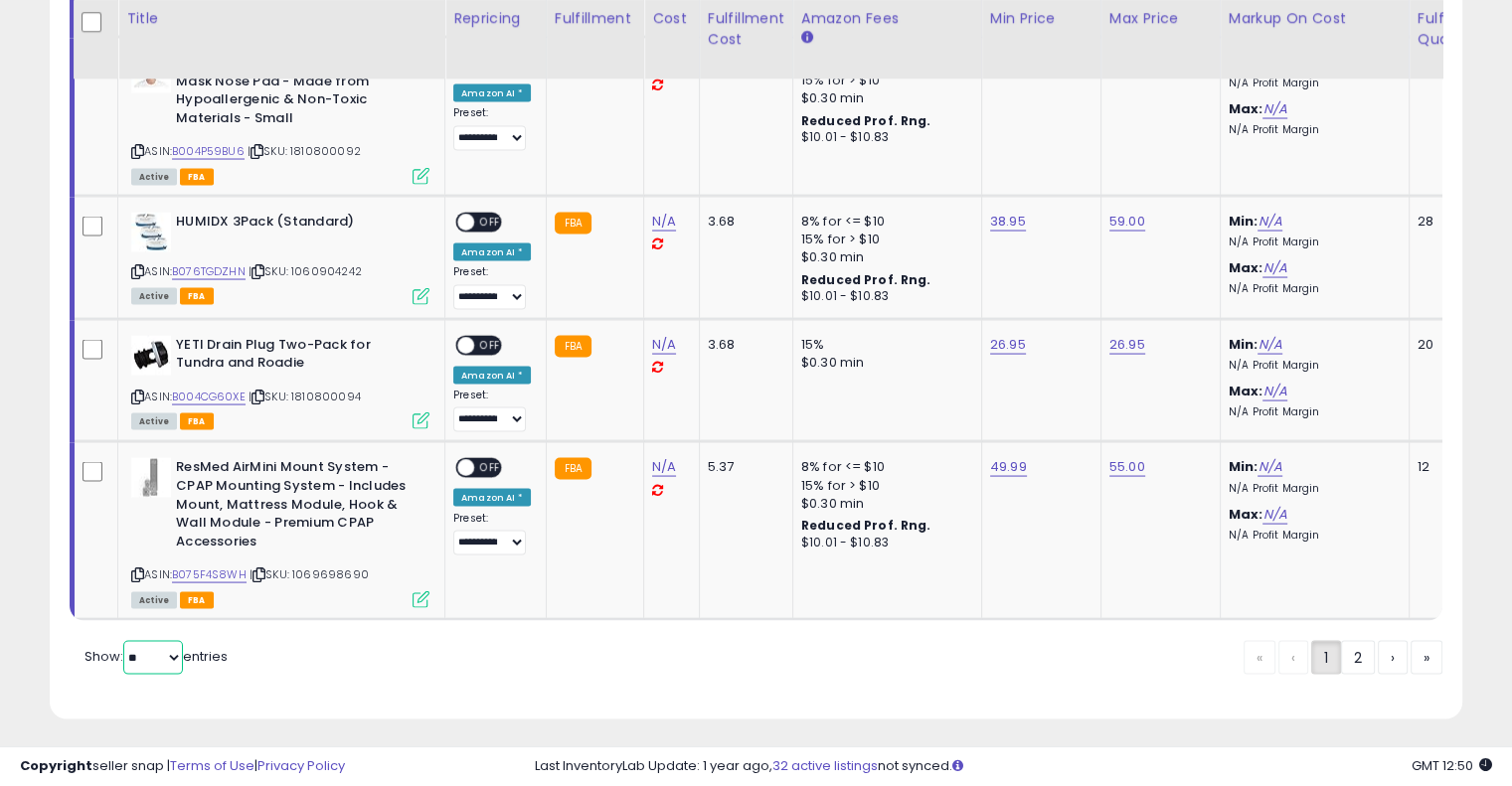 click on "**
**" at bounding box center [153, 658] 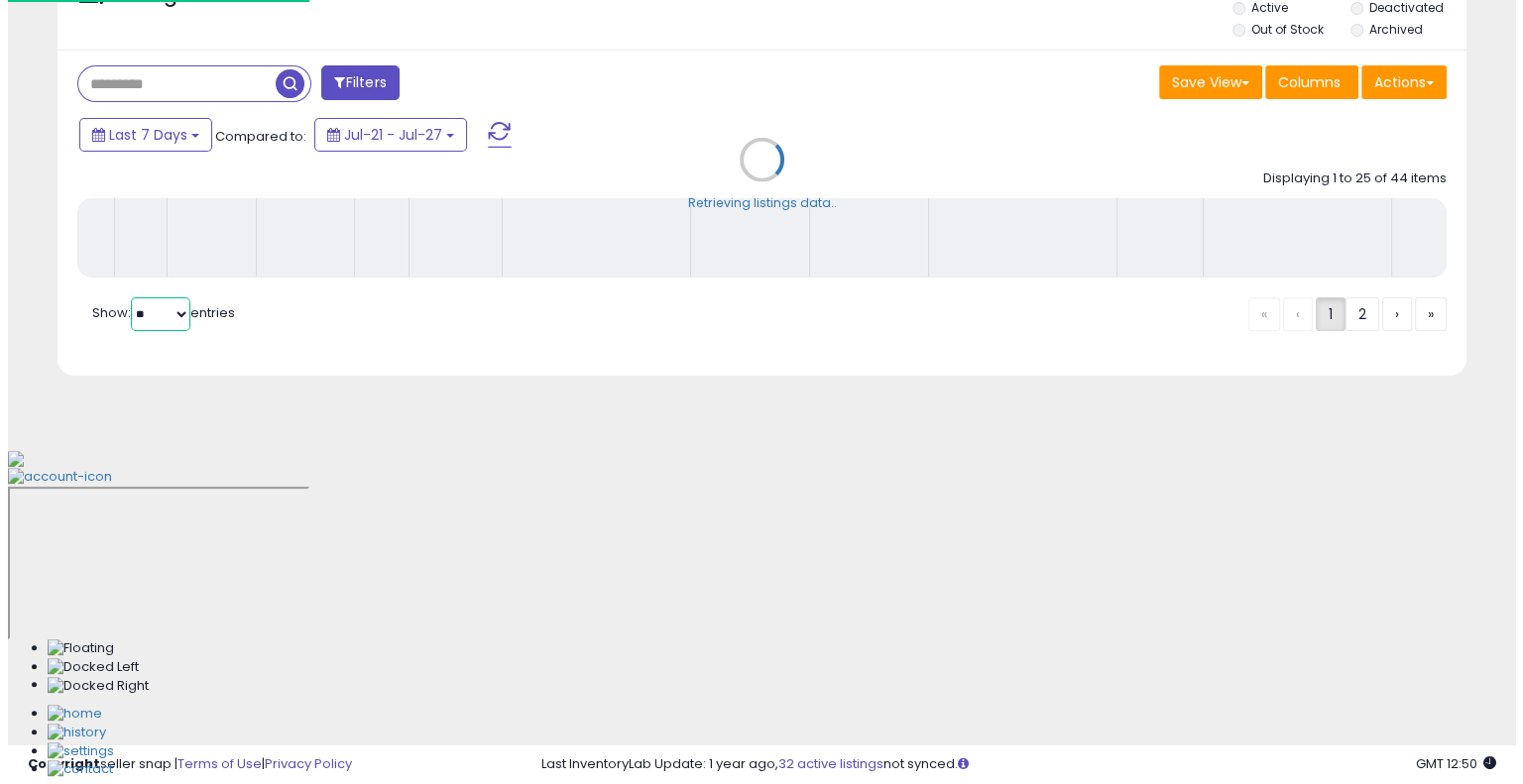 scroll, scrollTop: 493, scrollLeft: 0, axis: vertical 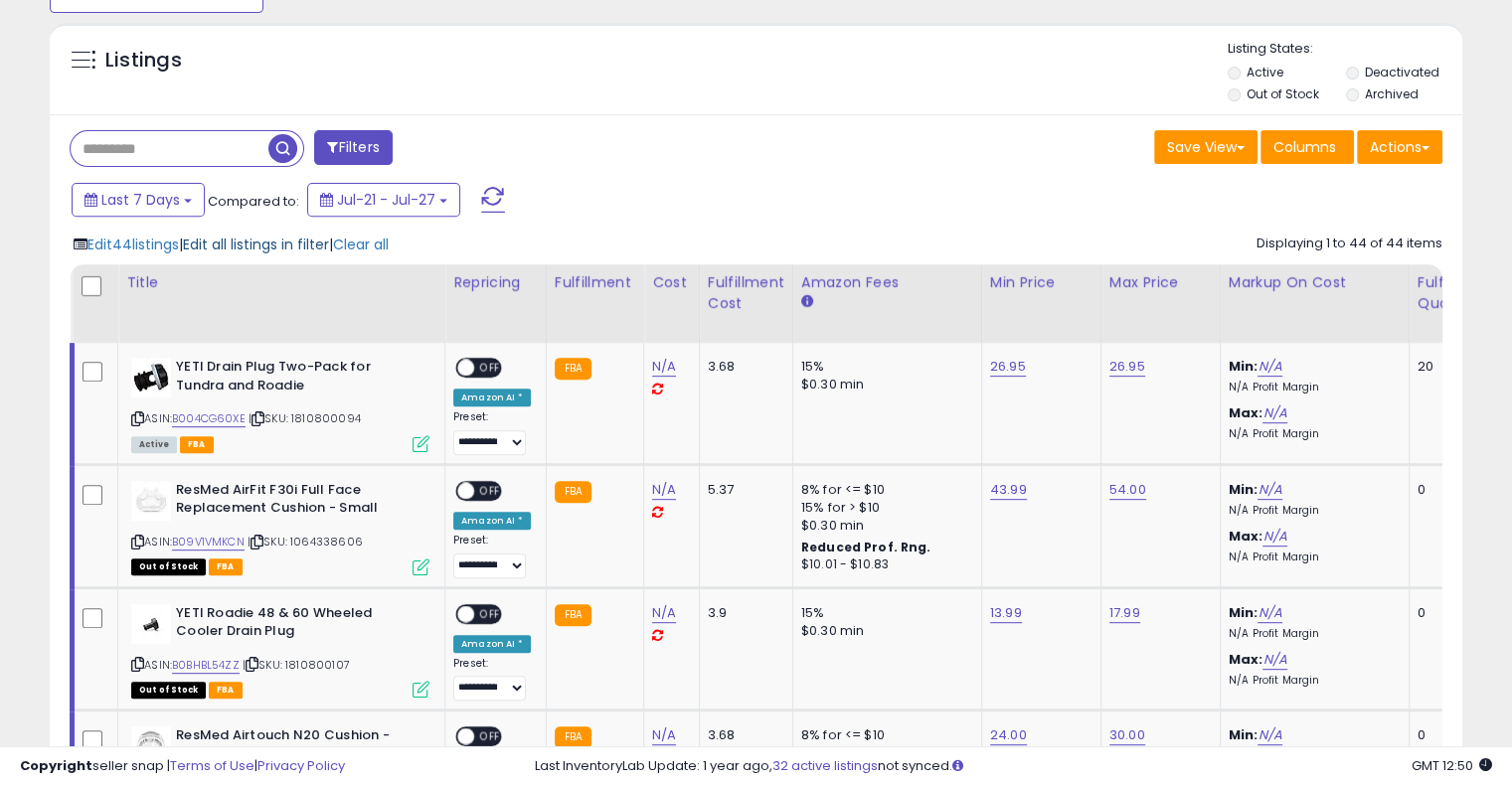 click on "Edit all listings in filter" at bounding box center [255, 244] 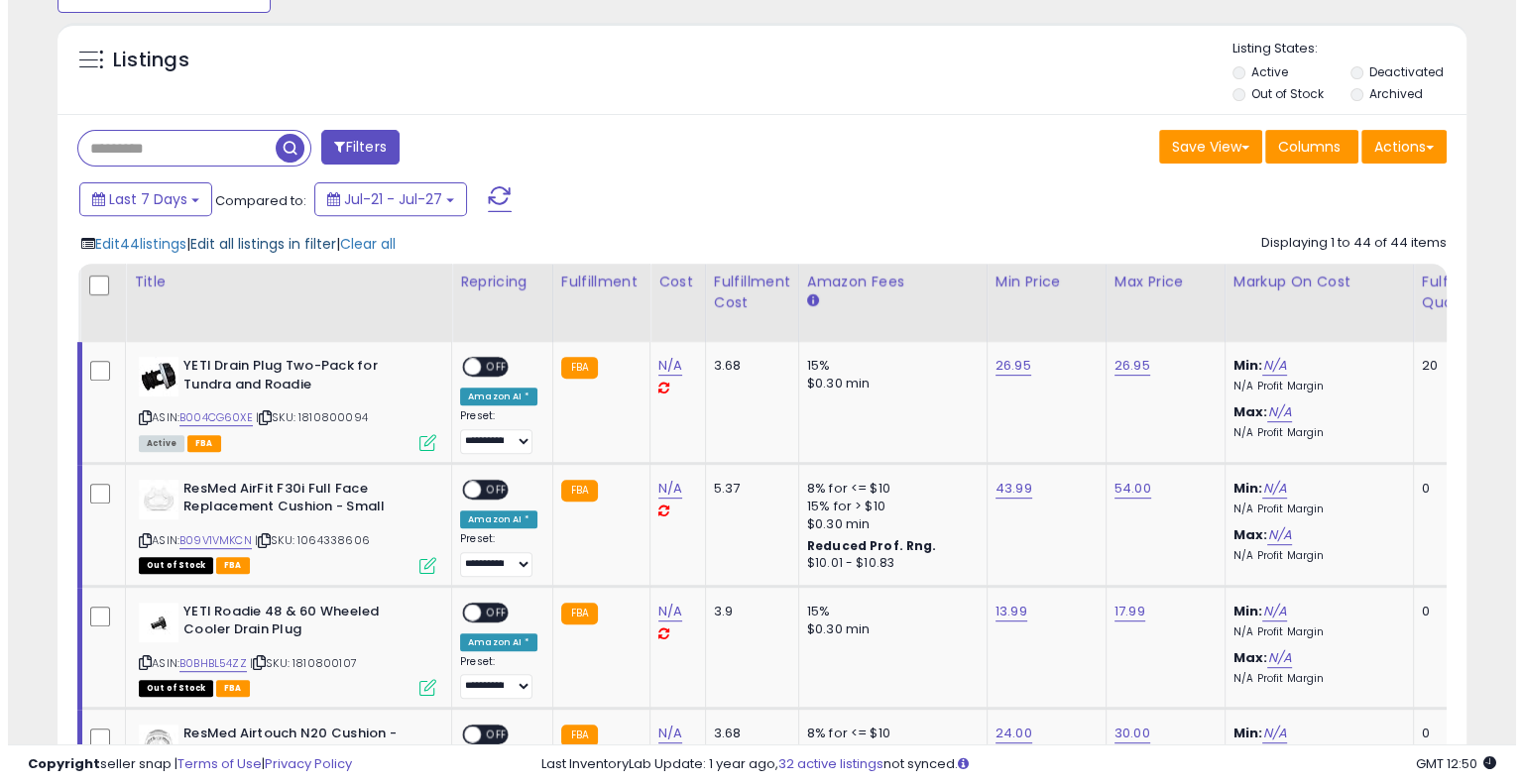 scroll, scrollTop: 990743, scrollLeft: 990712, axis: both 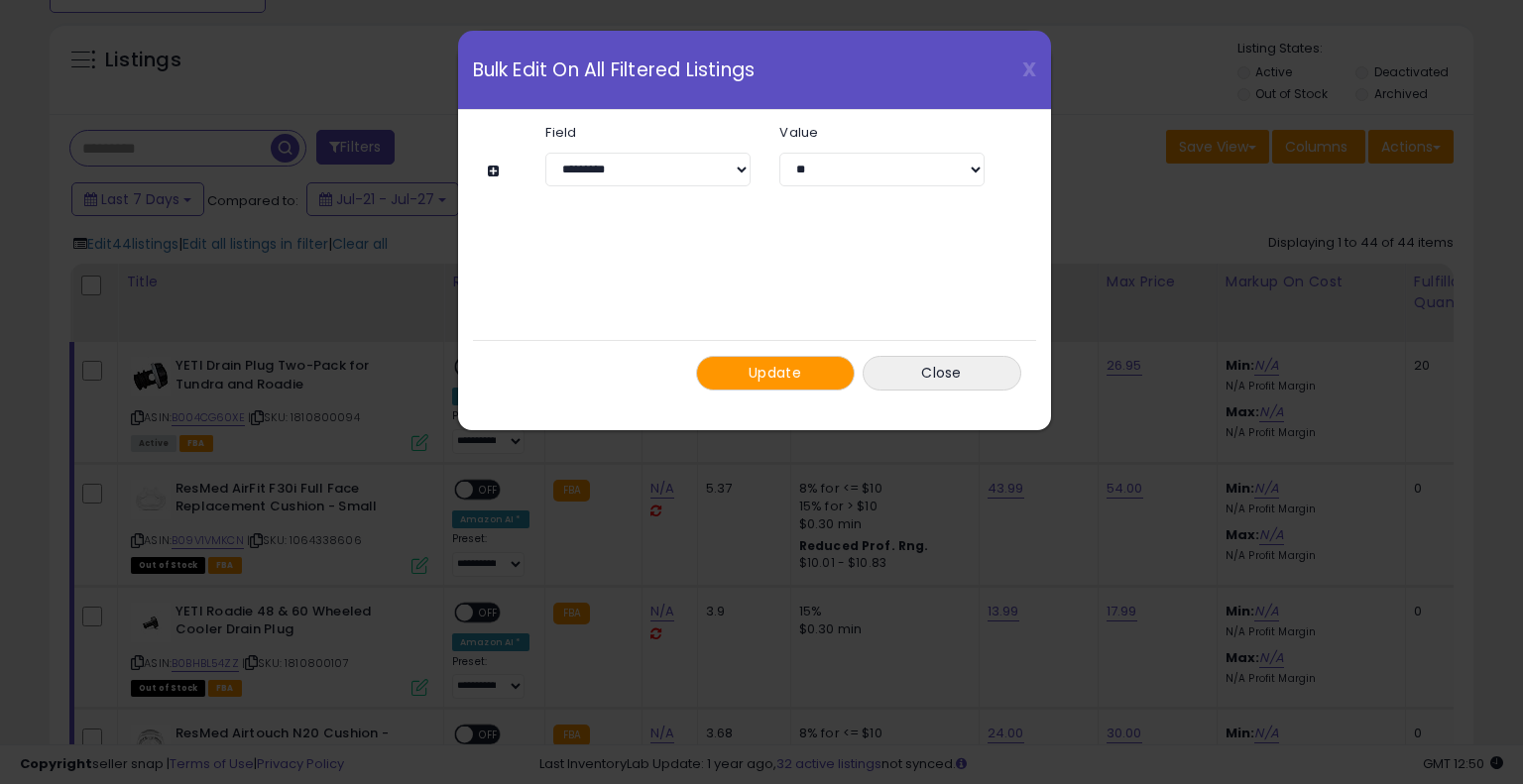 click on "Update" at bounding box center (774, 373) 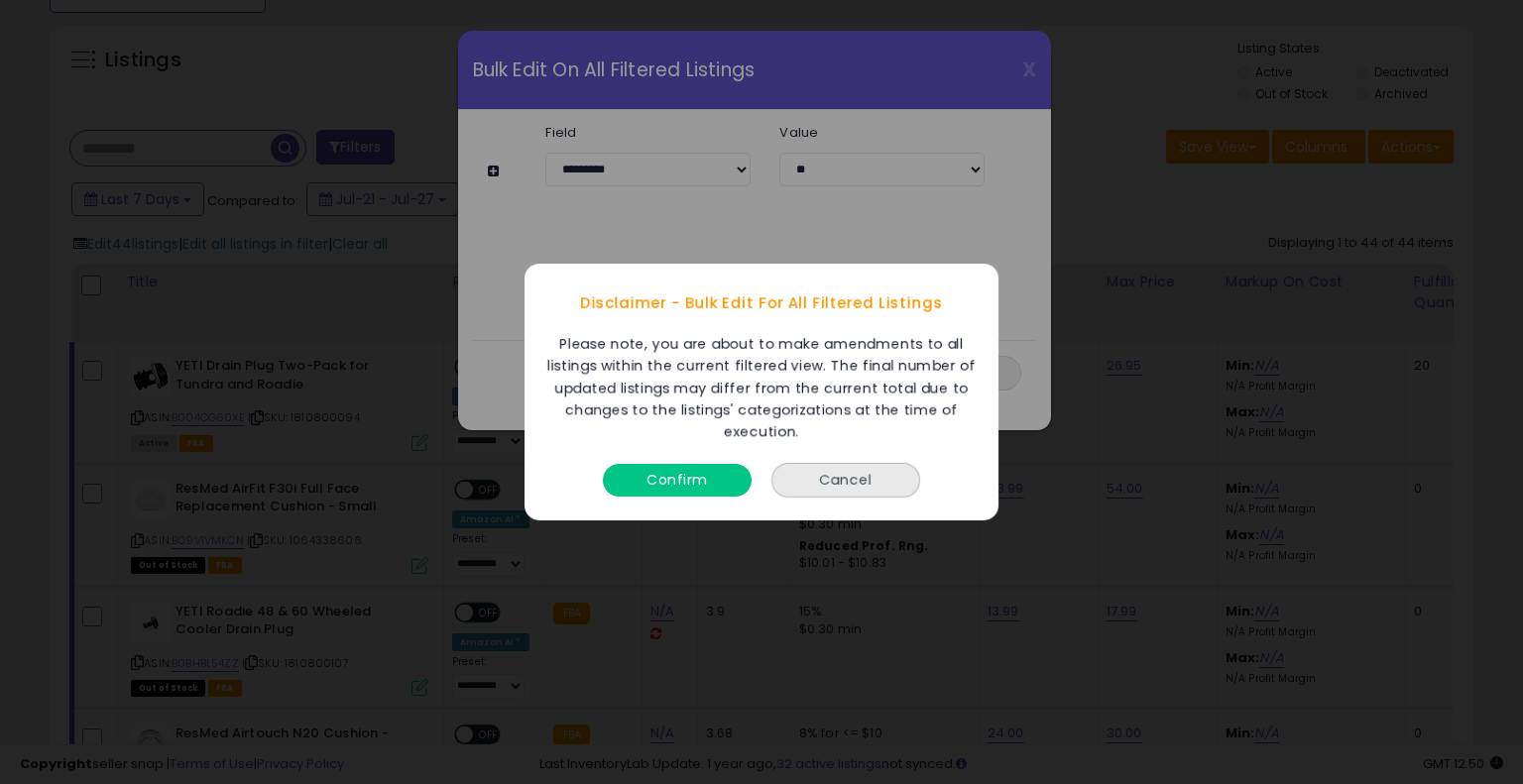 click on "Confirm" at bounding box center (677, 480) 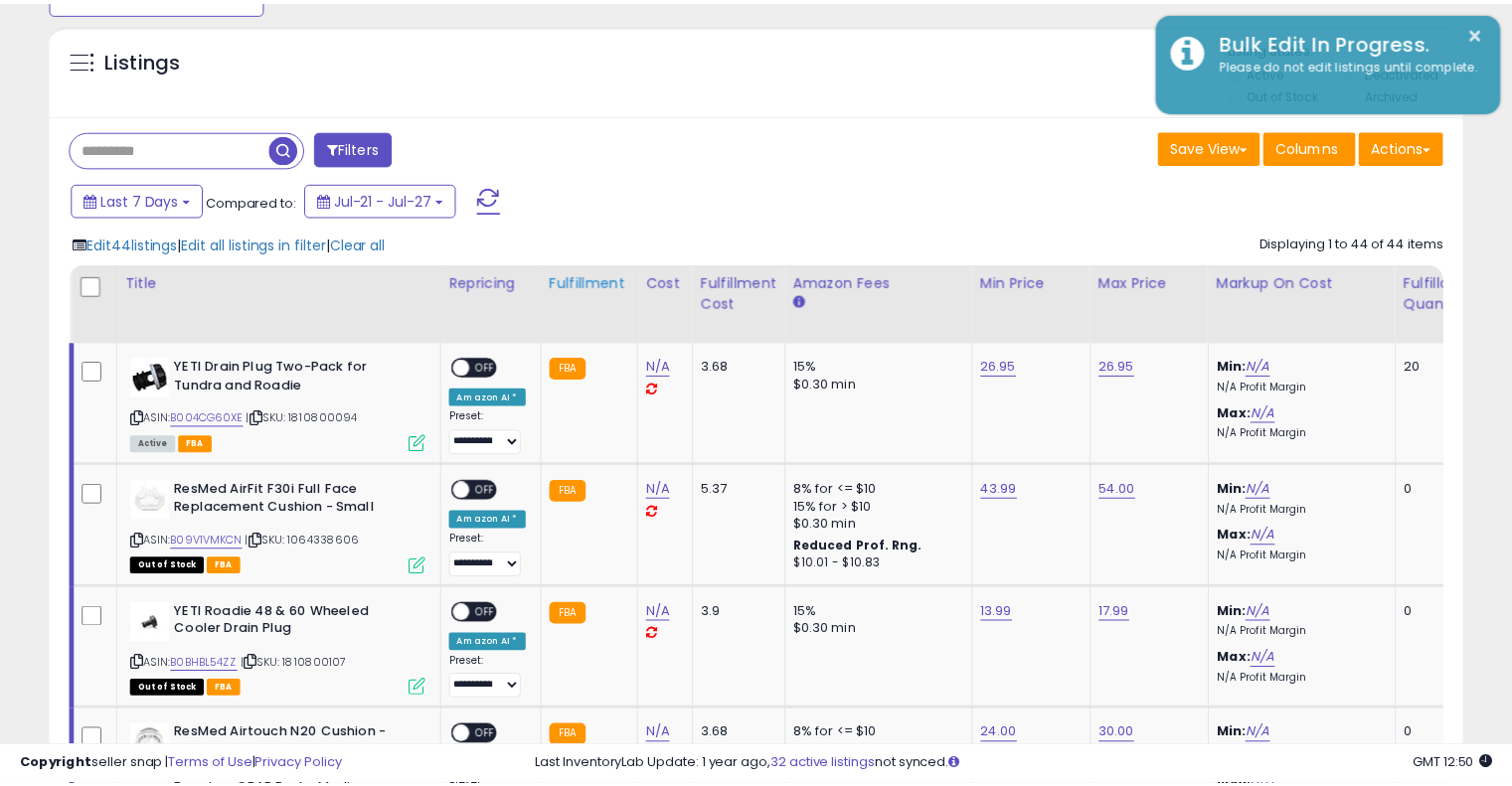 scroll, scrollTop: 406, scrollLeft: 817, axis: both 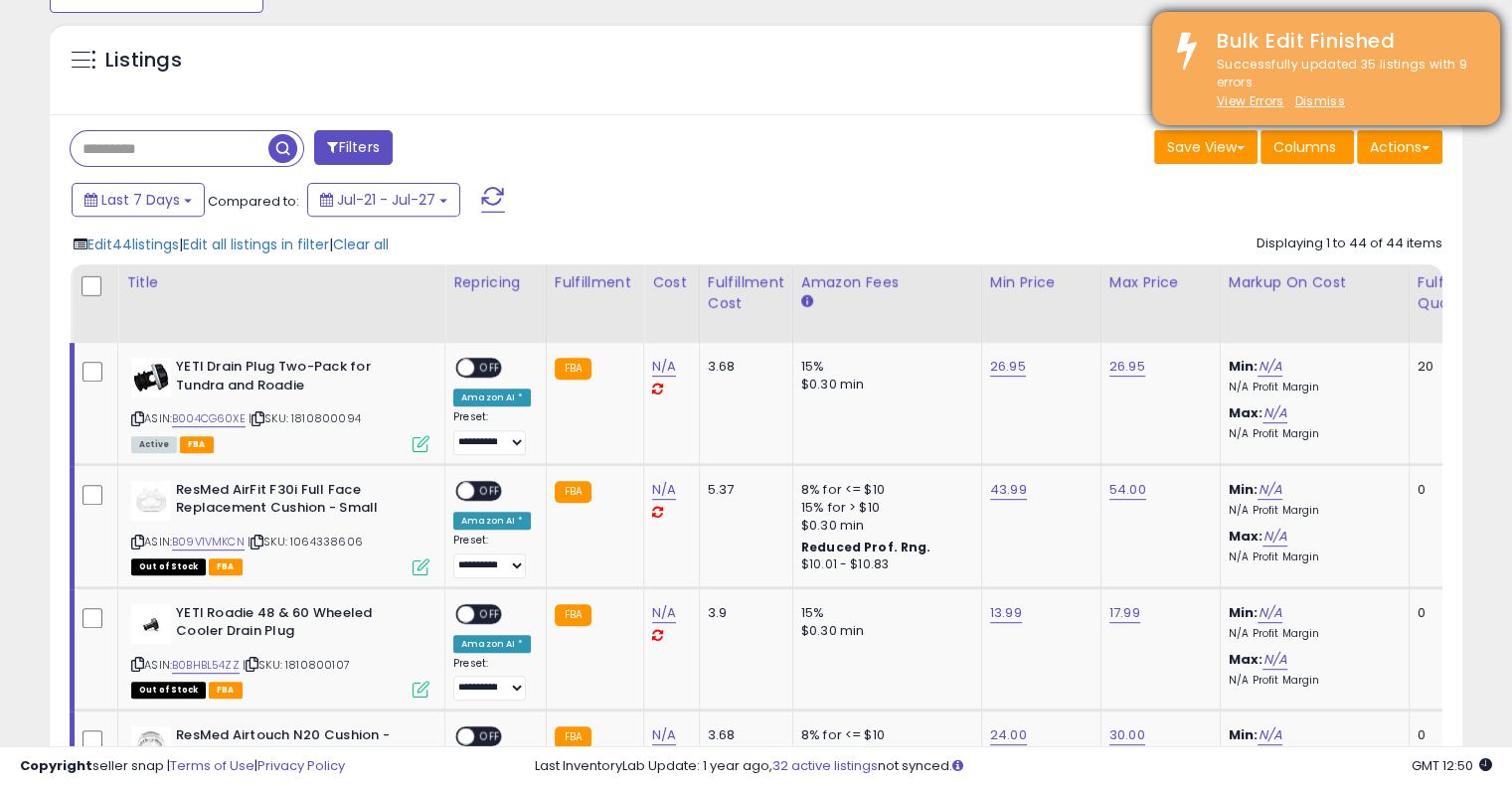 click on "Successfully updated 35 listings with 9 errors.  View Errors Dismiss" at bounding box center [1343, 83] 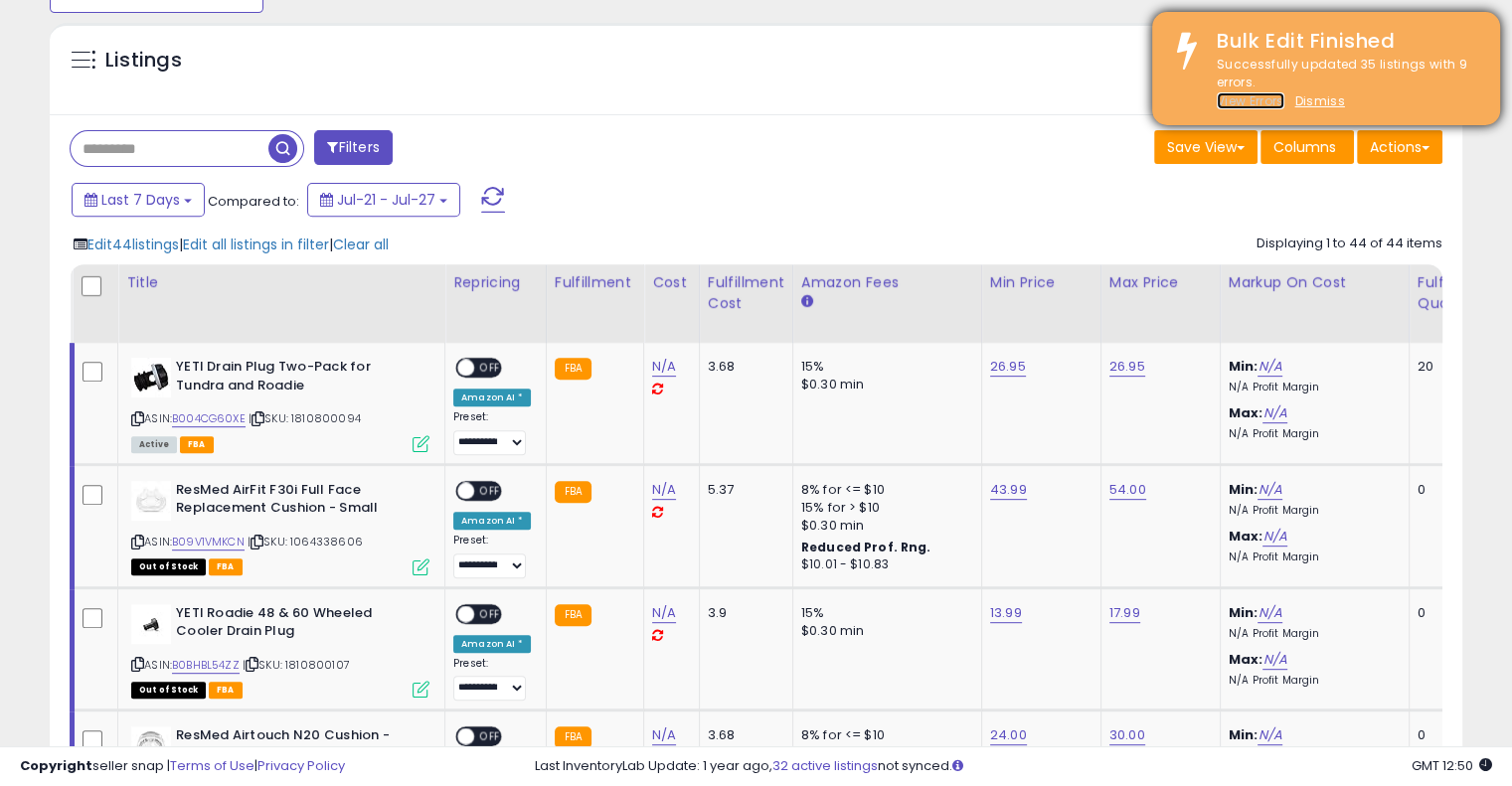 click on "View Errors" at bounding box center [1251, 100] 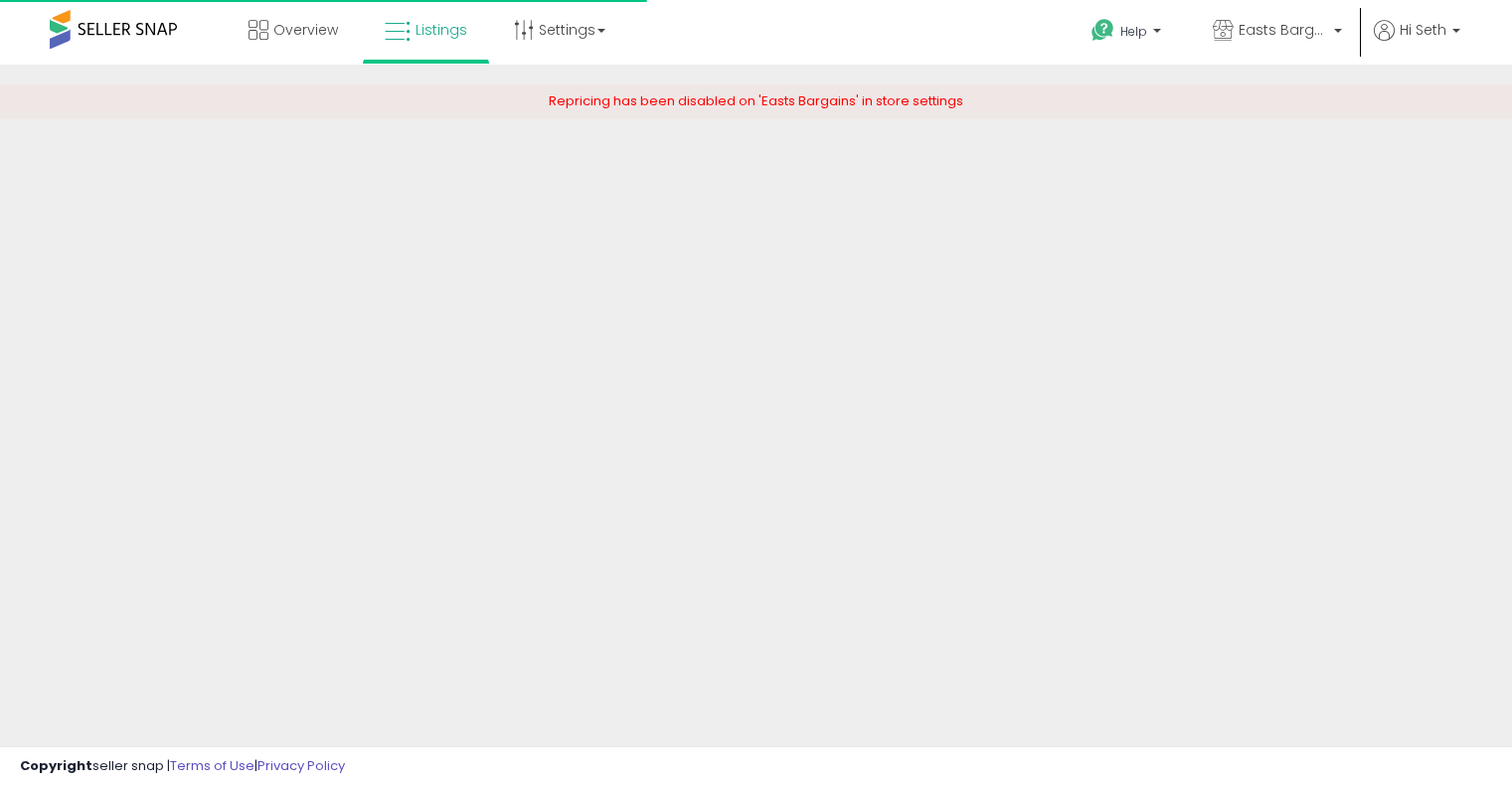 scroll, scrollTop: 0, scrollLeft: 0, axis: both 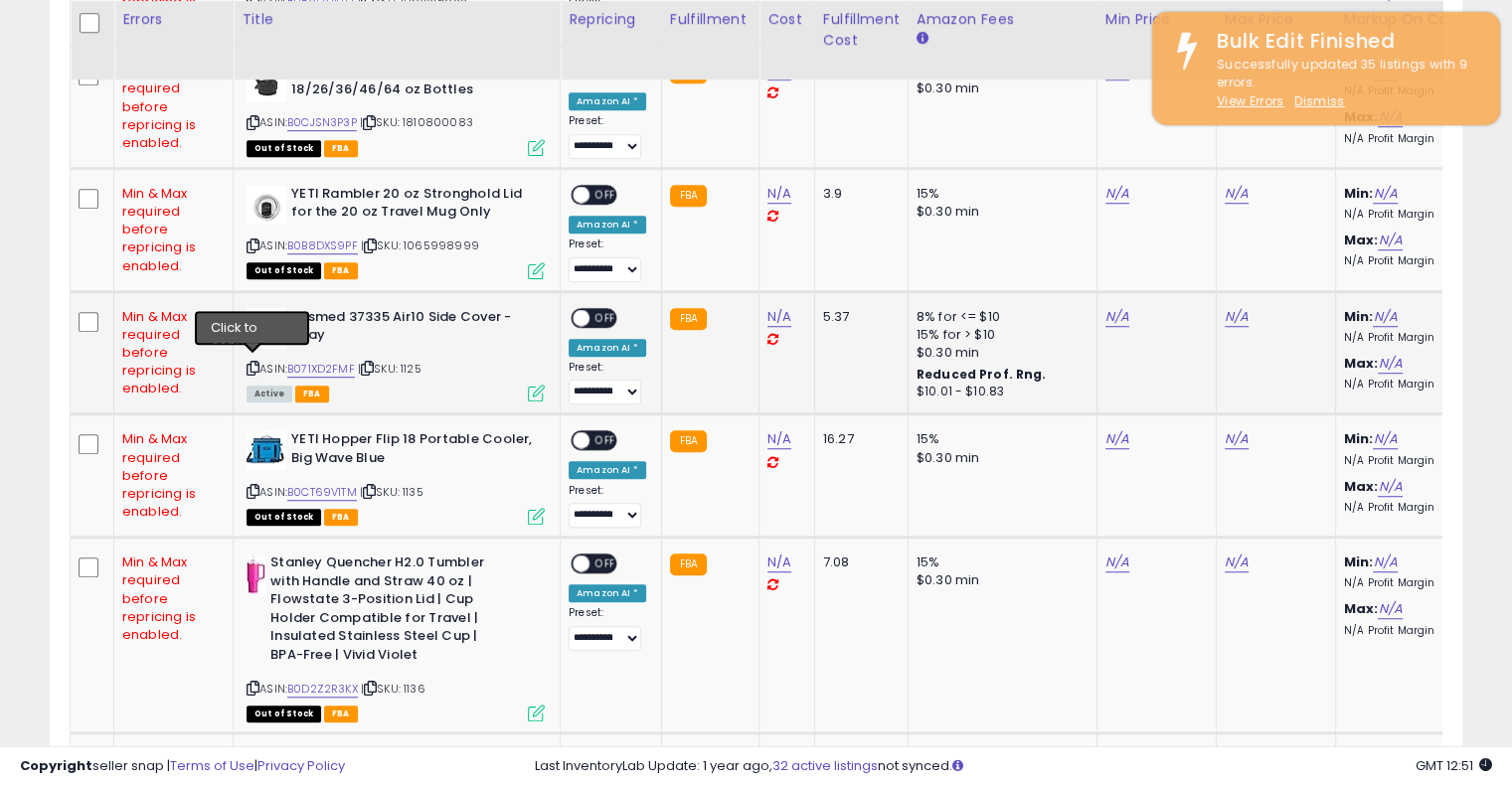 click at bounding box center [252, 368] 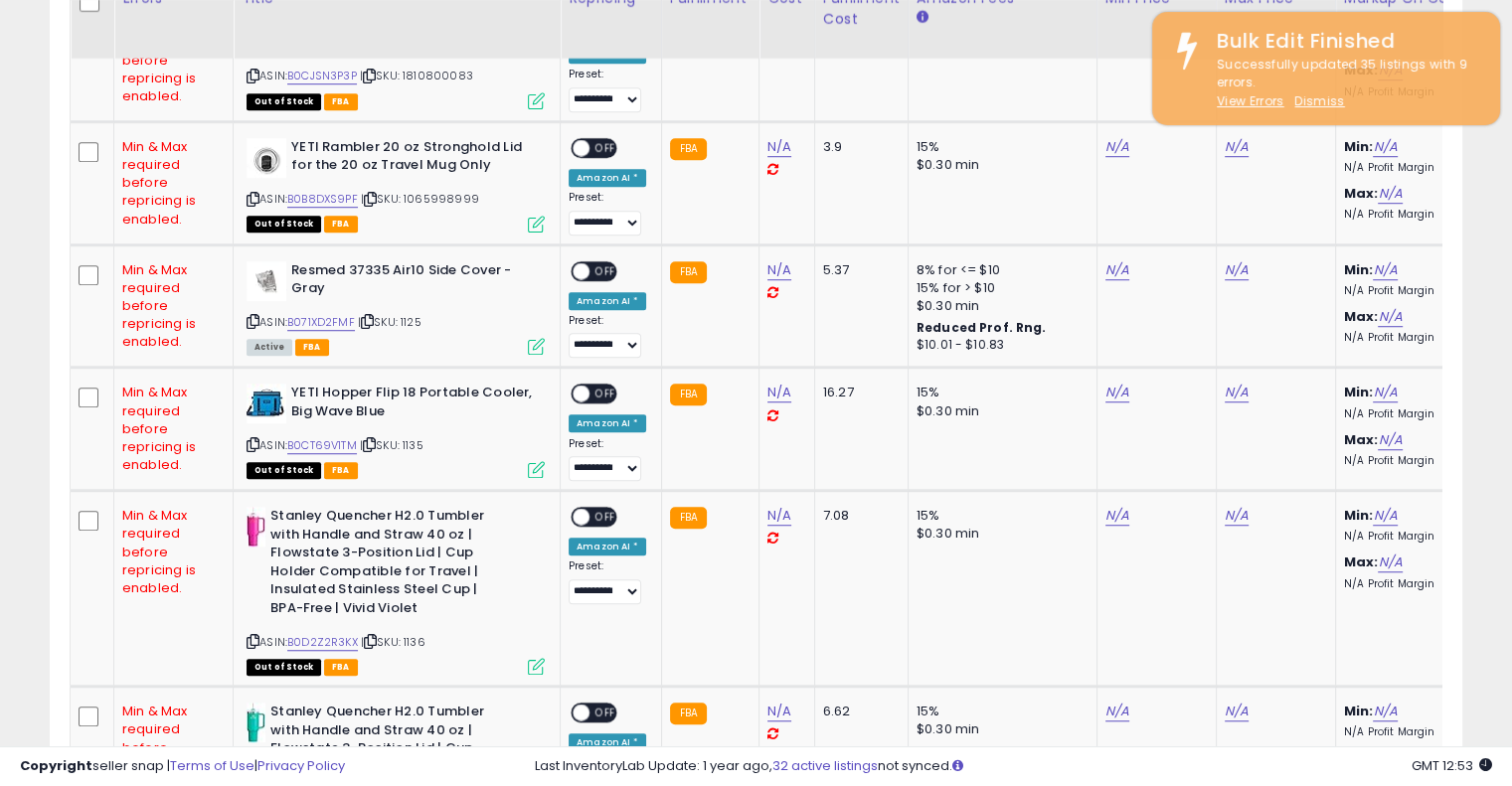 scroll, scrollTop: 1304, scrollLeft: 0, axis: vertical 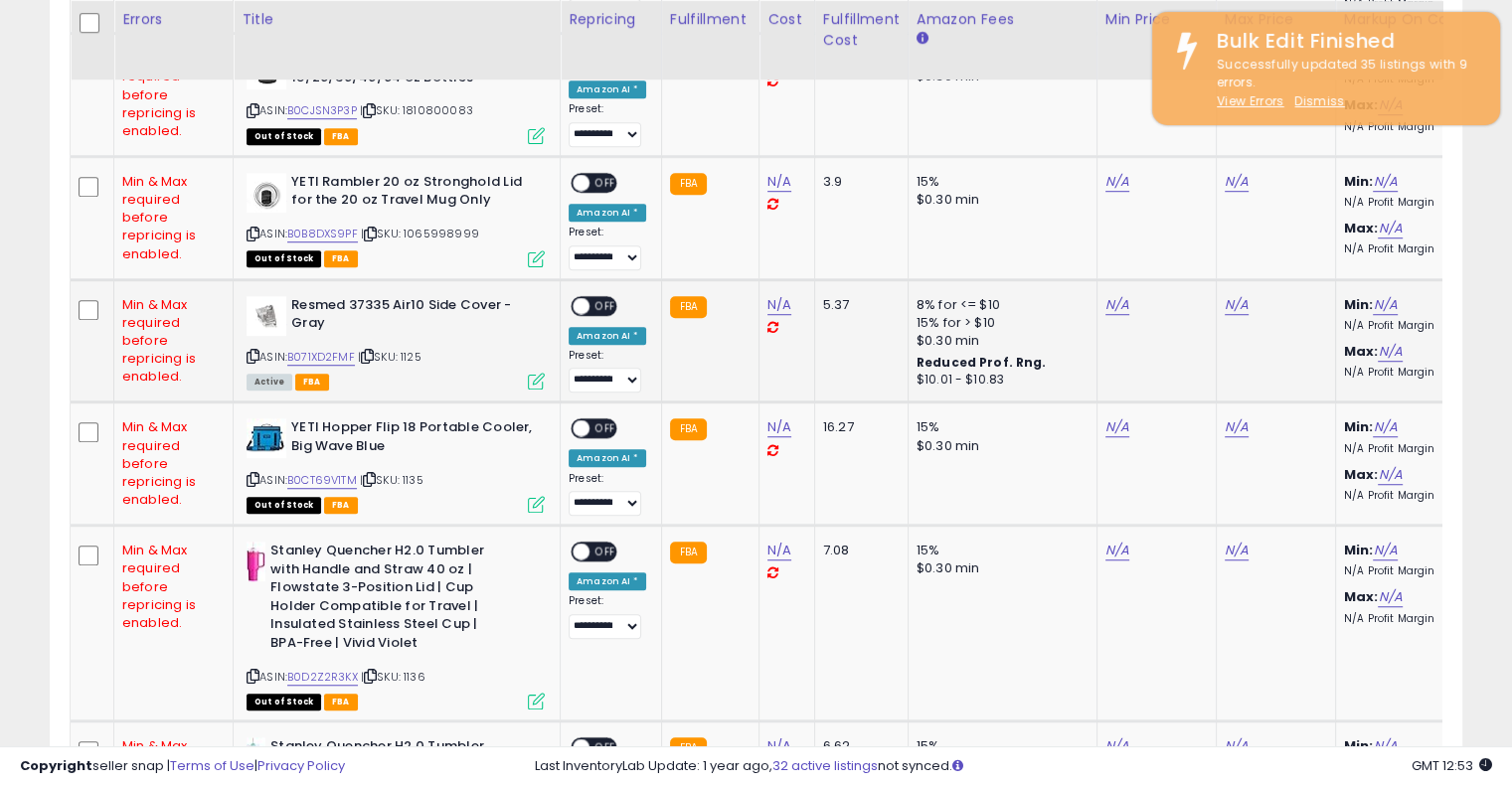 click at bounding box center [252, 356] 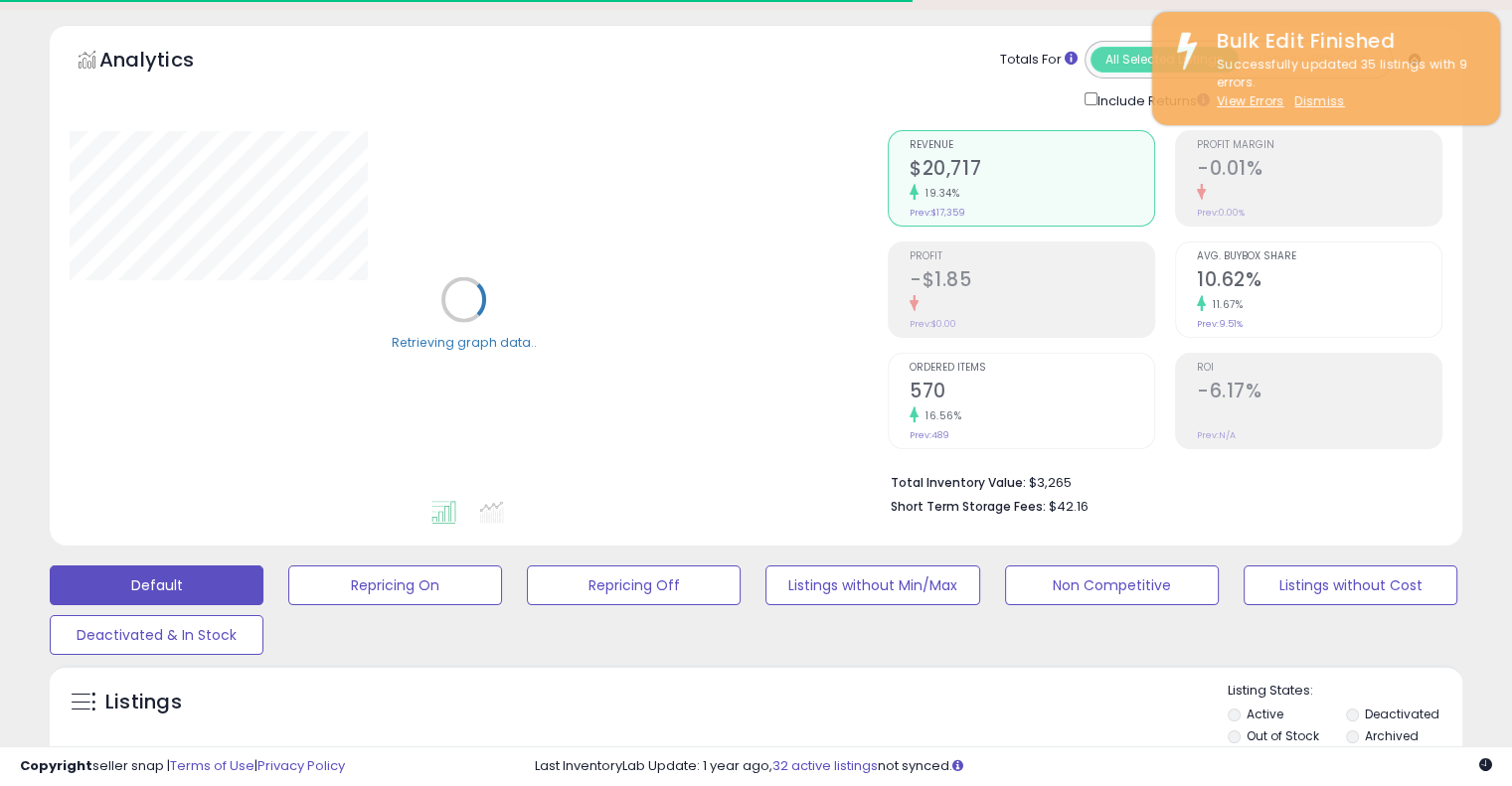 scroll, scrollTop: 0, scrollLeft: 0, axis: both 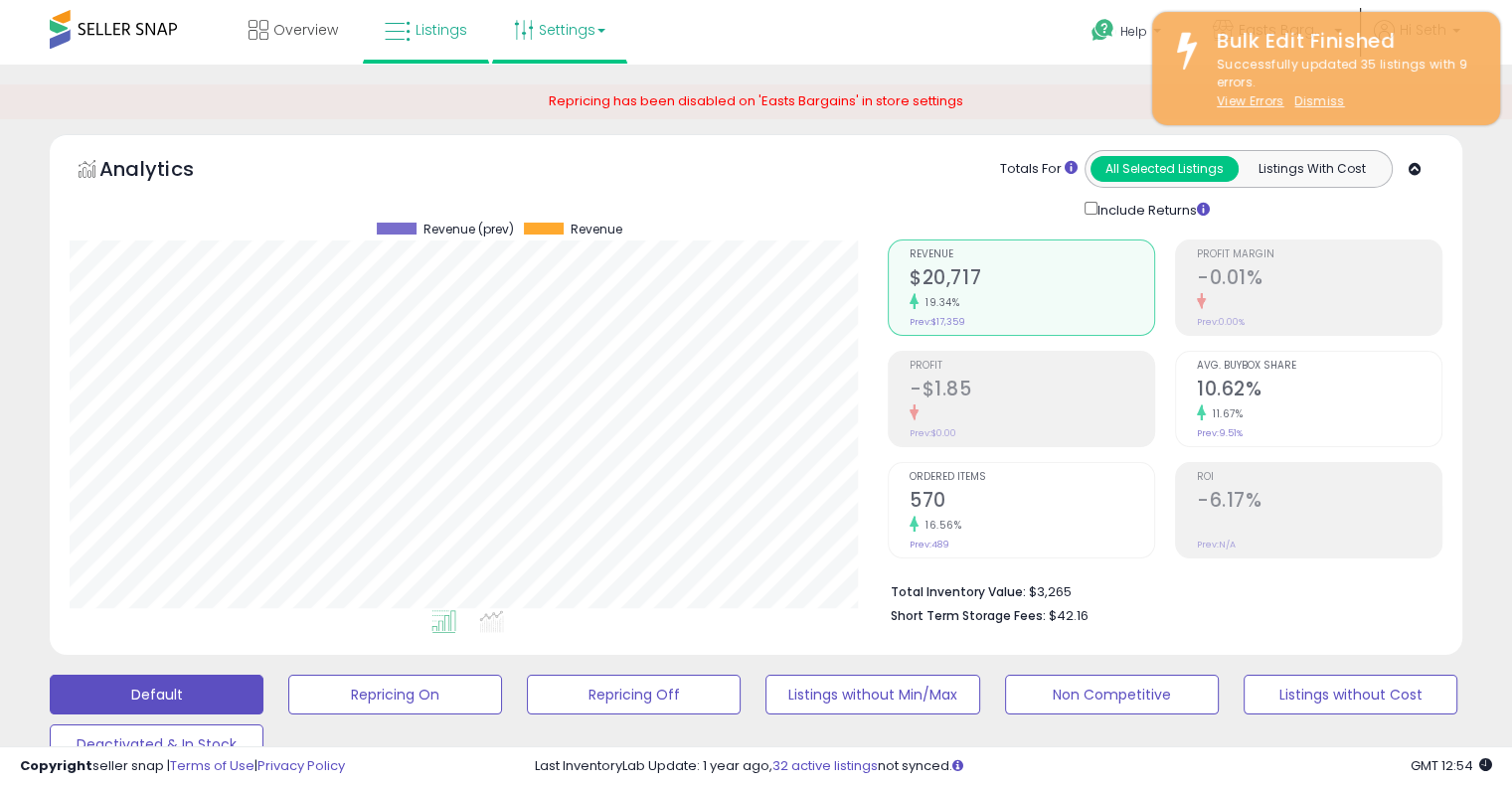 click on "Settings" at bounding box center [560, 30] 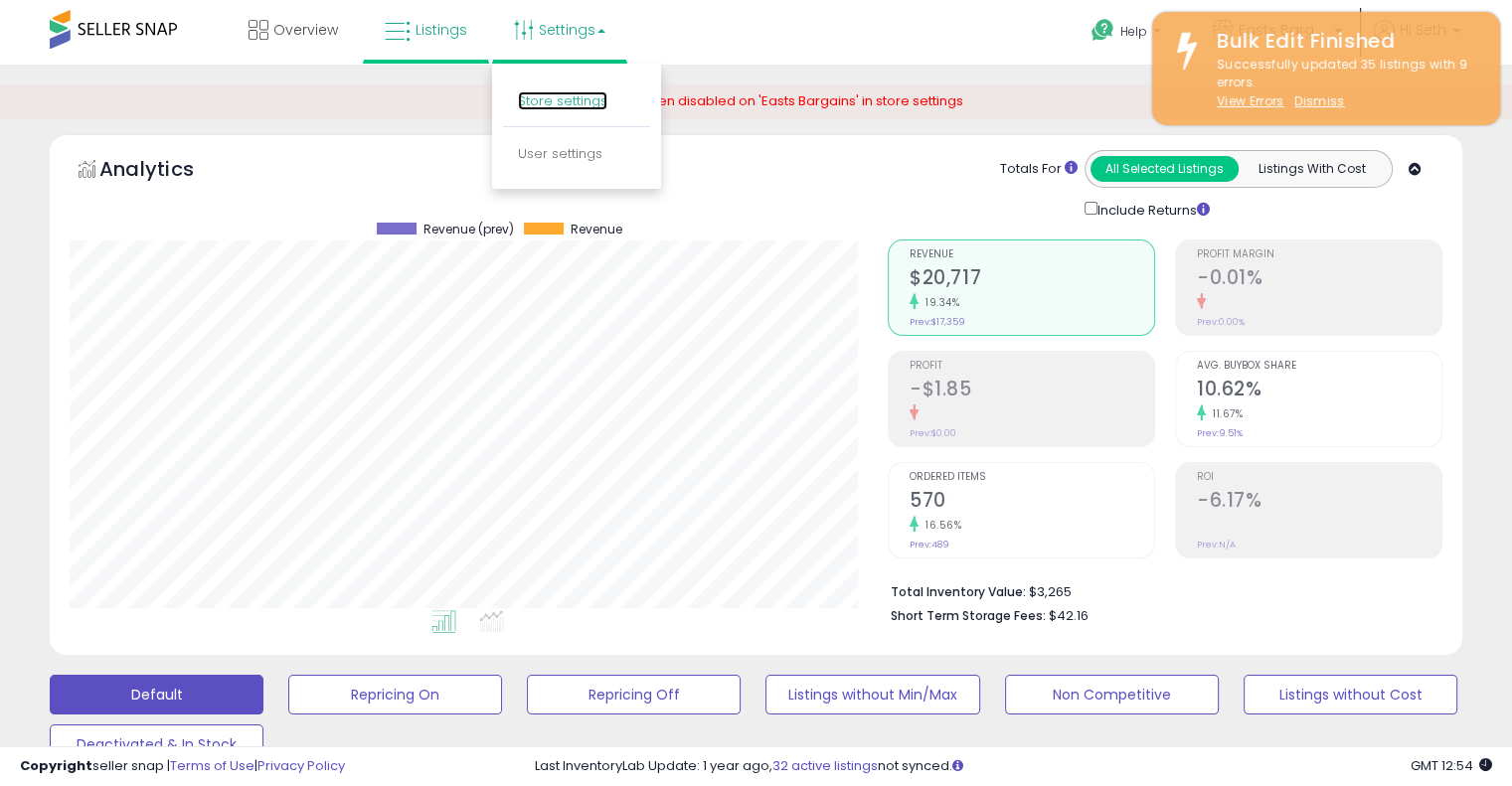 click on "Store
settings" at bounding box center (563, 100) 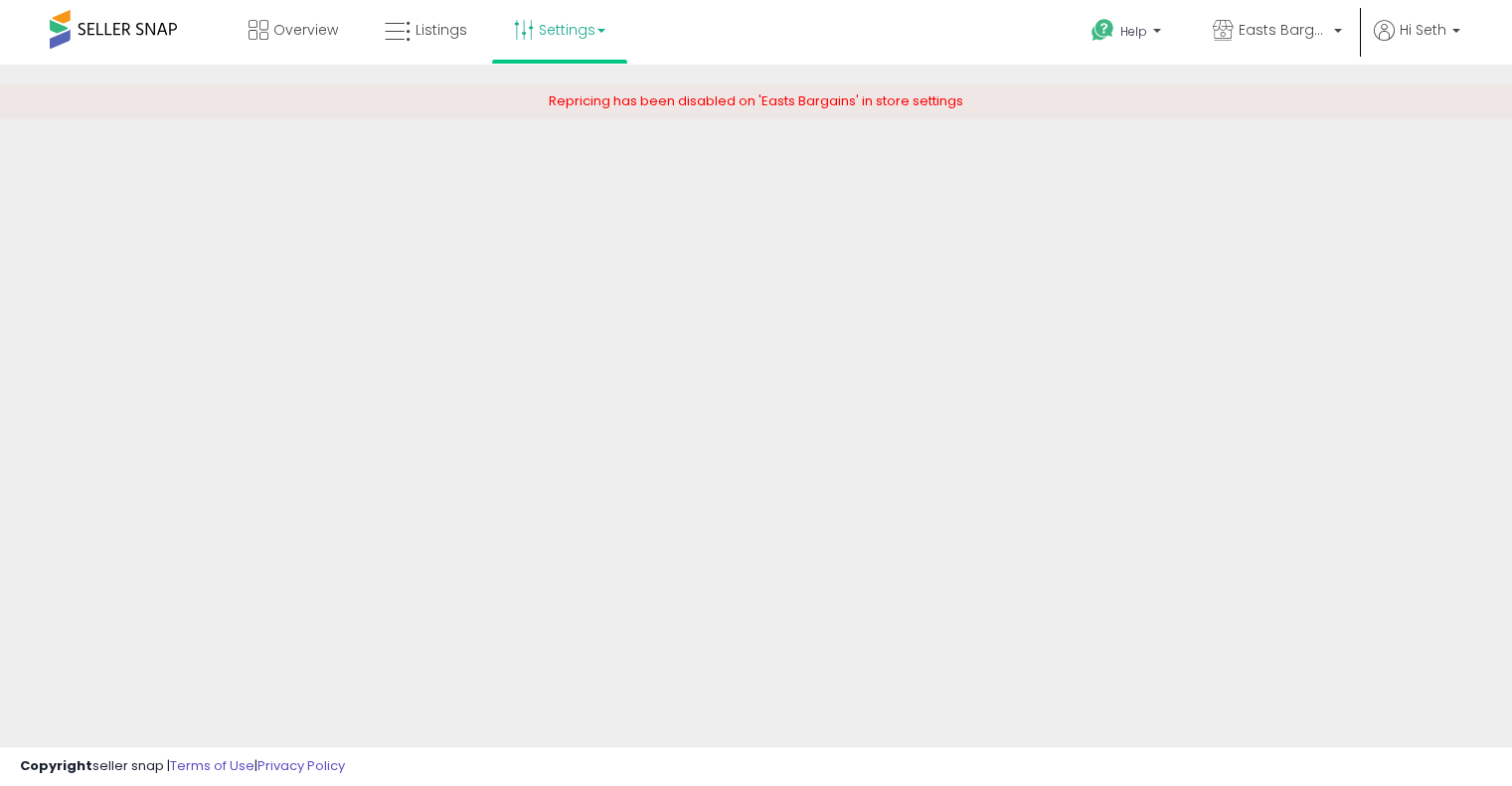 scroll, scrollTop: 0, scrollLeft: 0, axis: both 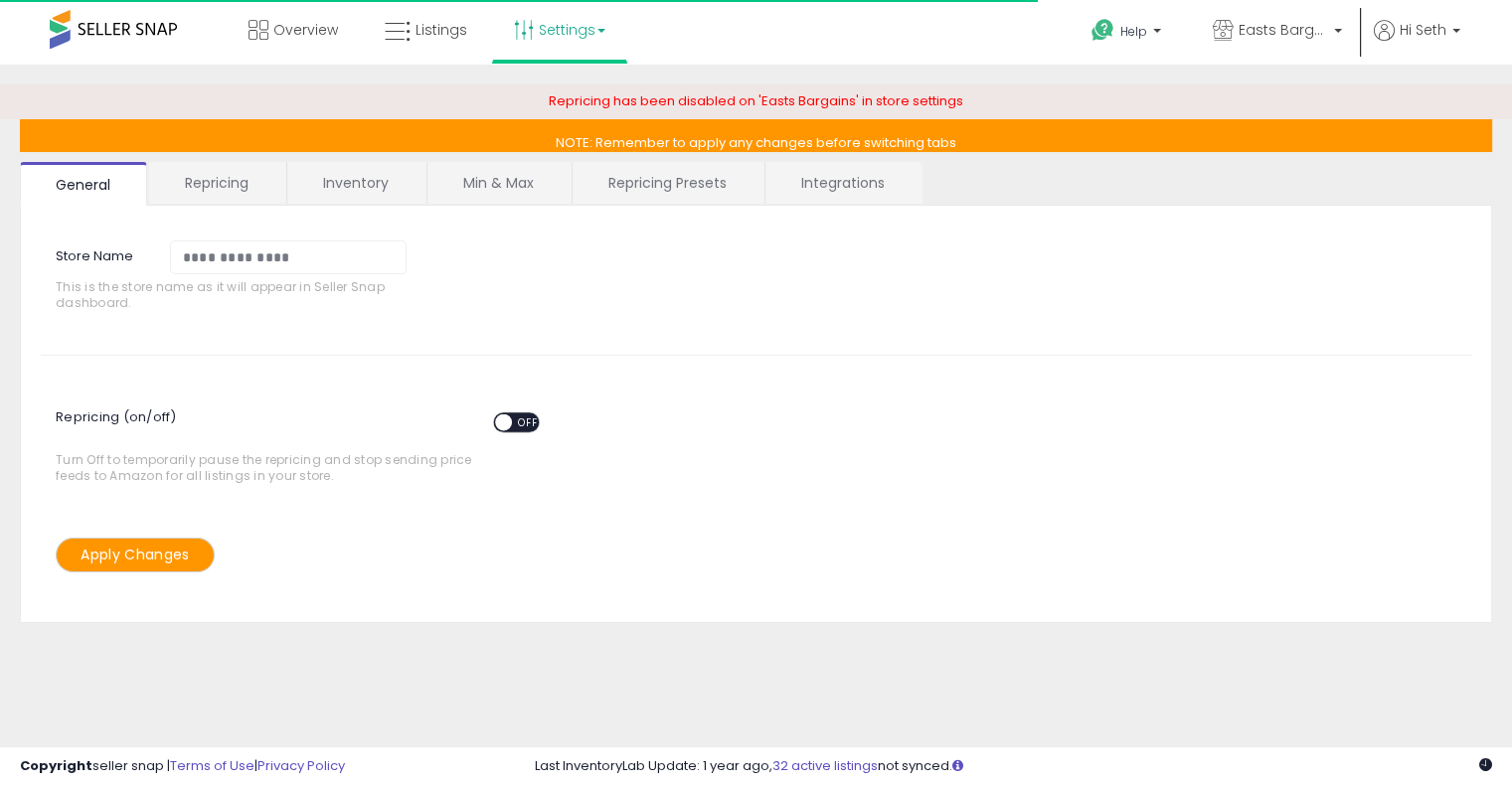 select on "*********" 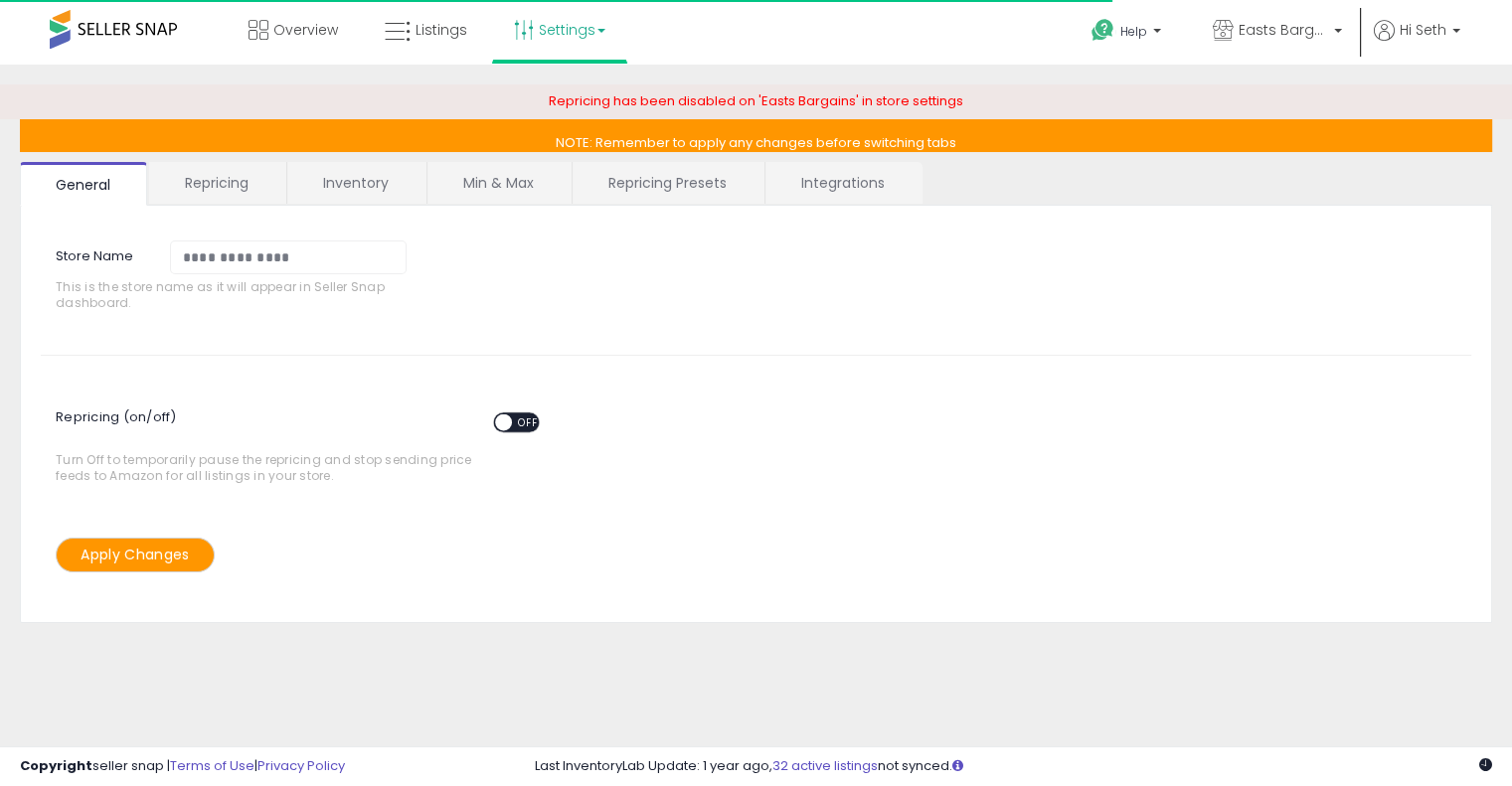 select on "**********" 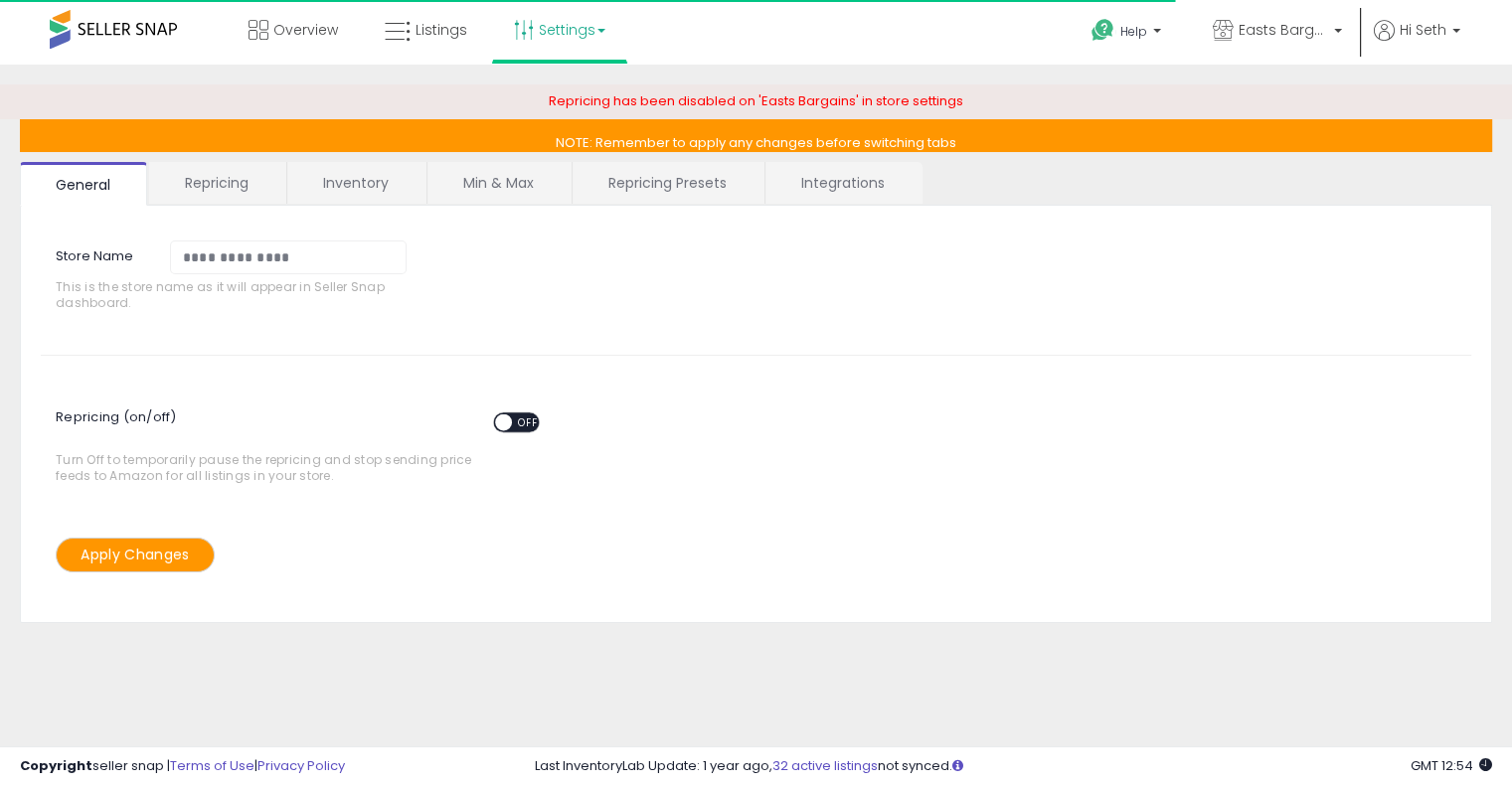 select on "**********" 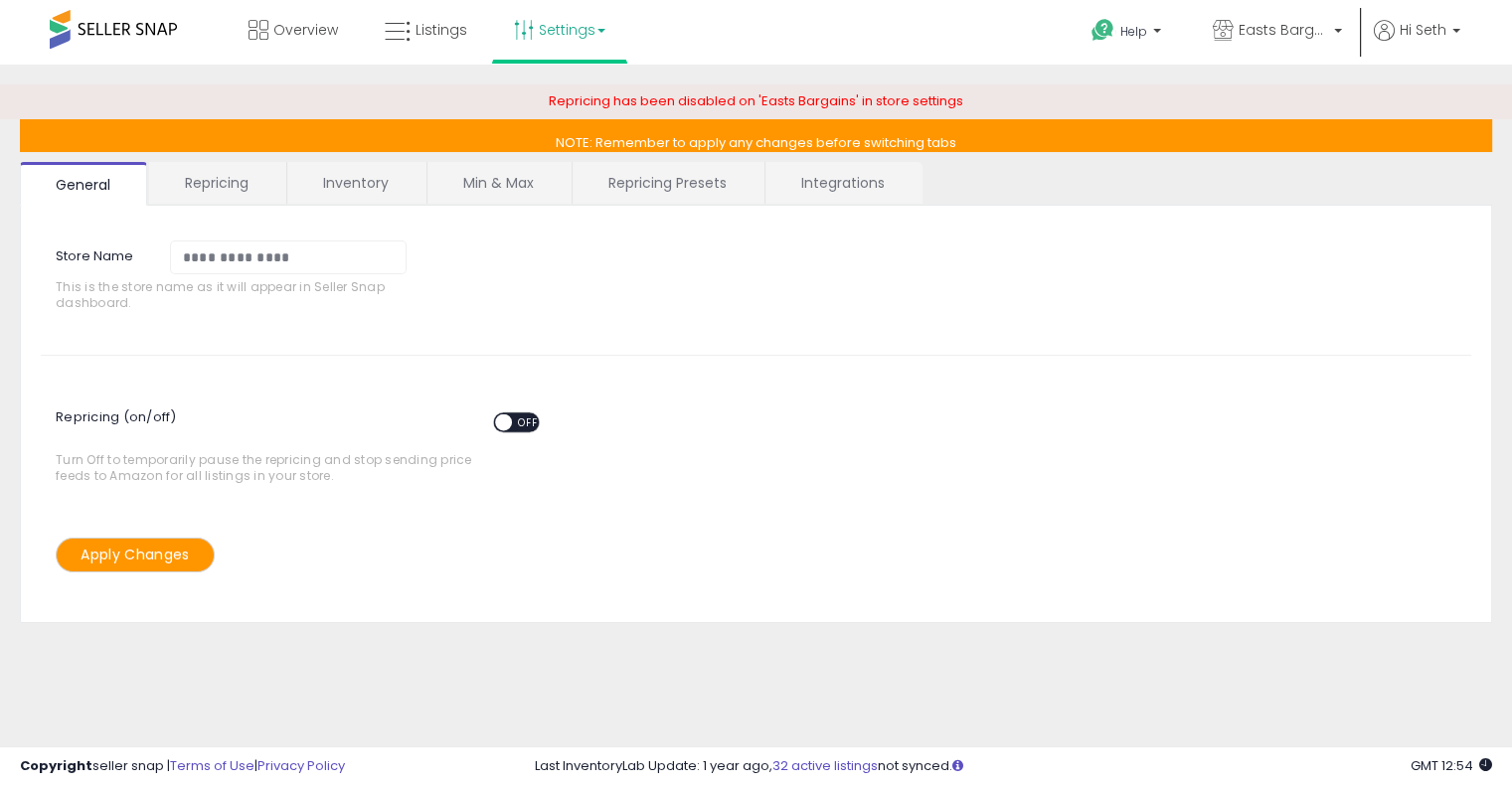 click at bounding box center (503, 422) 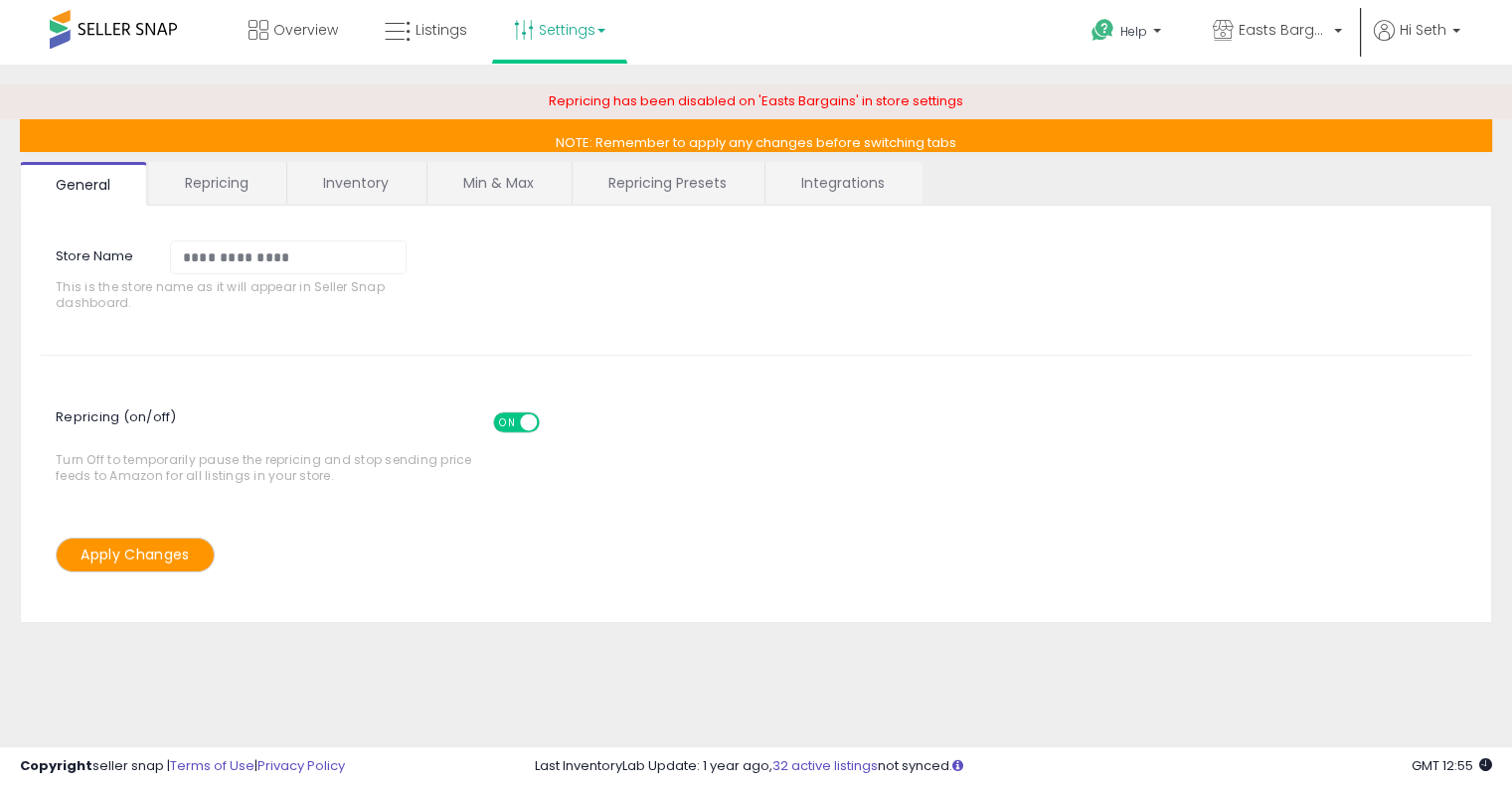 click on "Repricing Presets" at bounding box center (667, 183) 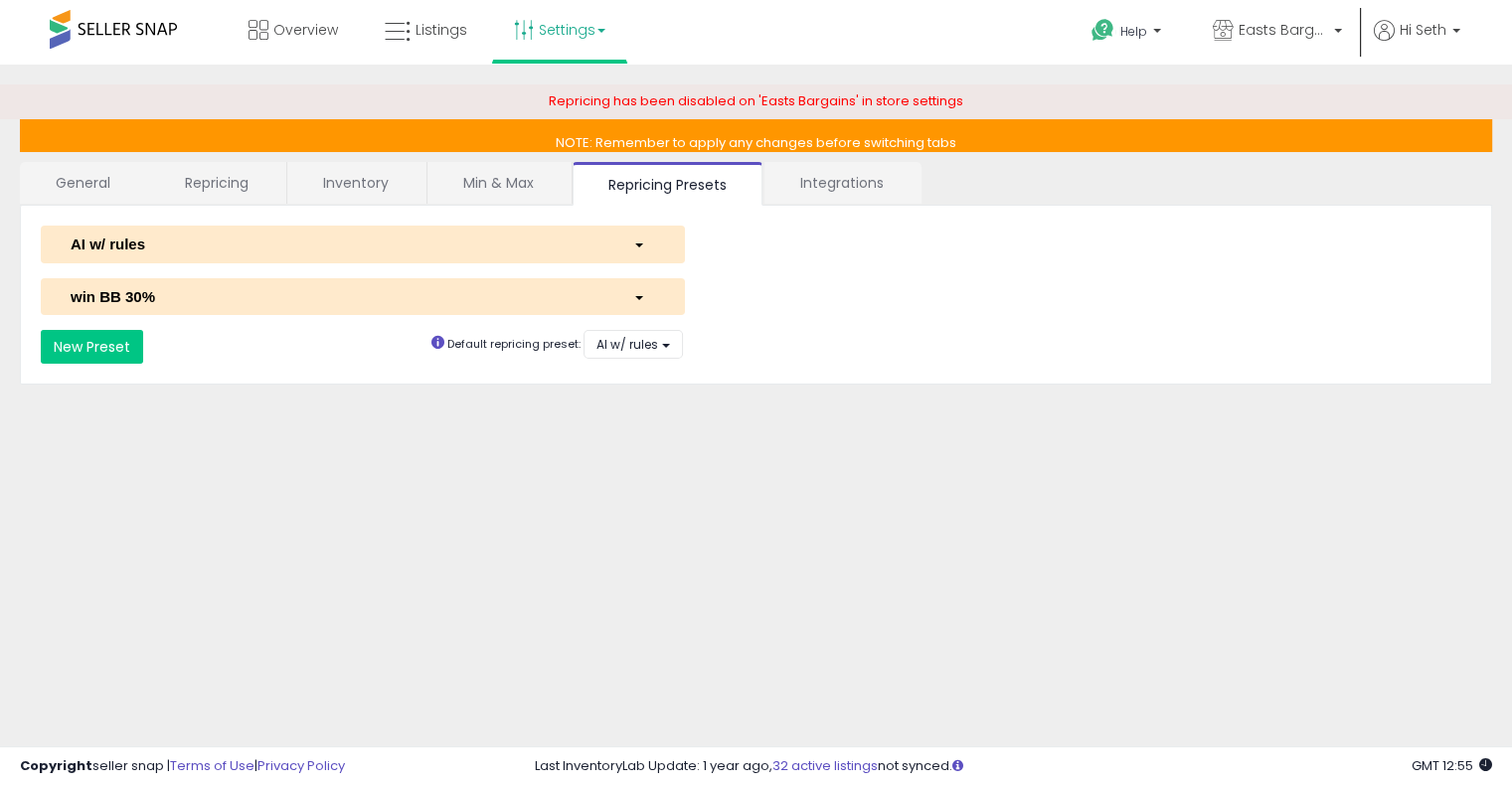 click on "AI w/ rules" at bounding box center [337, 243] 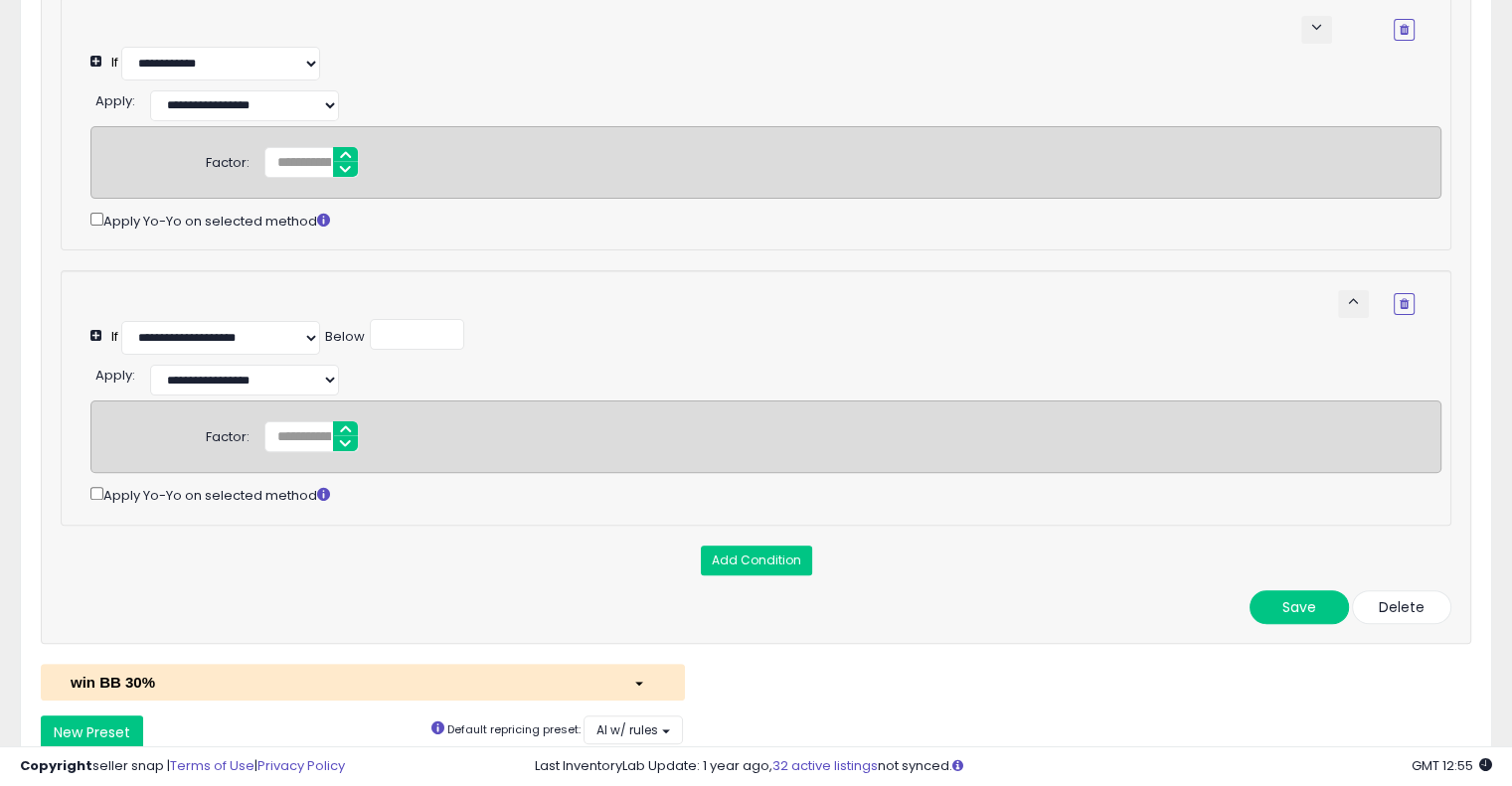 scroll, scrollTop: 0, scrollLeft: 0, axis: both 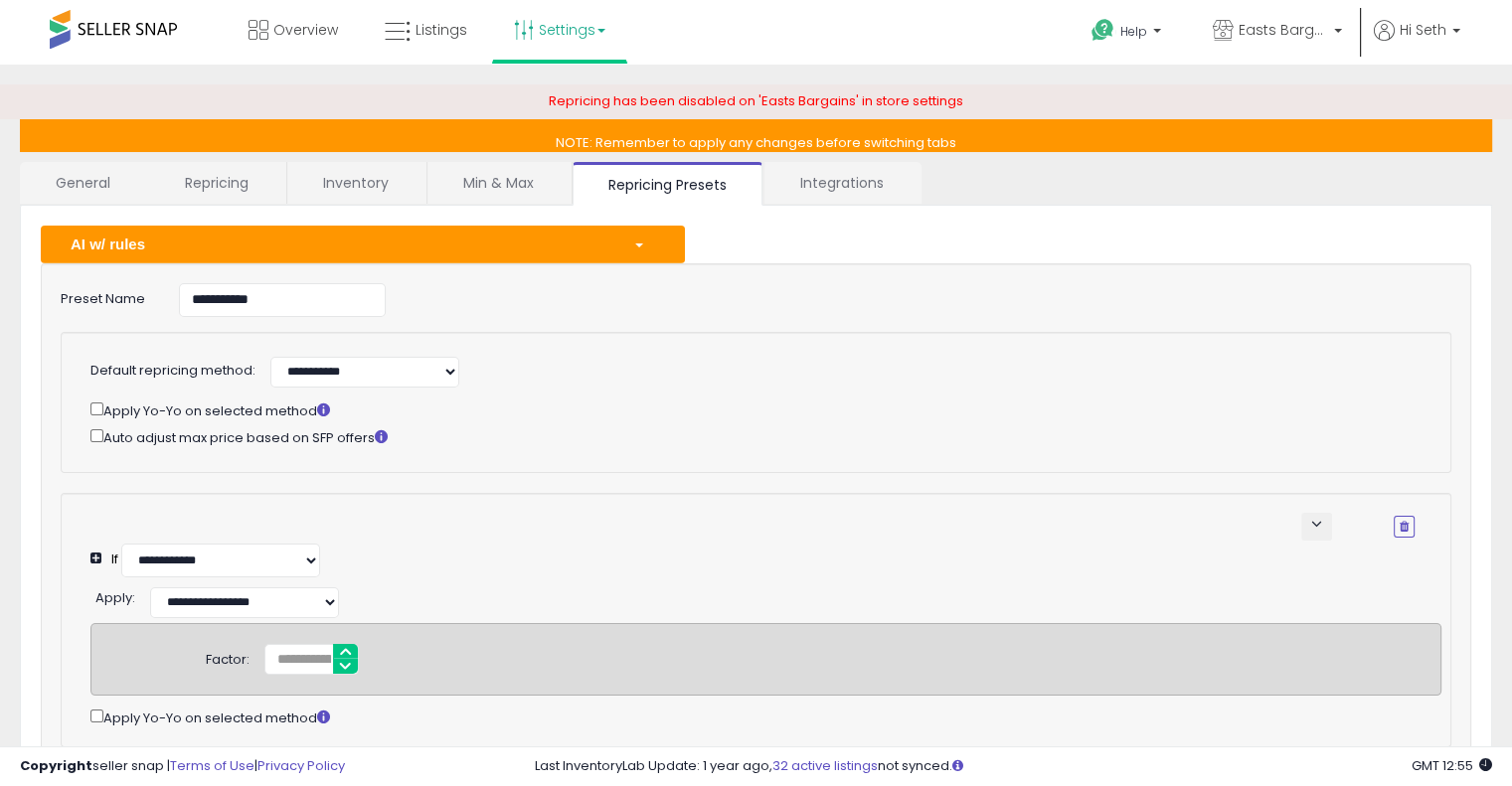 click on "General" at bounding box center (84, 183) 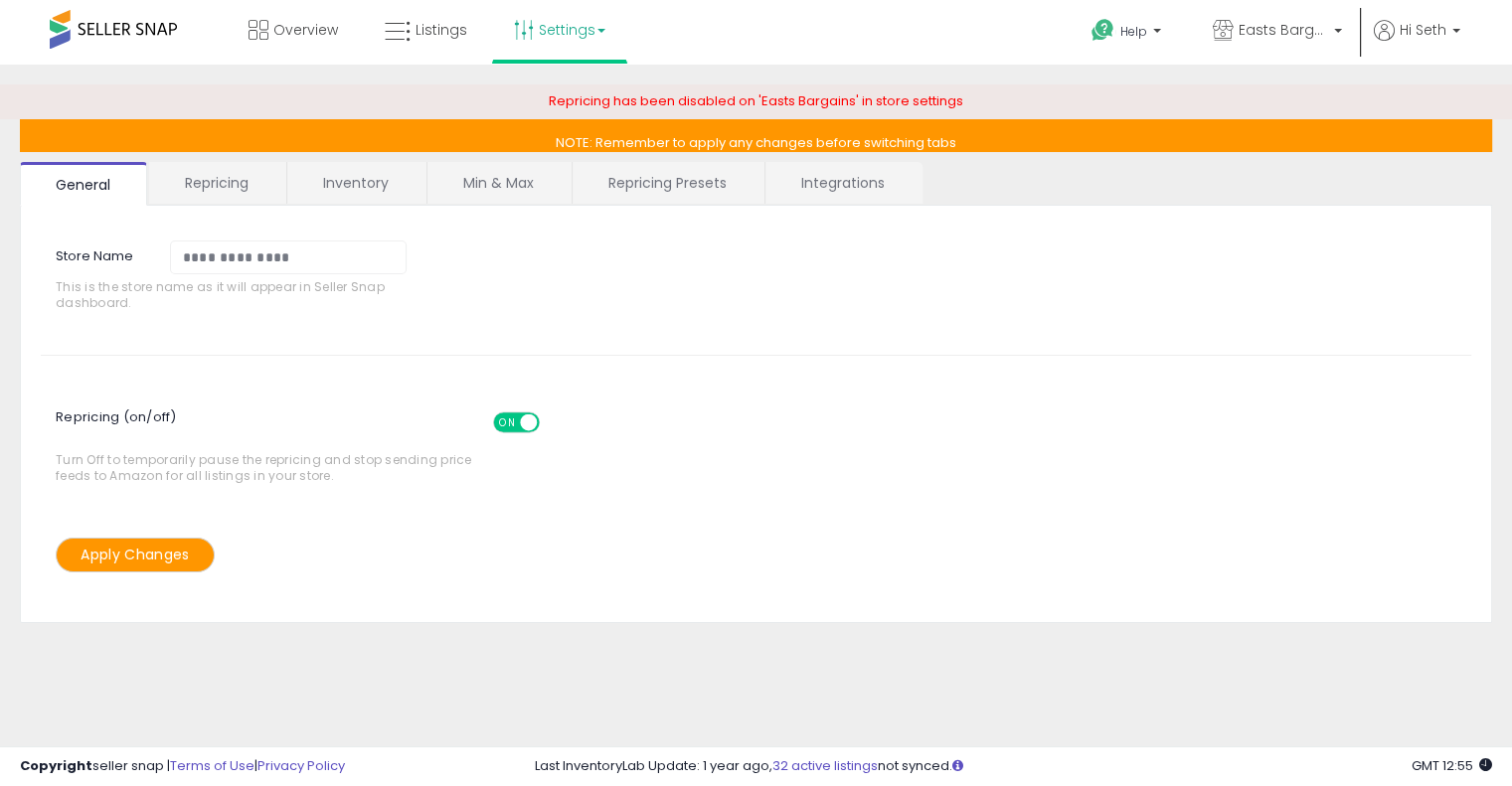 click on "Apply Changes" at bounding box center [135, 554] 